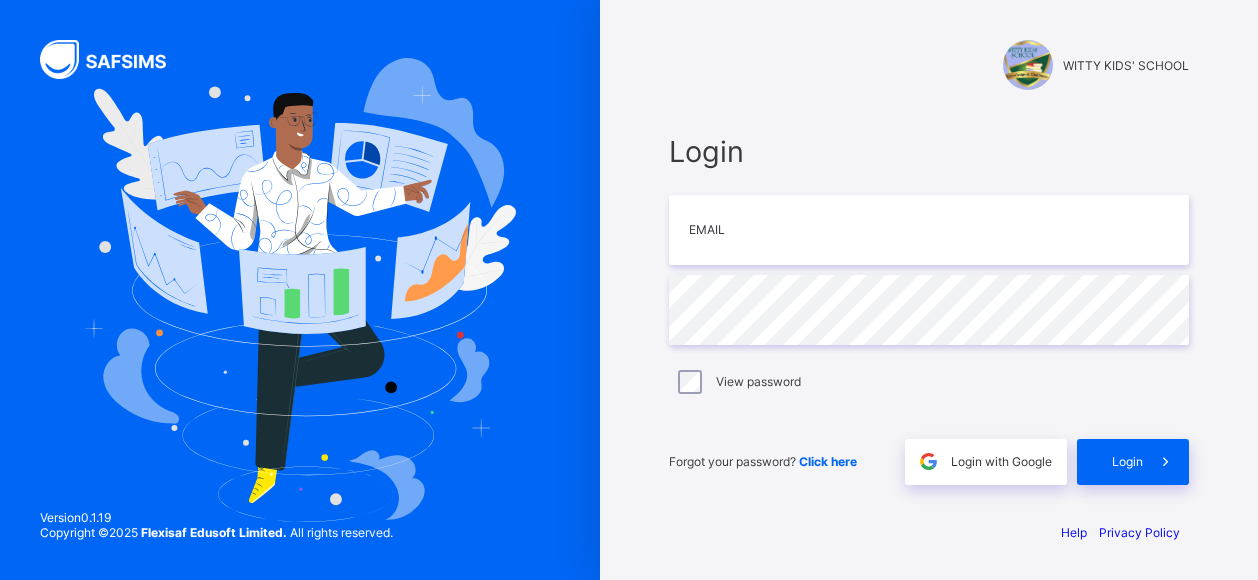 scroll, scrollTop: 0, scrollLeft: 0, axis: both 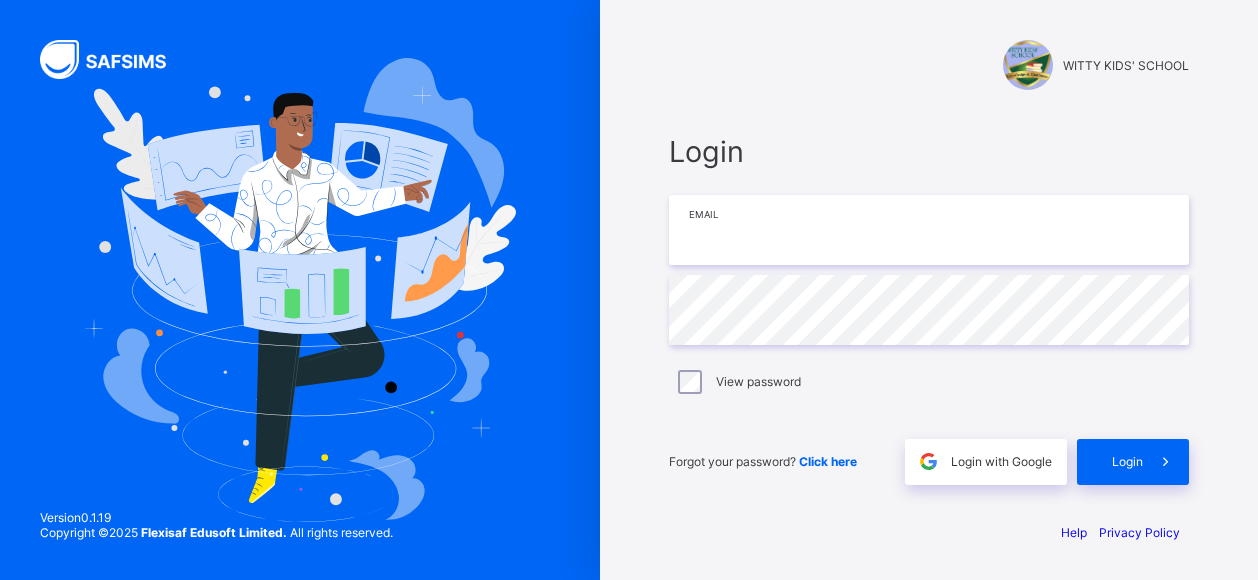 drag, startPoint x: 0, startPoint y: 0, endPoint x: 765, endPoint y: 221, distance: 796.2826 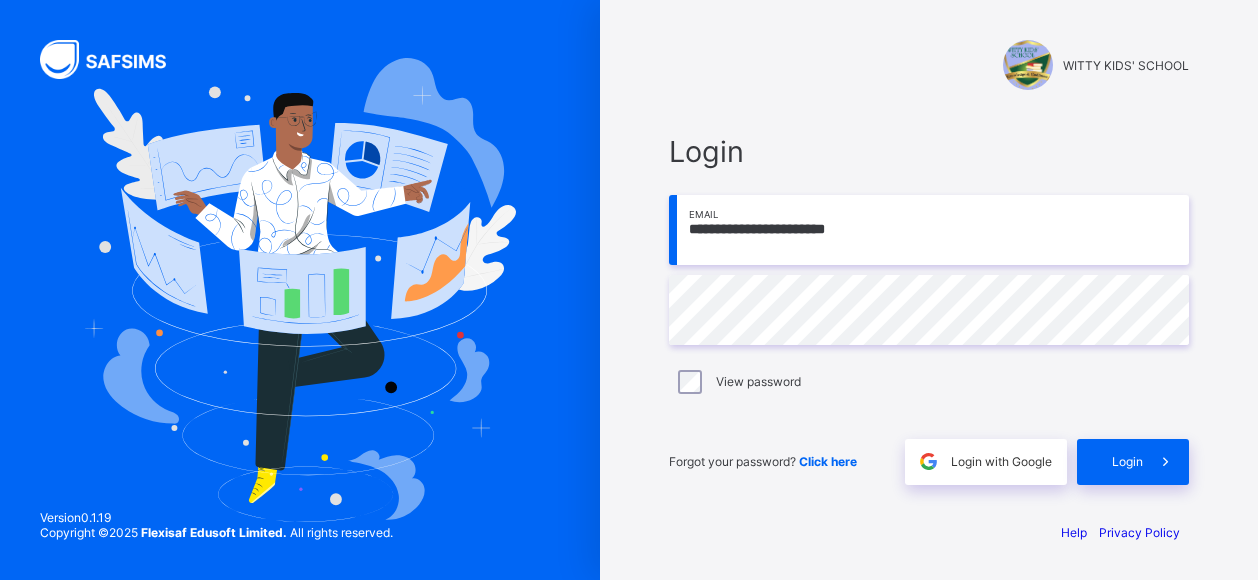 type on "**********" 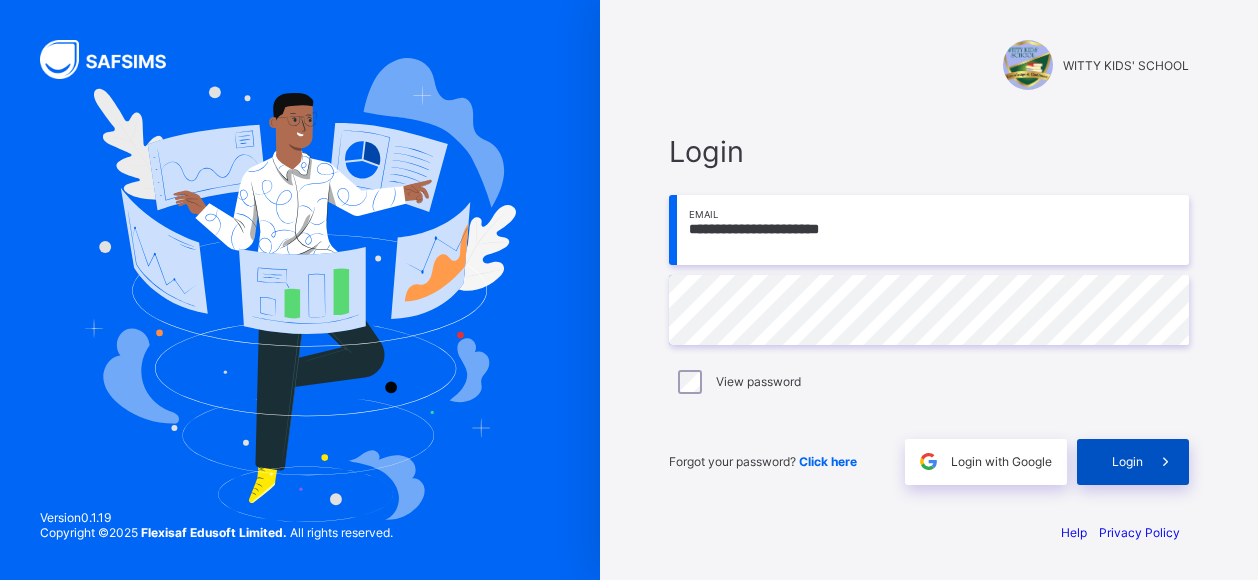 click on "Login" at bounding box center [1133, 462] 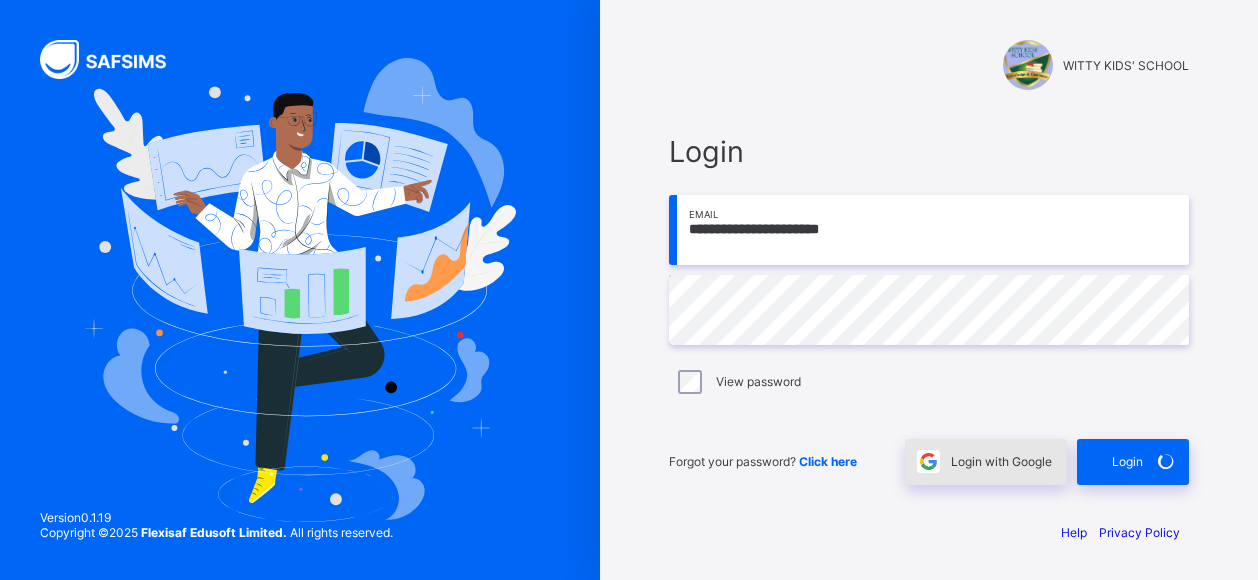 click at bounding box center (928, 461) 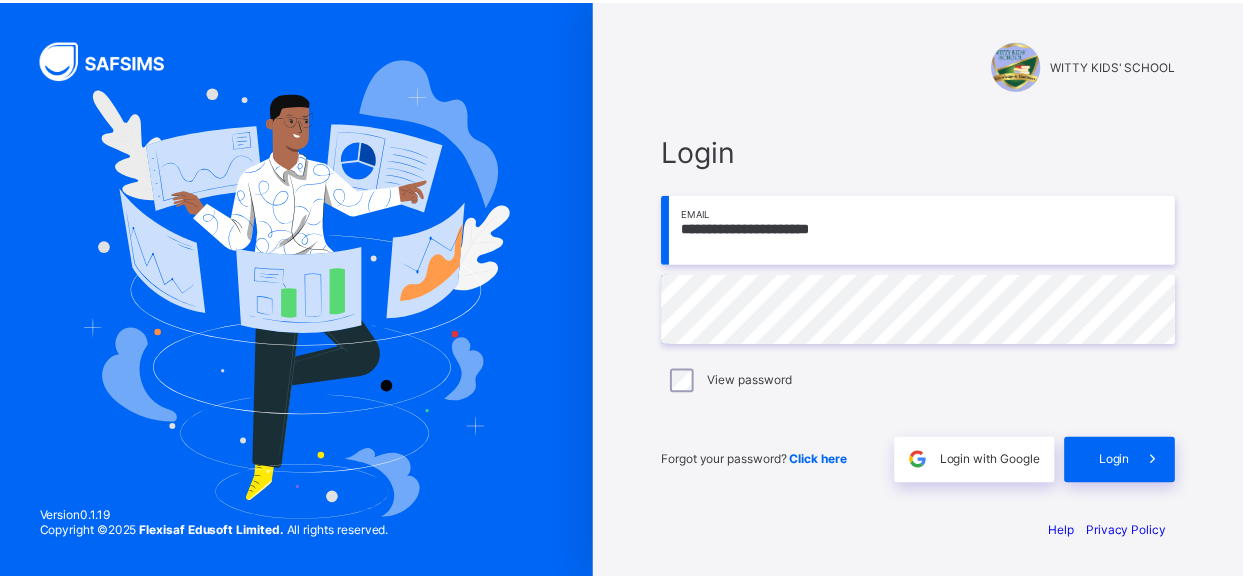 scroll, scrollTop: 0, scrollLeft: 0, axis: both 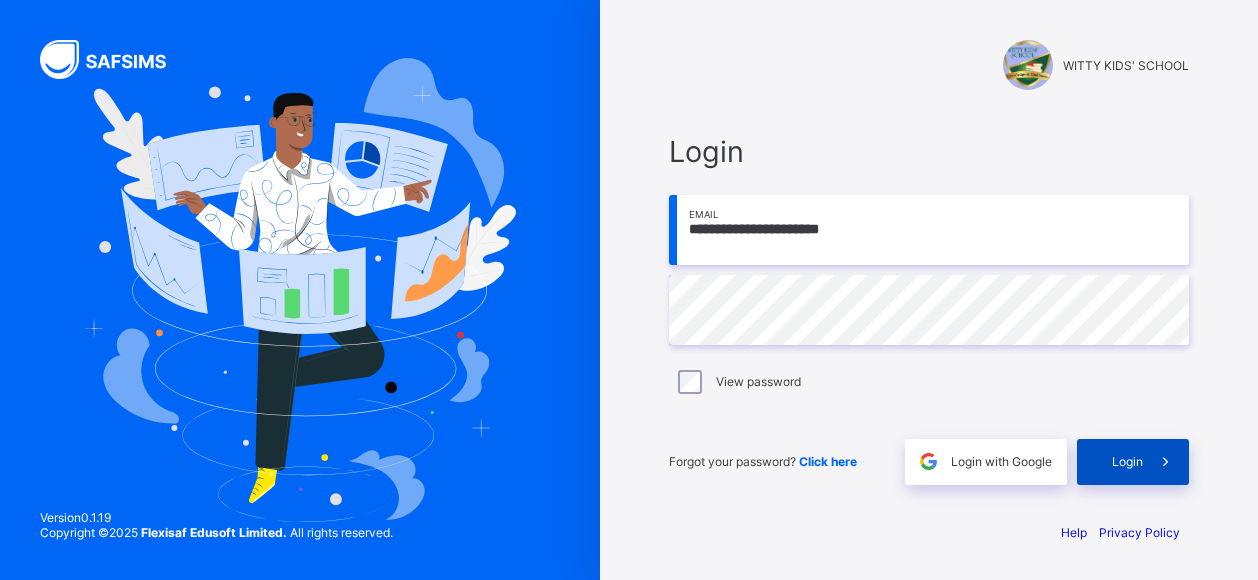 click on "Login" at bounding box center (1133, 462) 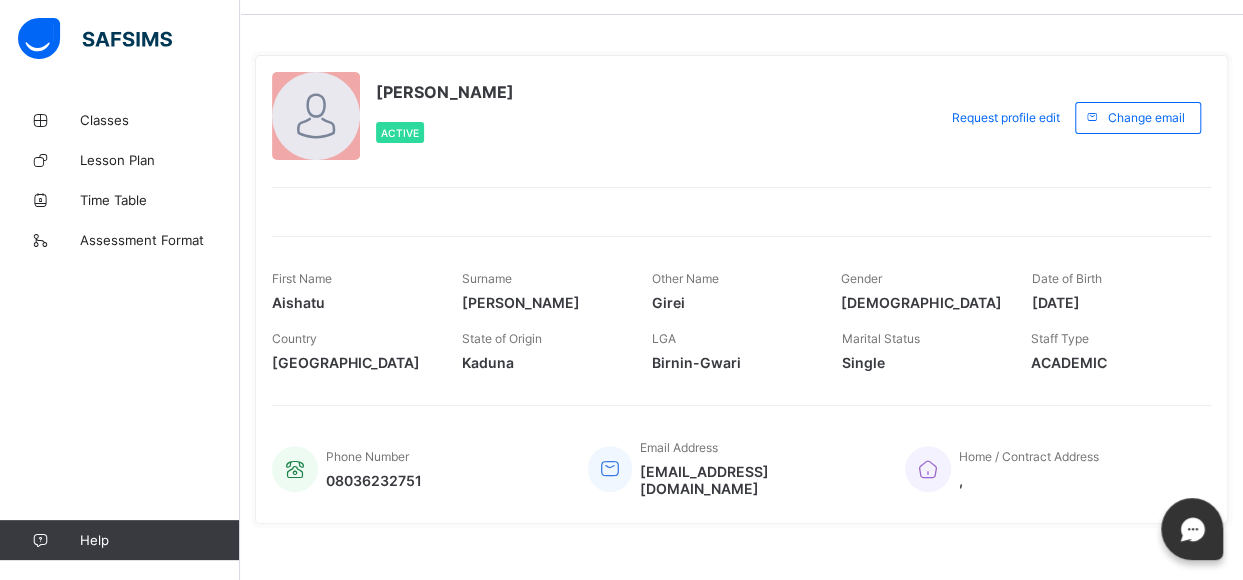 scroll, scrollTop: 64, scrollLeft: 0, axis: vertical 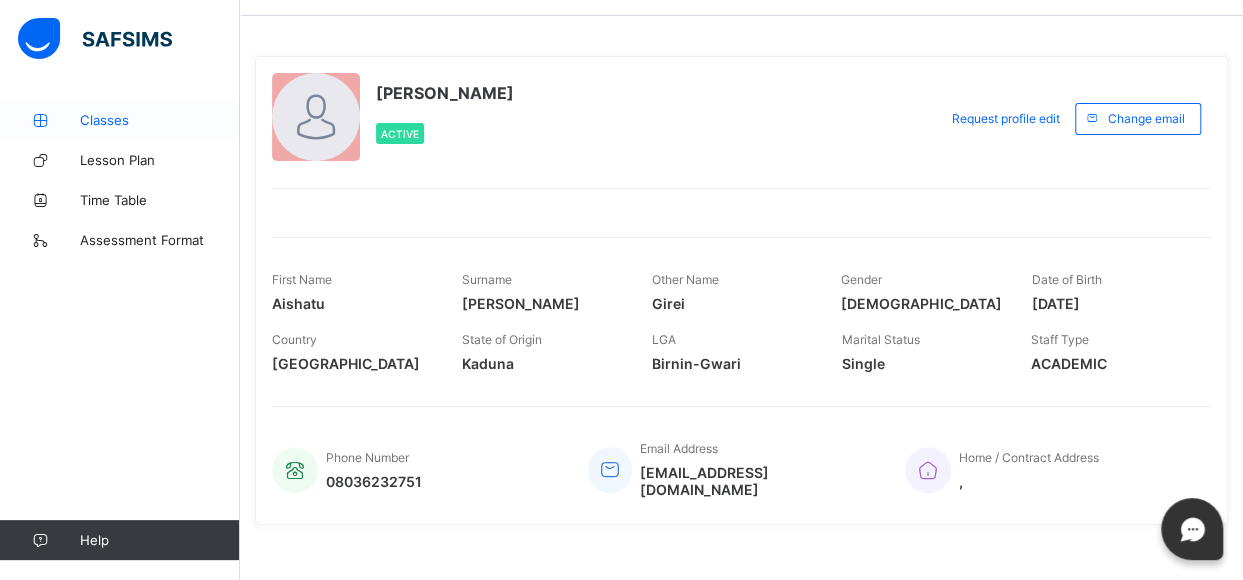click on "Classes" at bounding box center (160, 120) 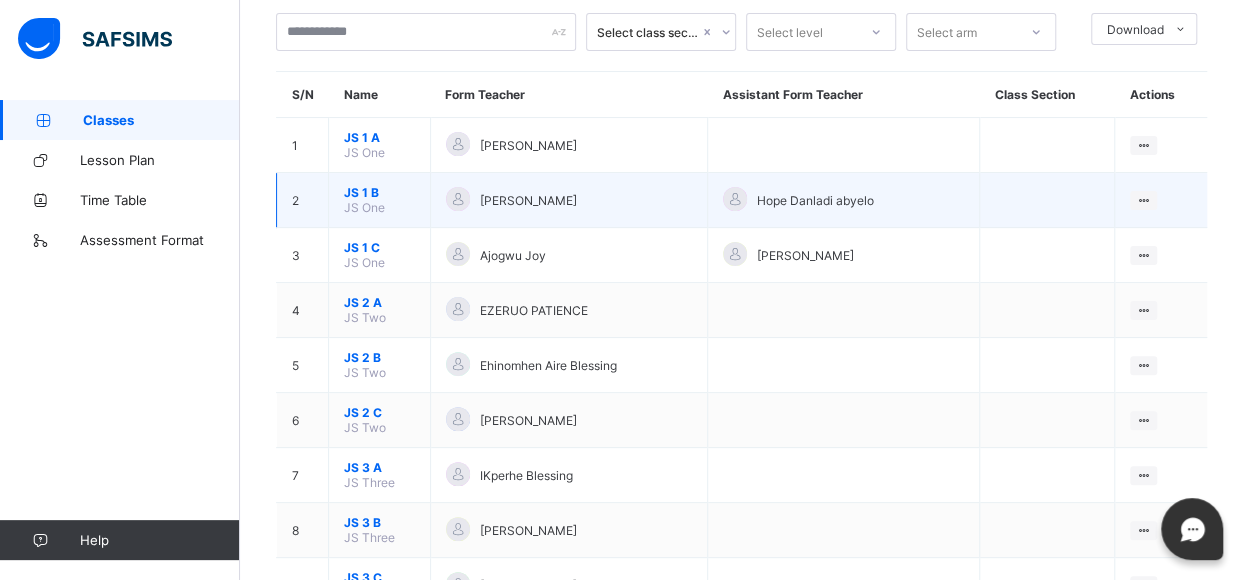 scroll, scrollTop: 0, scrollLeft: 0, axis: both 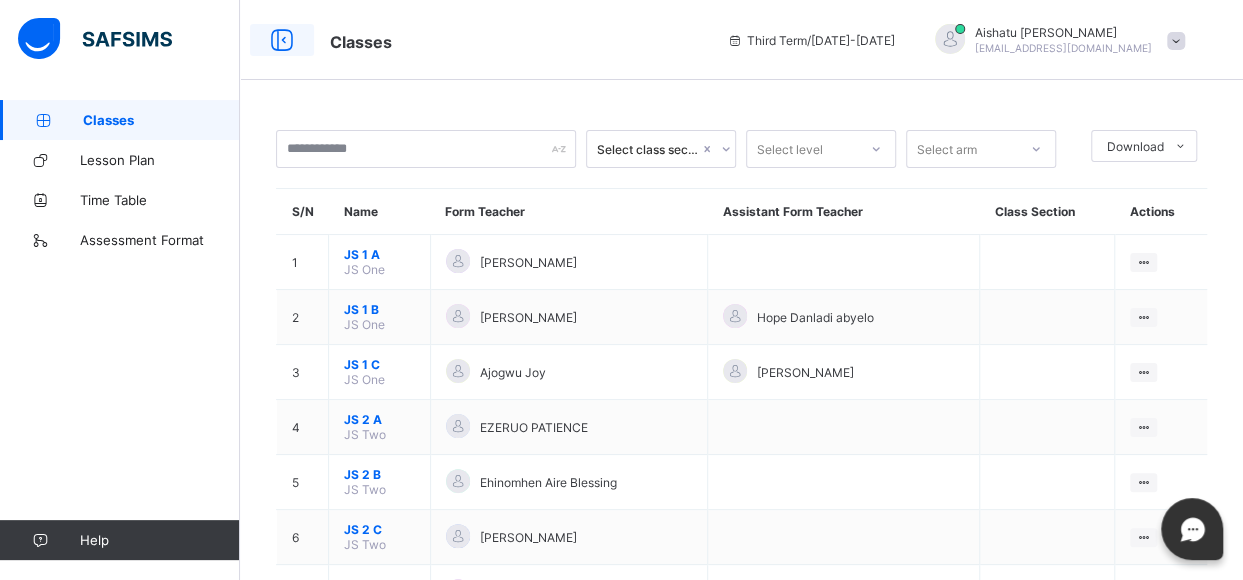 click at bounding box center [282, 40] 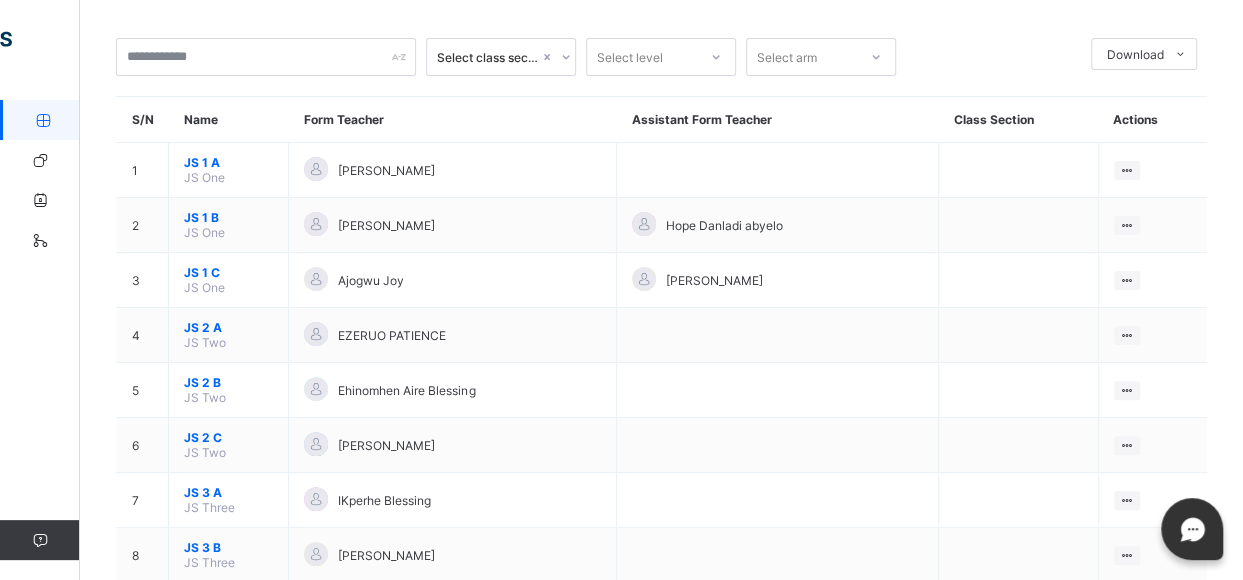 scroll, scrollTop: 0, scrollLeft: 0, axis: both 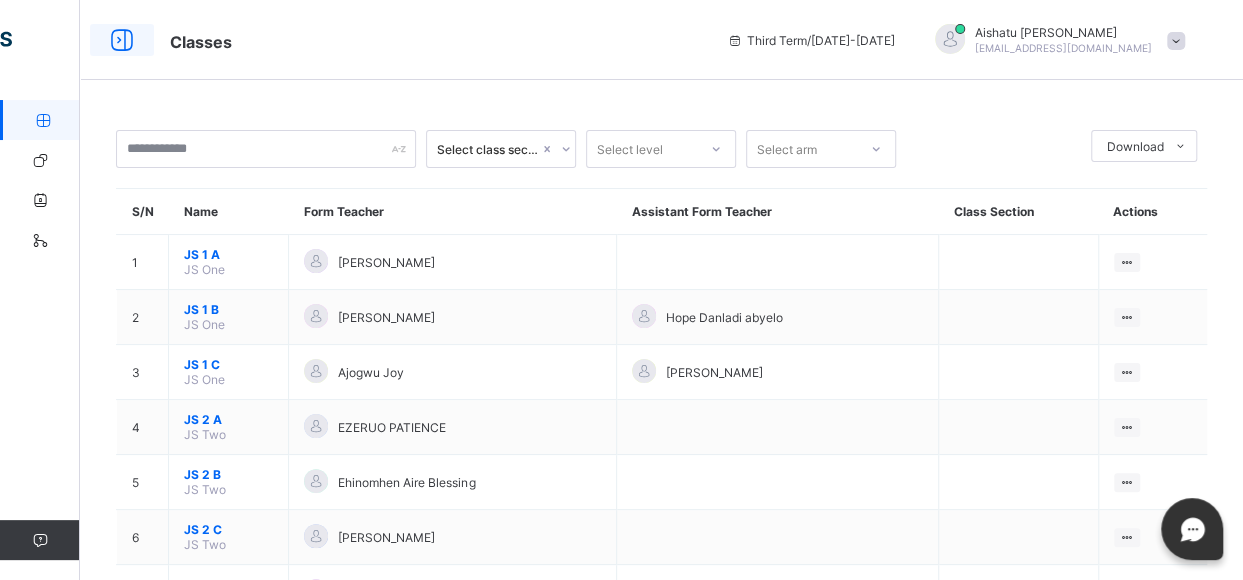 click at bounding box center [122, 40] 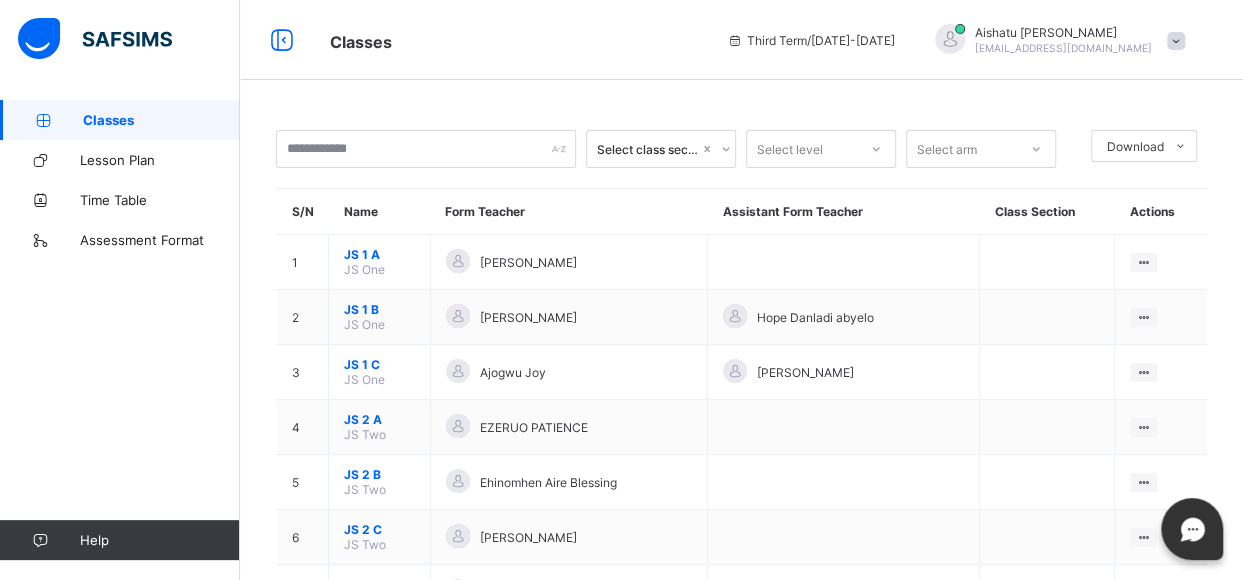 click at bounding box center (43, 120) 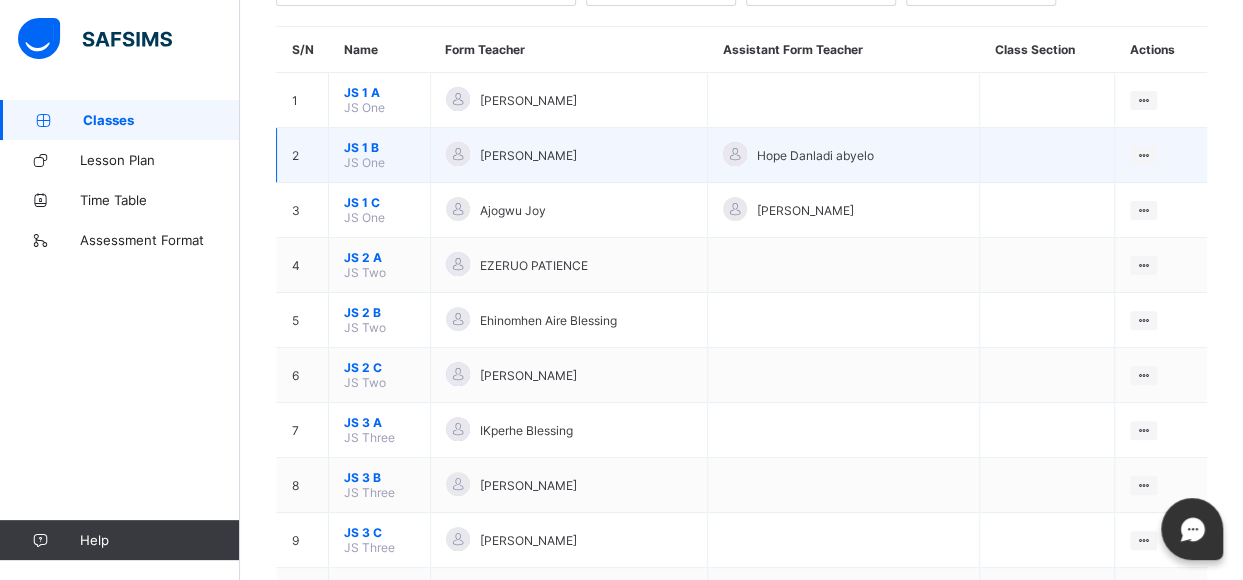 scroll, scrollTop: 0, scrollLeft: 0, axis: both 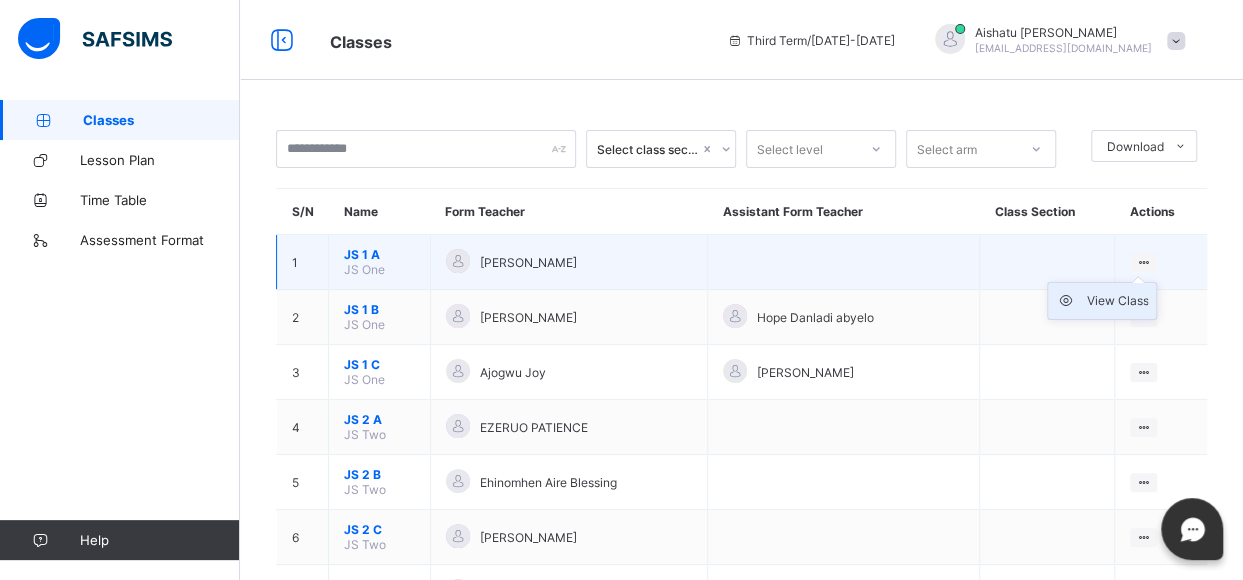 click on "View Class" at bounding box center (1117, 301) 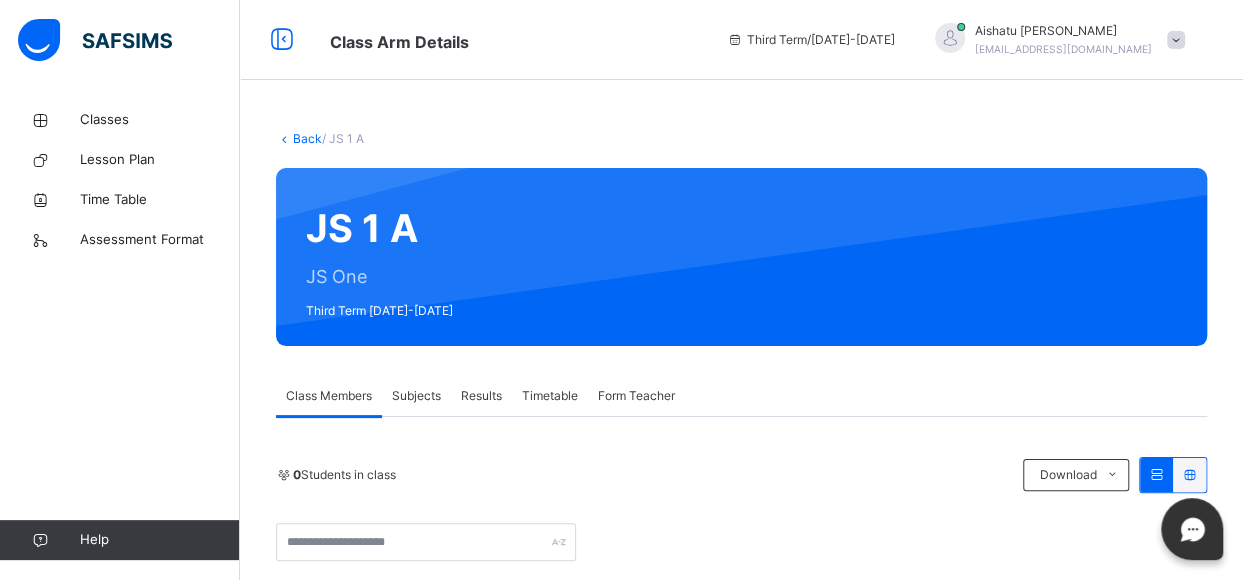 click on "Subjects" at bounding box center [416, 396] 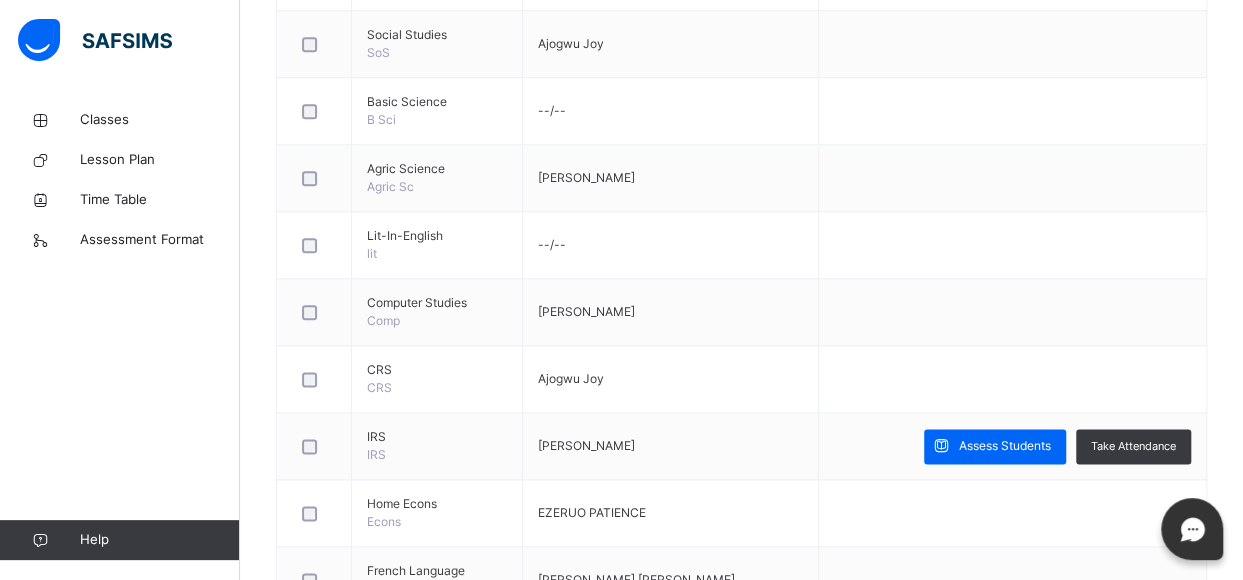 scroll, scrollTop: 1032, scrollLeft: 0, axis: vertical 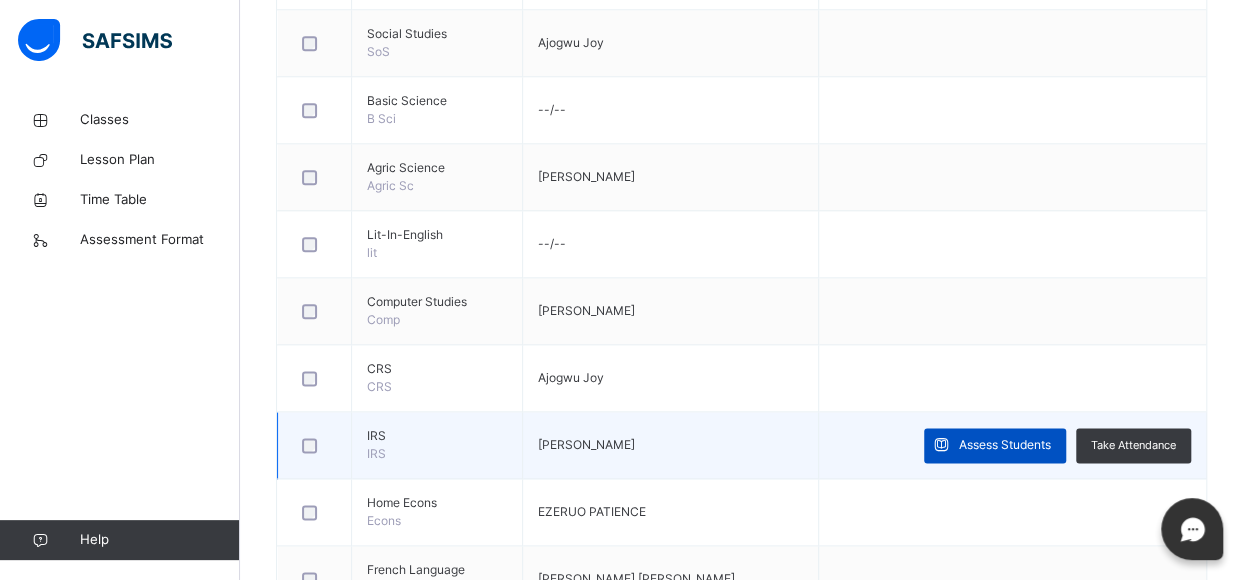 click on "Assess Students" at bounding box center (1005, 445) 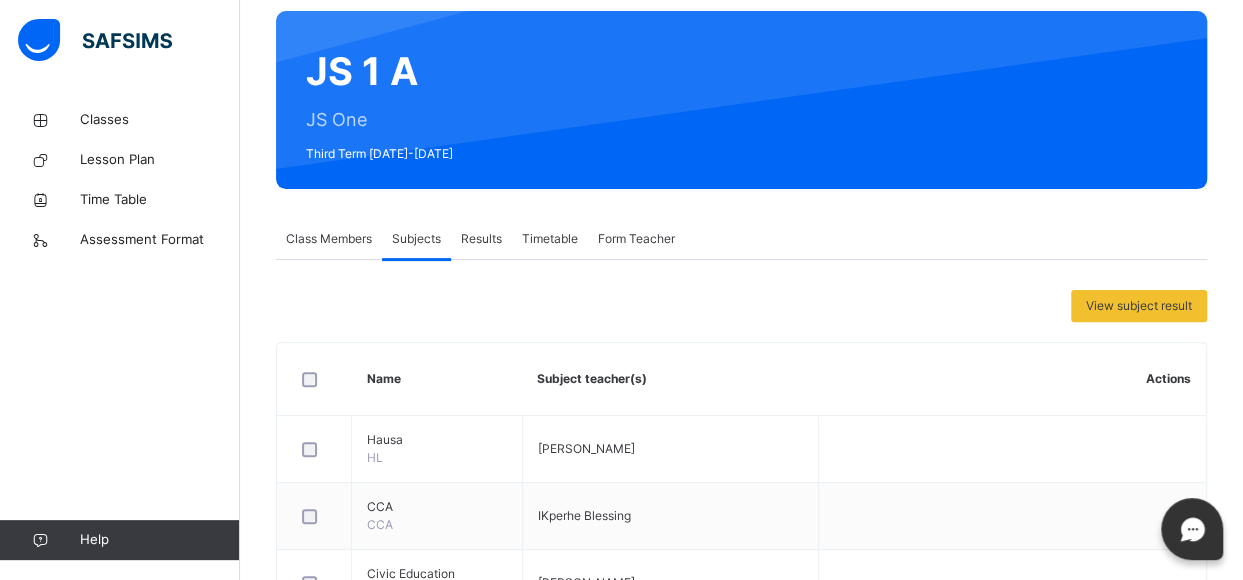 scroll, scrollTop: 158, scrollLeft: 0, axis: vertical 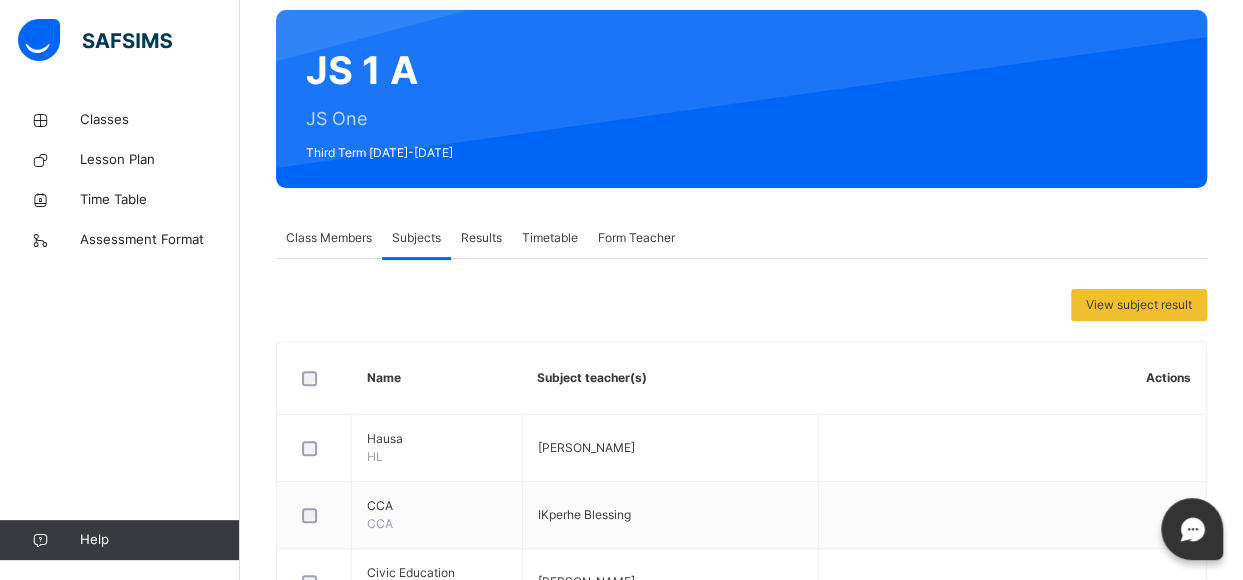 click on "Subjects" at bounding box center (416, 238) 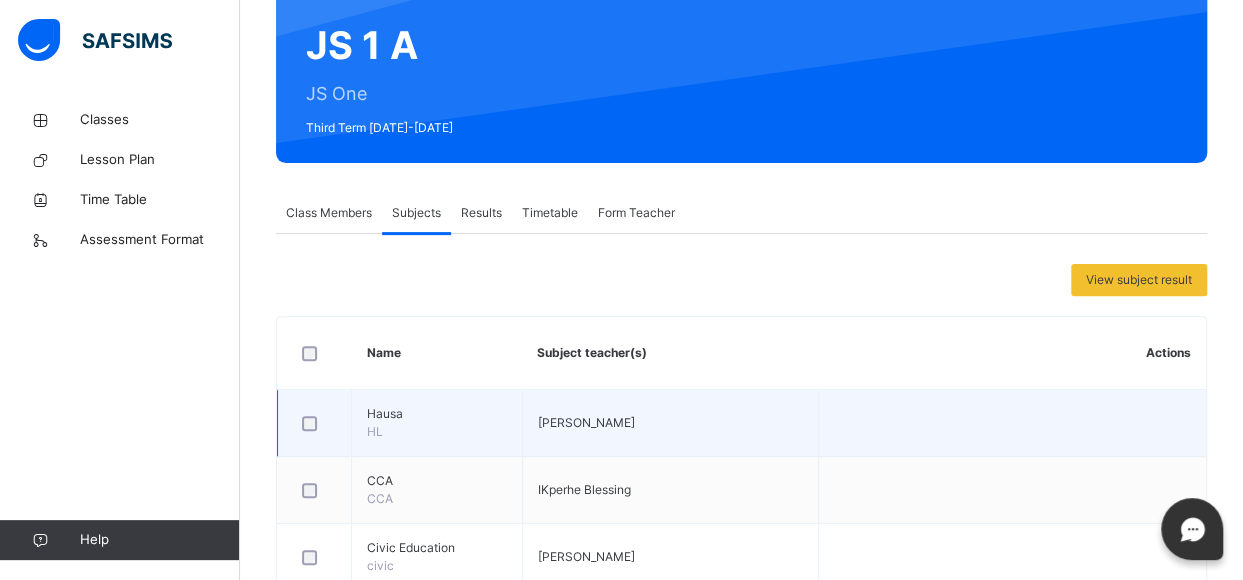 scroll, scrollTop: 182, scrollLeft: 0, axis: vertical 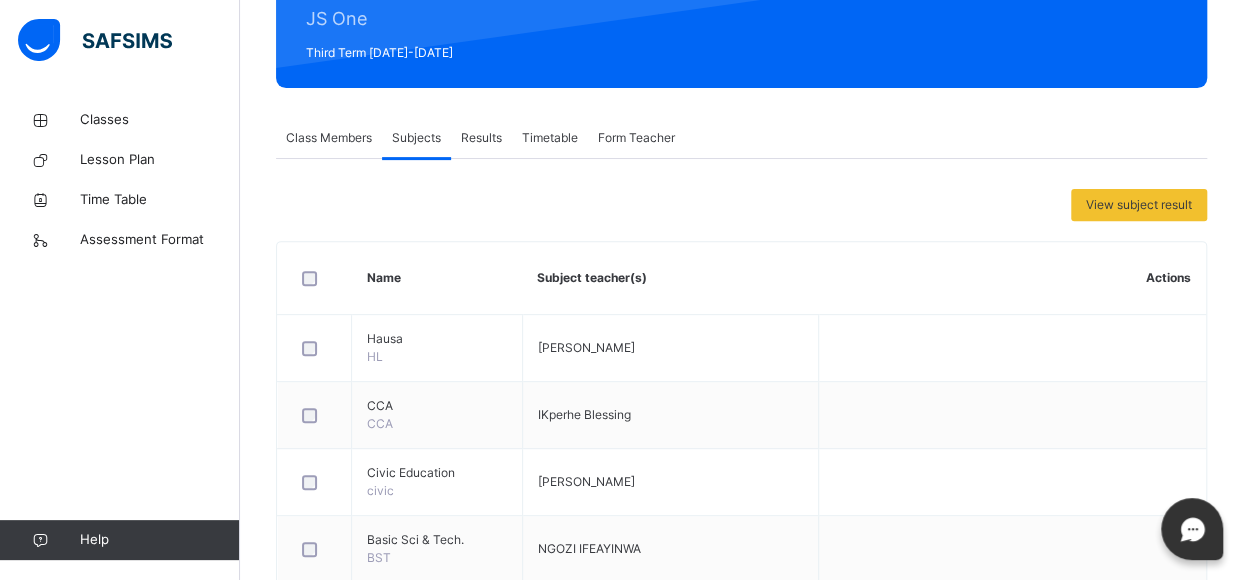 click on "Class Members" at bounding box center (329, 138) 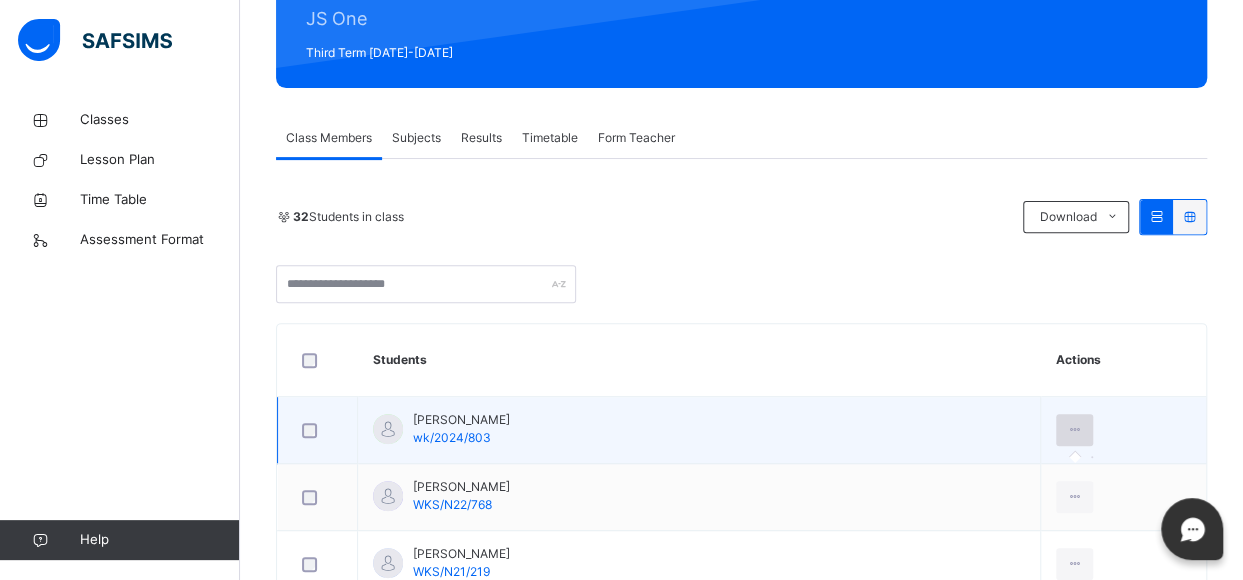 click at bounding box center (1074, 430) 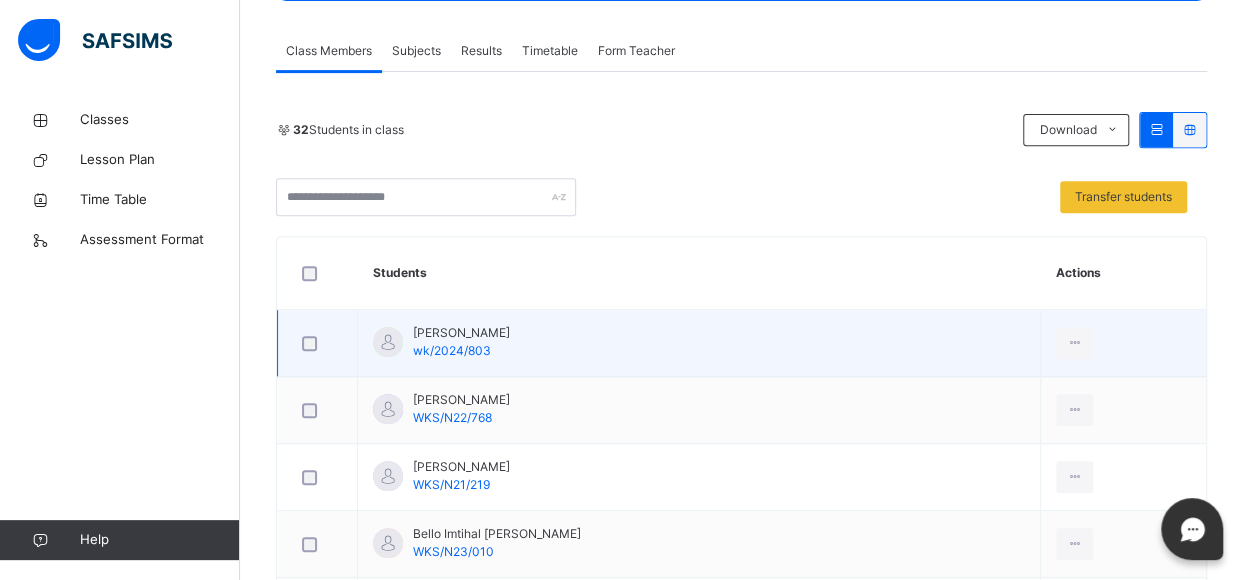 scroll, scrollTop: 346, scrollLeft: 0, axis: vertical 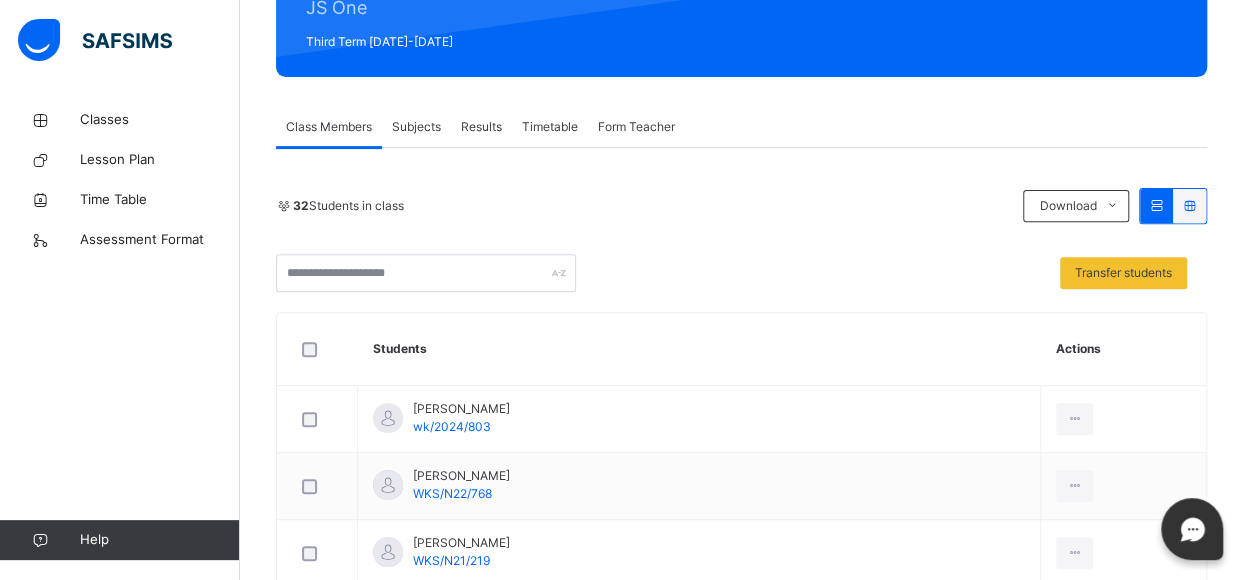 click on "32  Students in class Download Pdf Report Excel Report   Transfer students" at bounding box center (741, 240) 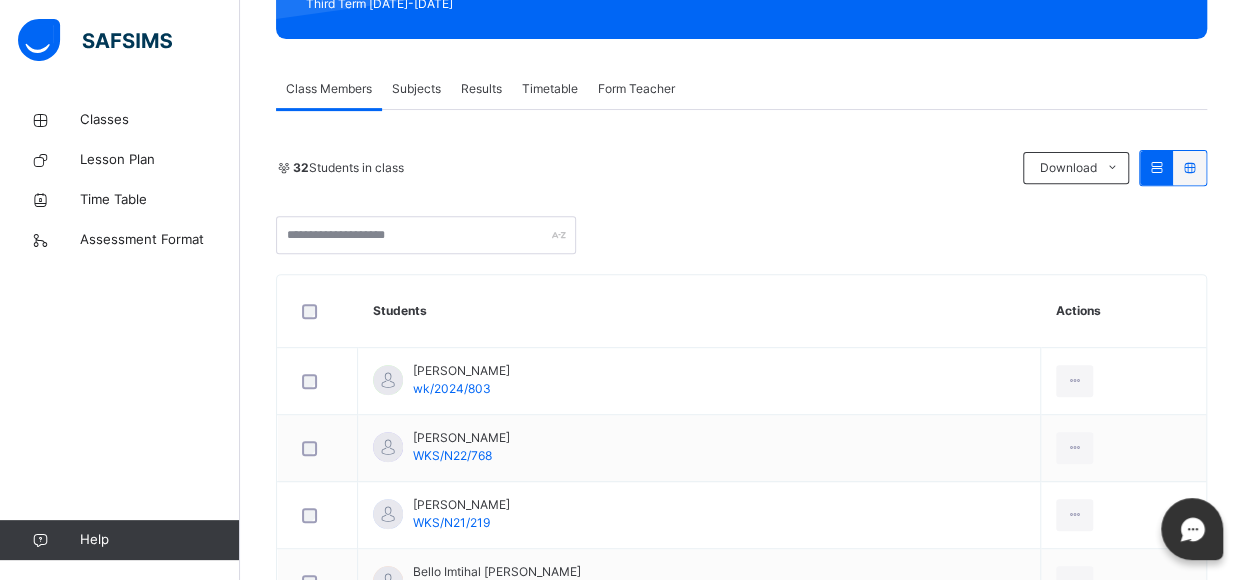 scroll, scrollTop: 309, scrollLeft: 0, axis: vertical 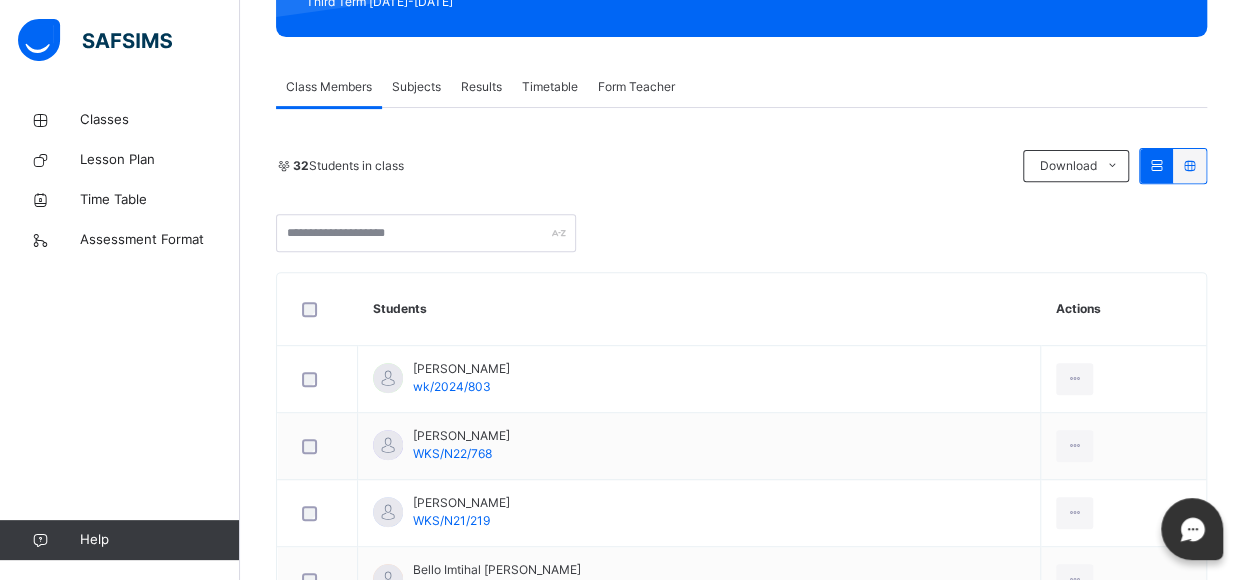 click on "Subjects" at bounding box center [416, 87] 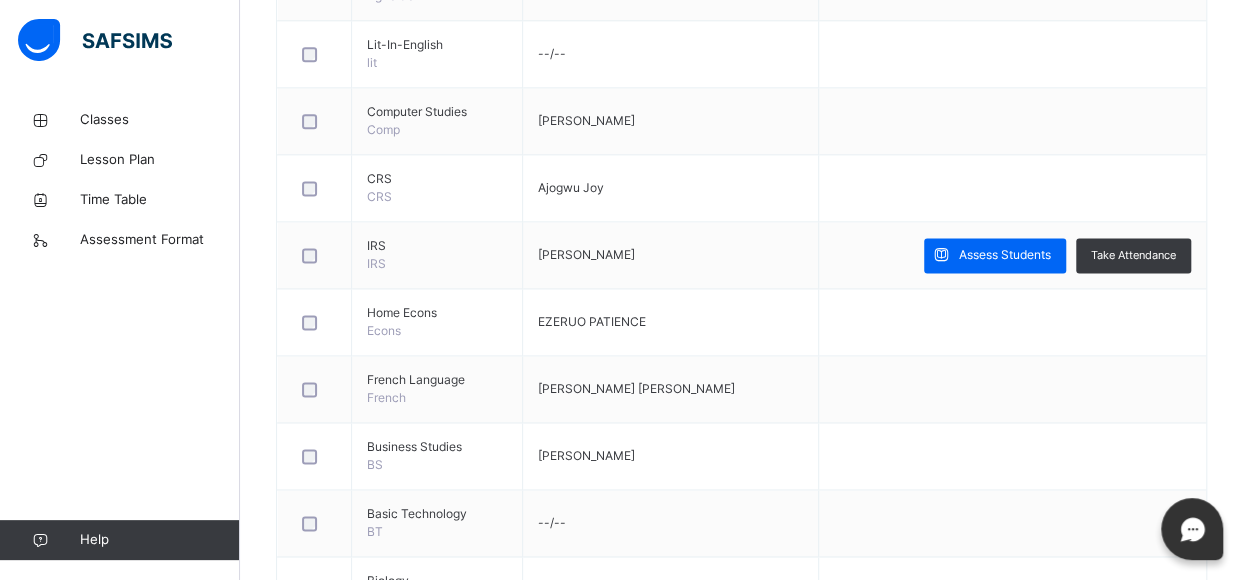 scroll, scrollTop: 1224, scrollLeft: 0, axis: vertical 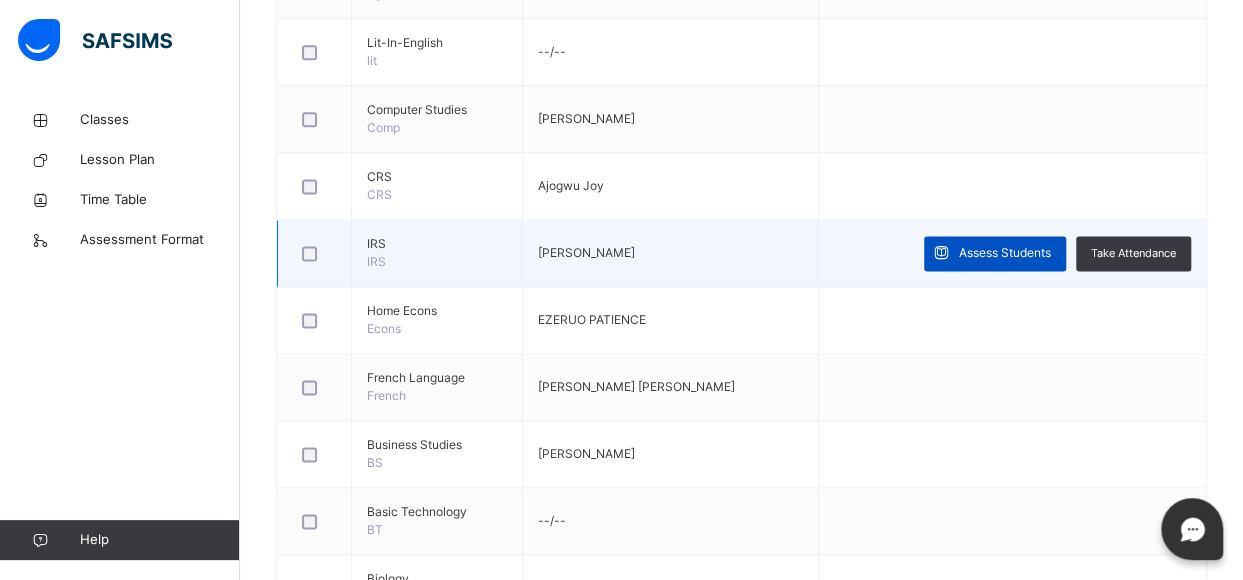 click at bounding box center (941, 253) 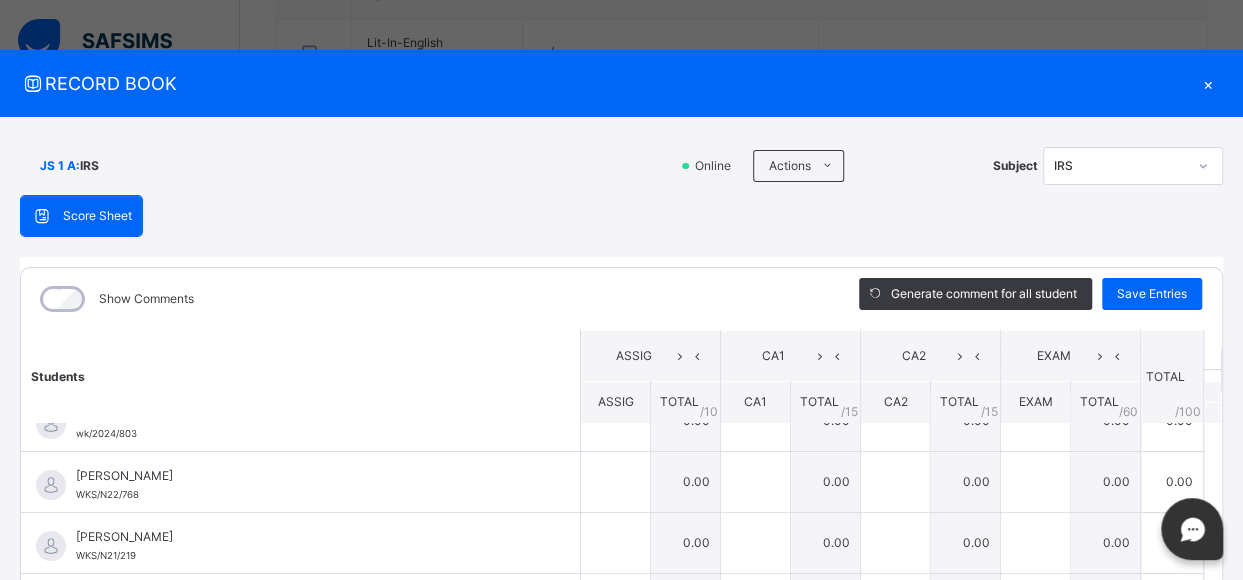 scroll, scrollTop: 0, scrollLeft: 0, axis: both 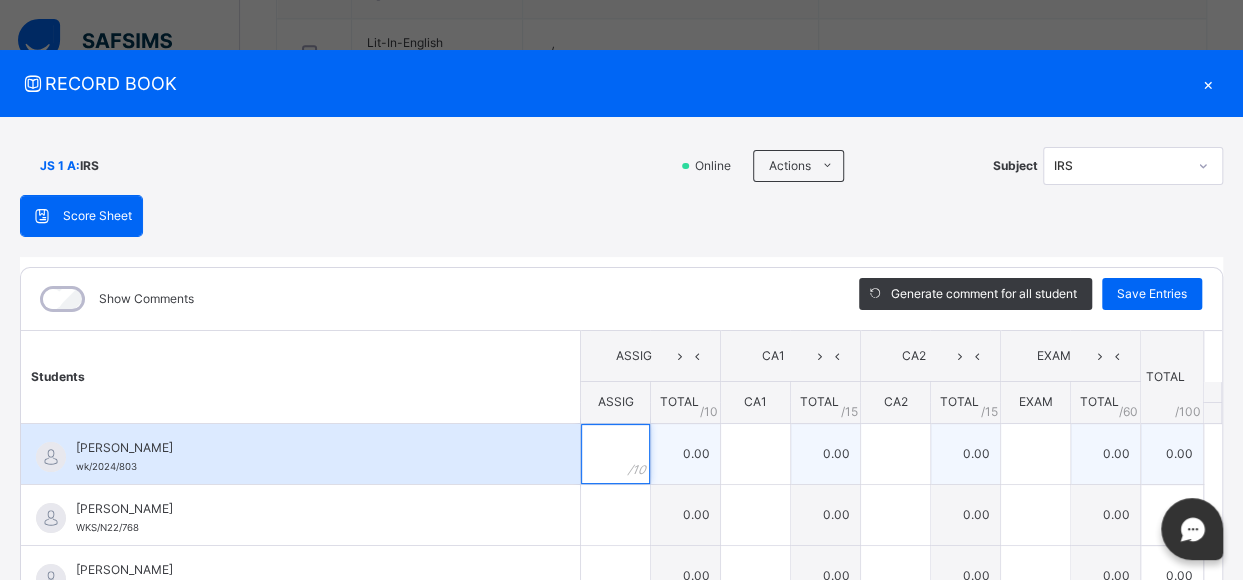 click at bounding box center (615, 454) 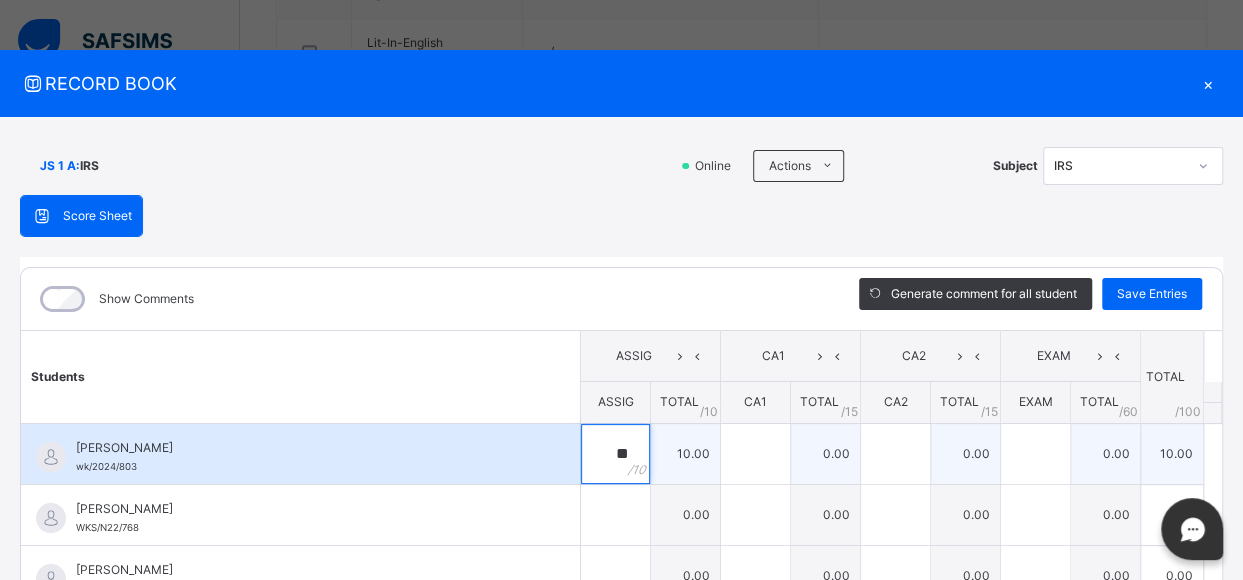 type on "**" 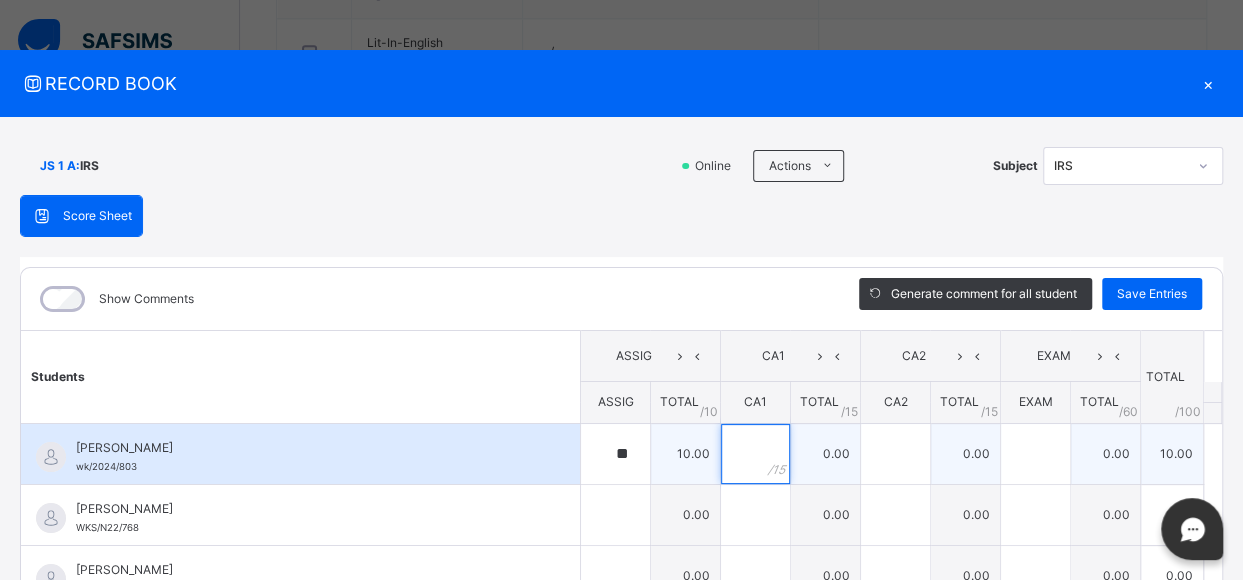 click at bounding box center (755, 454) 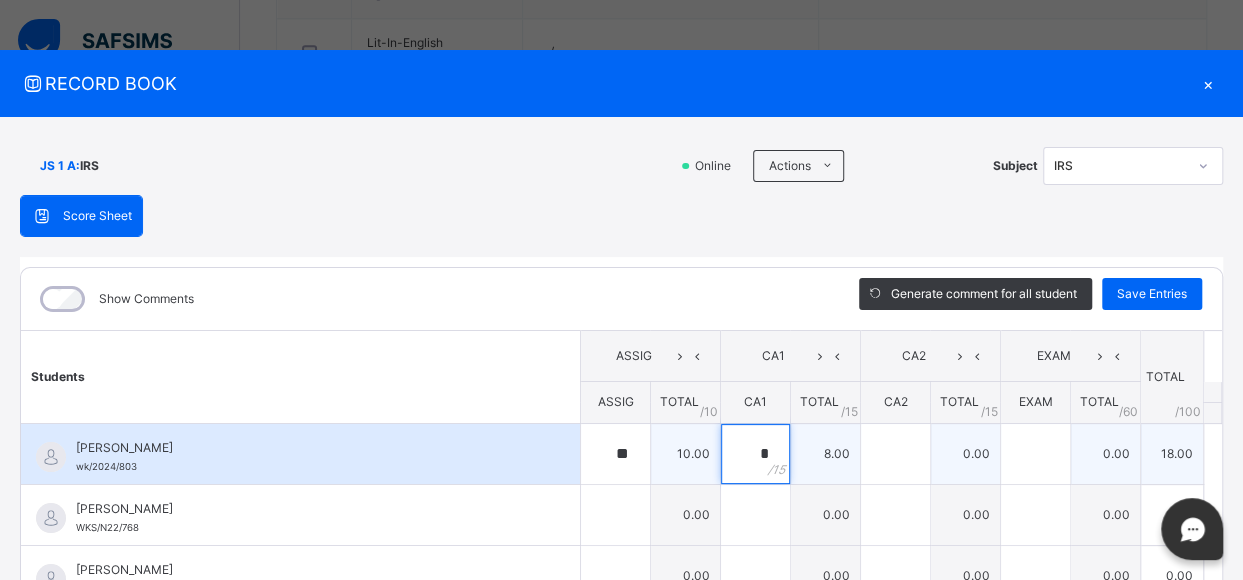 type on "*" 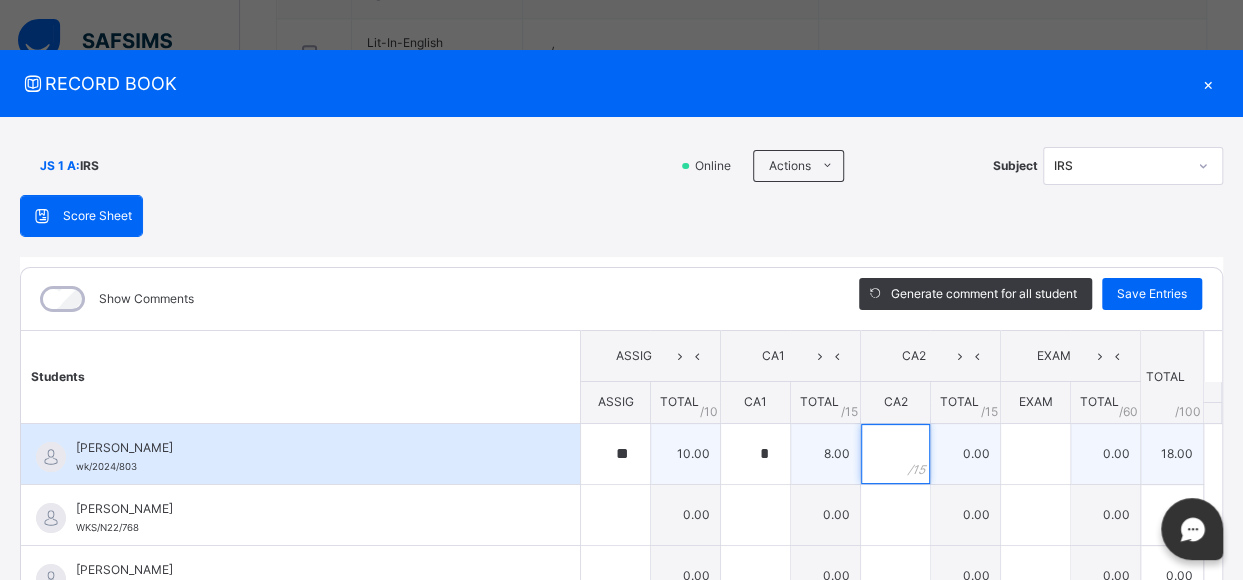 click at bounding box center [895, 454] 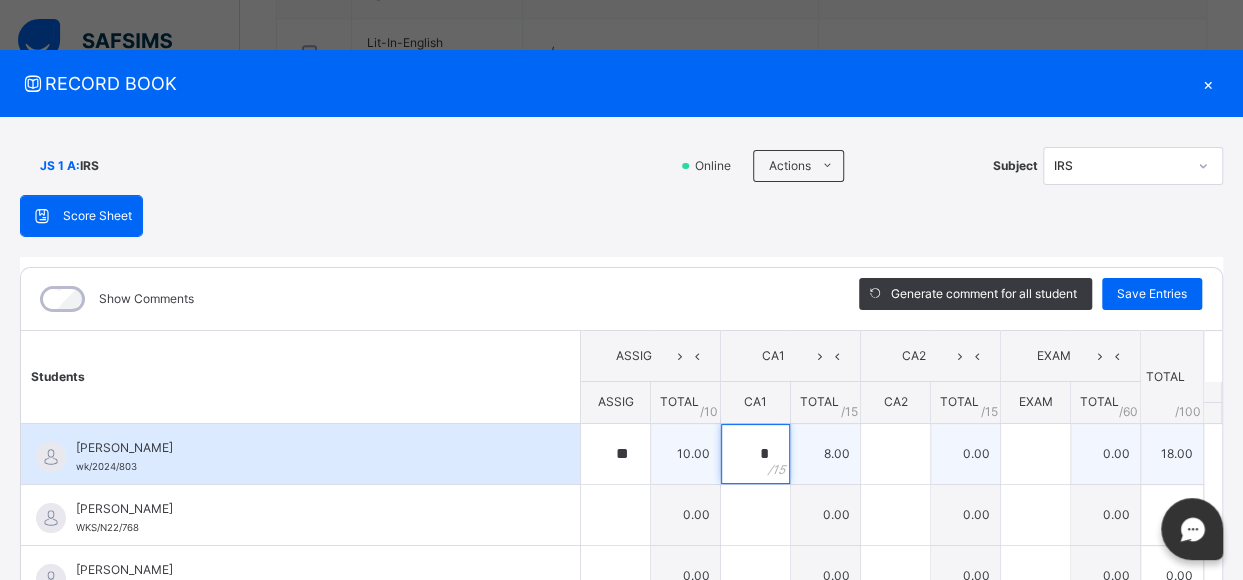 click on "*" at bounding box center (755, 454) 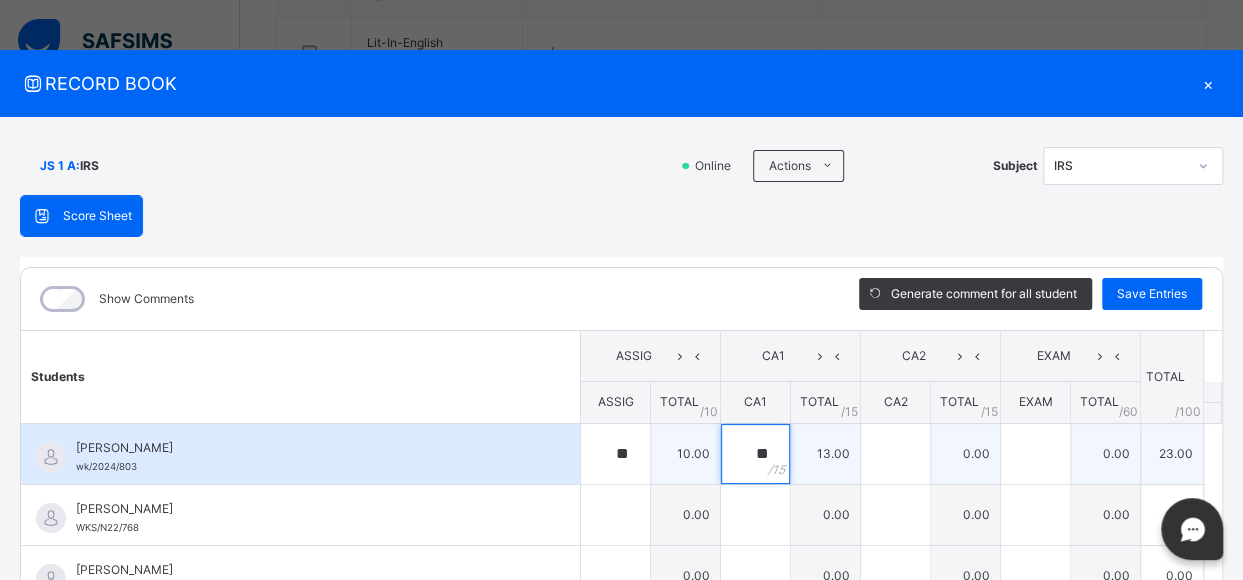 type on "**" 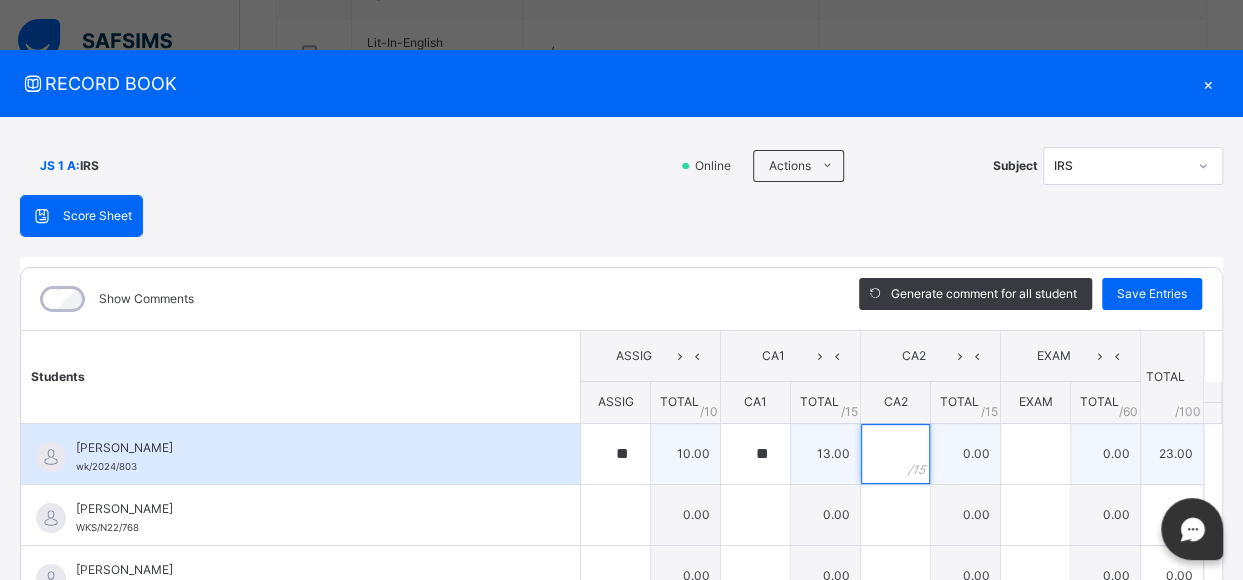 click at bounding box center [895, 454] 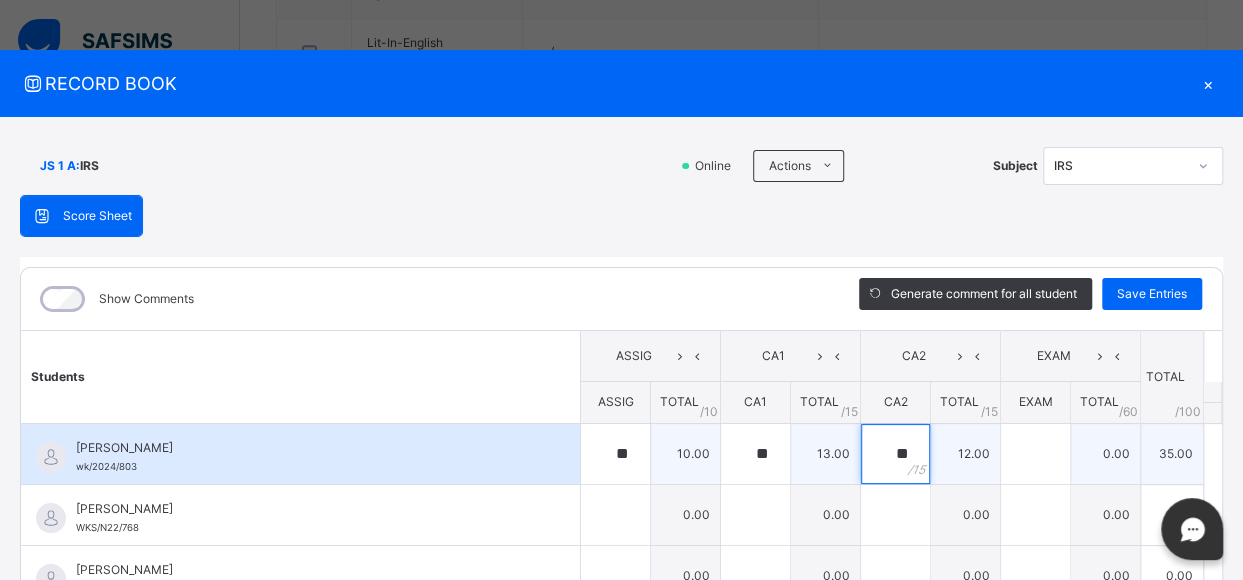 type on "**" 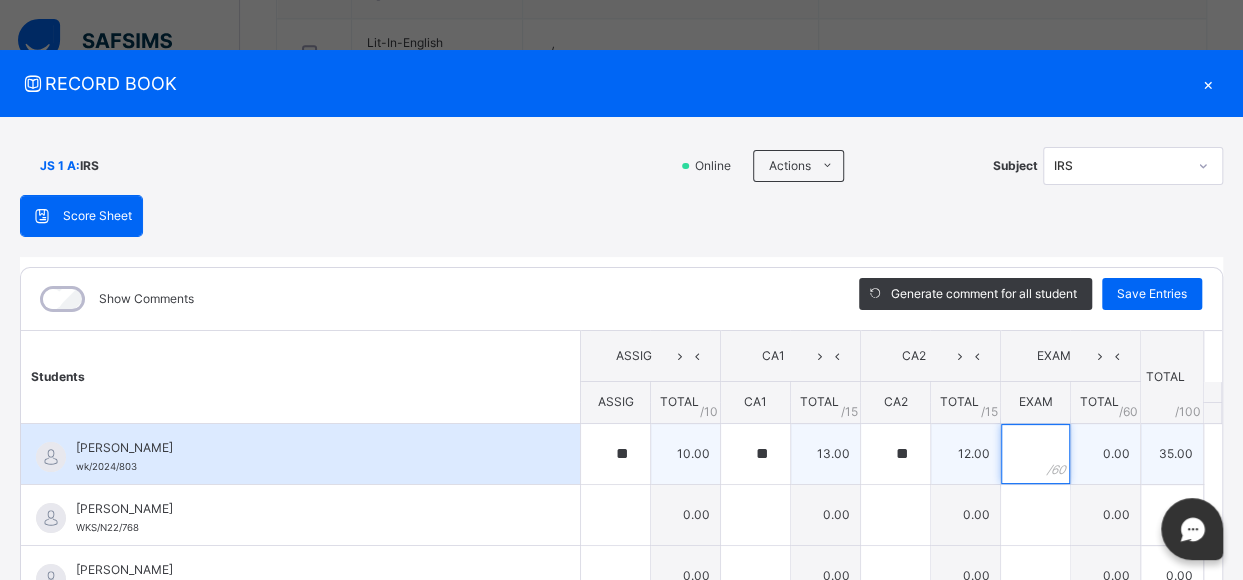 click at bounding box center [1035, 454] 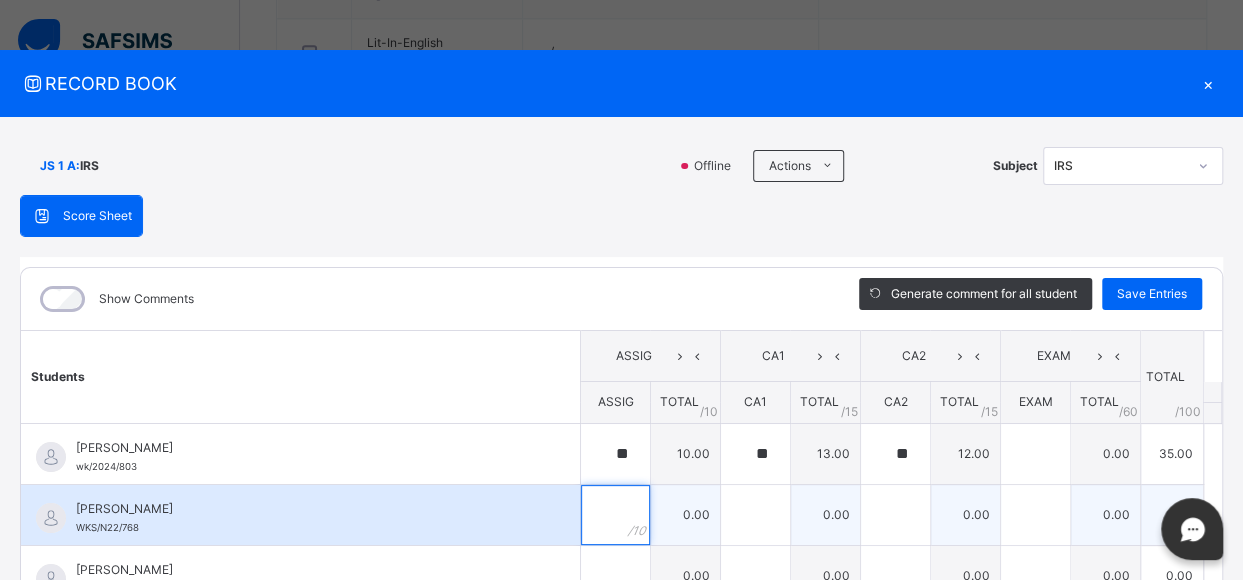 click at bounding box center (615, 515) 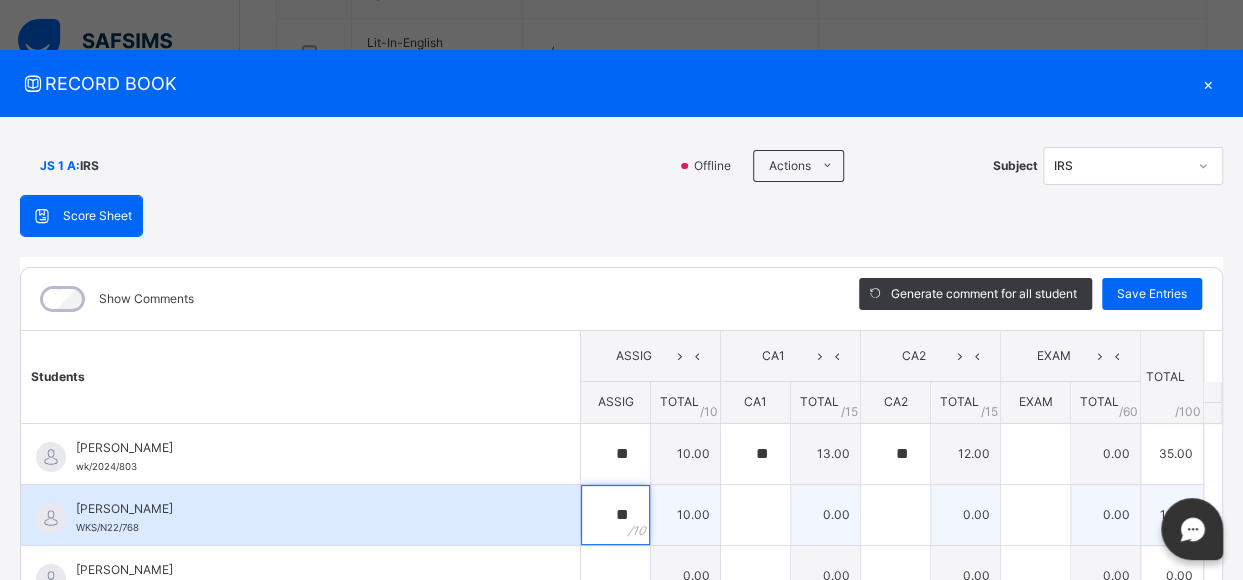 type on "**" 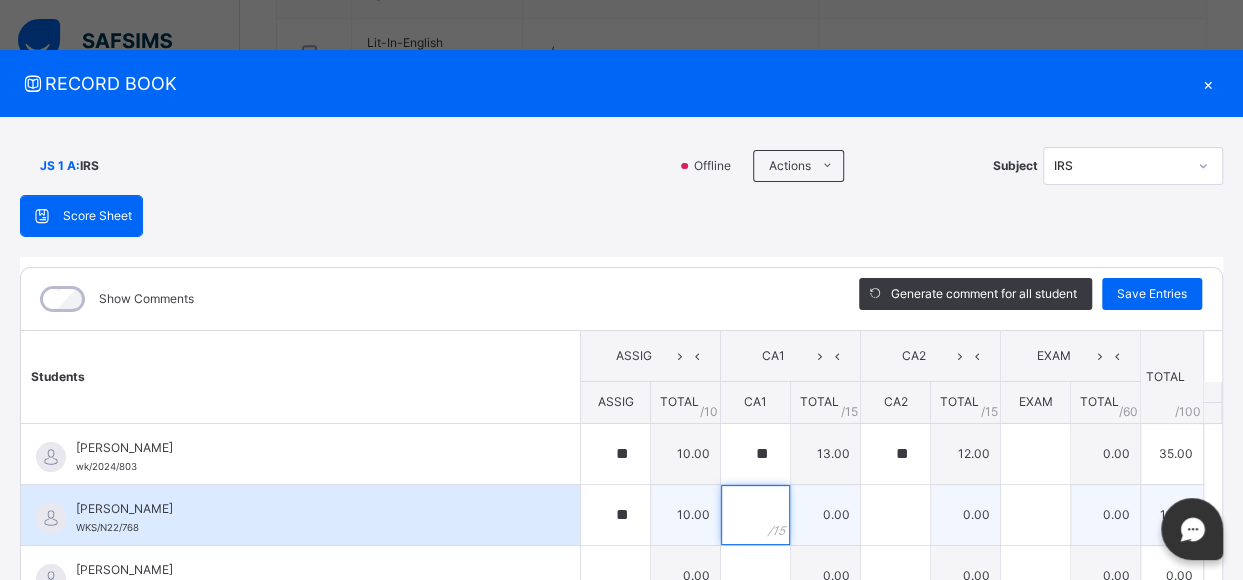 click at bounding box center (755, 515) 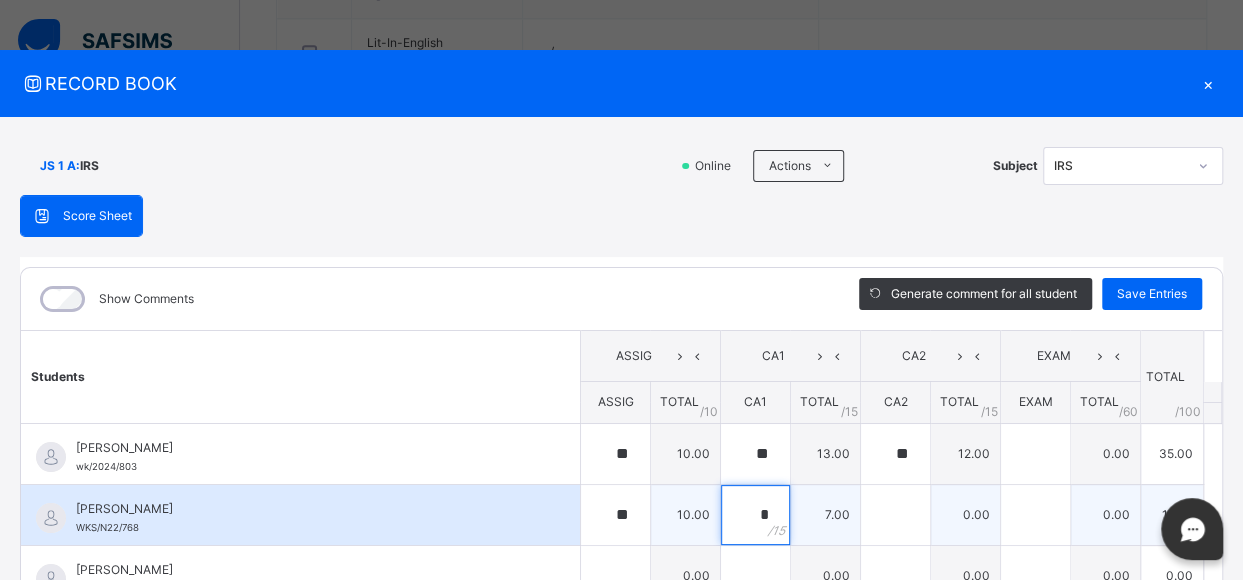 type on "*" 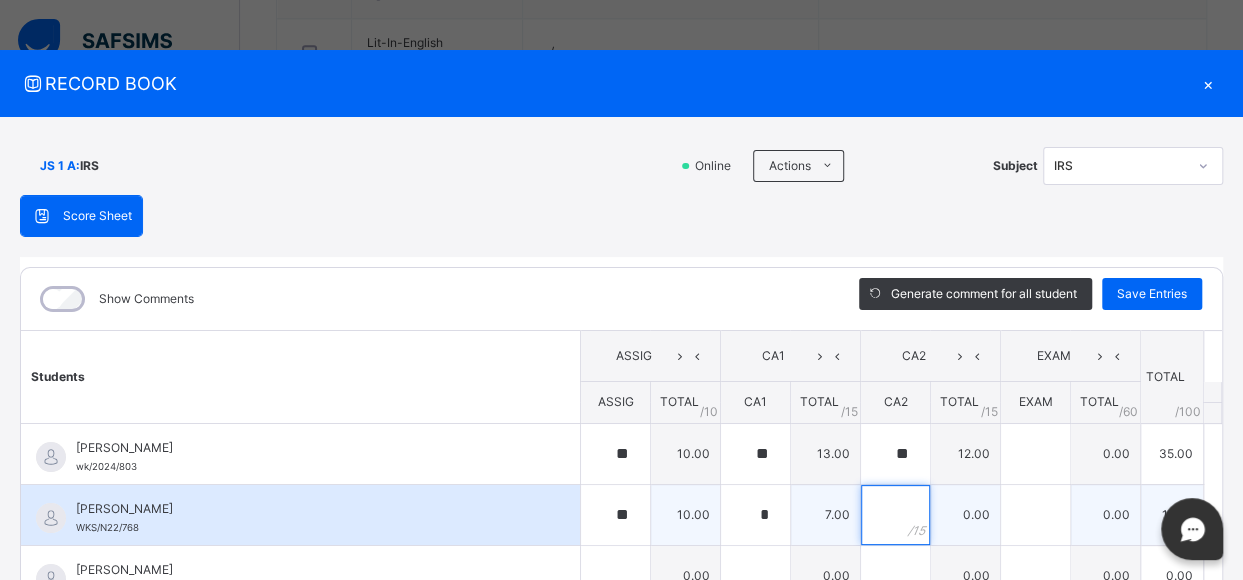 click at bounding box center (895, 515) 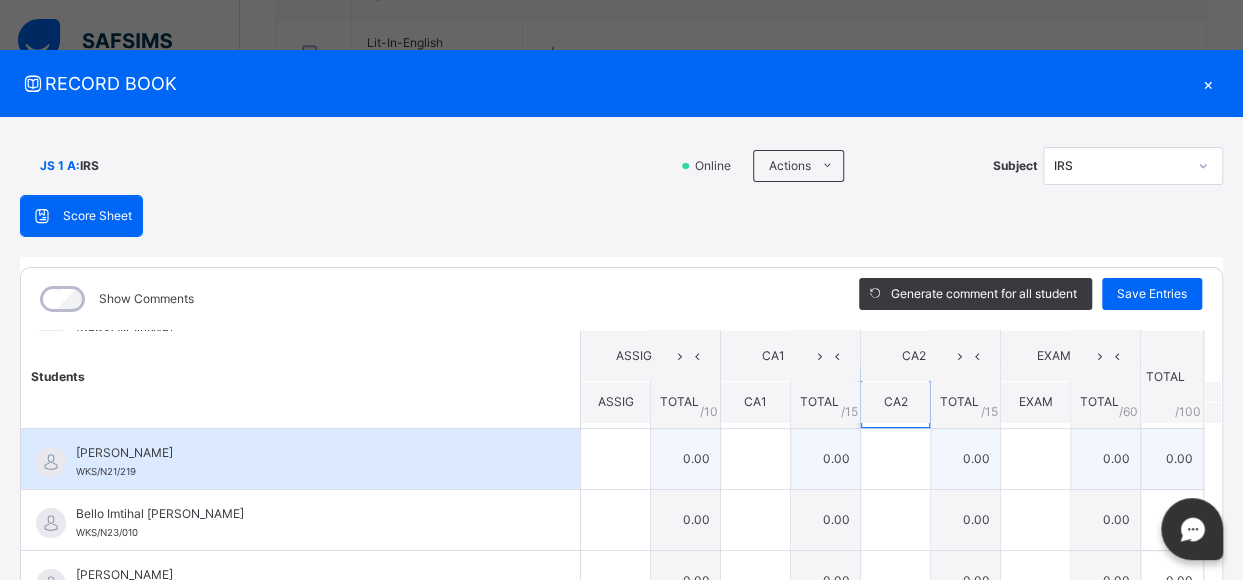 scroll, scrollTop: 116, scrollLeft: 0, axis: vertical 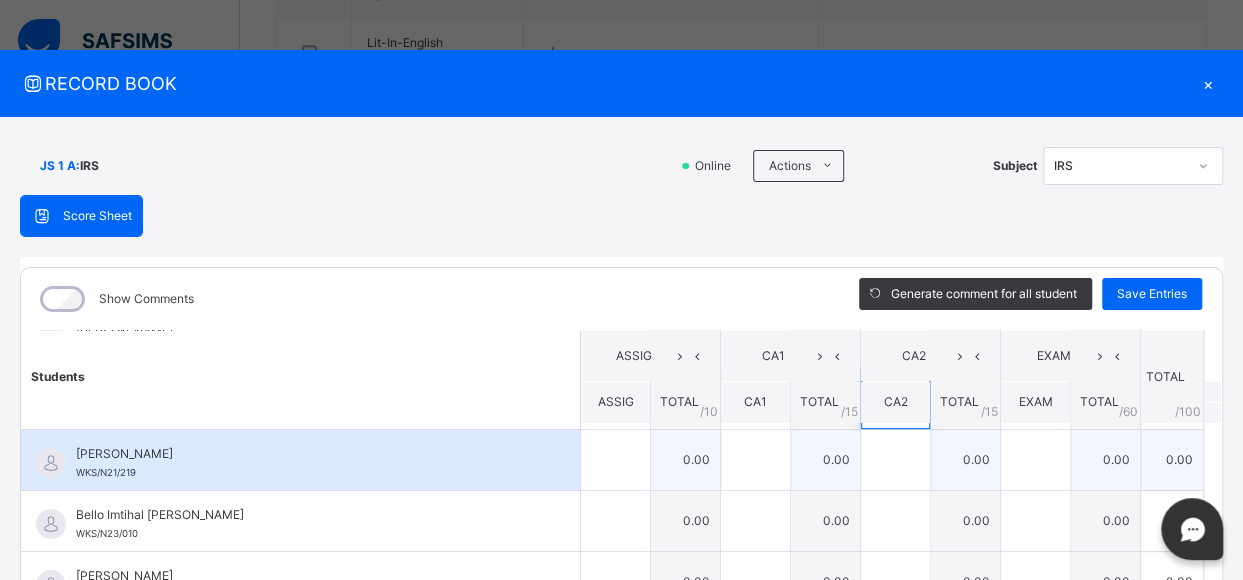 type on "*" 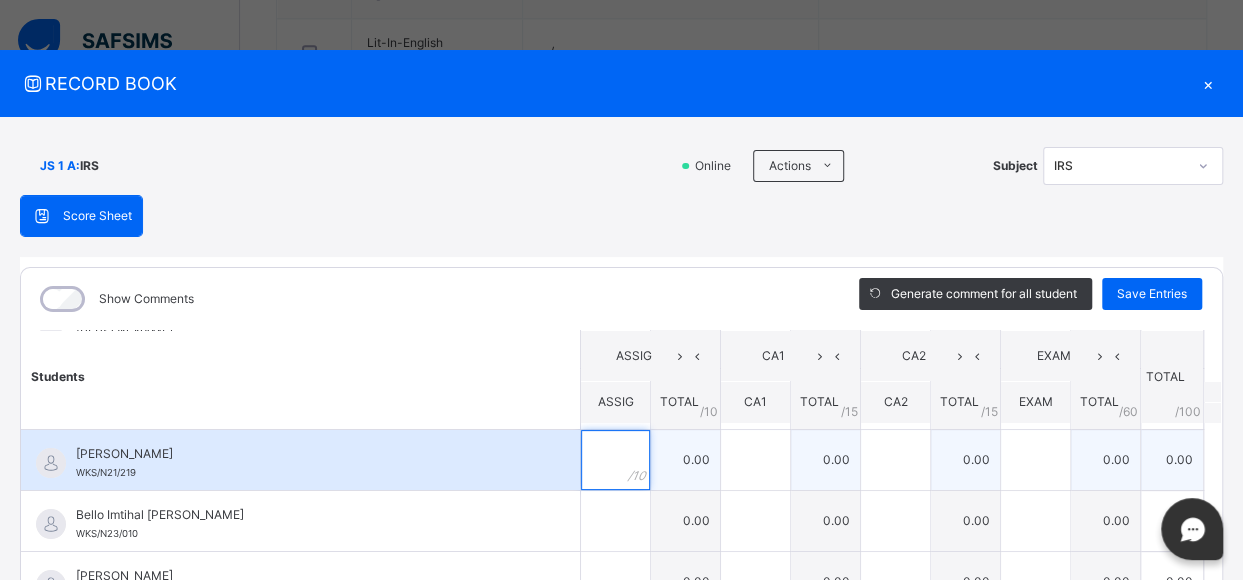 click at bounding box center [615, 460] 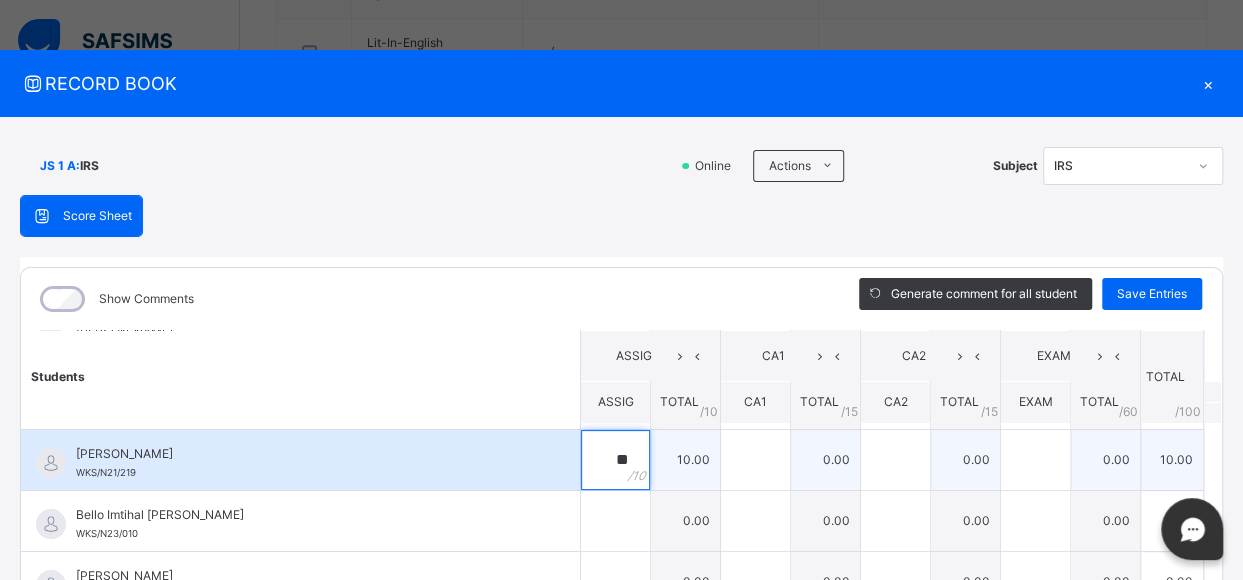type on "**" 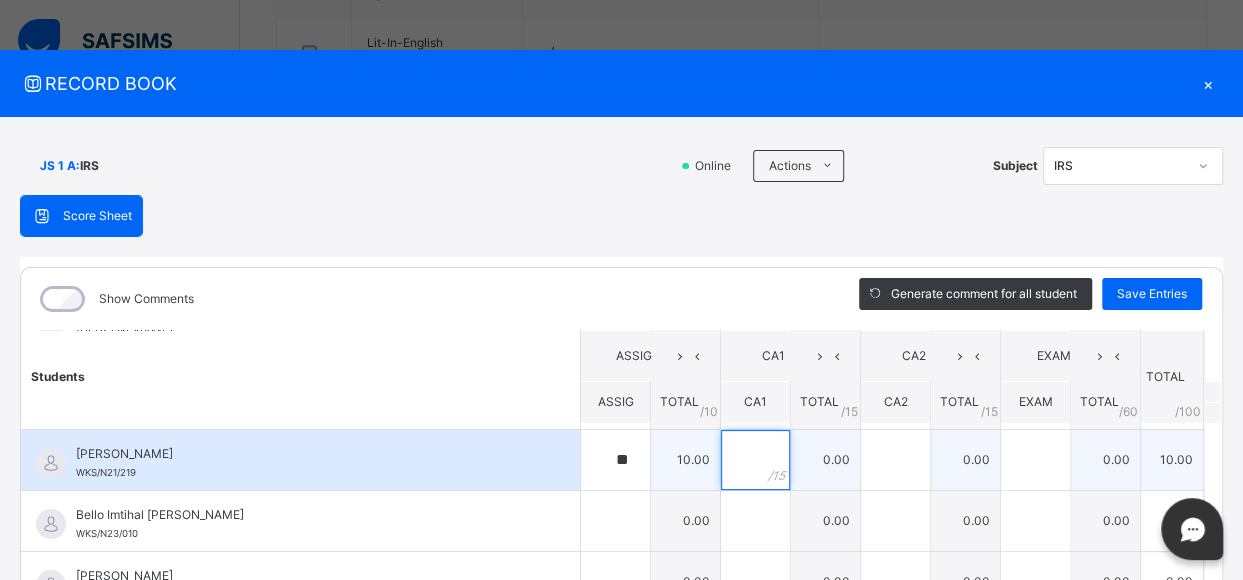 click at bounding box center [755, 460] 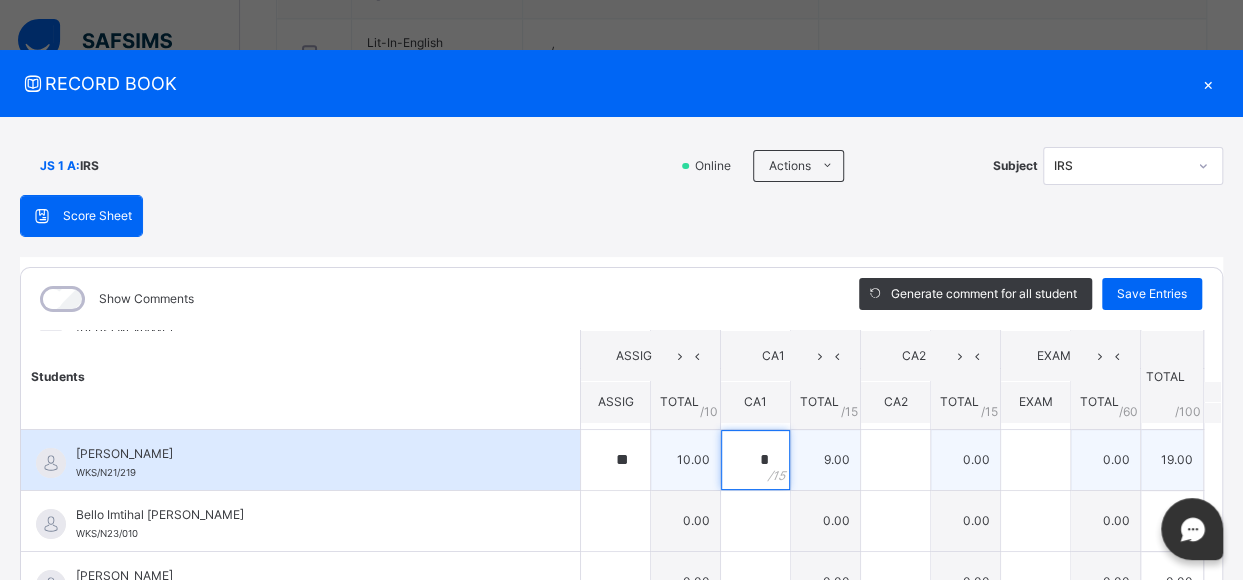 type on "*" 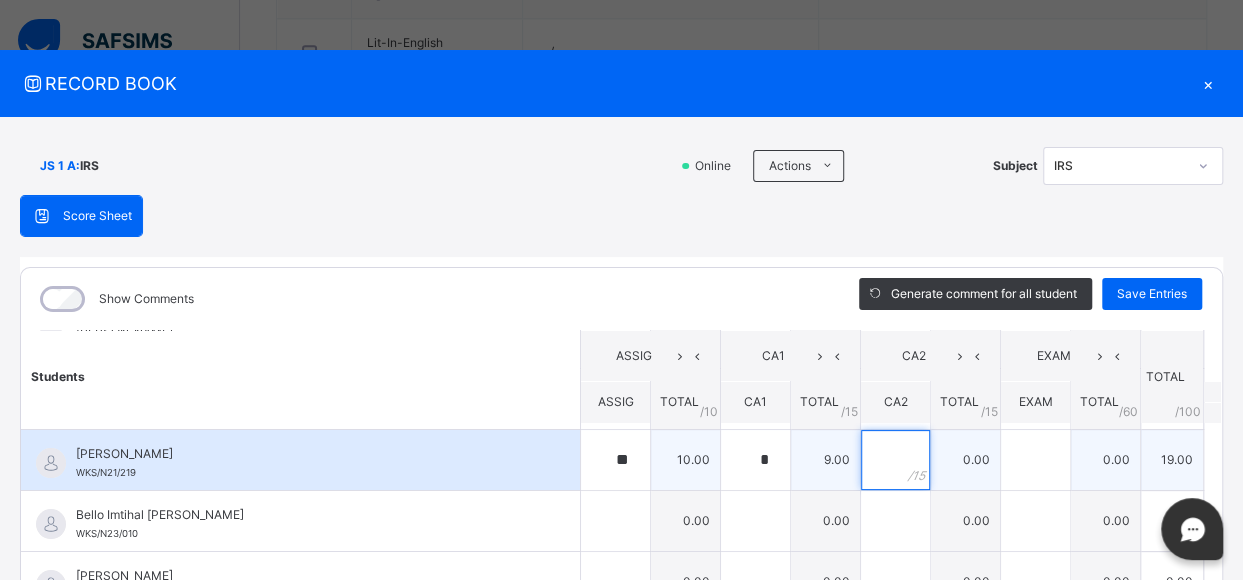 click at bounding box center [895, 460] 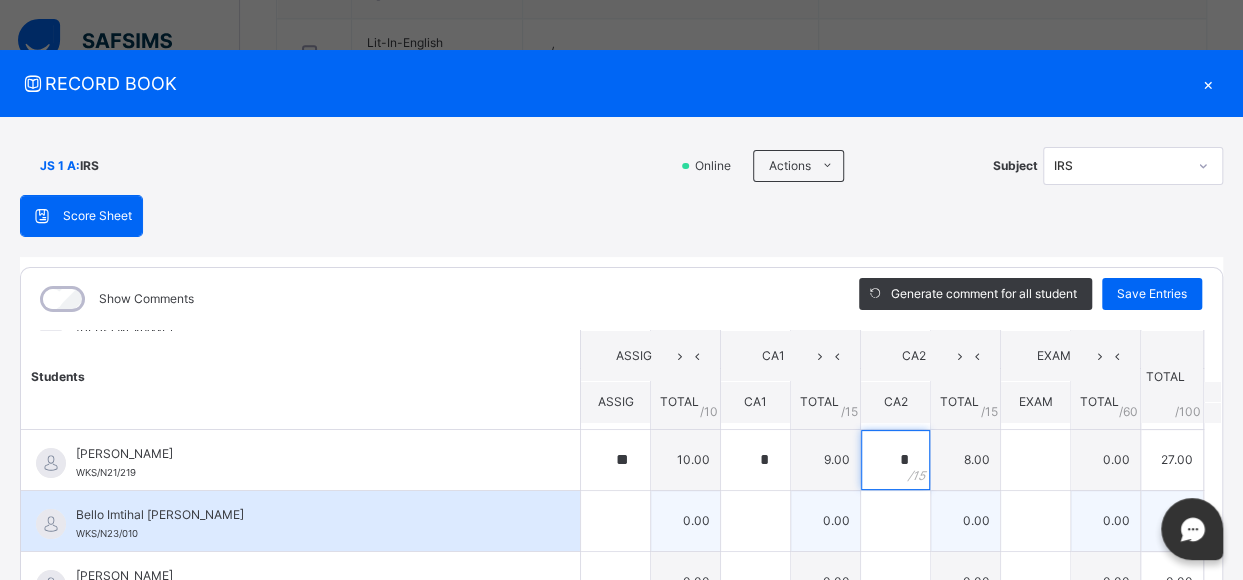type on "*" 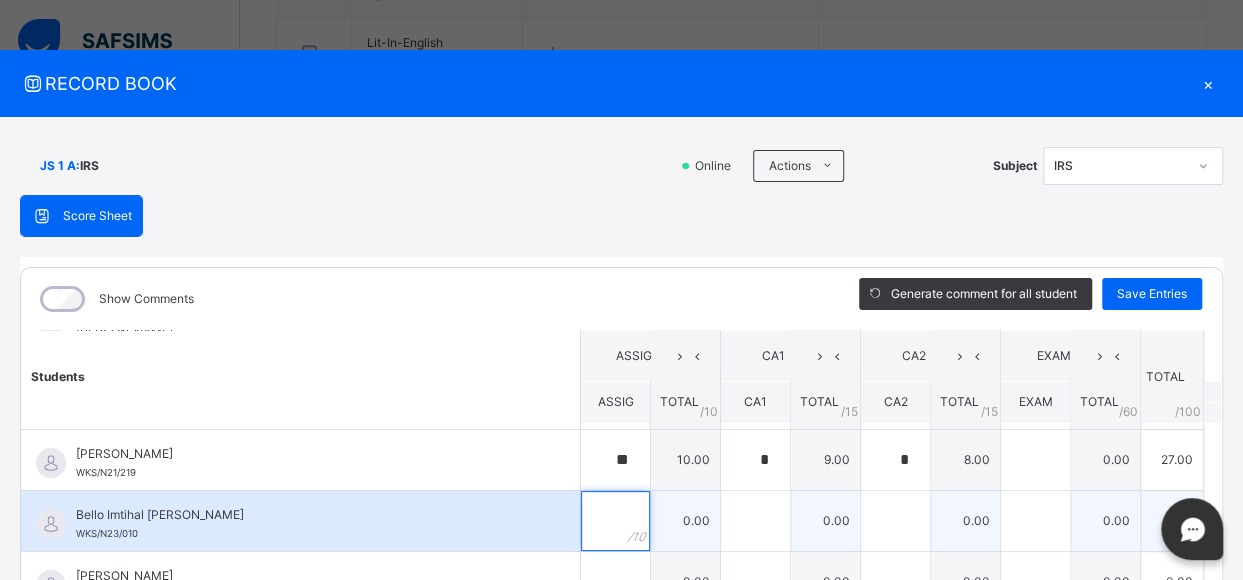 click at bounding box center [615, 521] 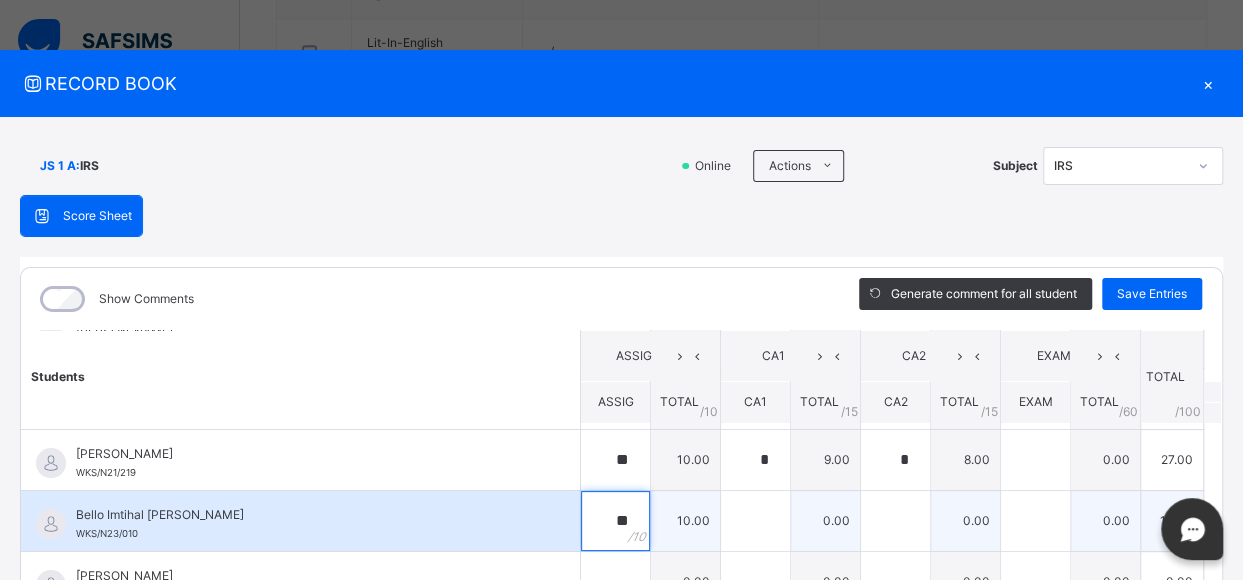 type on "**" 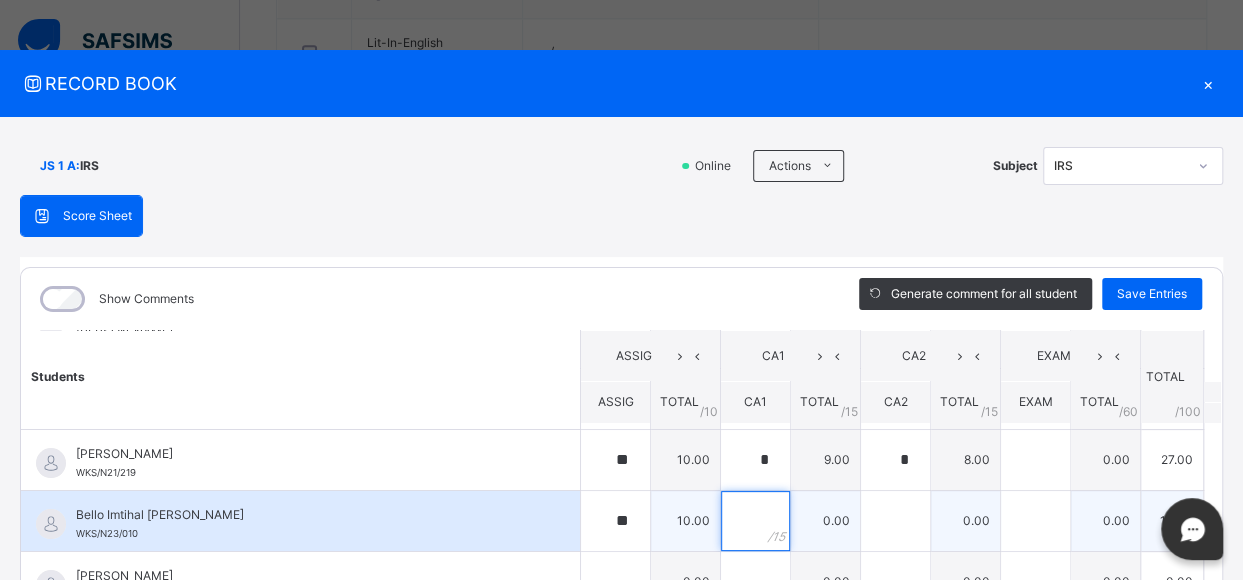 click at bounding box center (755, 521) 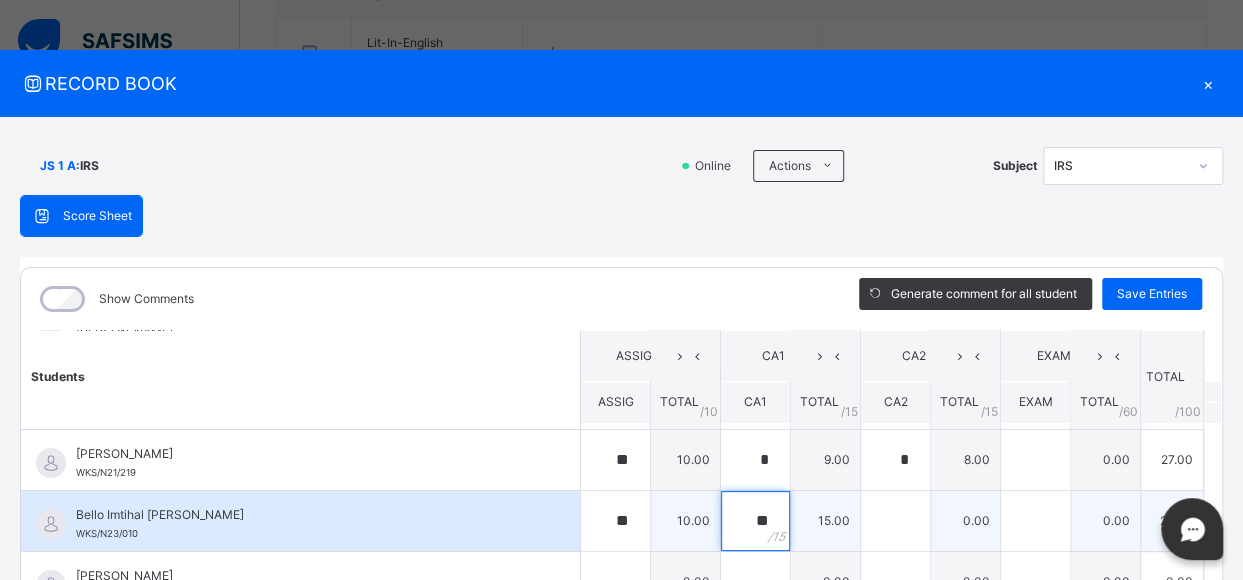 type on "**" 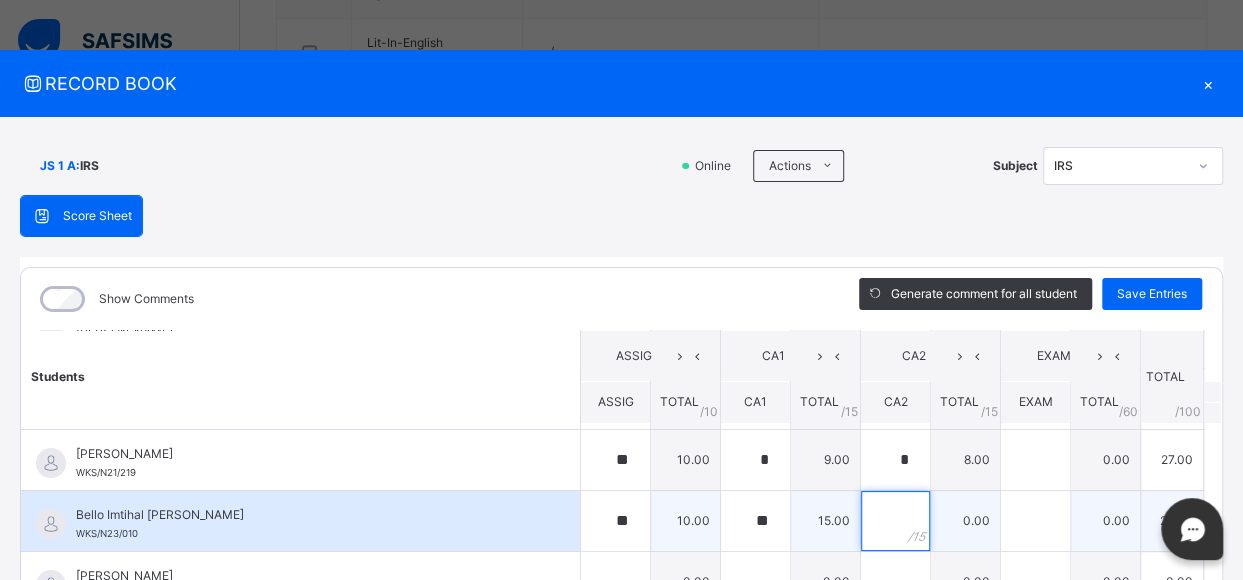 click at bounding box center [895, 521] 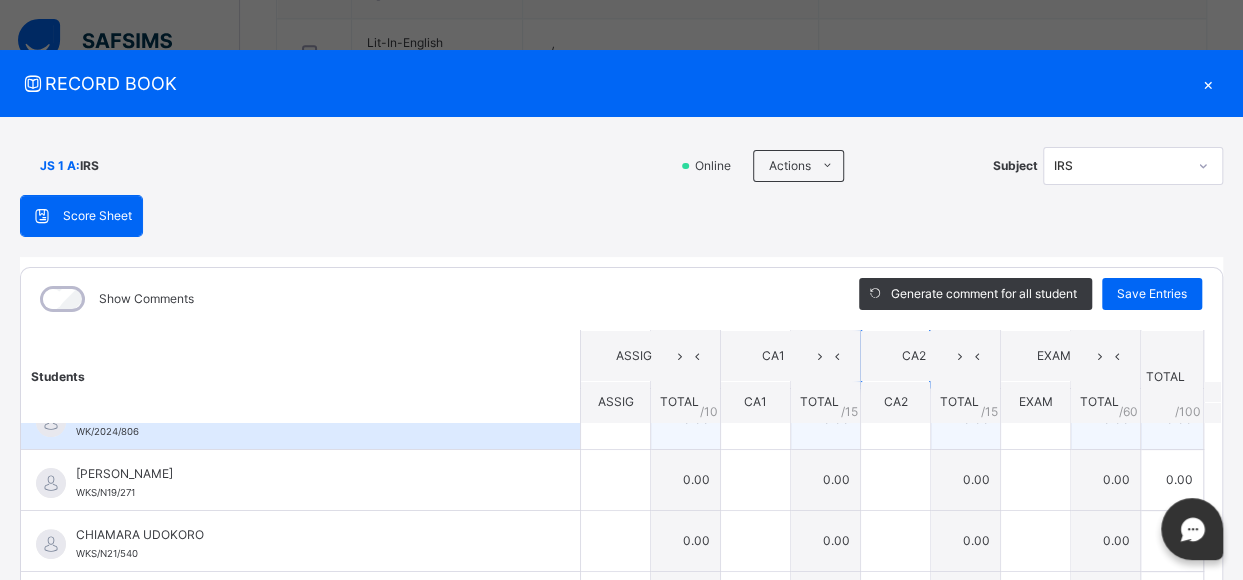 scroll, scrollTop: 287, scrollLeft: 0, axis: vertical 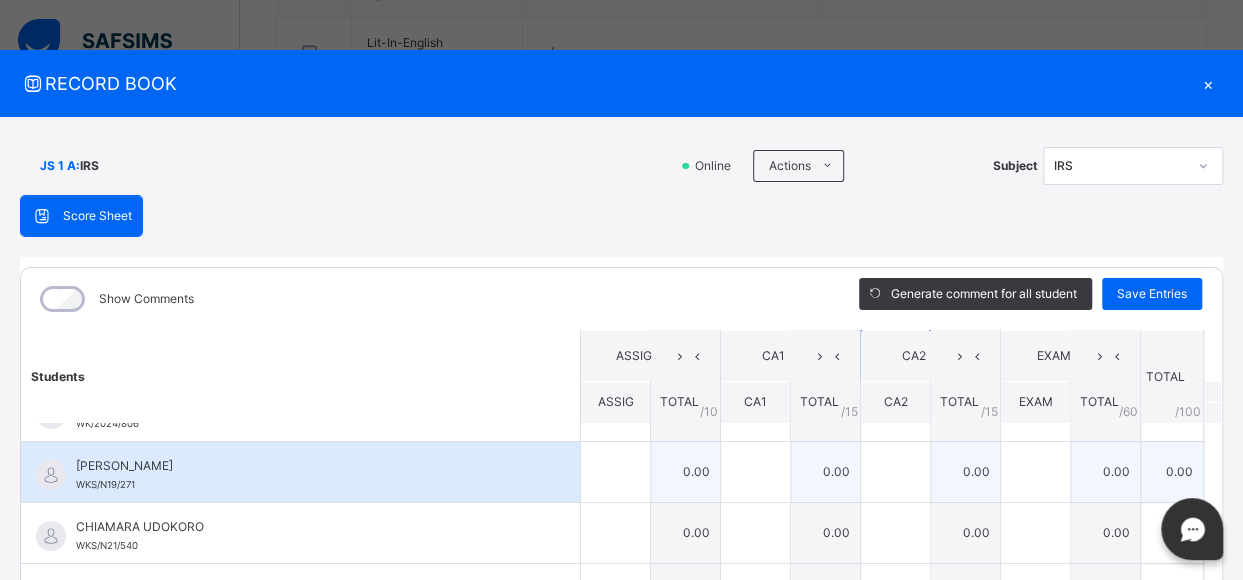 type on "**" 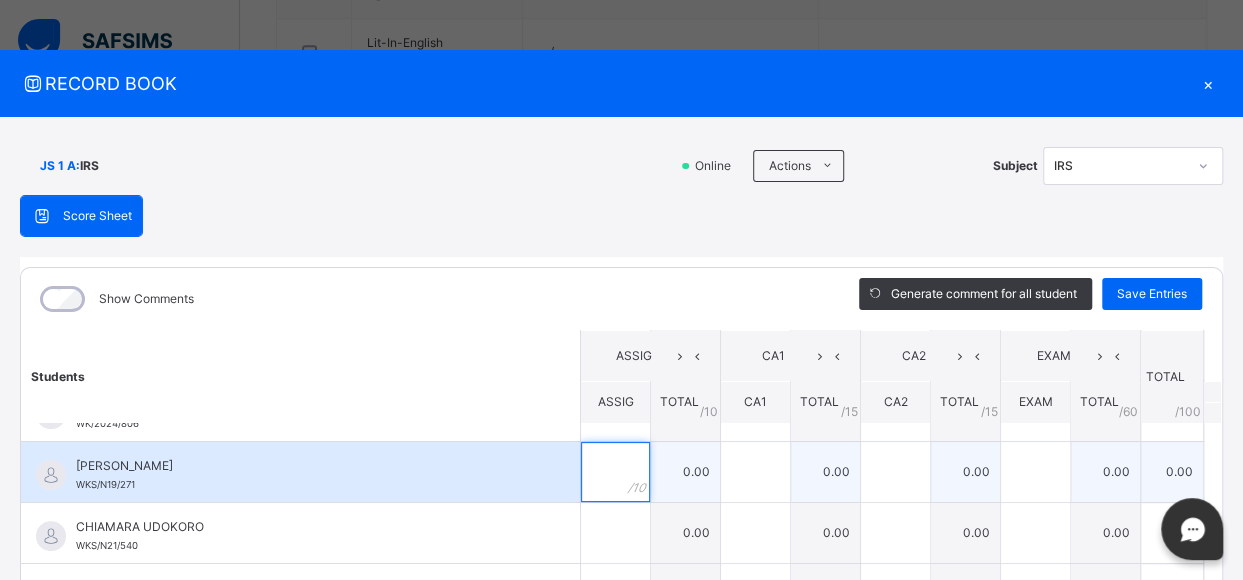 click at bounding box center (615, 472) 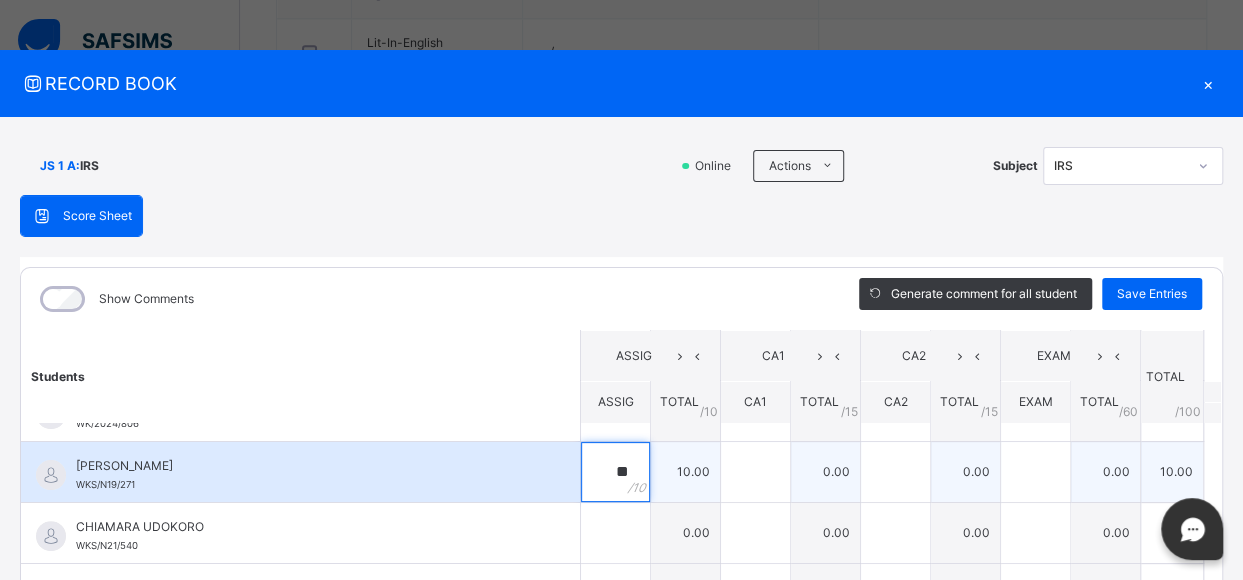 type on "**" 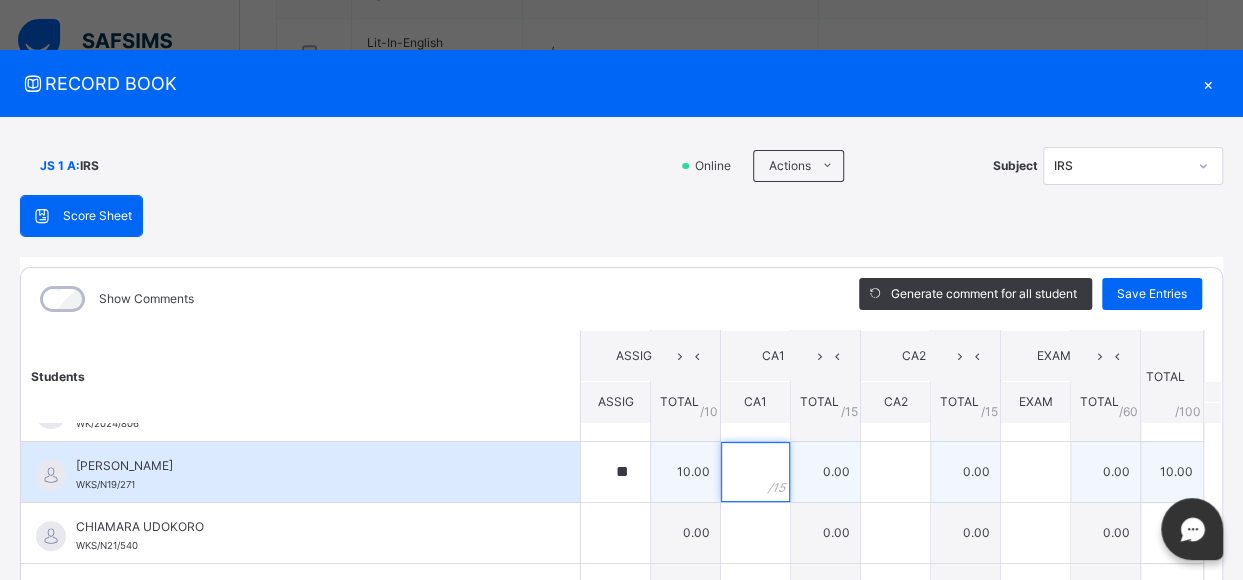 click at bounding box center [755, 472] 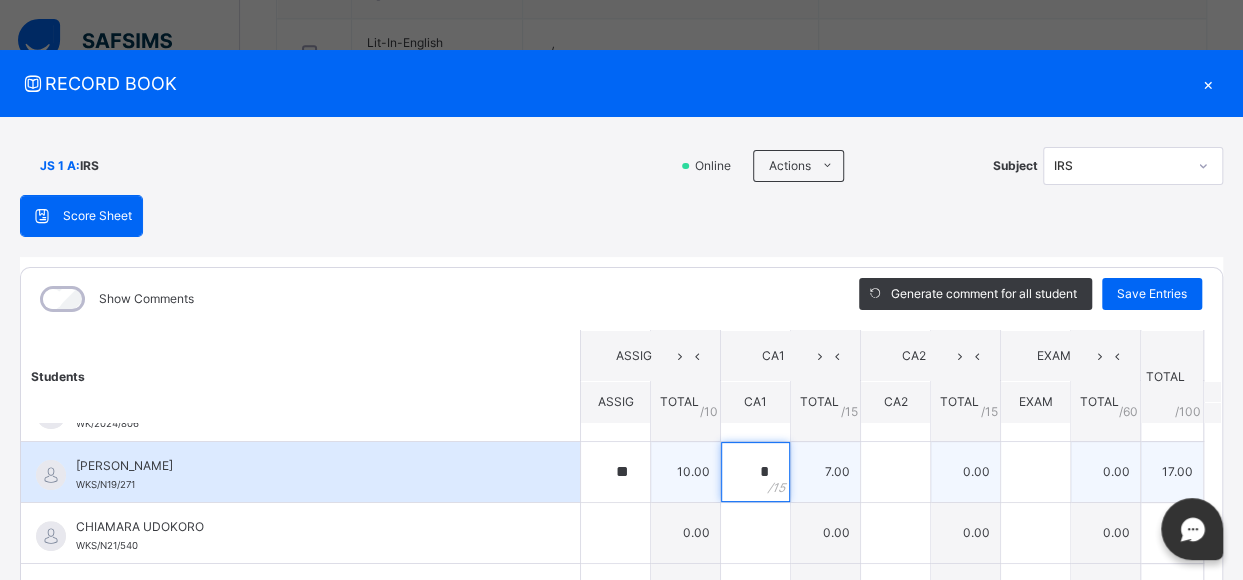 type on "*" 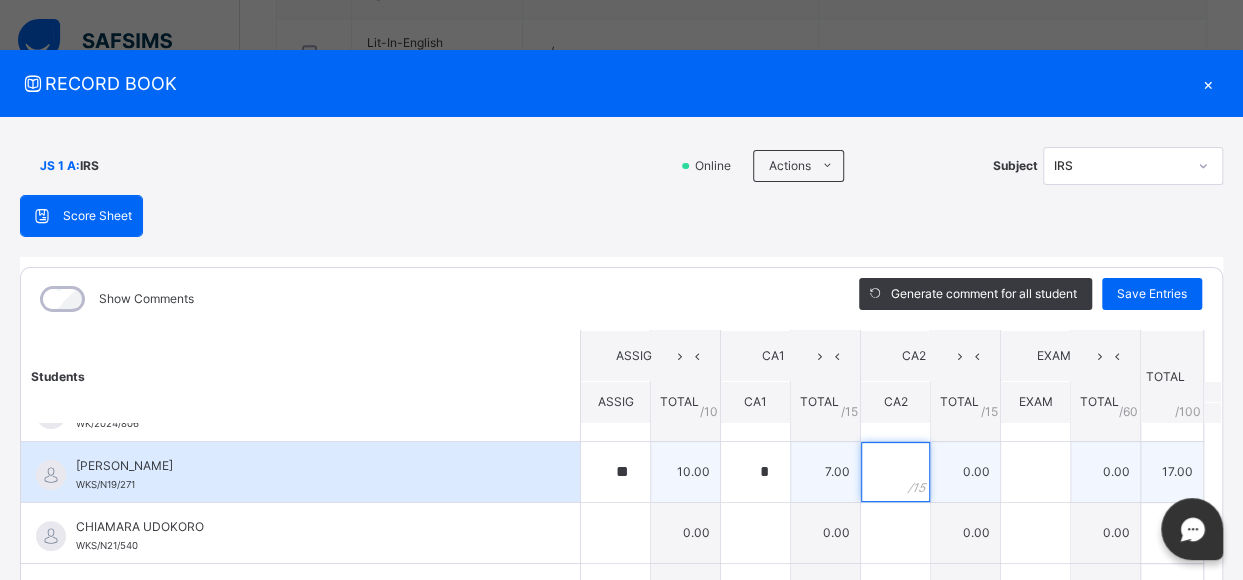 click at bounding box center [895, 472] 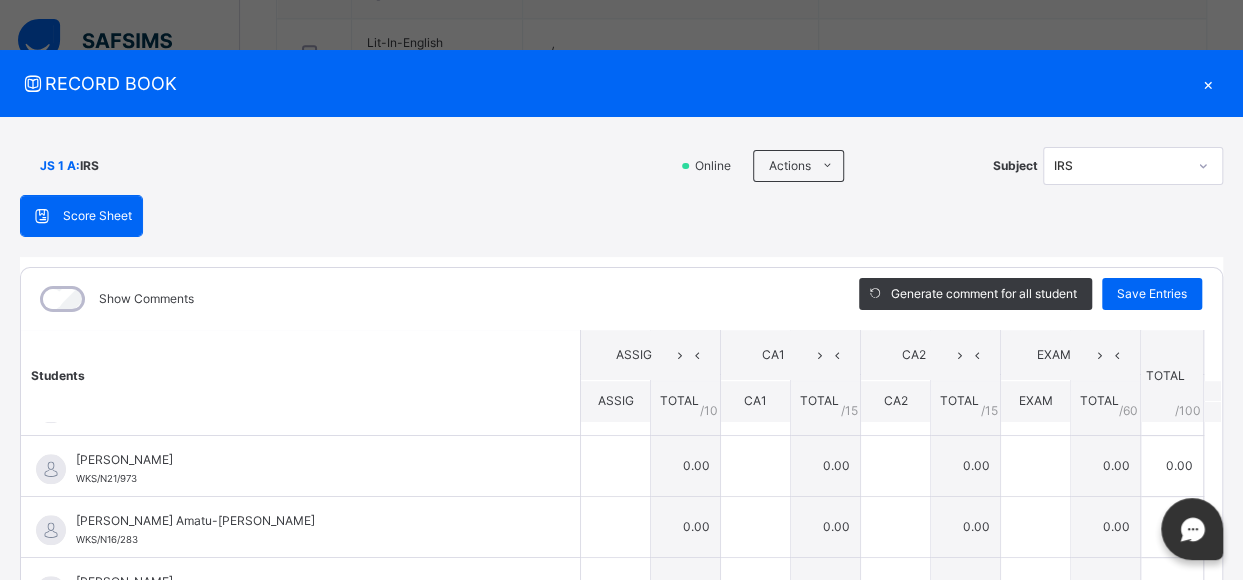 scroll, scrollTop: 965, scrollLeft: 0, axis: vertical 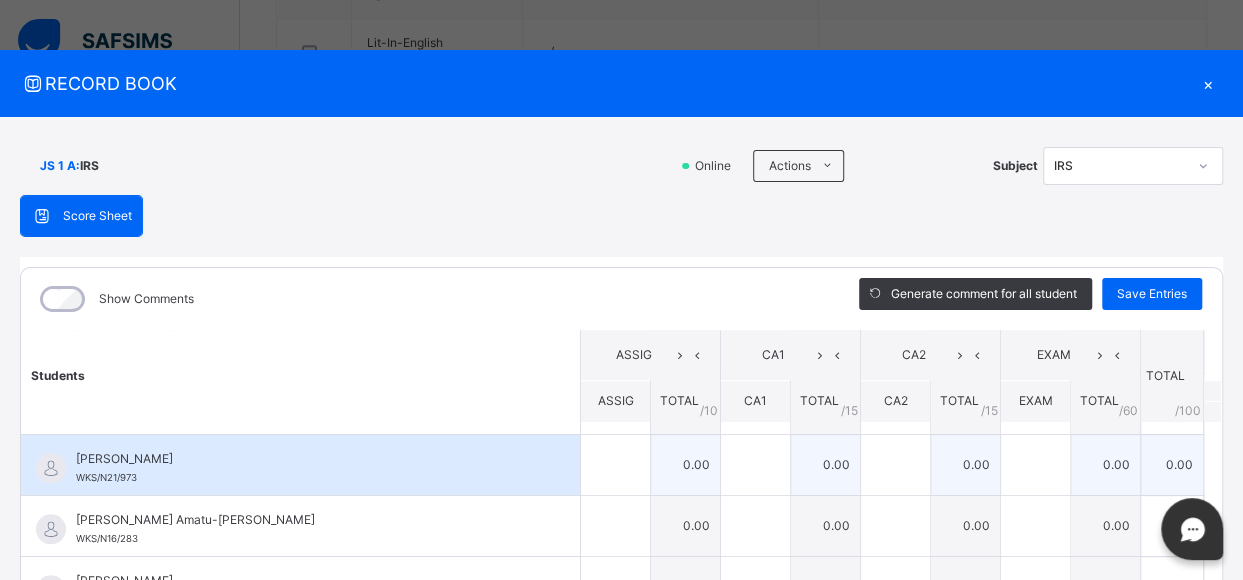 type on "*" 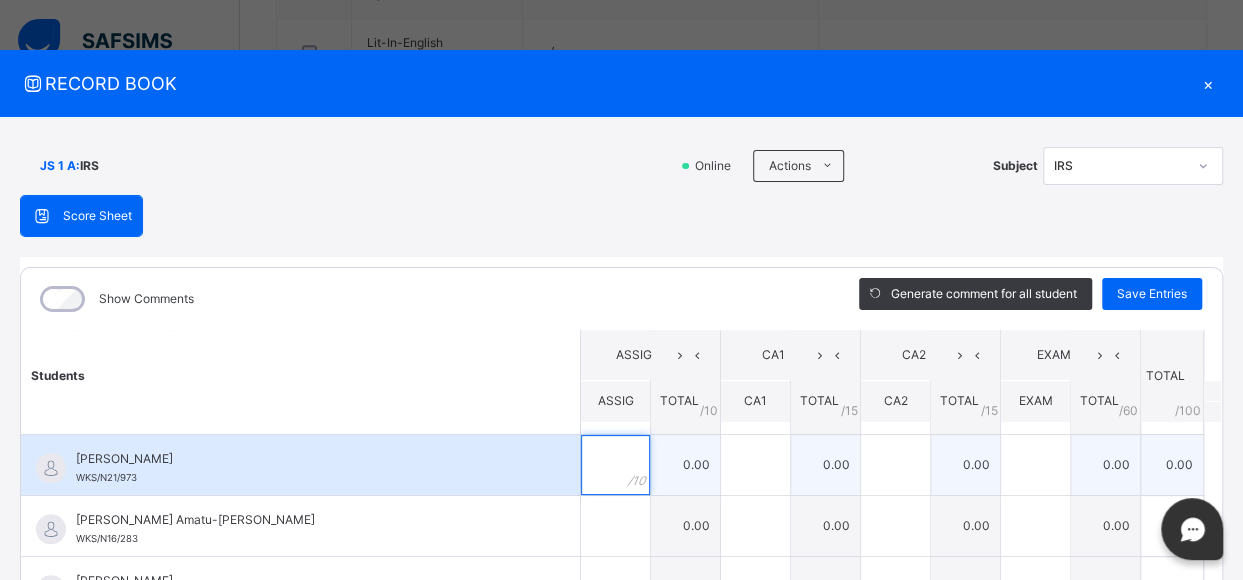 click at bounding box center [615, 465] 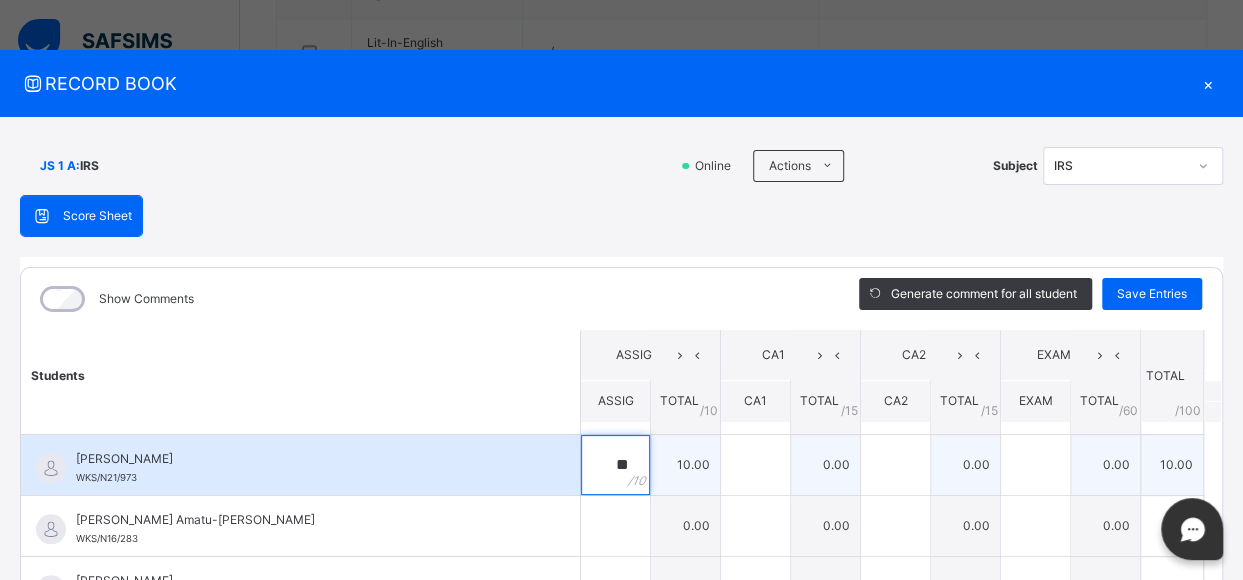 type on "**" 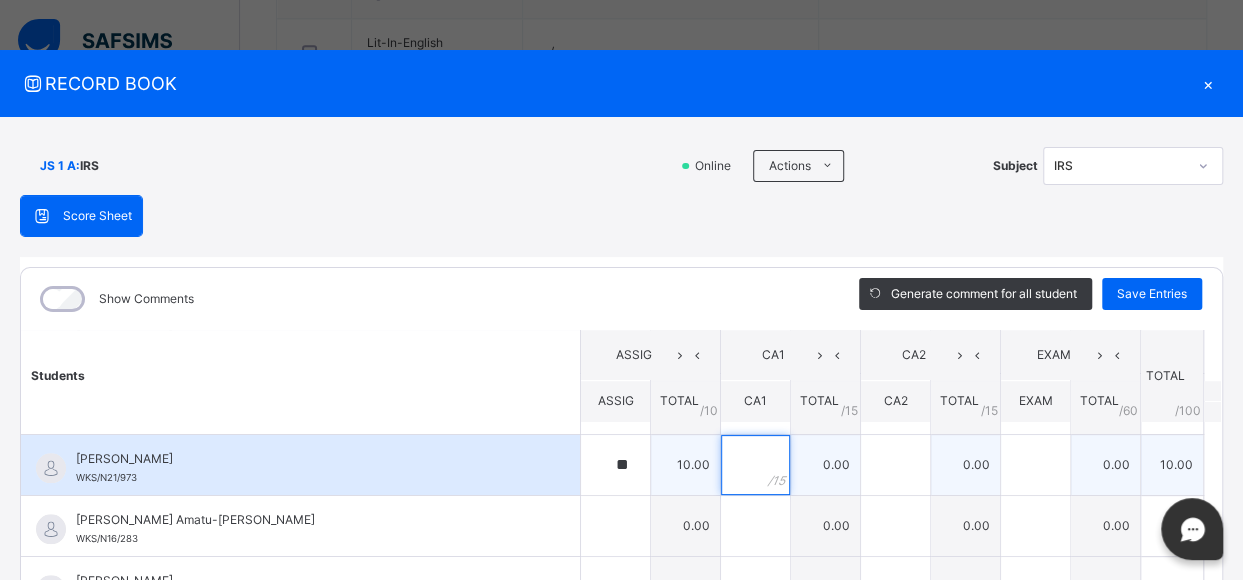 click at bounding box center [755, 465] 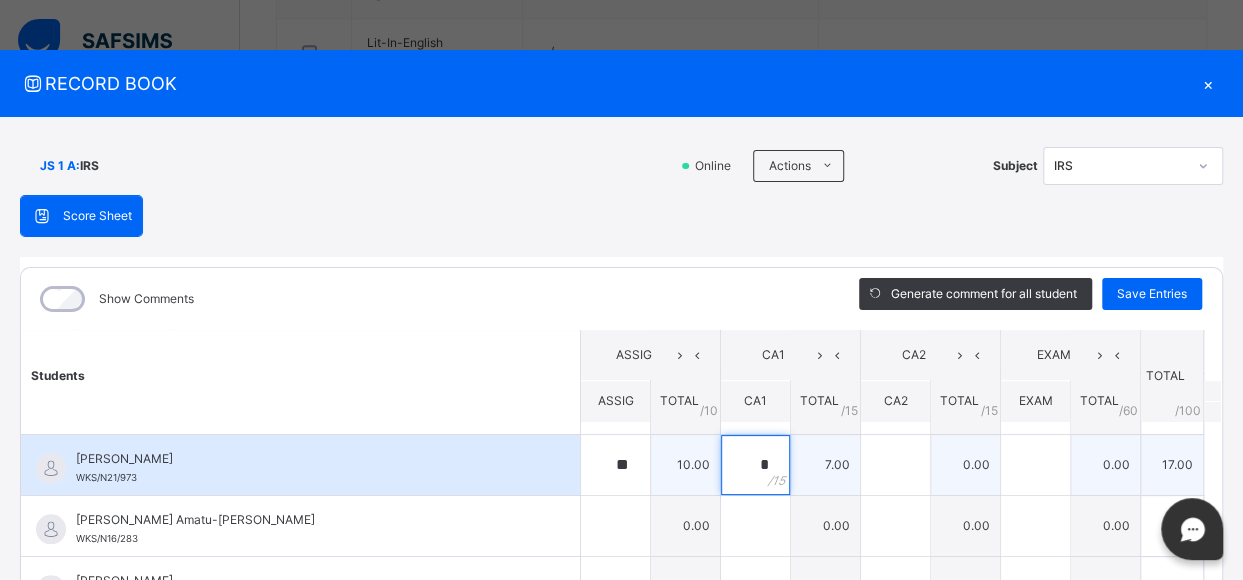 type on "*" 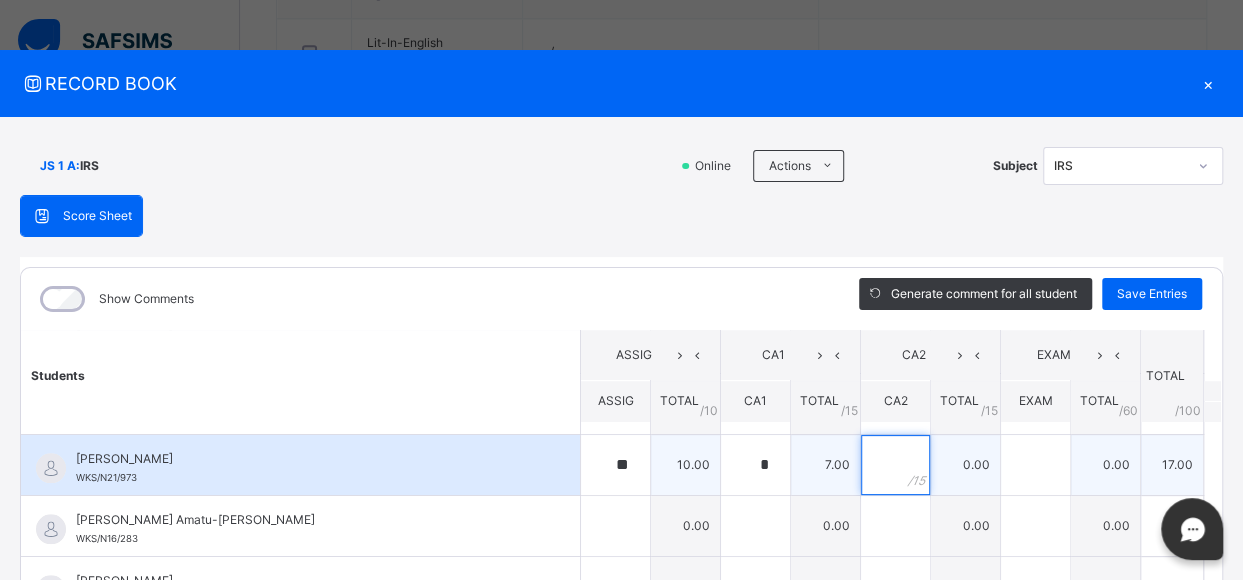 click at bounding box center (895, 465) 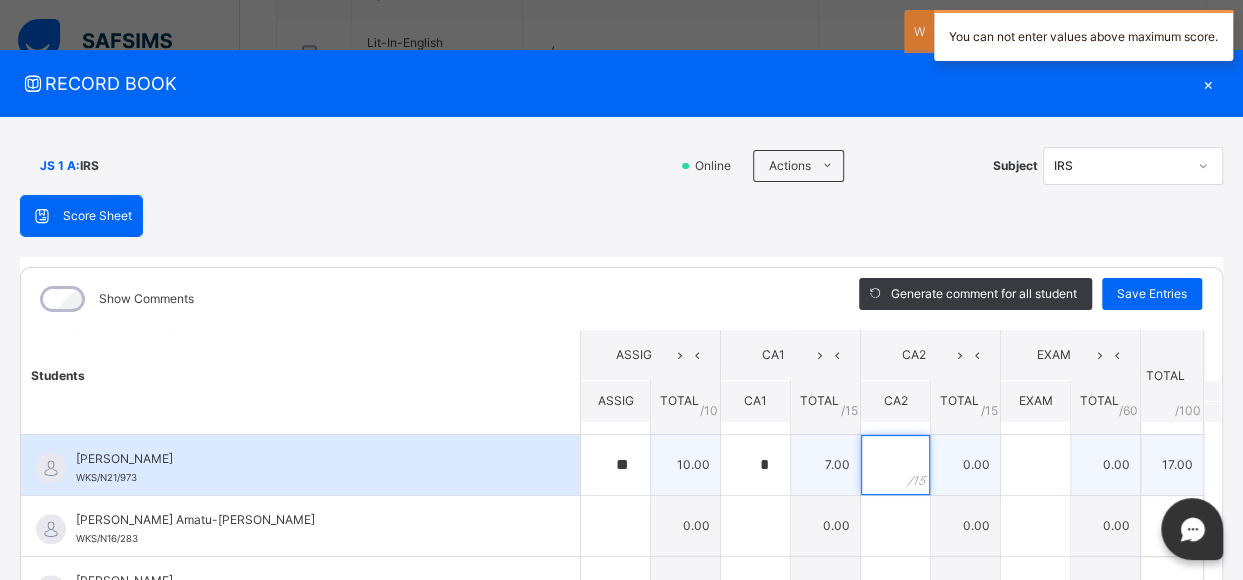 type on "*" 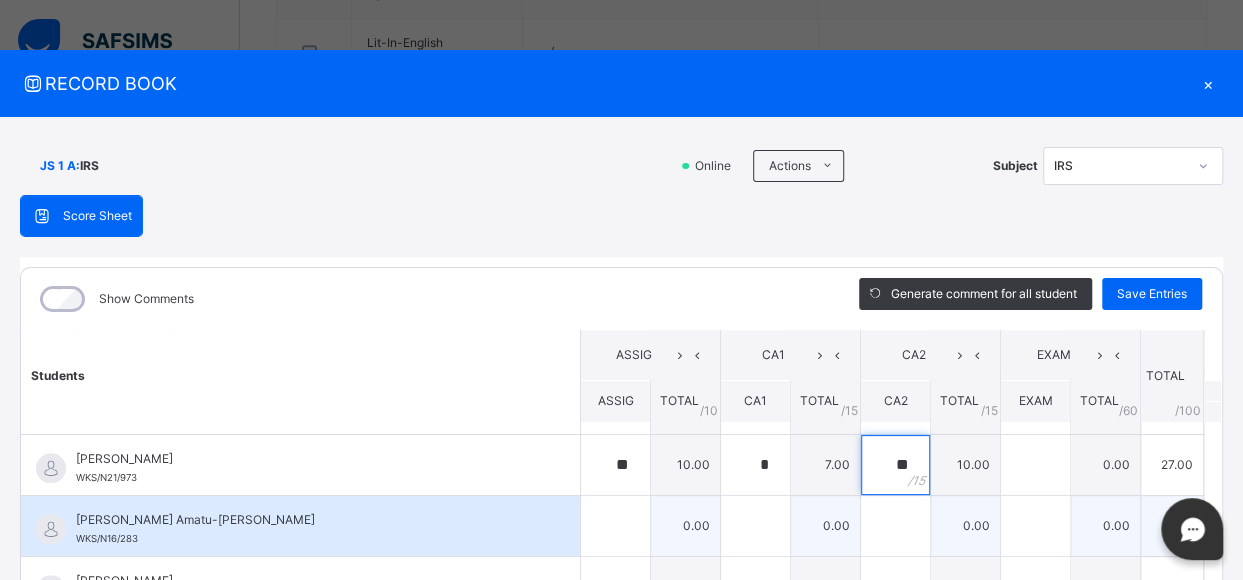 type on "**" 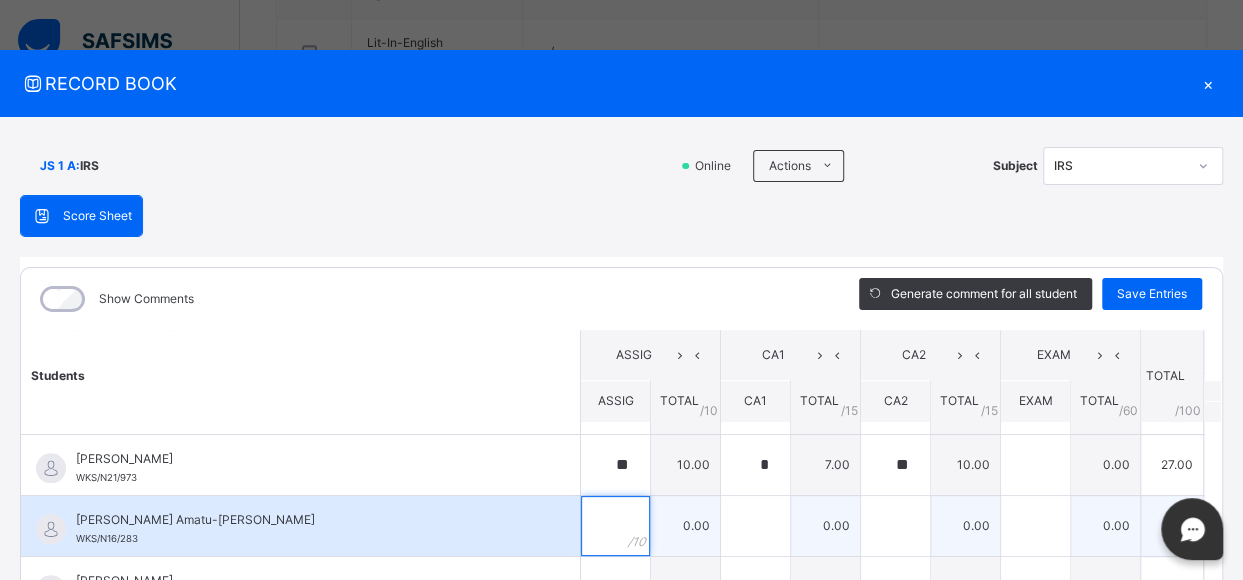 click at bounding box center (615, 526) 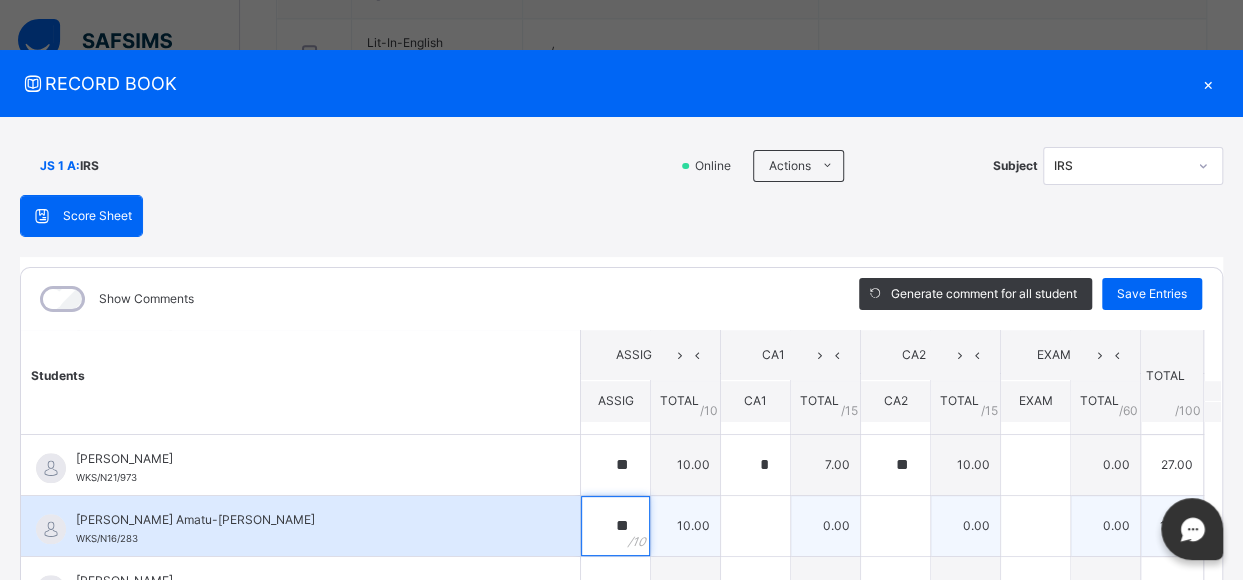 type on "**" 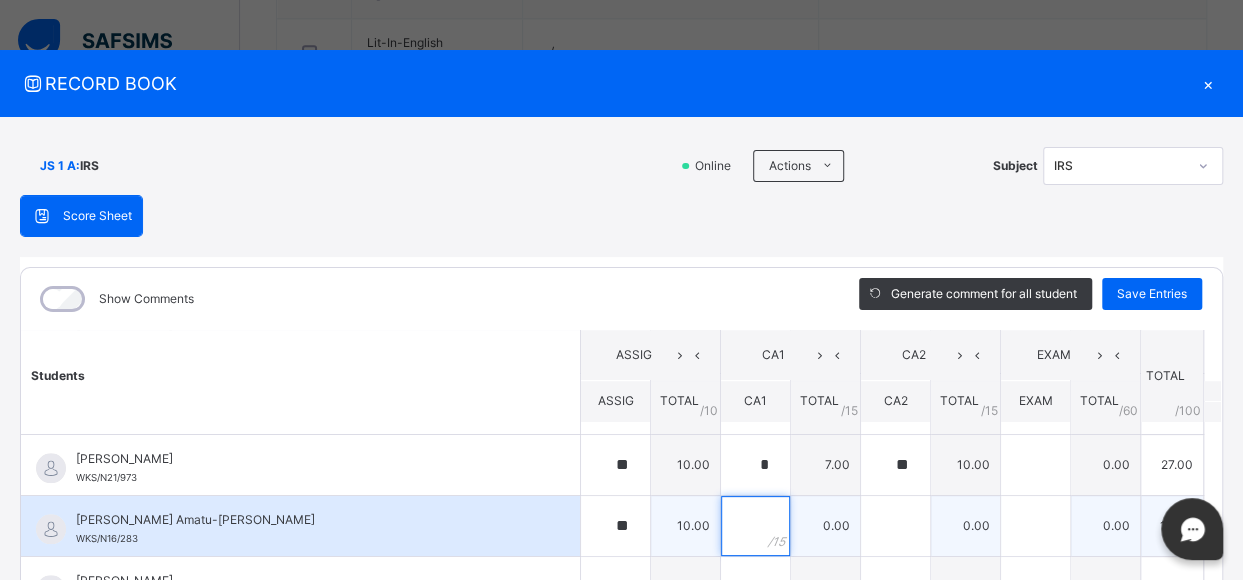 click at bounding box center (755, 526) 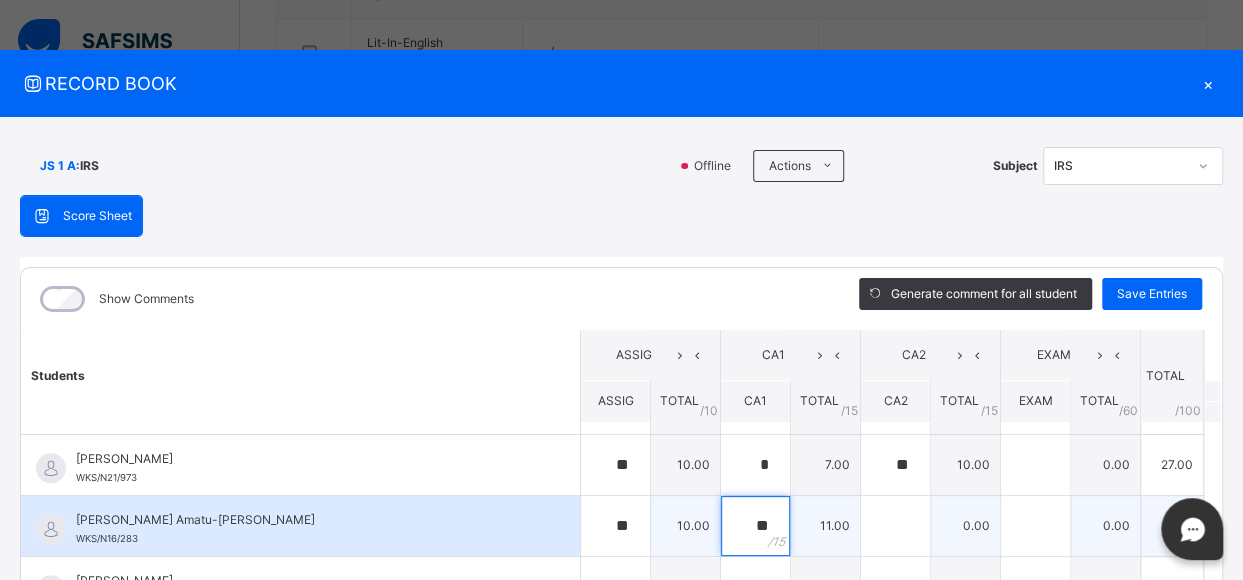 type on "**" 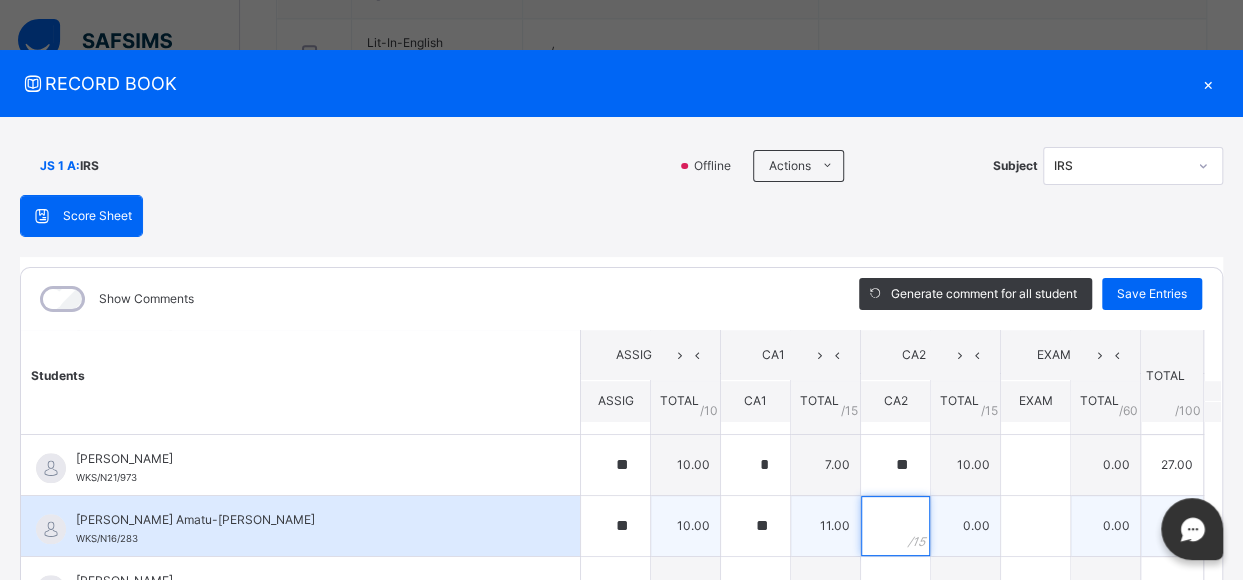 click at bounding box center (895, 526) 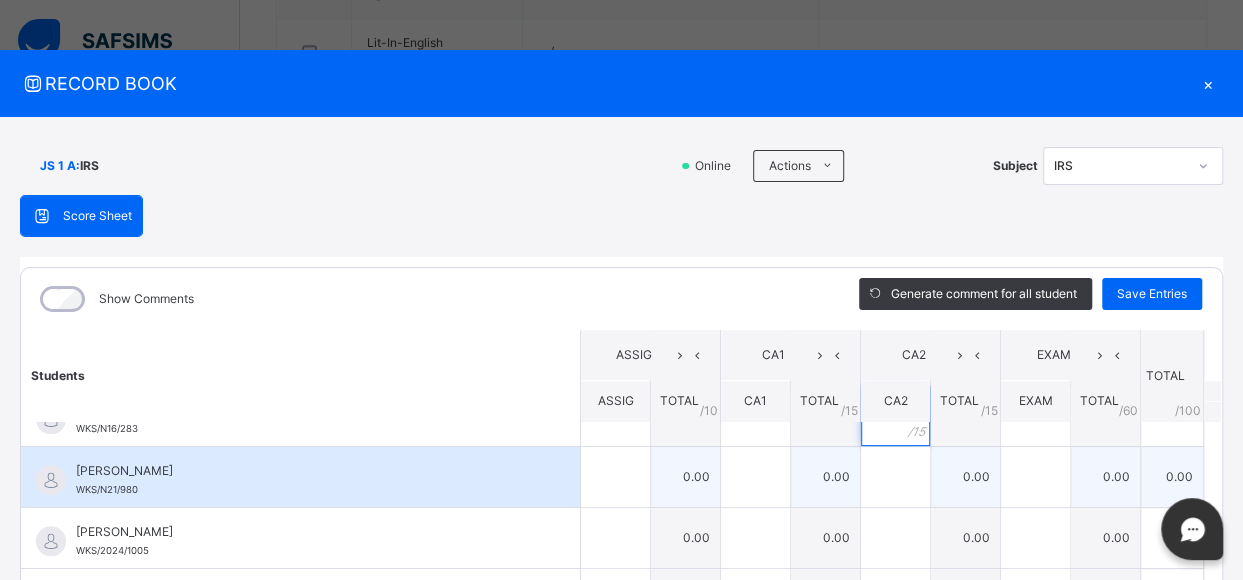 scroll, scrollTop: 1076, scrollLeft: 0, axis: vertical 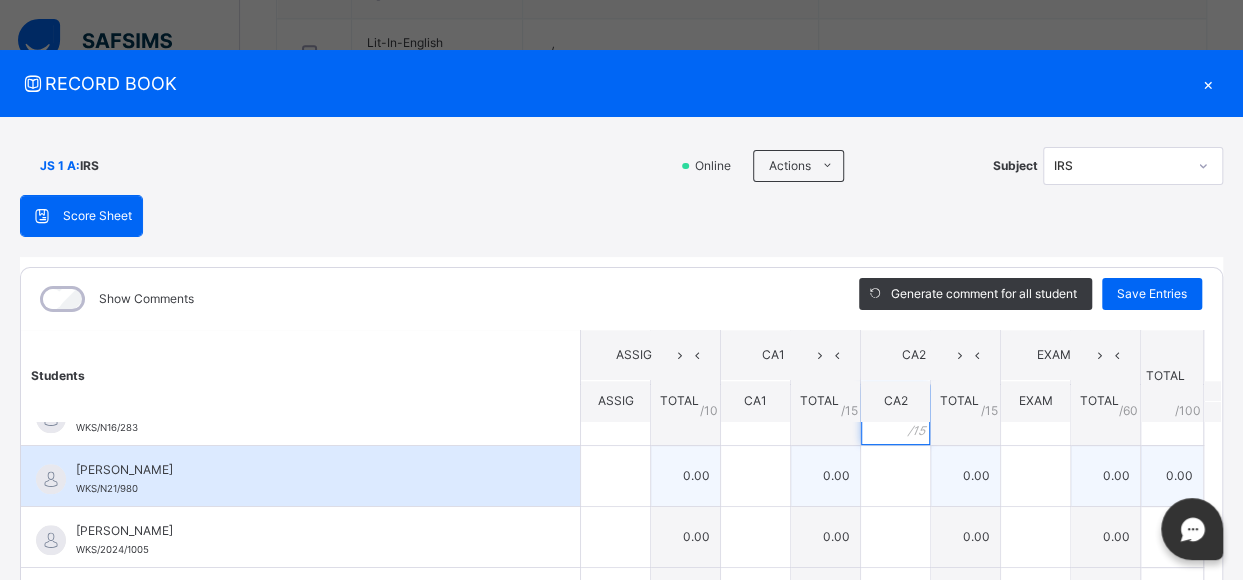 type on "****" 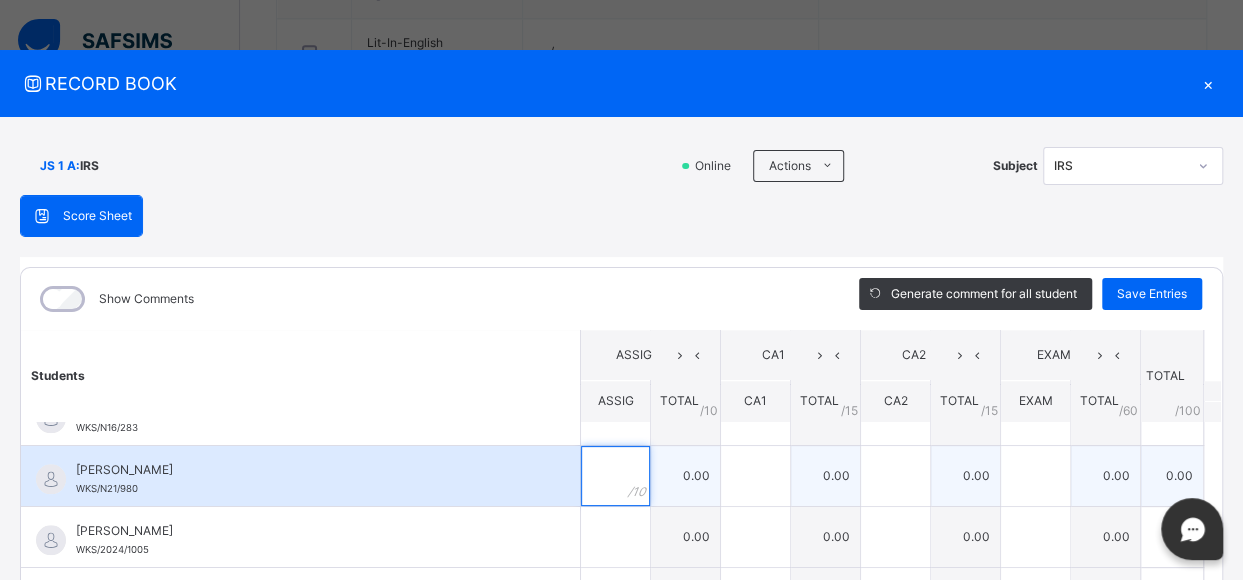 click at bounding box center [615, 476] 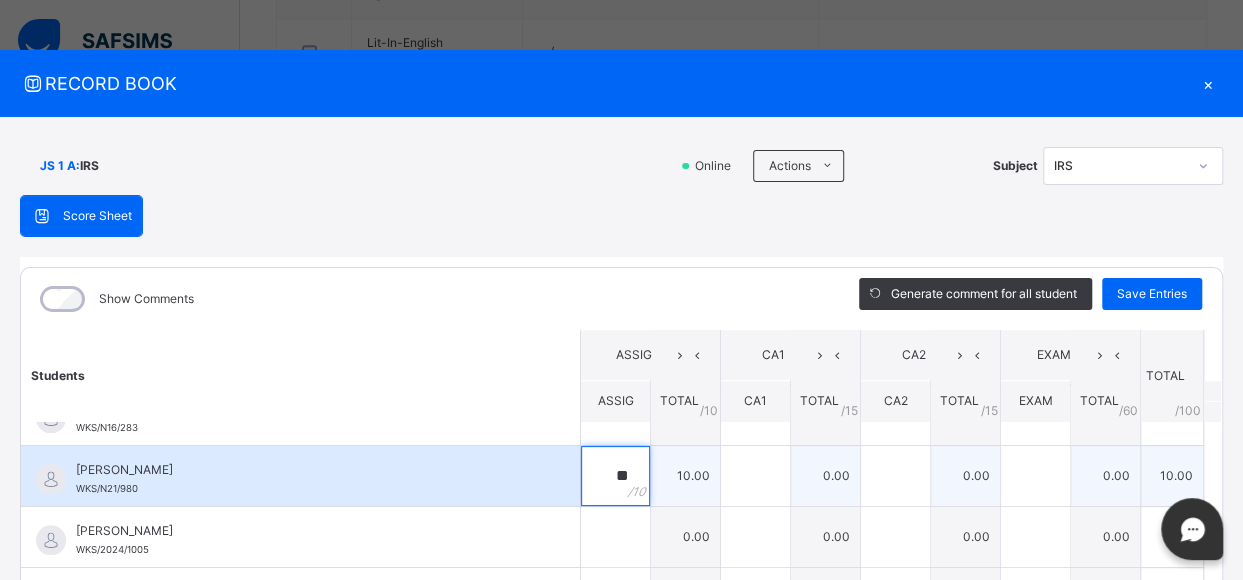 type on "**" 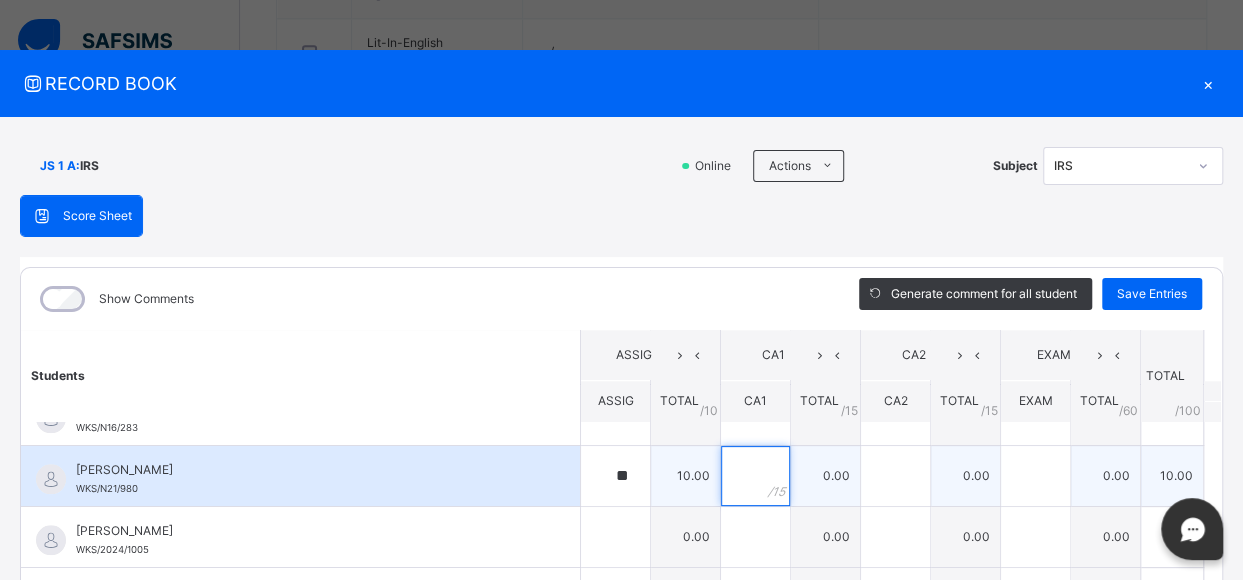 click at bounding box center [755, 476] 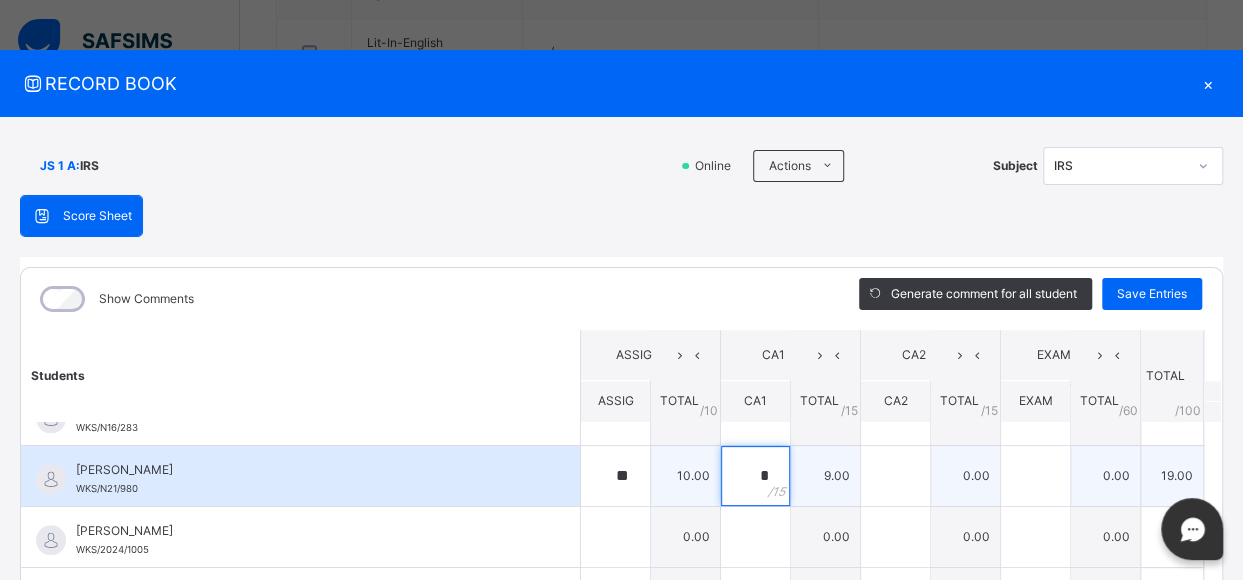 type on "*" 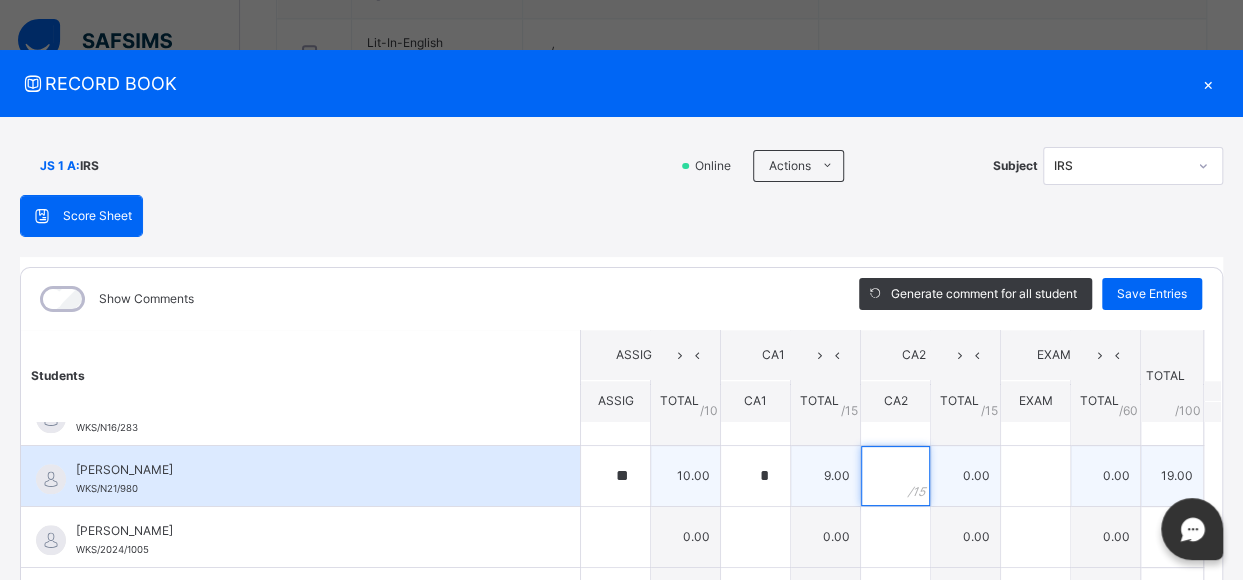 click at bounding box center [895, 476] 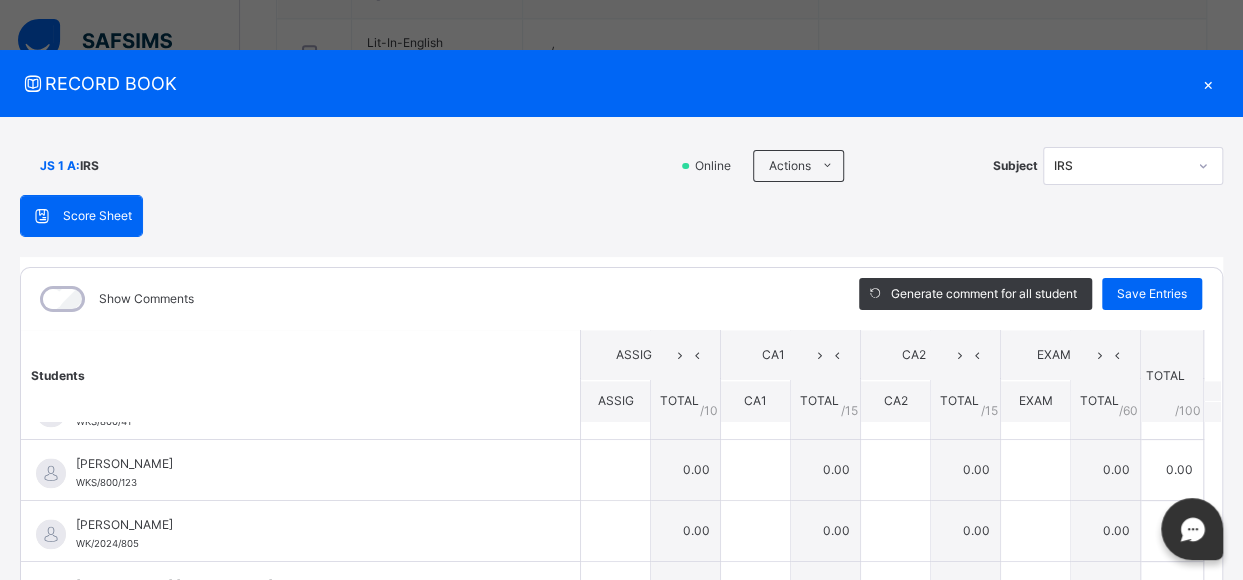scroll, scrollTop: 1388, scrollLeft: 0, axis: vertical 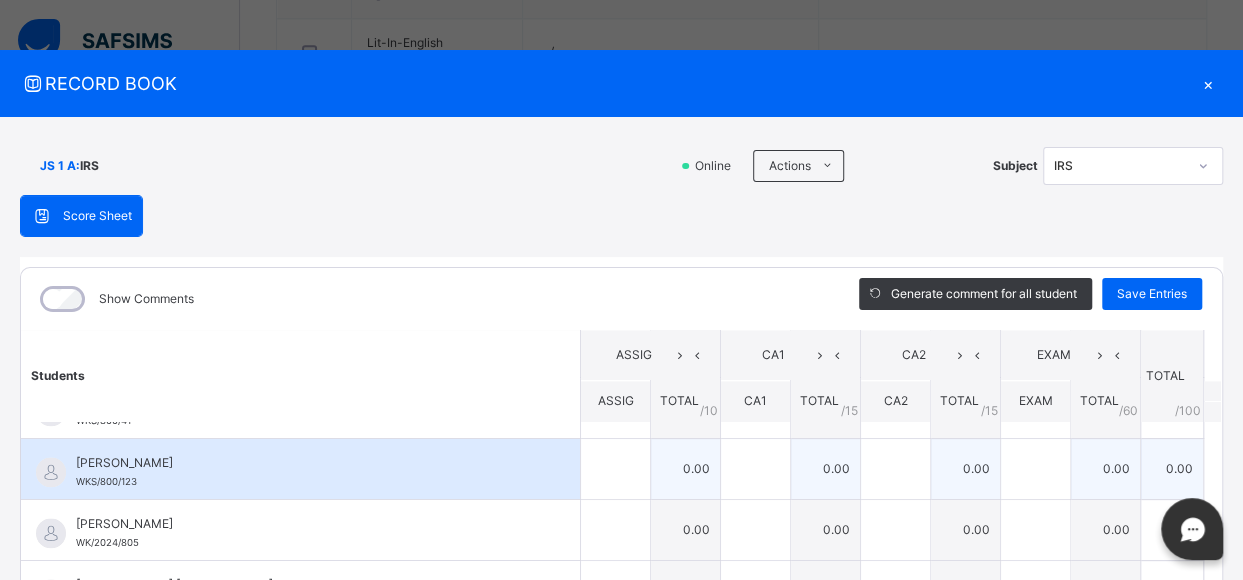 type on "**" 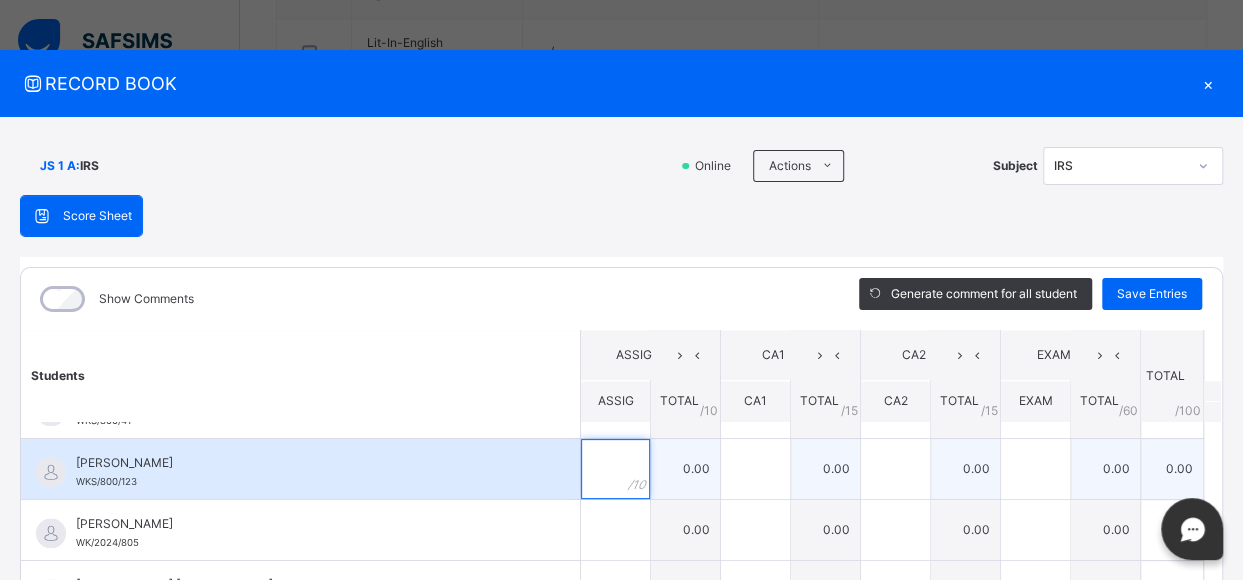 click at bounding box center [615, 469] 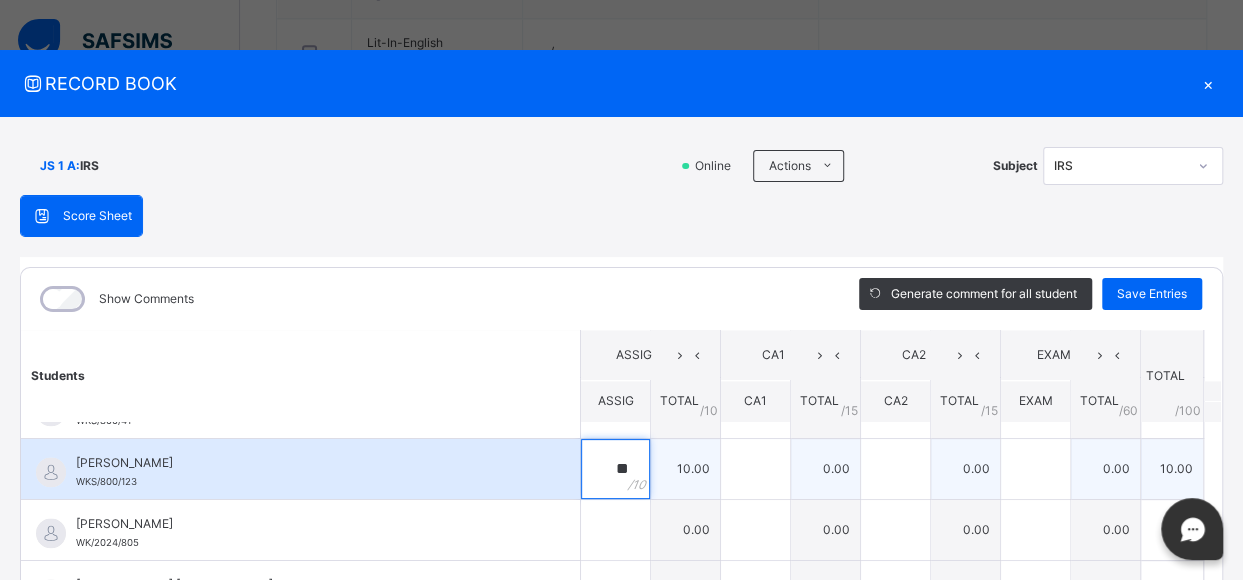 type on "**" 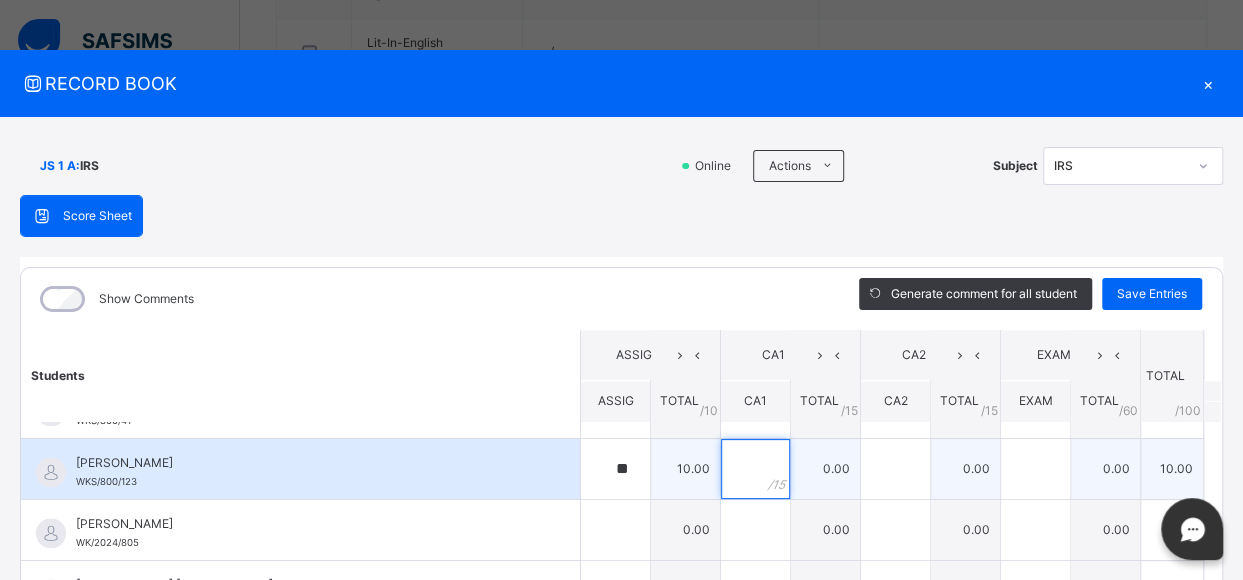 click at bounding box center (755, 469) 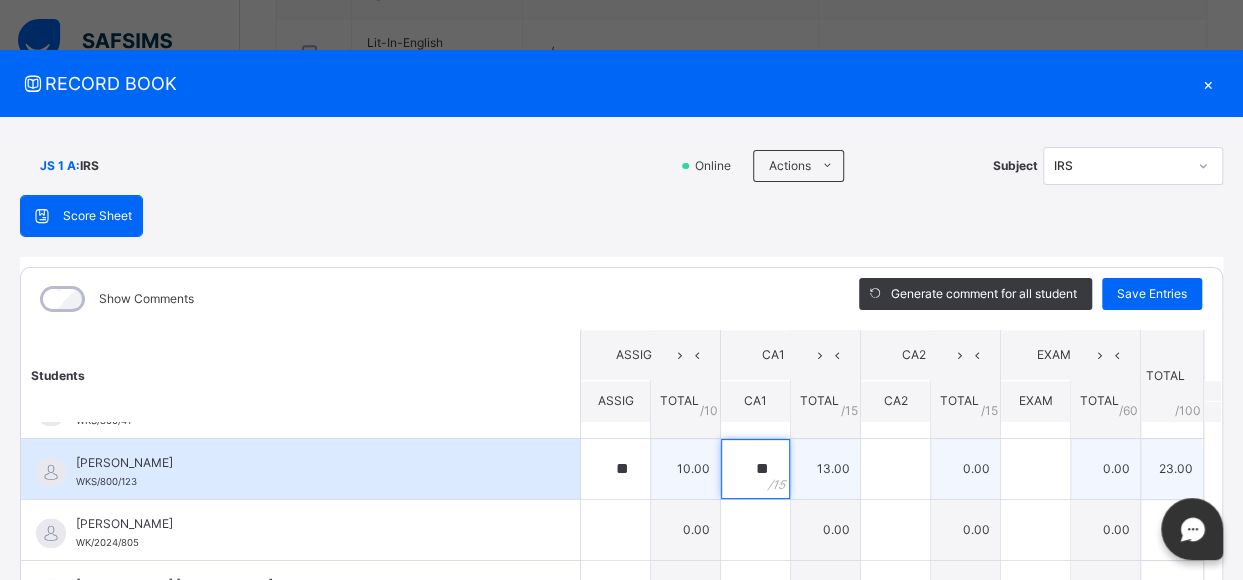 type on "**" 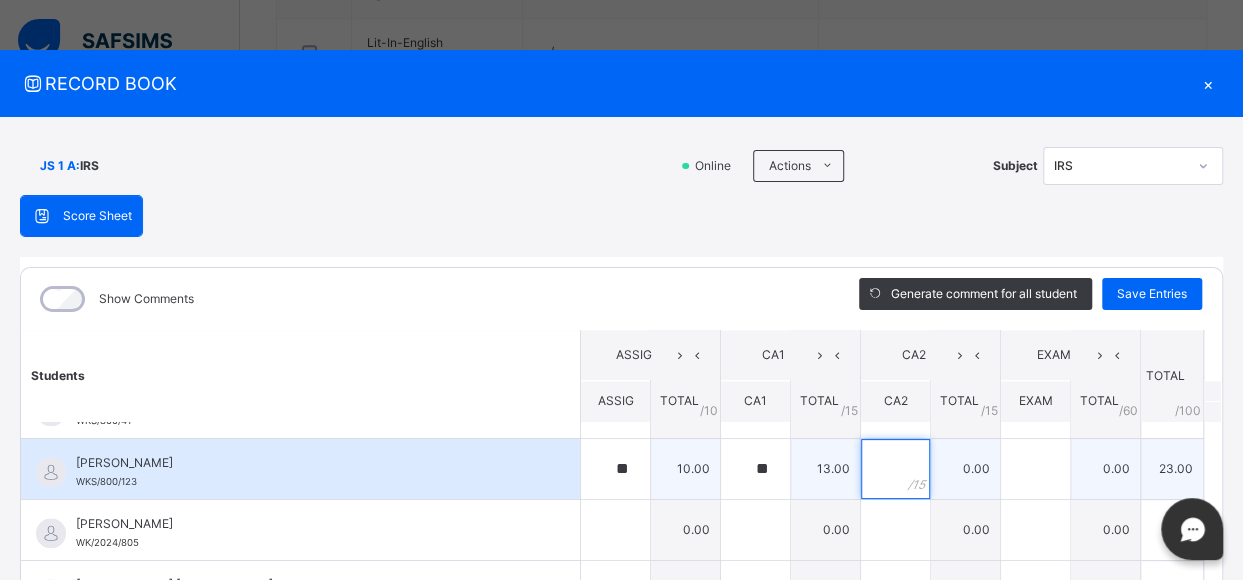 click at bounding box center [895, 469] 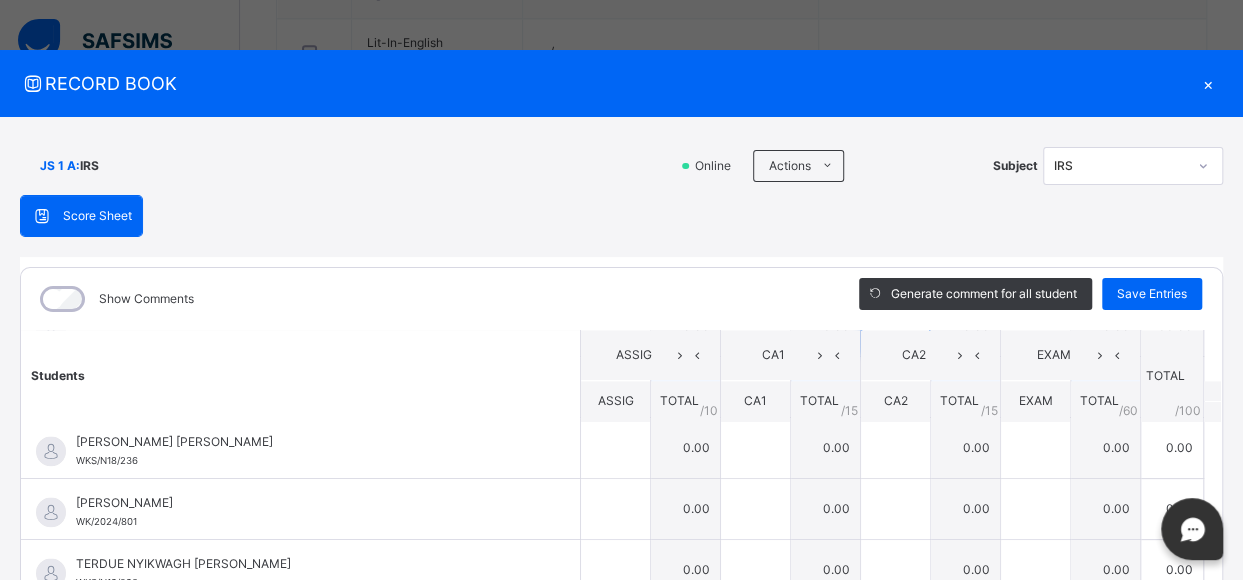 scroll, scrollTop: 1533, scrollLeft: 0, axis: vertical 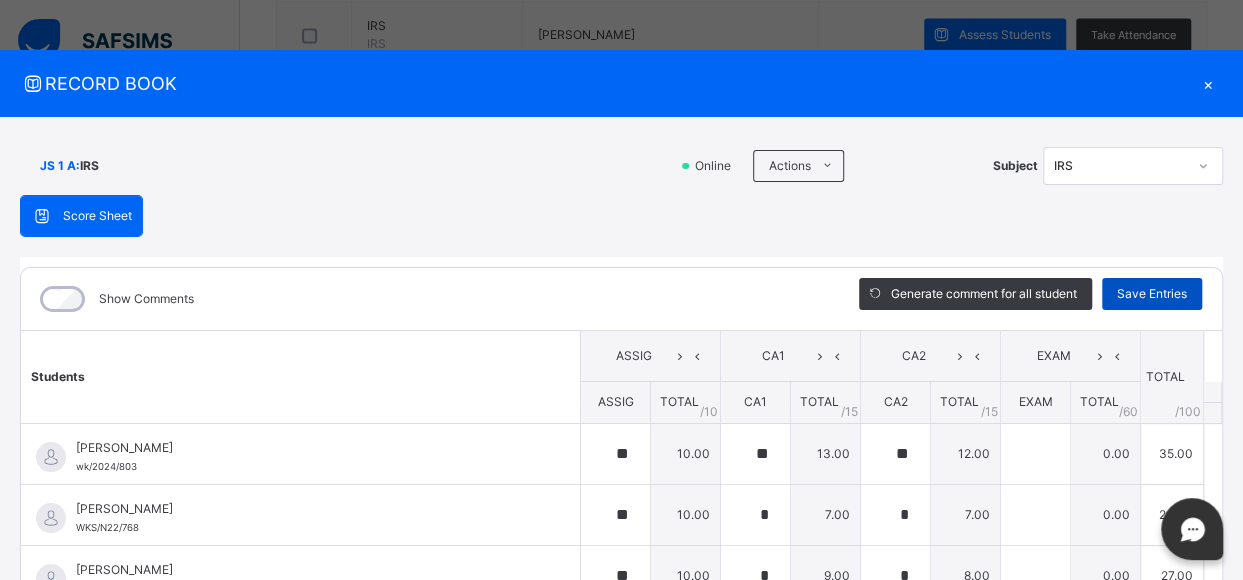 type on "**" 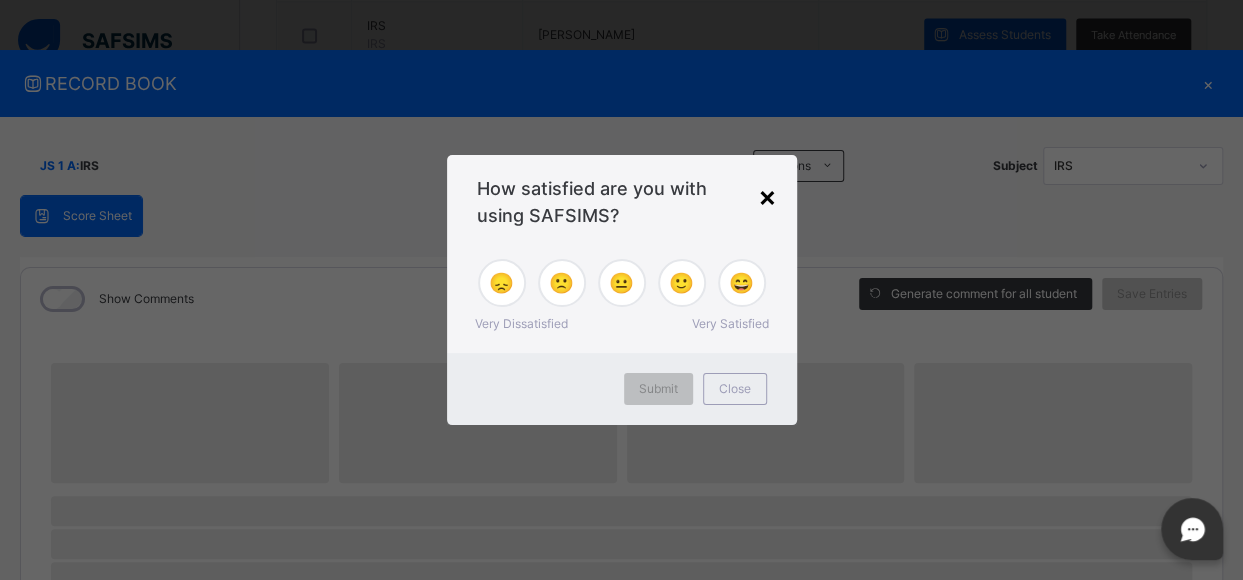 click on "×" at bounding box center [767, 196] 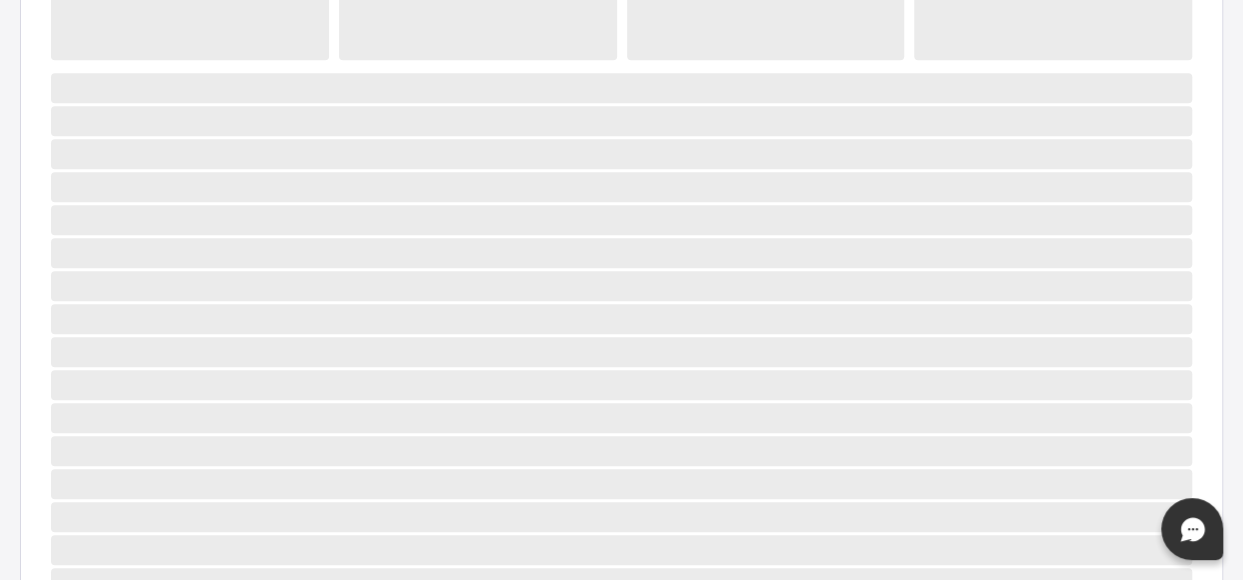 scroll, scrollTop: 425, scrollLeft: 0, axis: vertical 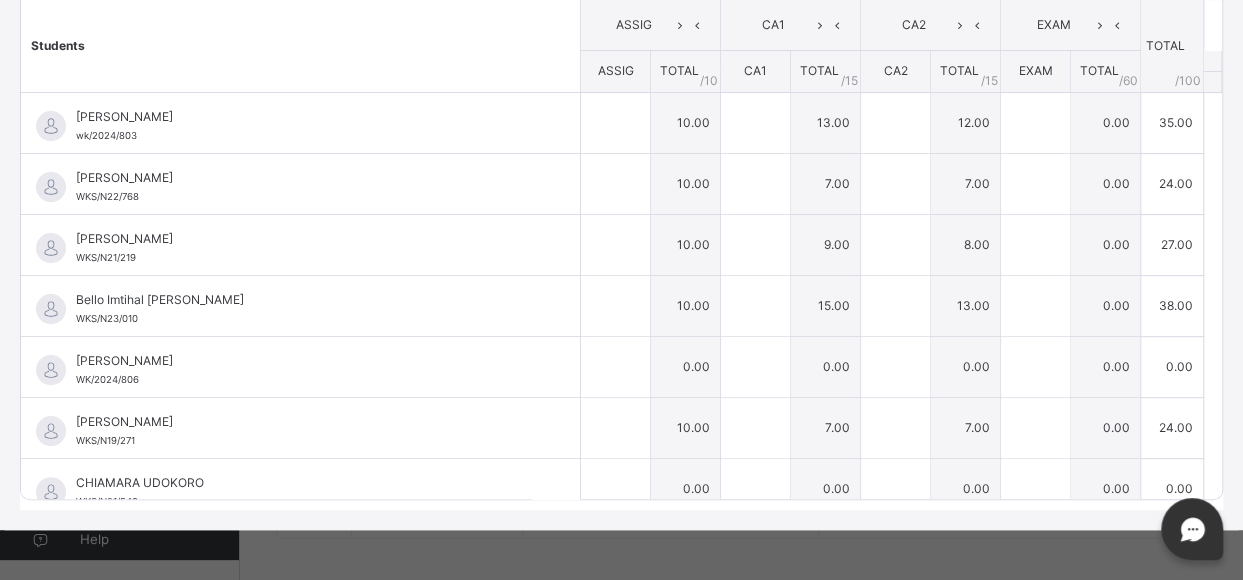 type on "**" 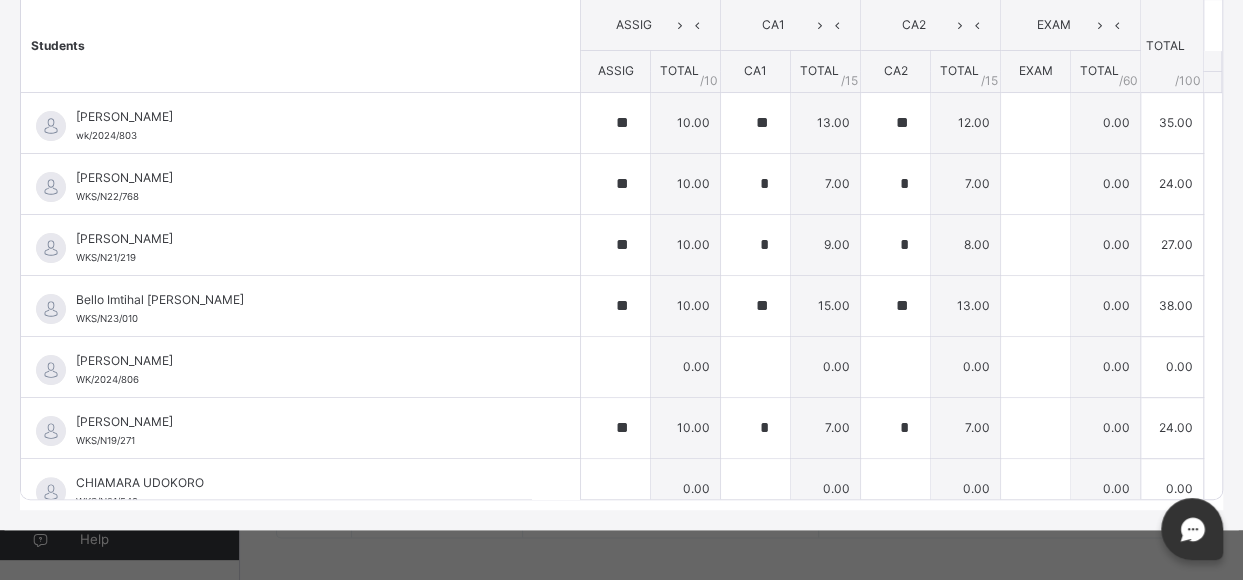 scroll, scrollTop: 330, scrollLeft: 0, axis: vertical 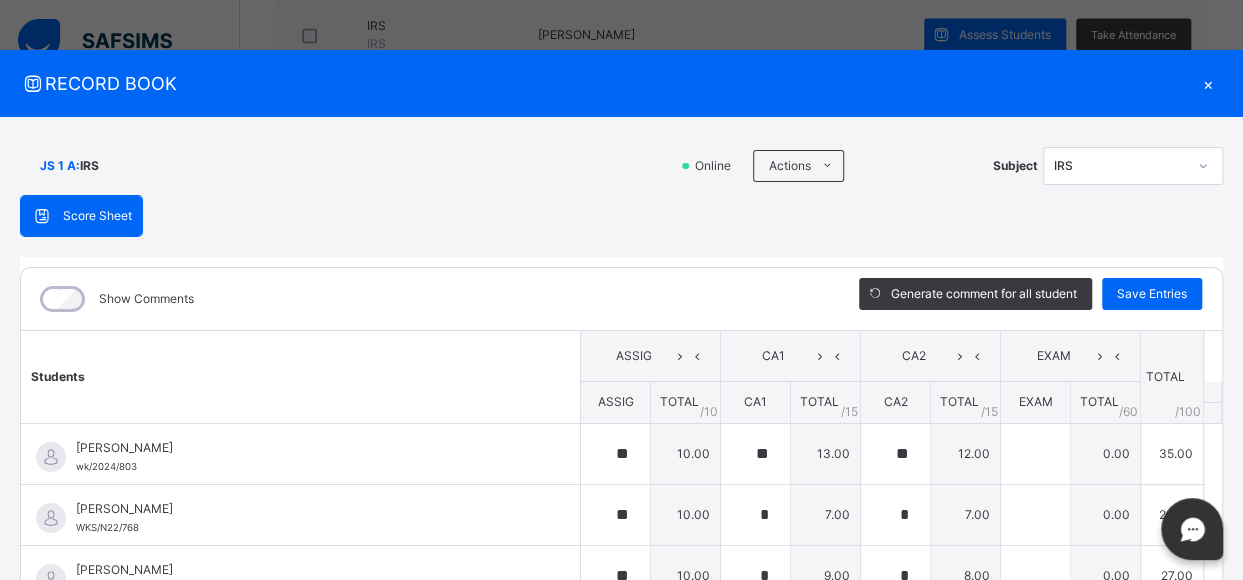 click on "×" at bounding box center [1208, 83] 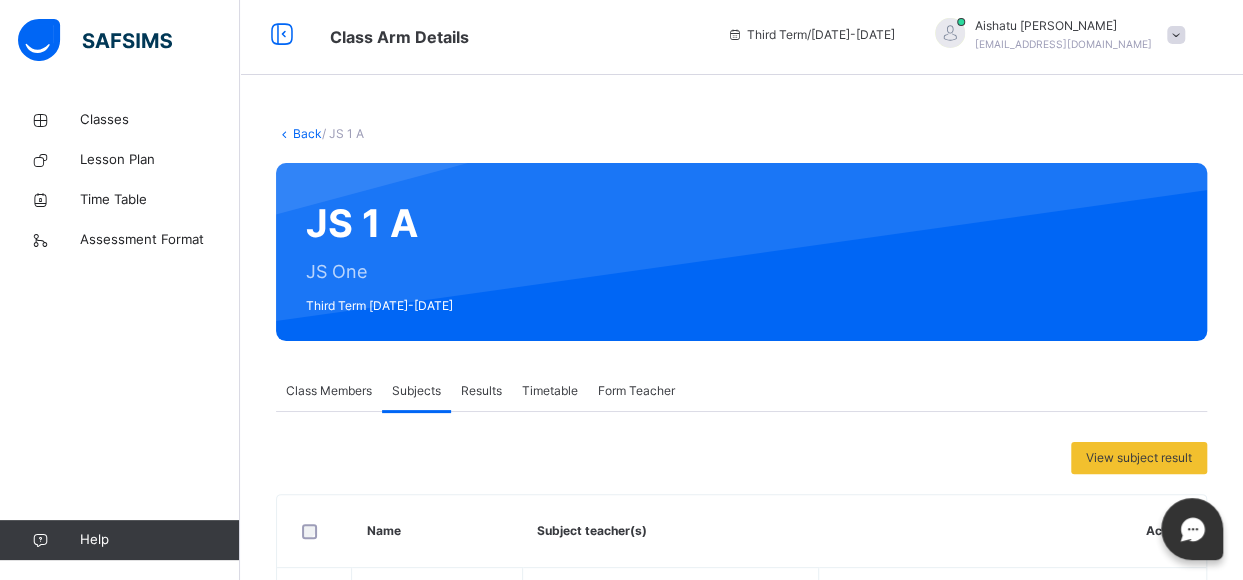 scroll, scrollTop: 0, scrollLeft: 0, axis: both 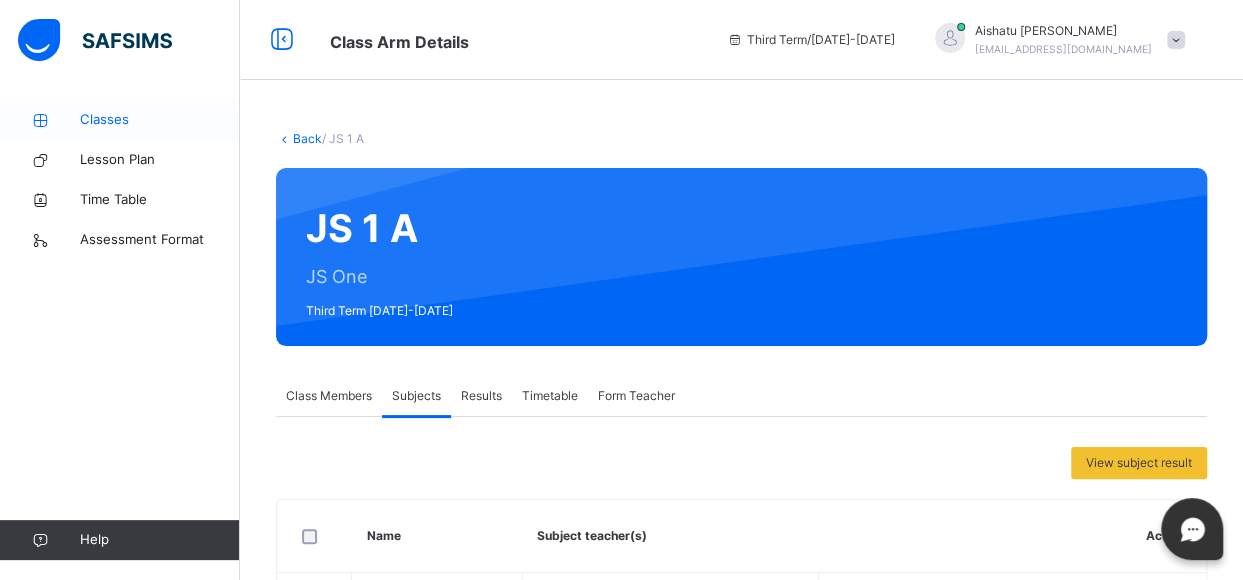 click at bounding box center (40, 120) 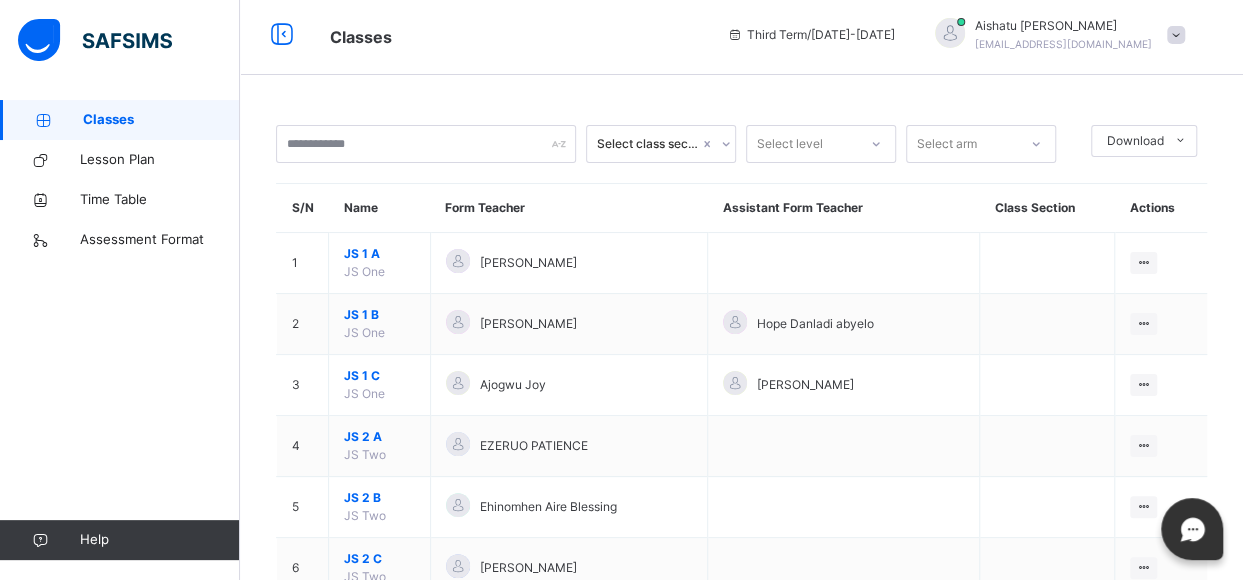scroll, scrollTop: 0, scrollLeft: 0, axis: both 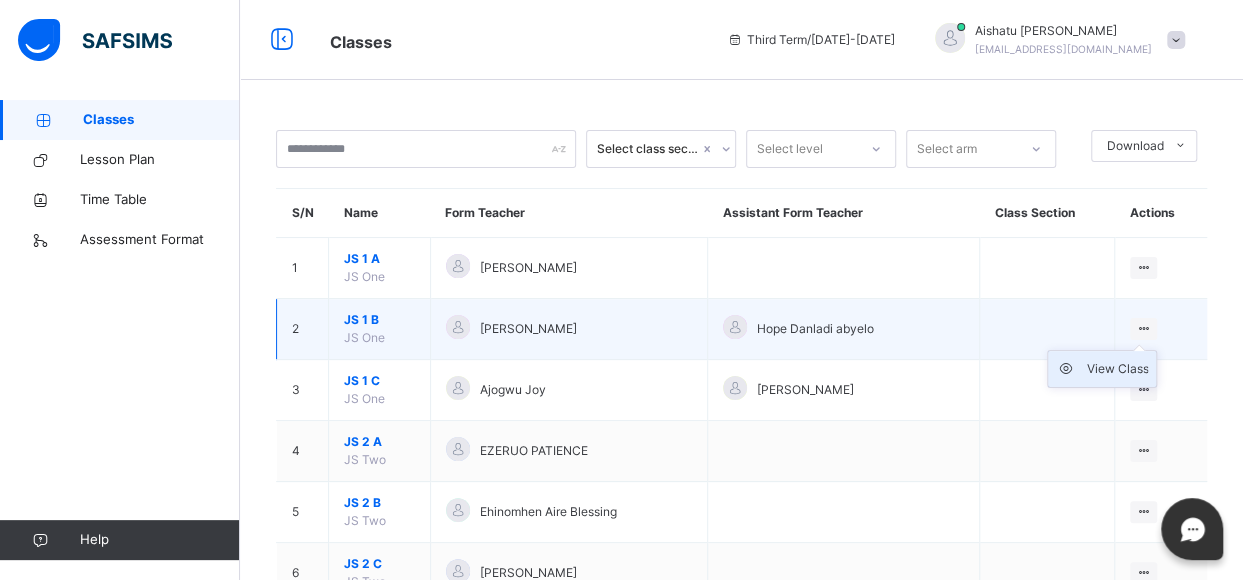 click on "View Class" at bounding box center [1117, 369] 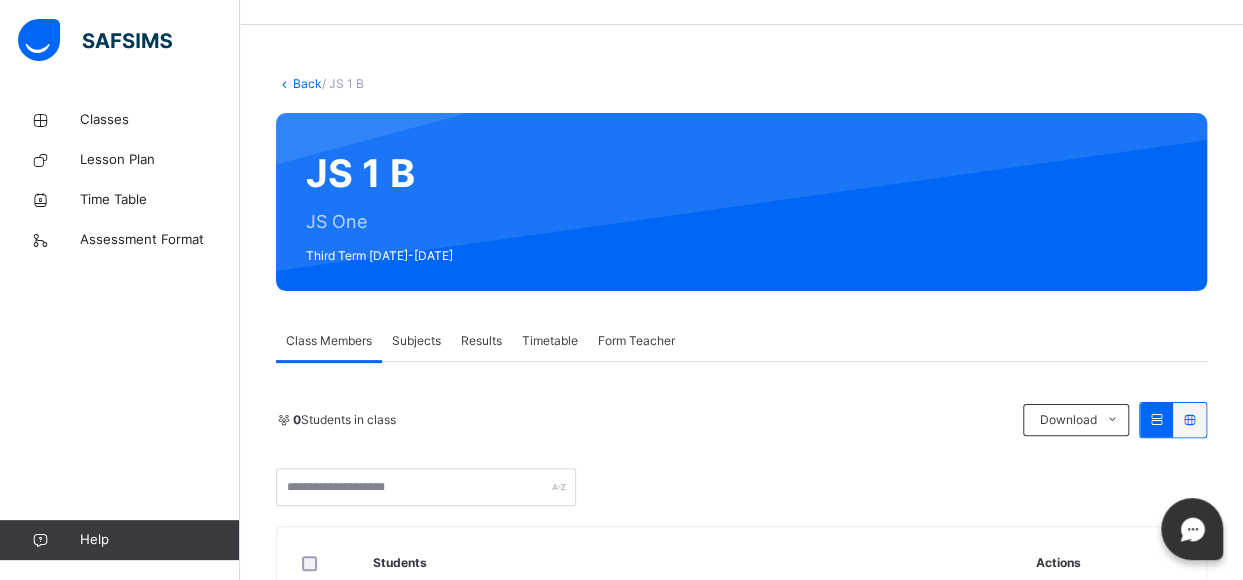 scroll, scrollTop: 54, scrollLeft: 0, axis: vertical 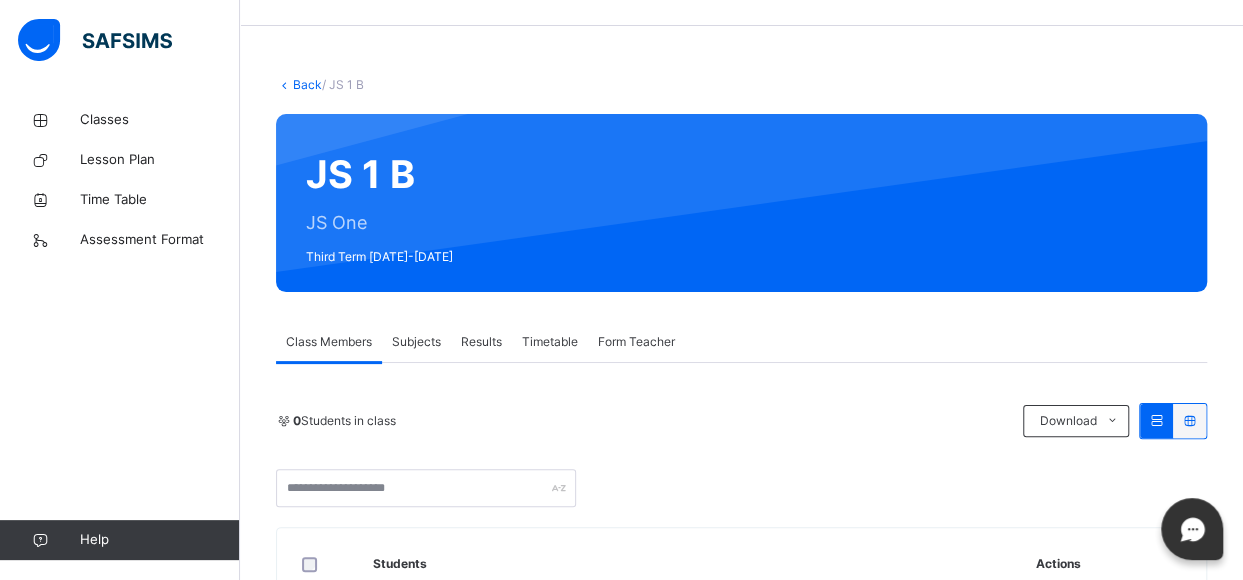 click on "Subjects" at bounding box center (416, 342) 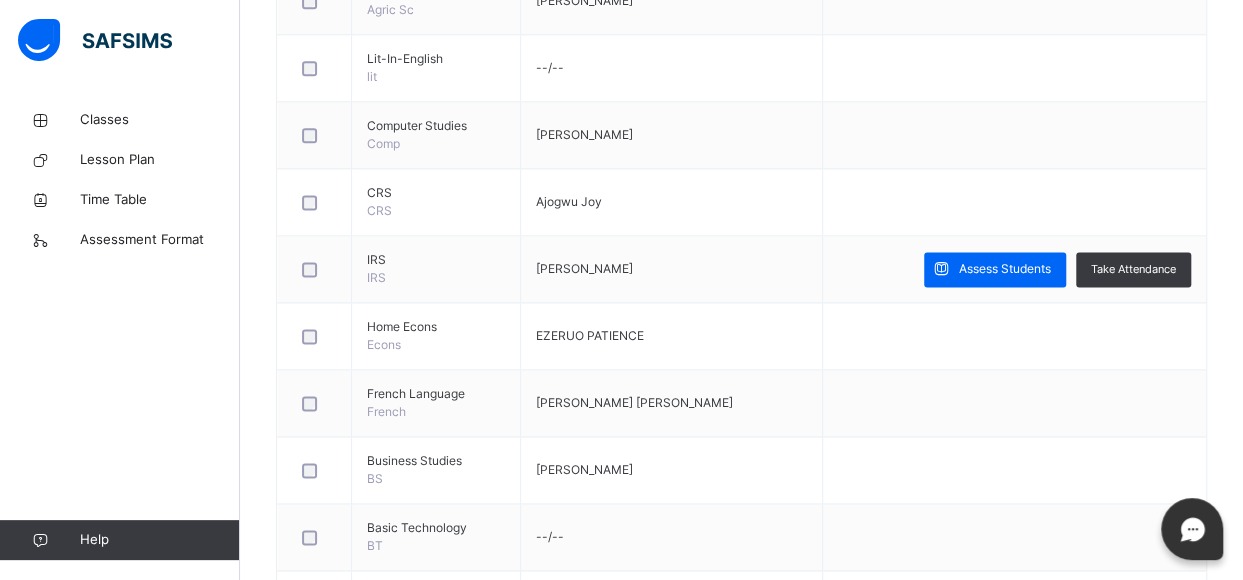 scroll, scrollTop: 1220, scrollLeft: 0, axis: vertical 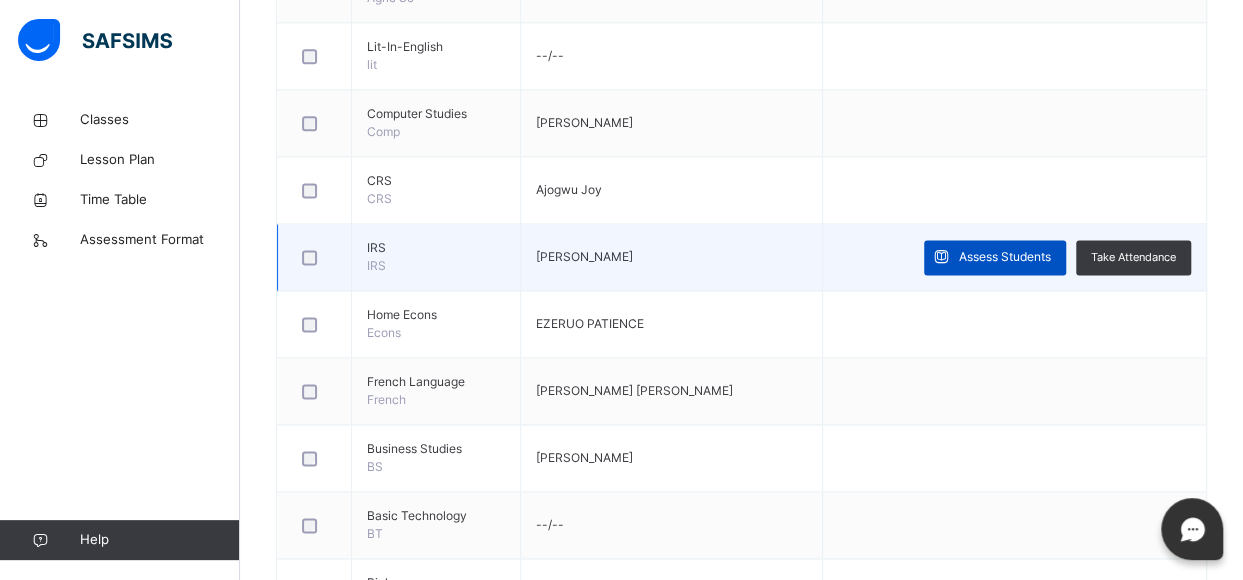 click at bounding box center (941, 257) 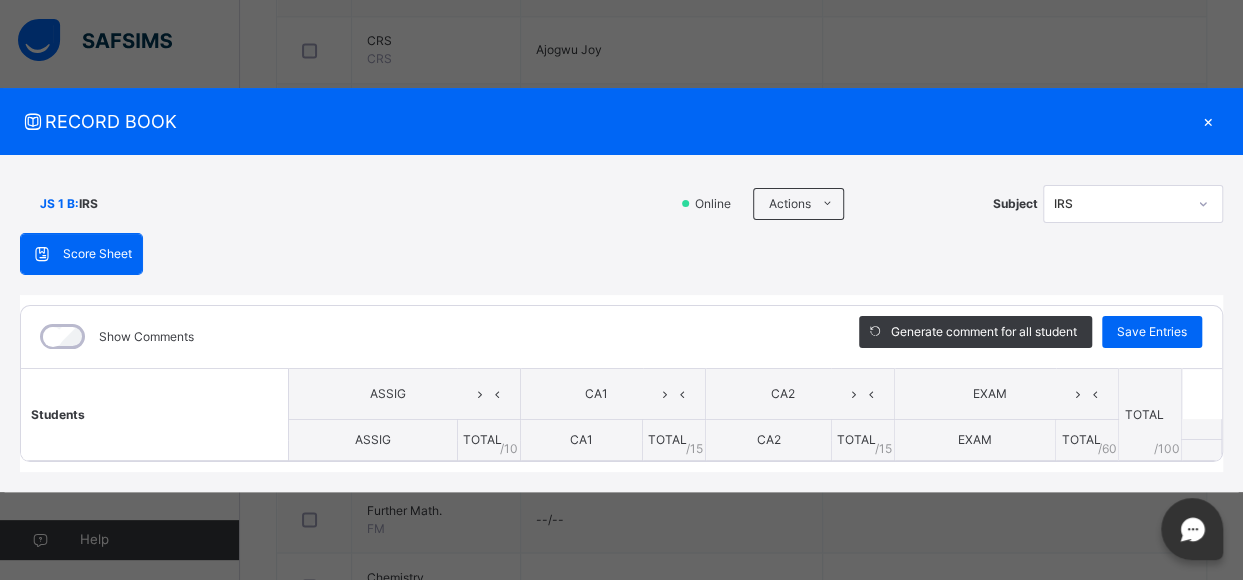scroll, scrollTop: 1442, scrollLeft: 0, axis: vertical 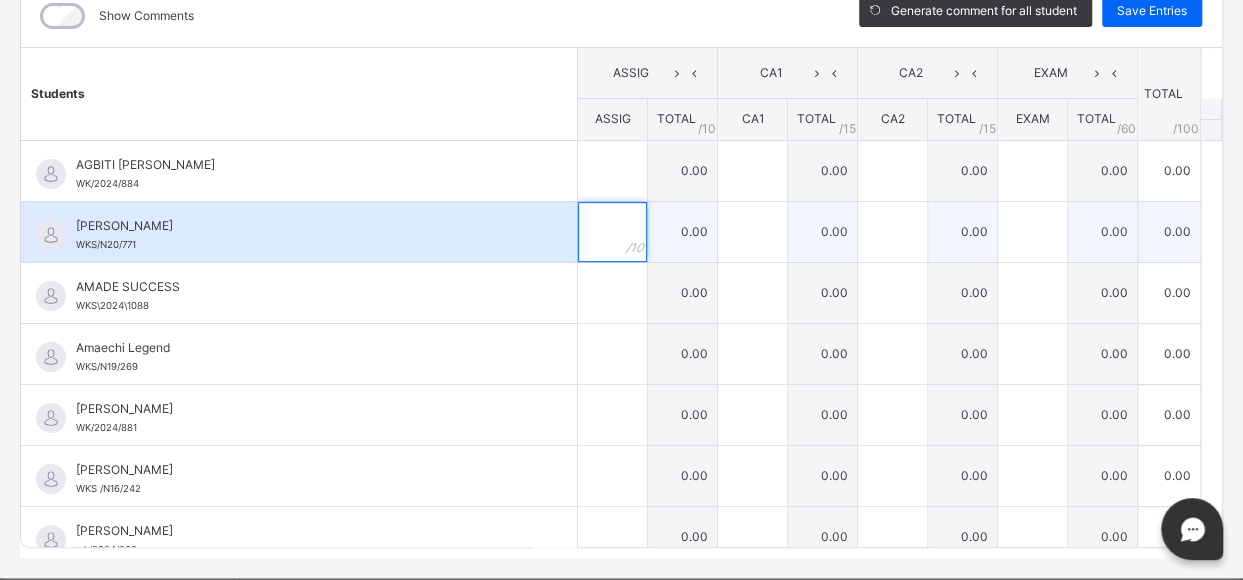 click at bounding box center (612, 232) 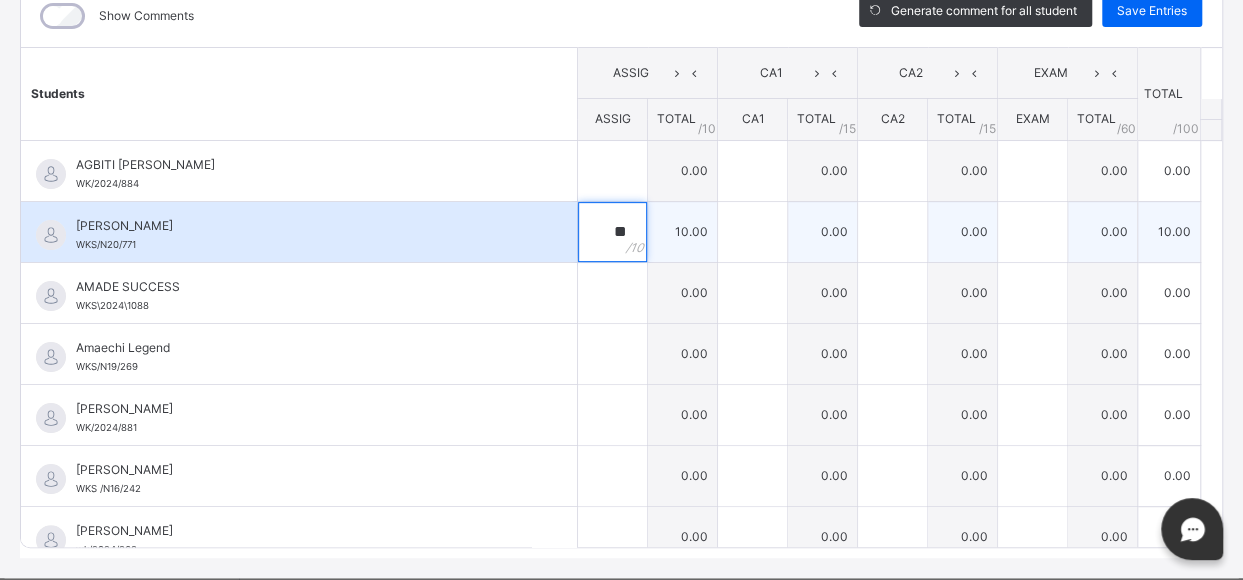 type on "**" 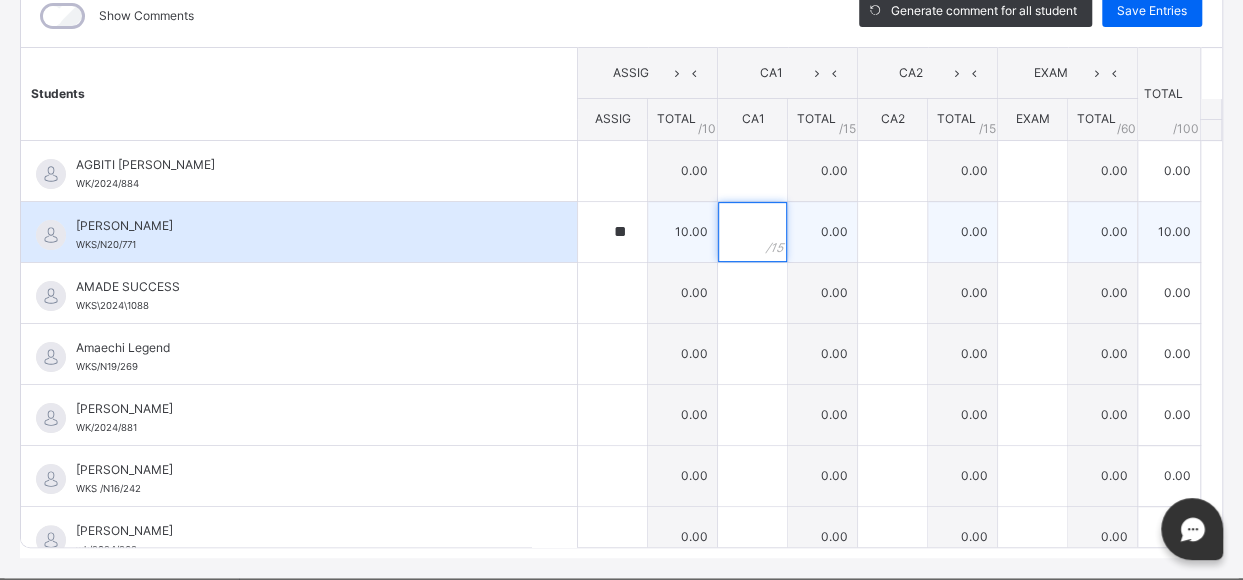 click at bounding box center [752, 232] 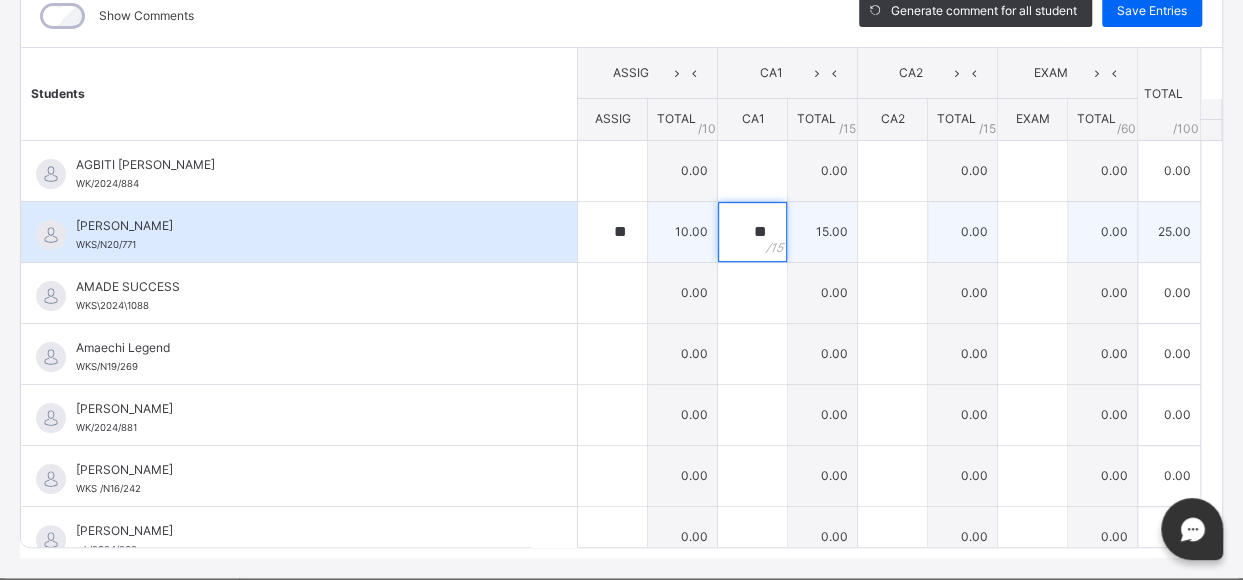 type on "**" 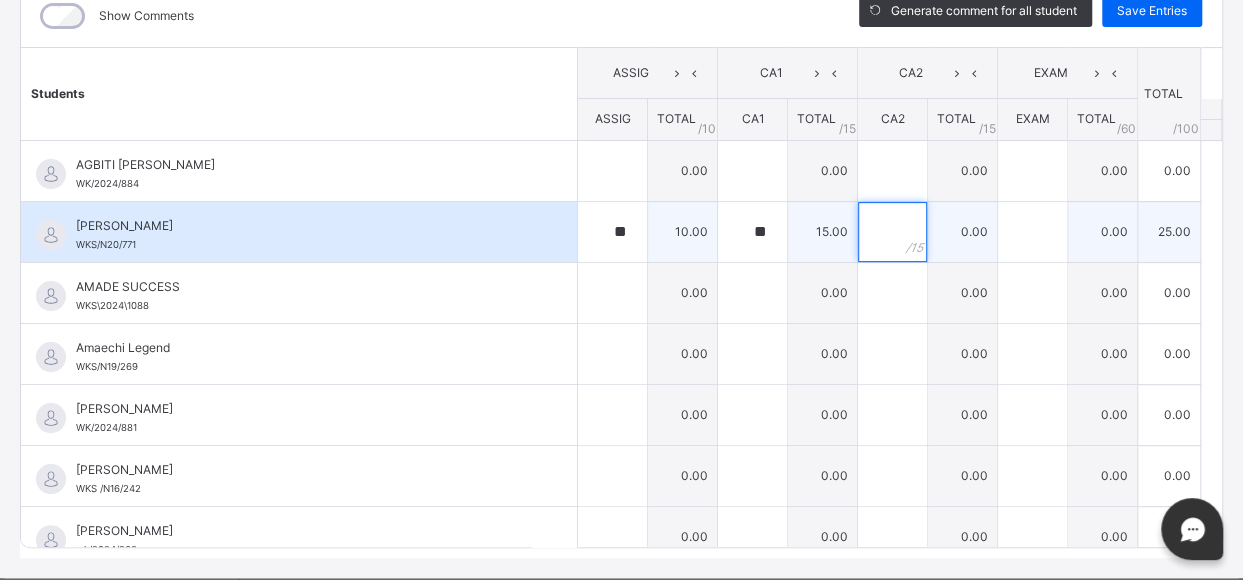 click at bounding box center [892, 232] 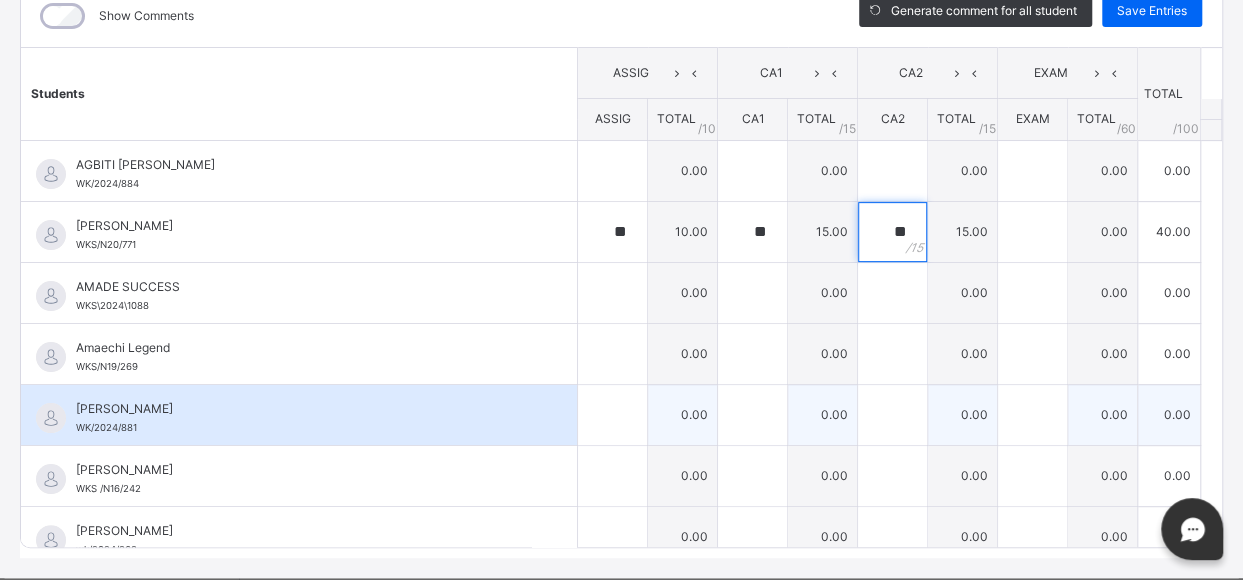 type on "**" 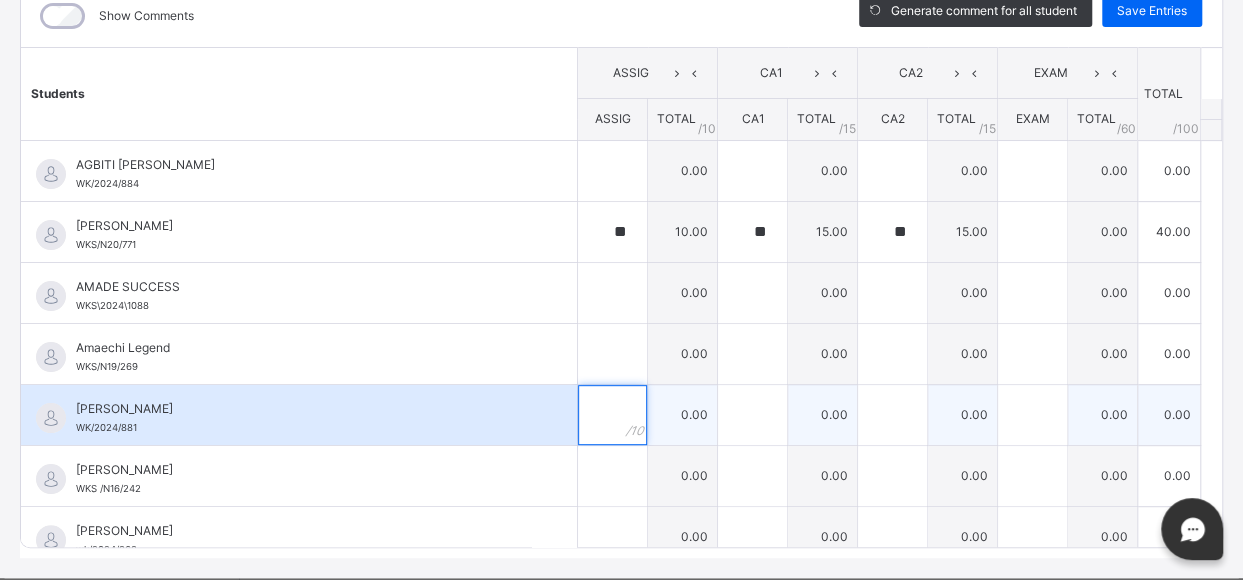 click at bounding box center [612, 415] 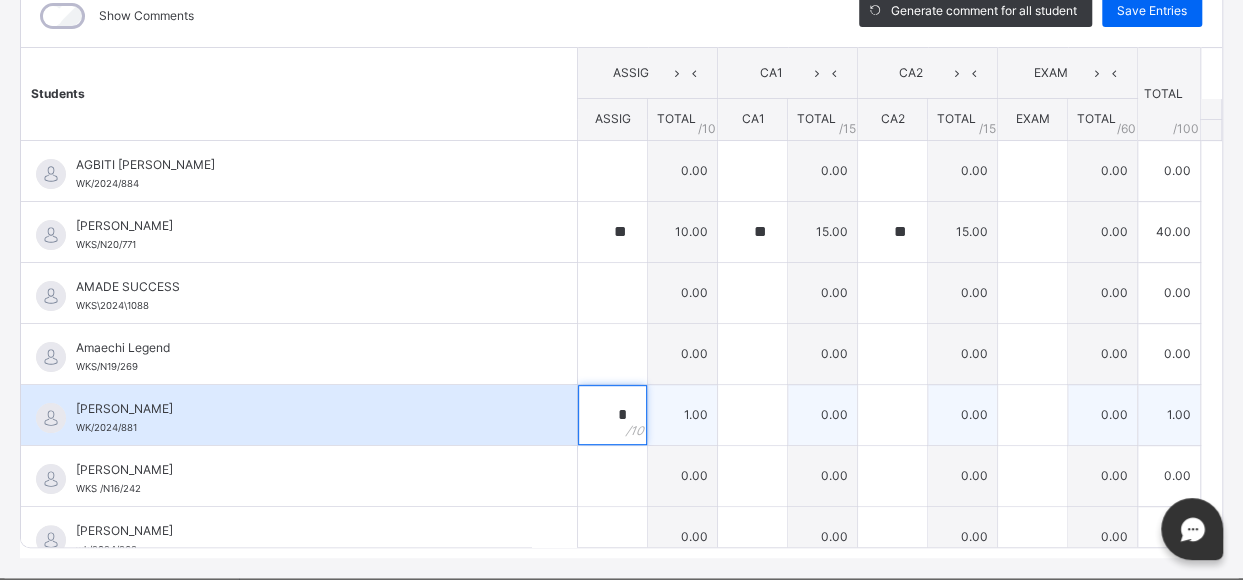 type on "**" 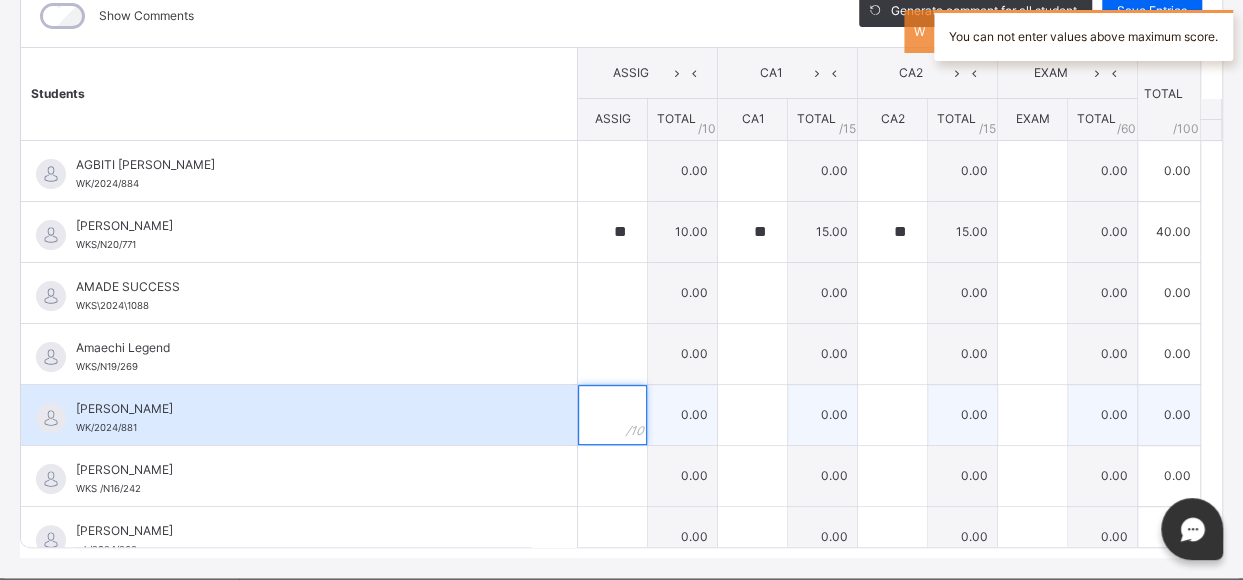 type on "*" 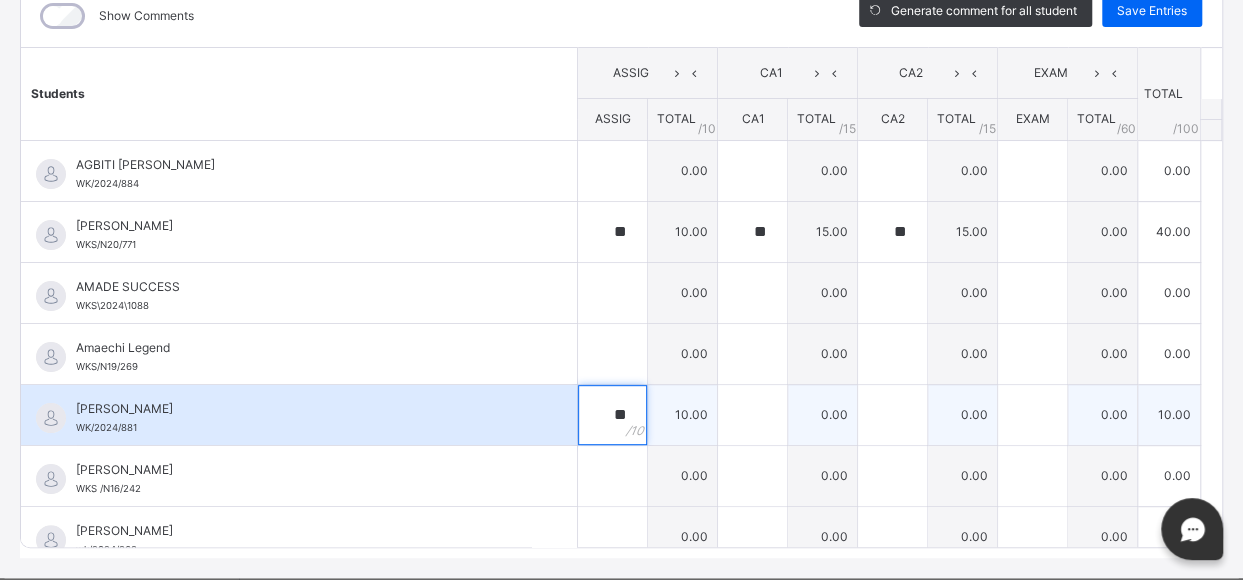 type on "**" 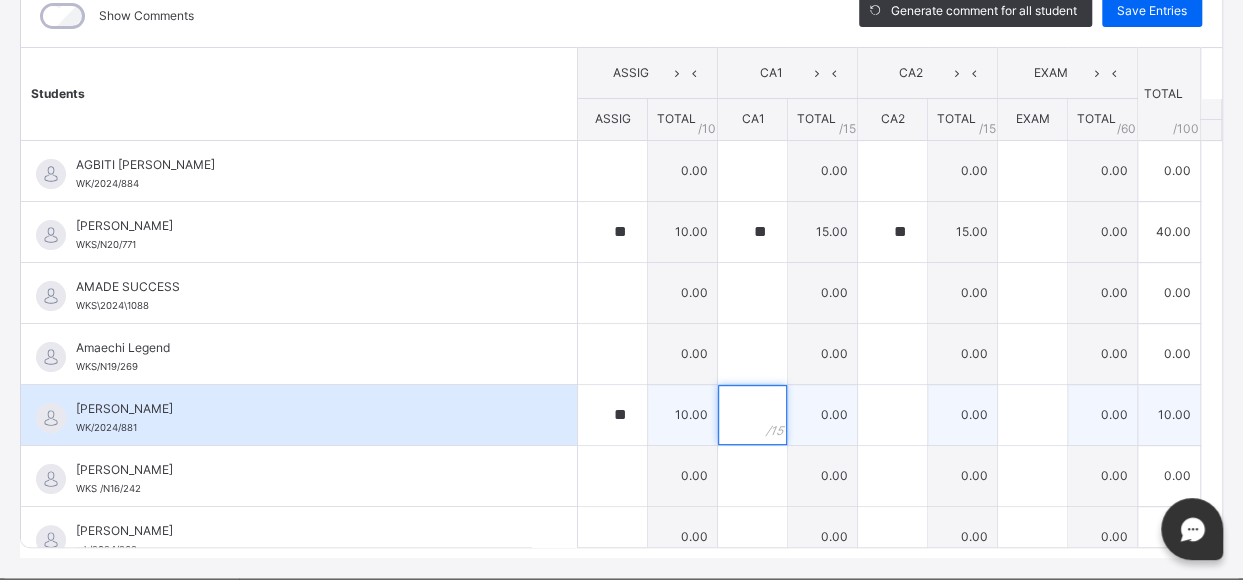 click at bounding box center [752, 415] 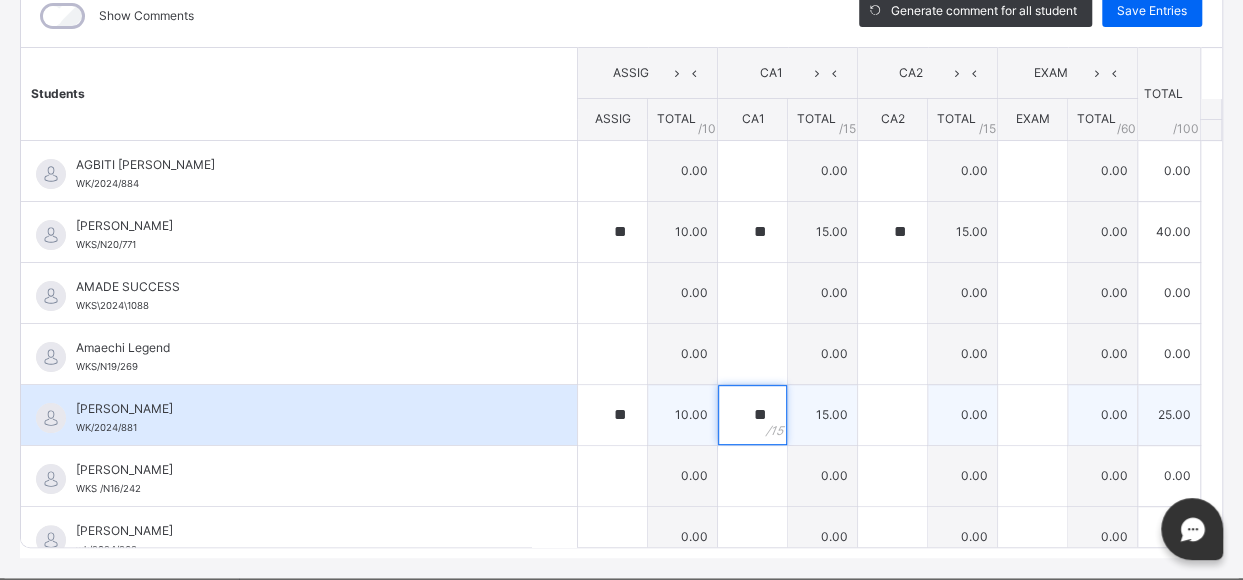 type on "**" 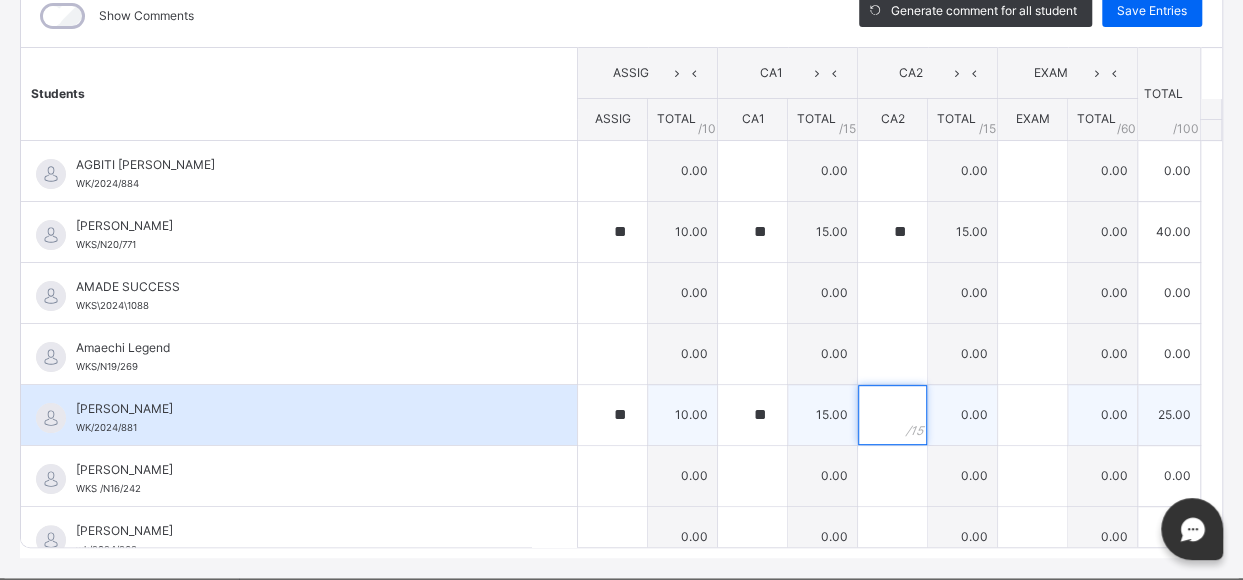 click at bounding box center (892, 415) 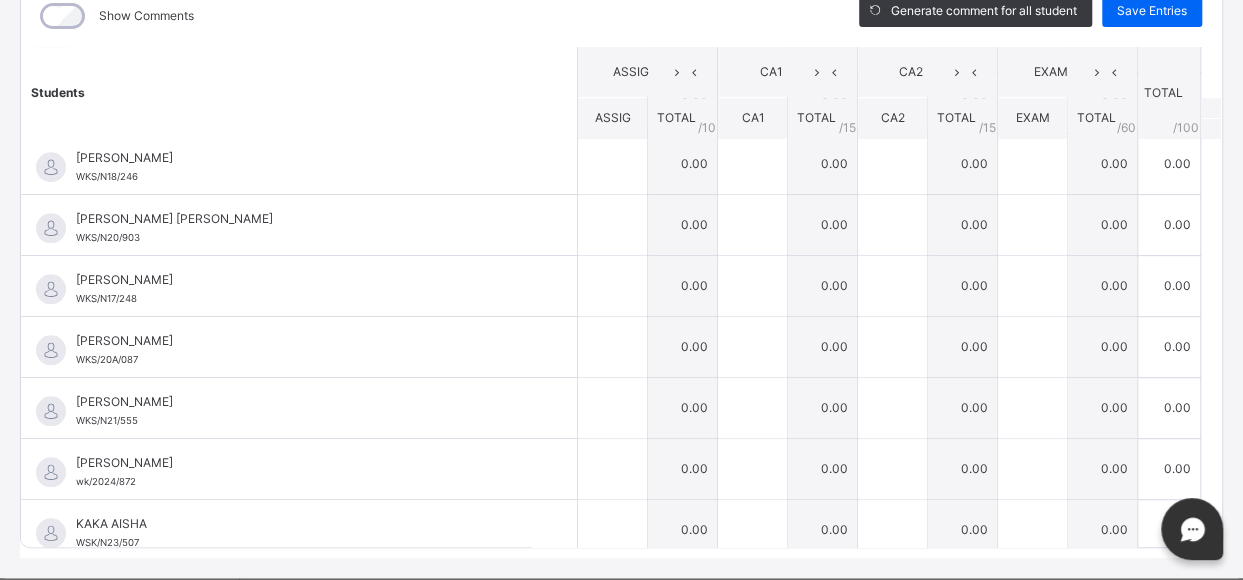 scroll, scrollTop: 863, scrollLeft: 0, axis: vertical 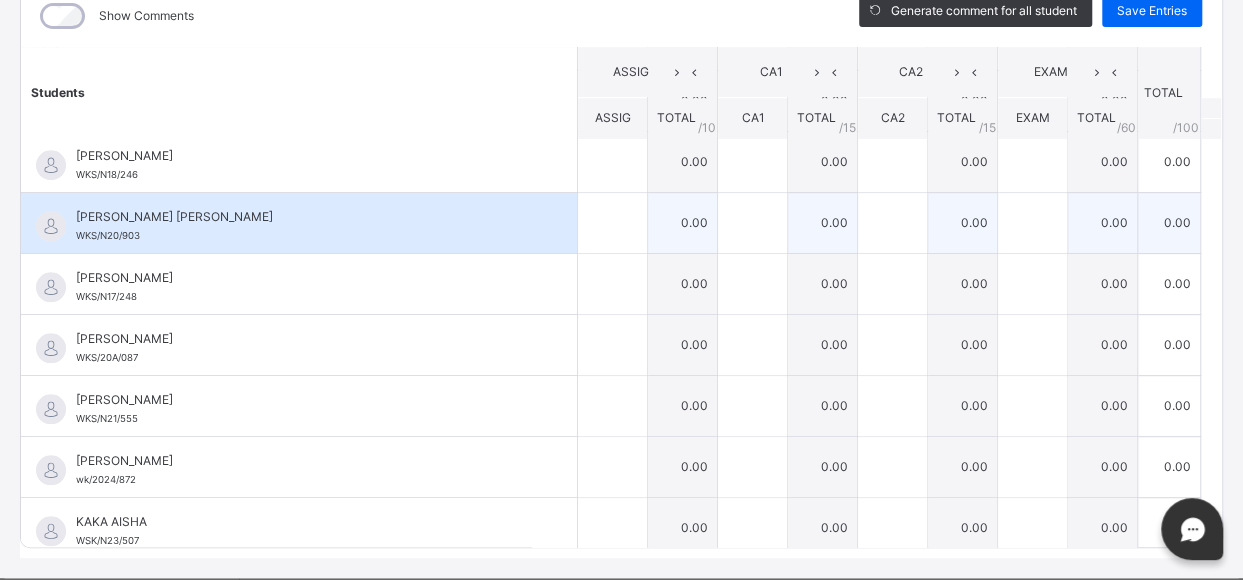 type on "**" 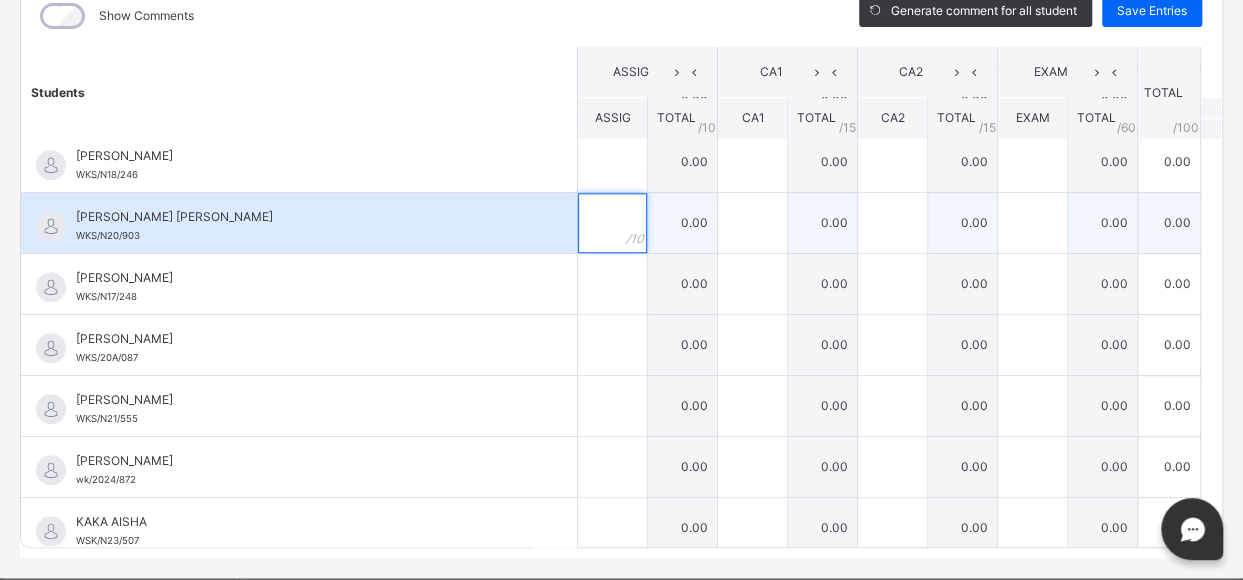click at bounding box center [612, 223] 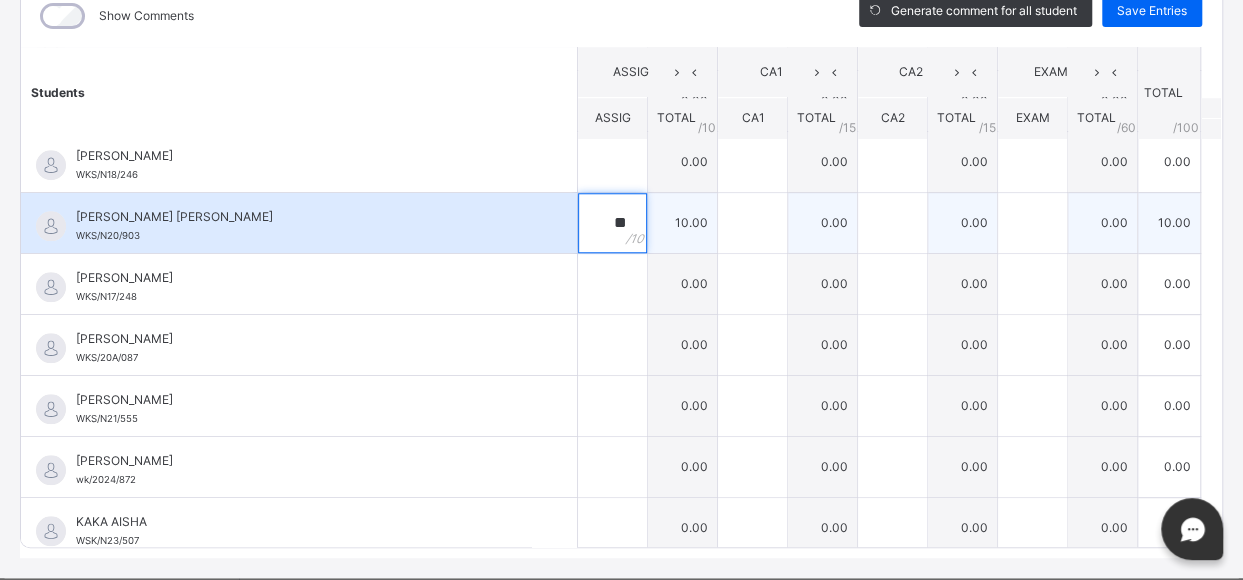 type on "**" 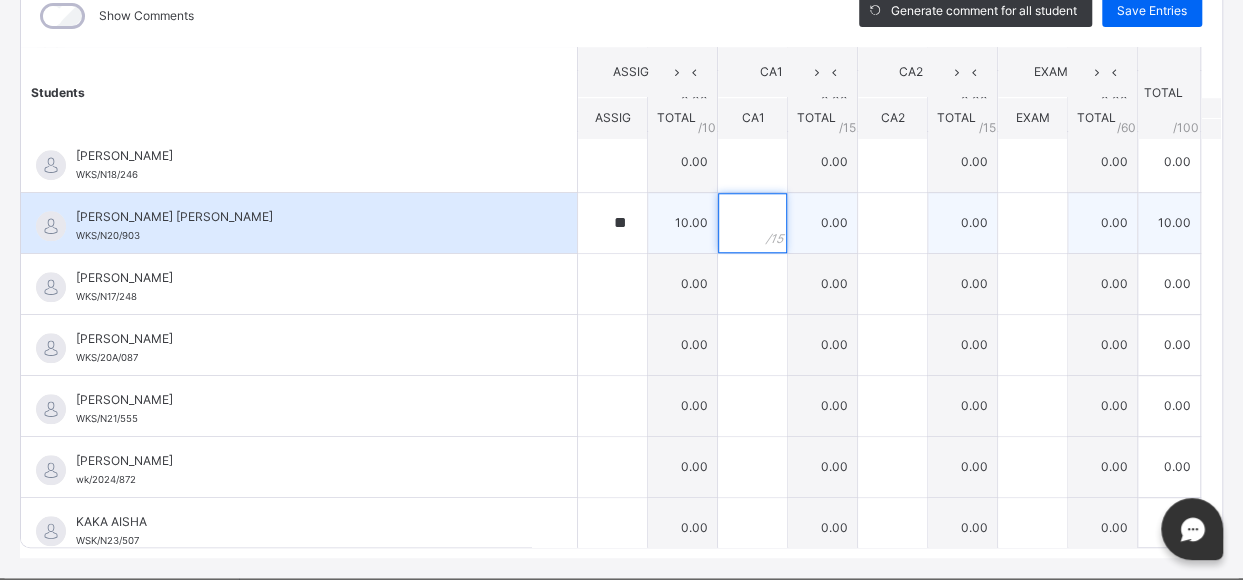 click at bounding box center [752, 223] 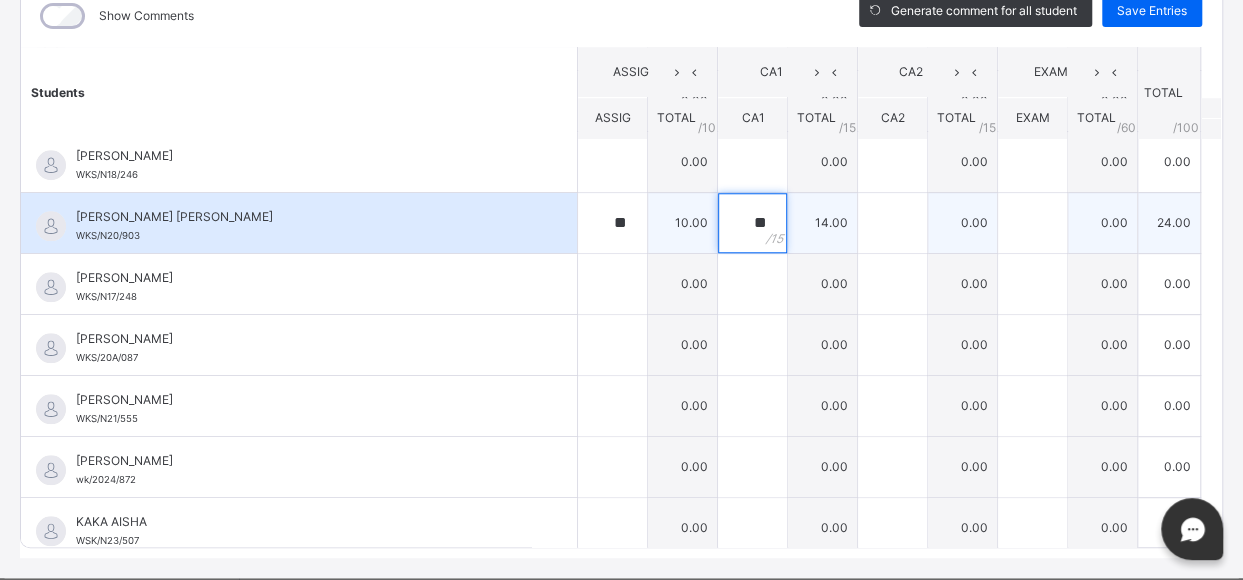 type on "**" 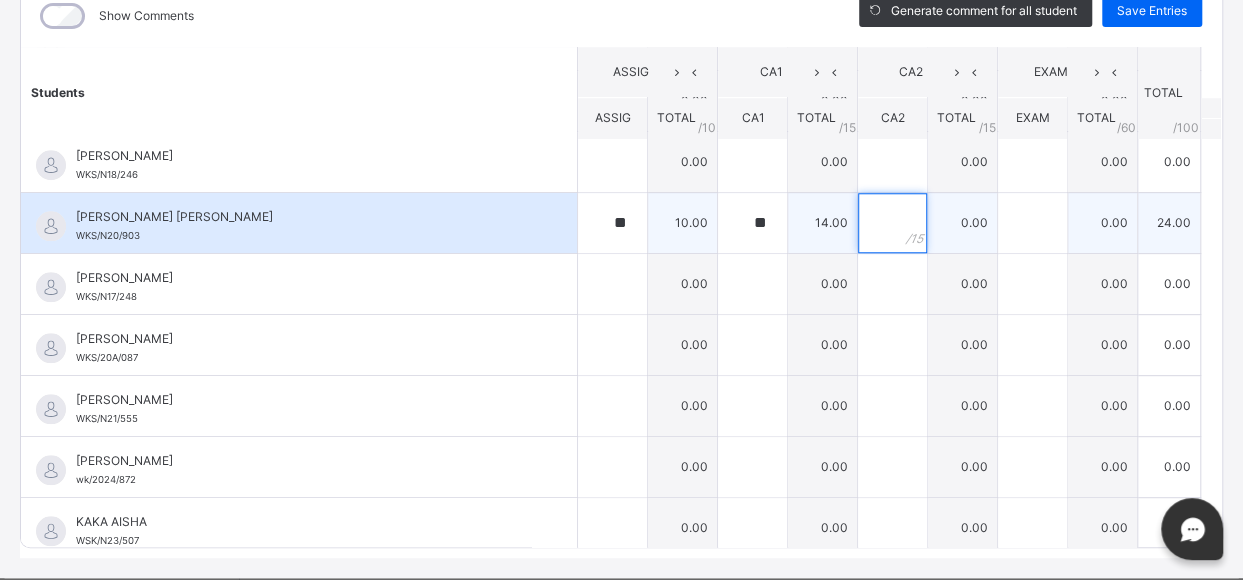 click at bounding box center (892, 223) 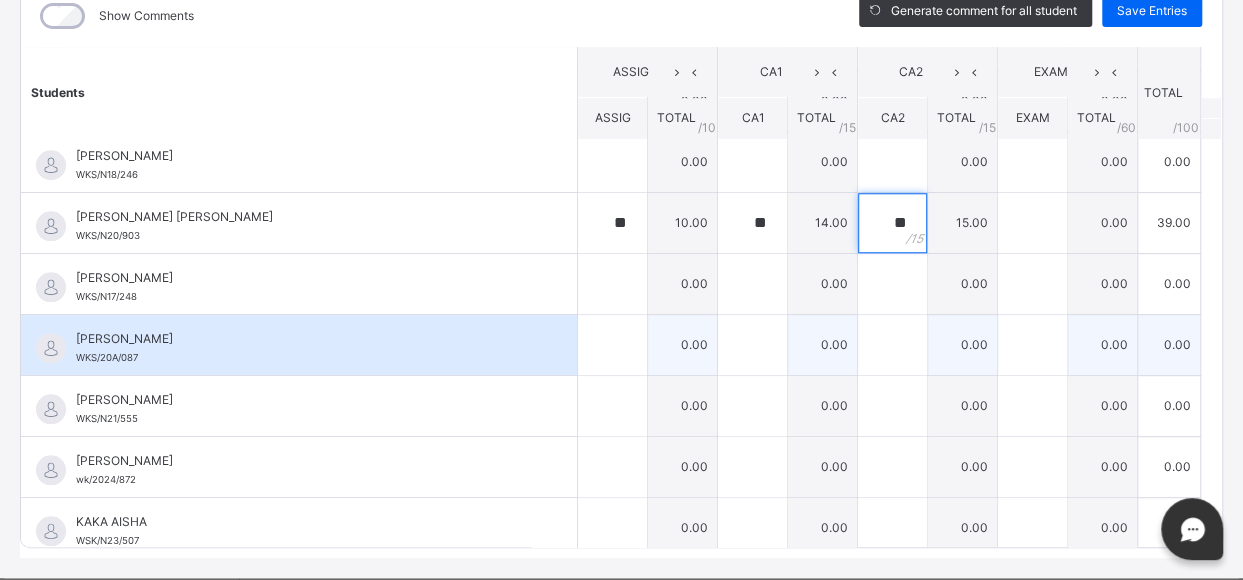 type on "**" 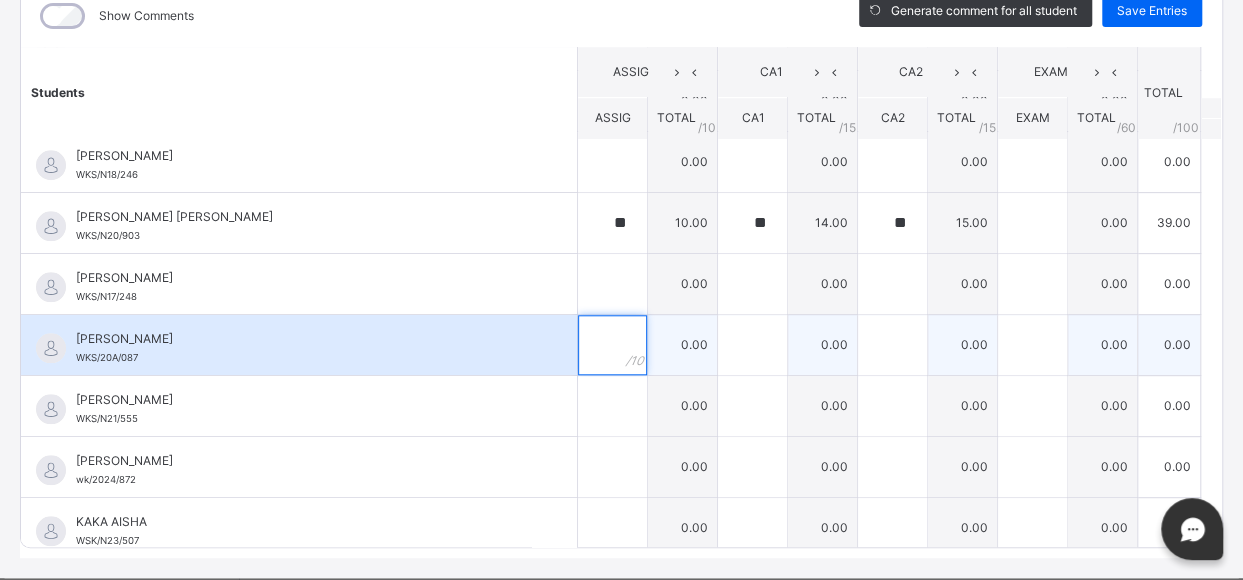 click at bounding box center [612, 345] 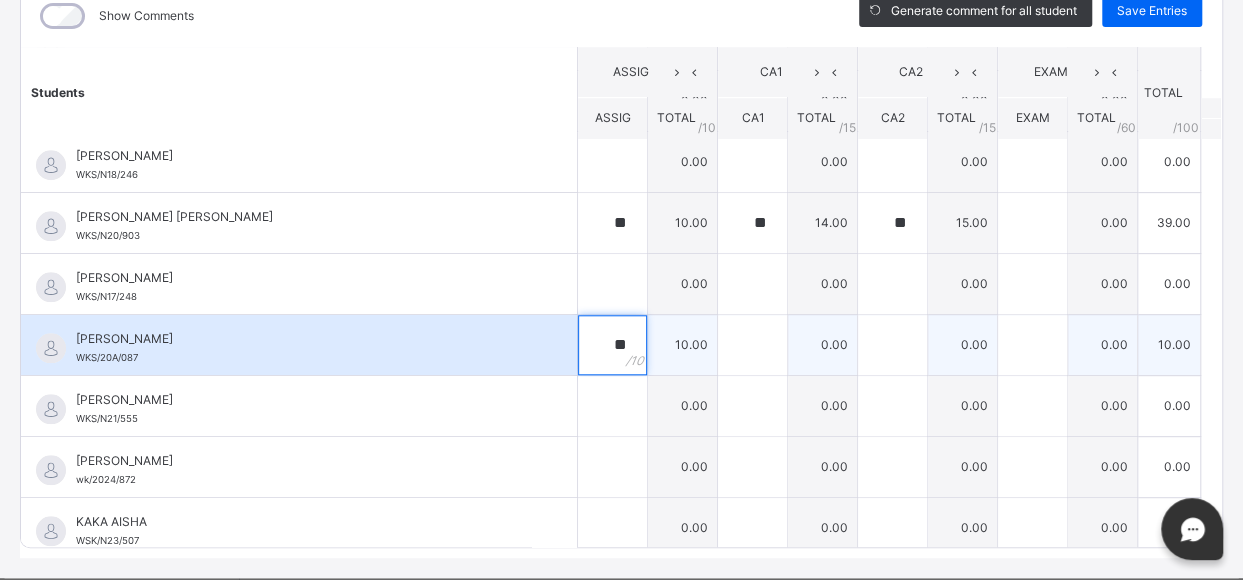 type on "**" 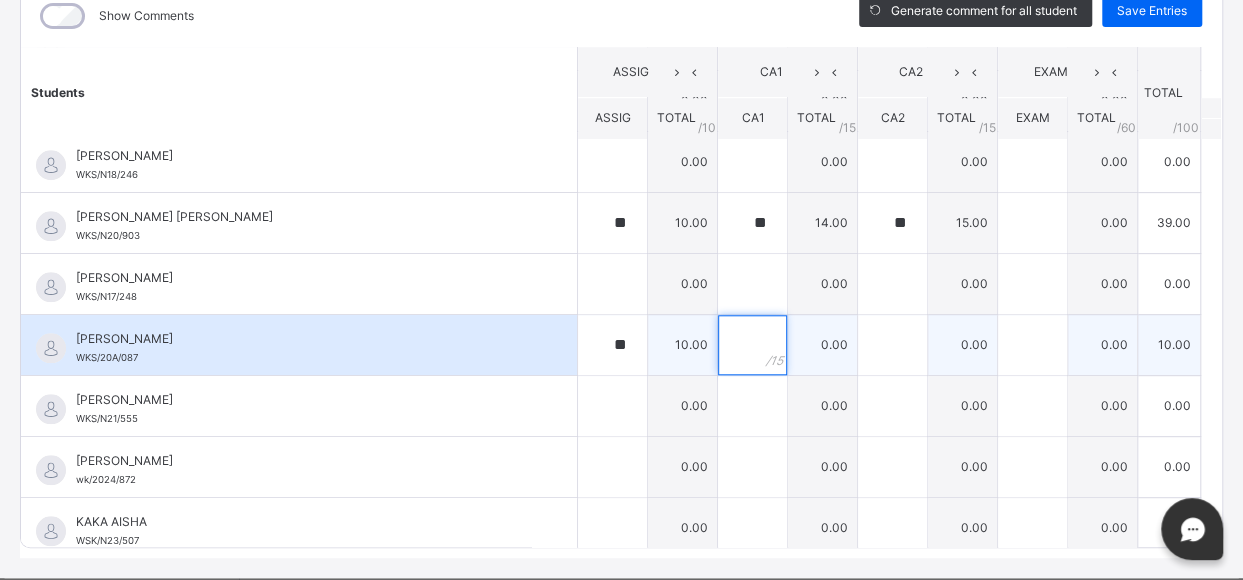 click at bounding box center (752, 345) 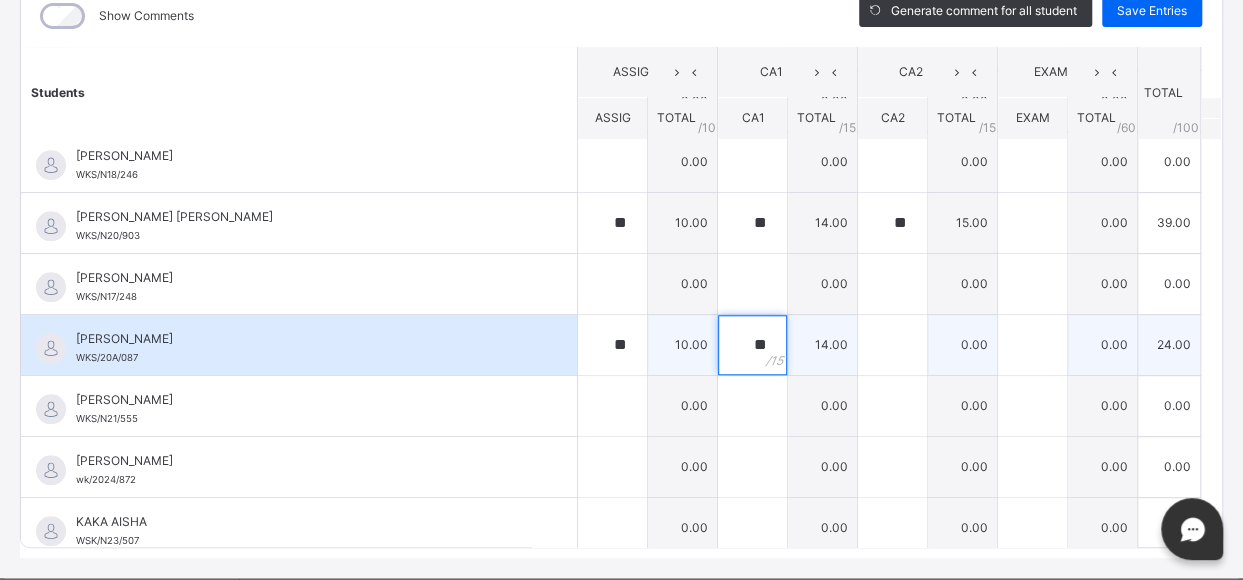 type on "**" 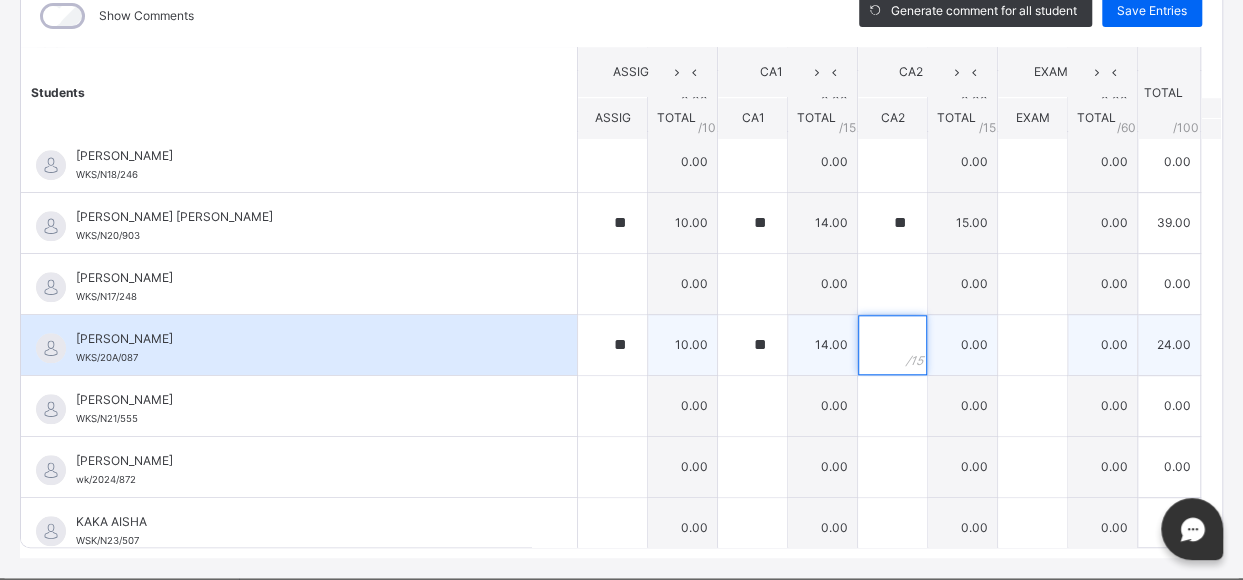 click at bounding box center [892, 345] 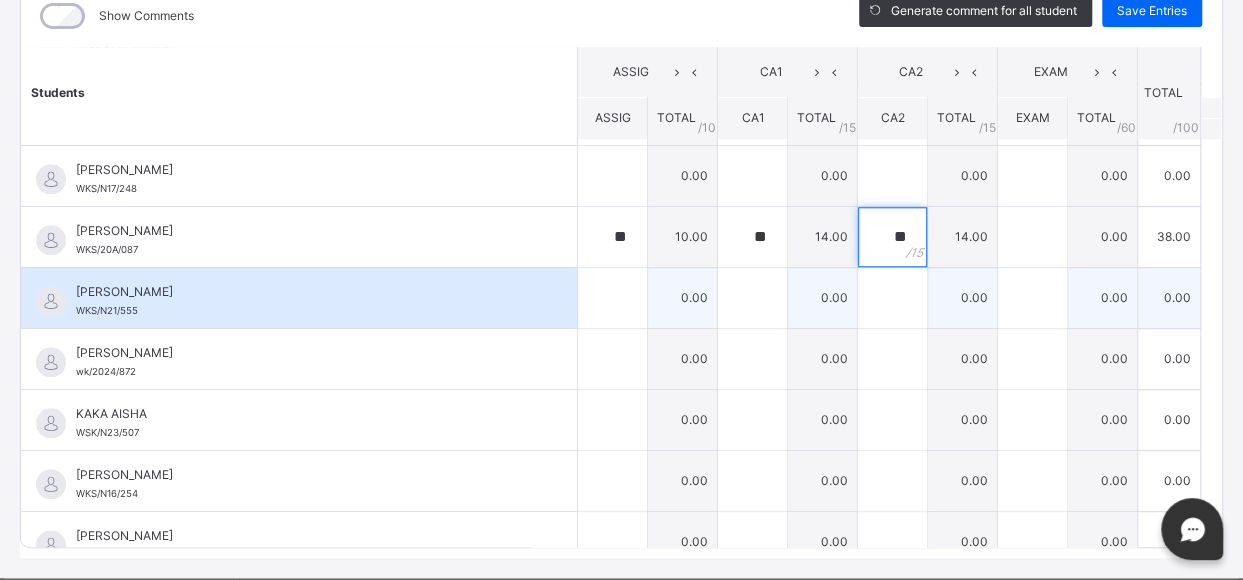 scroll, scrollTop: 973, scrollLeft: 0, axis: vertical 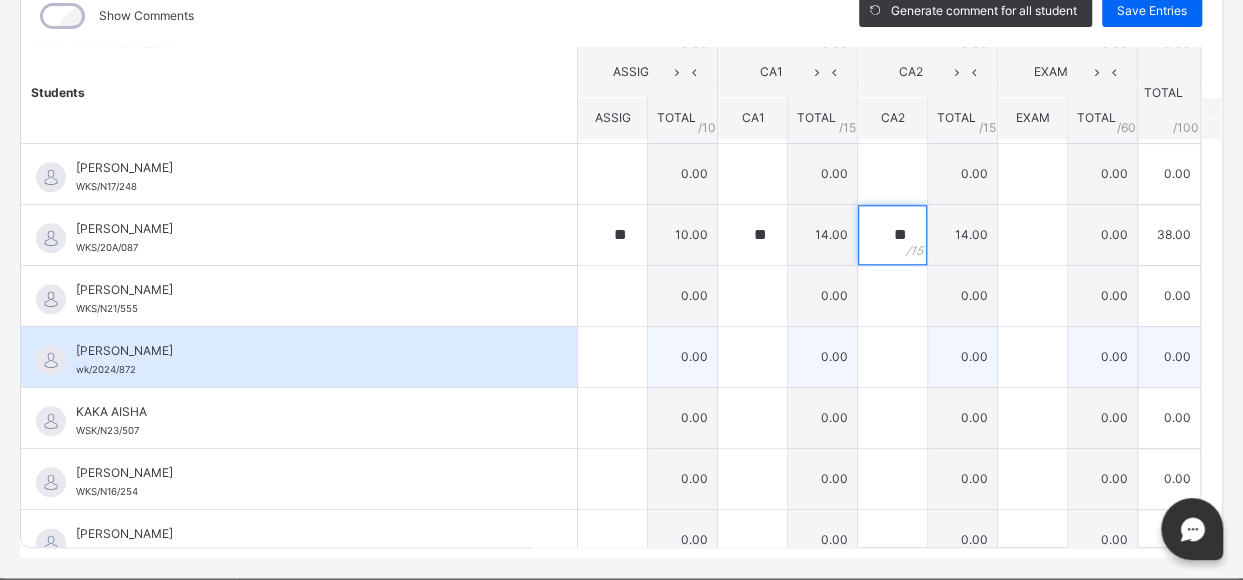 type on "**" 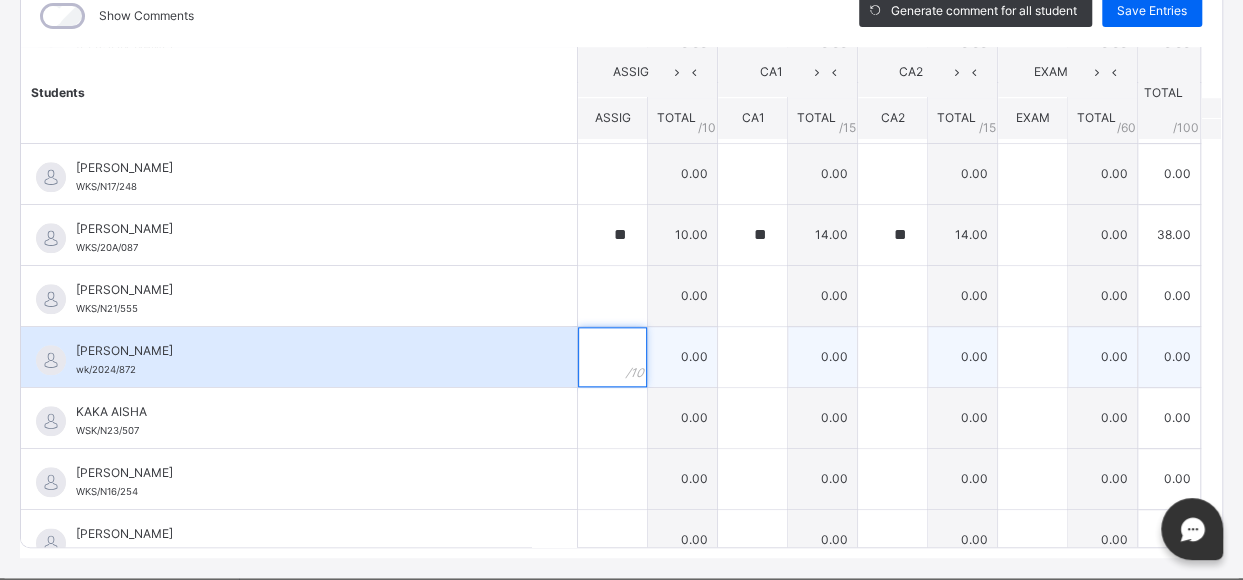 click at bounding box center (612, 357) 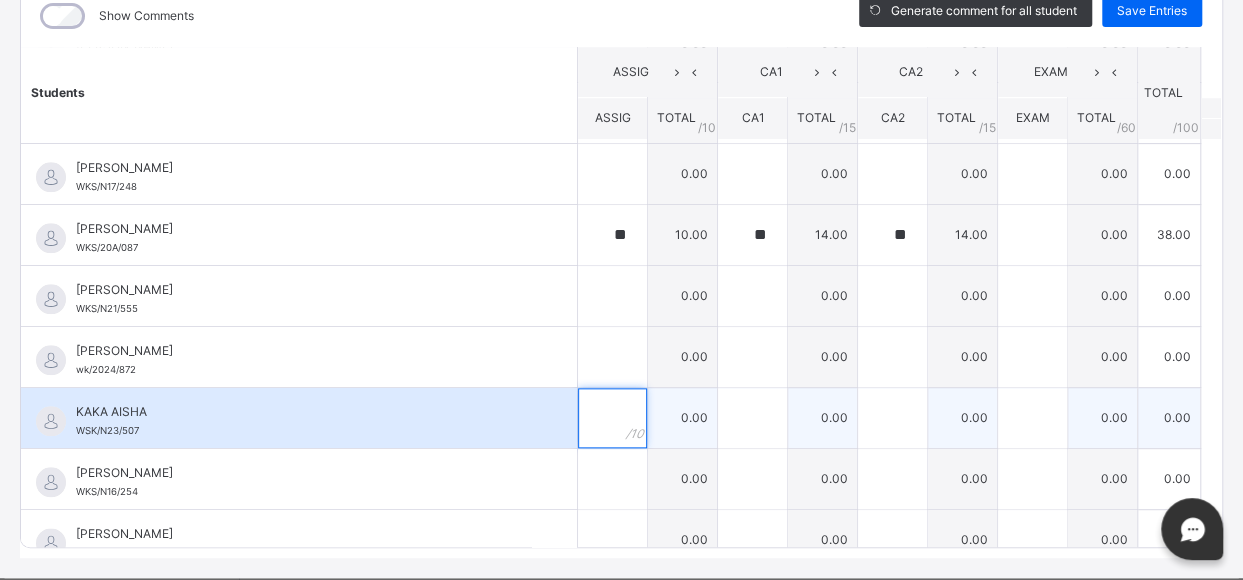 click at bounding box center (612, 418) 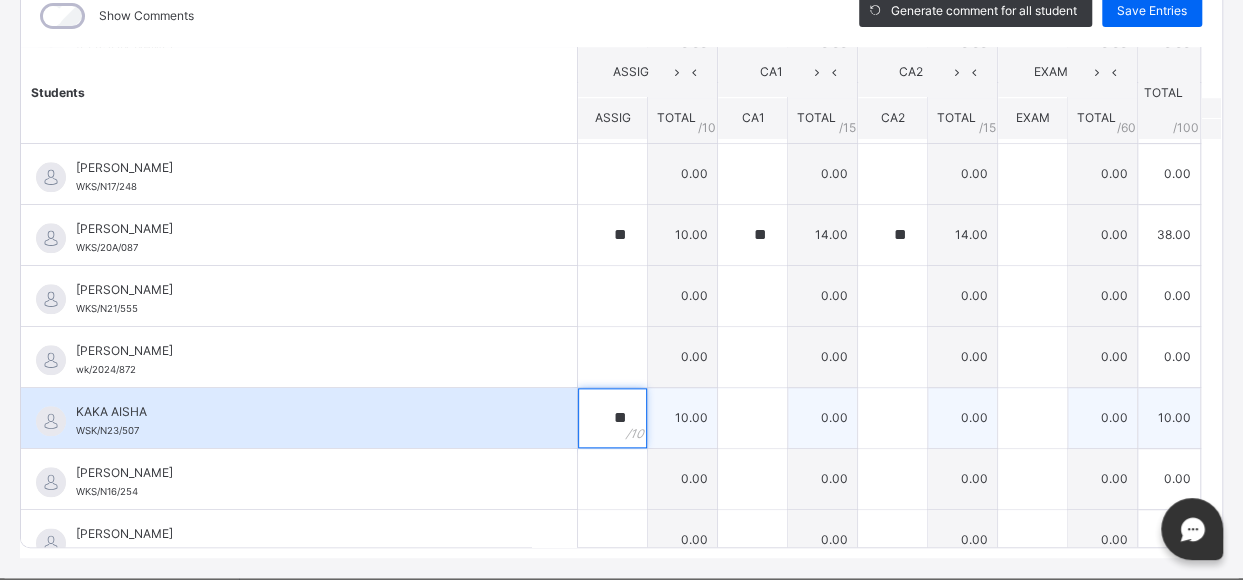 type on "**" 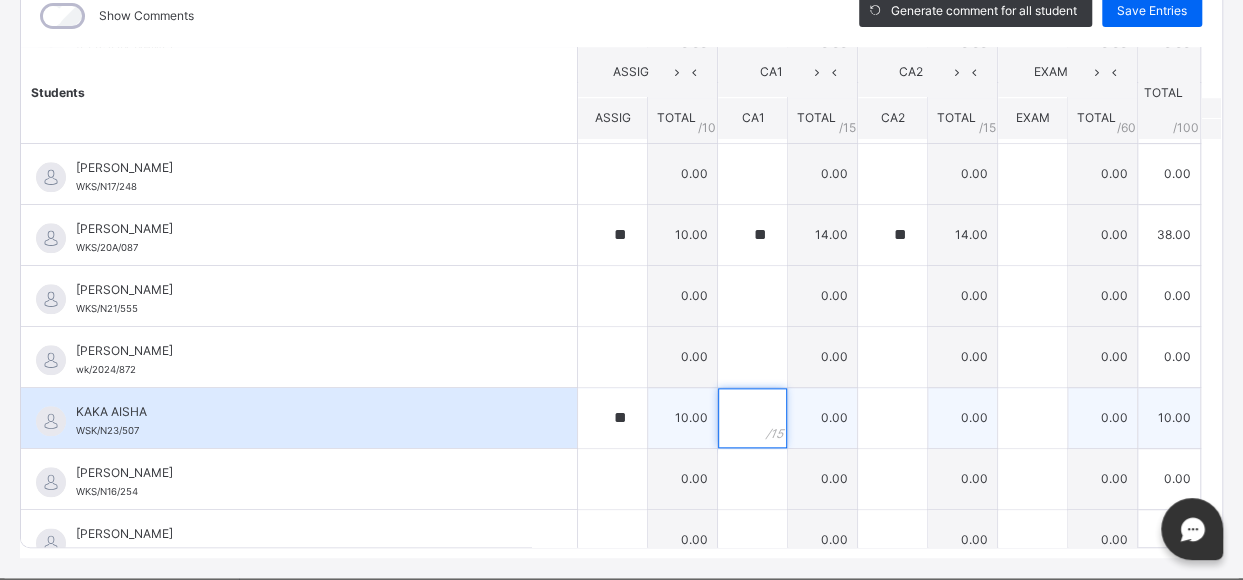 click at bounding box center [752, 418] 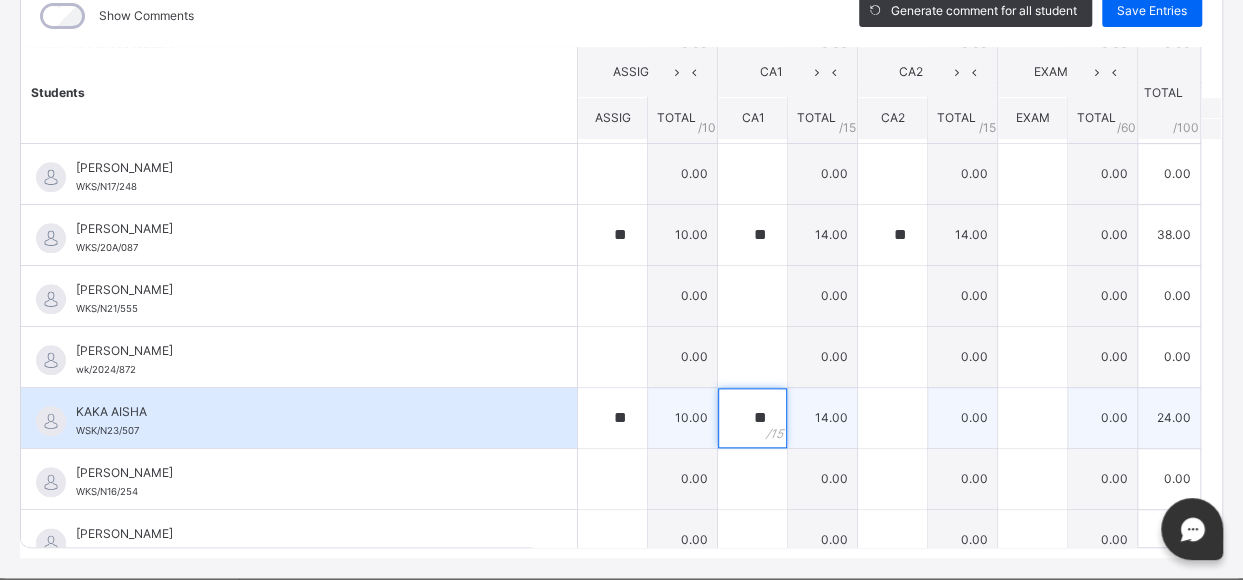 type on "**" 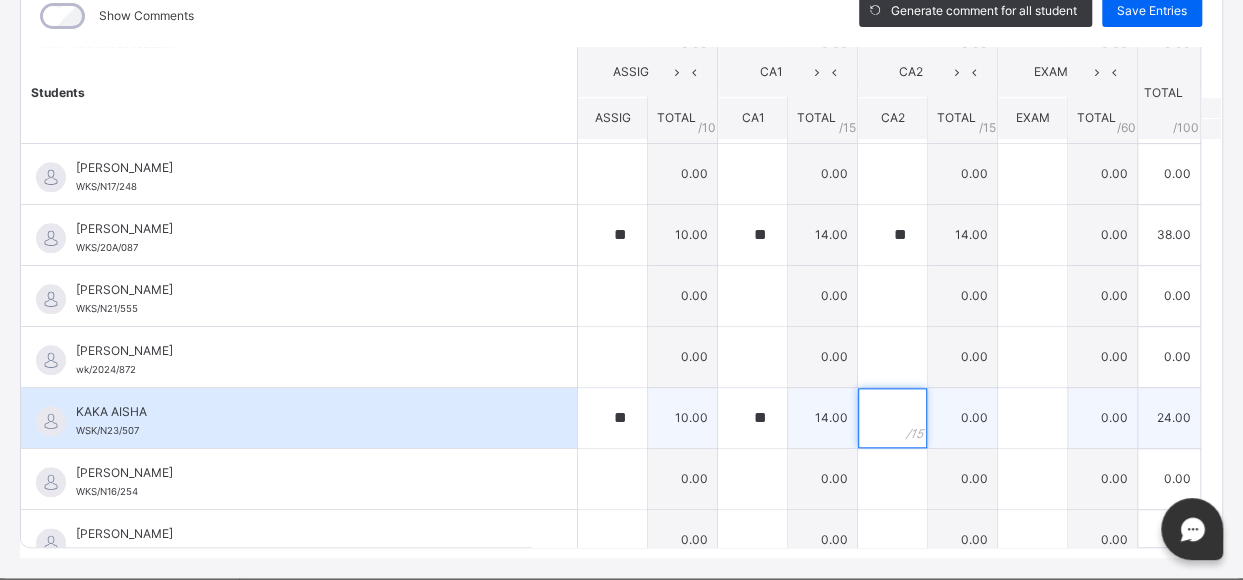 click at bounding box center [892, 418] 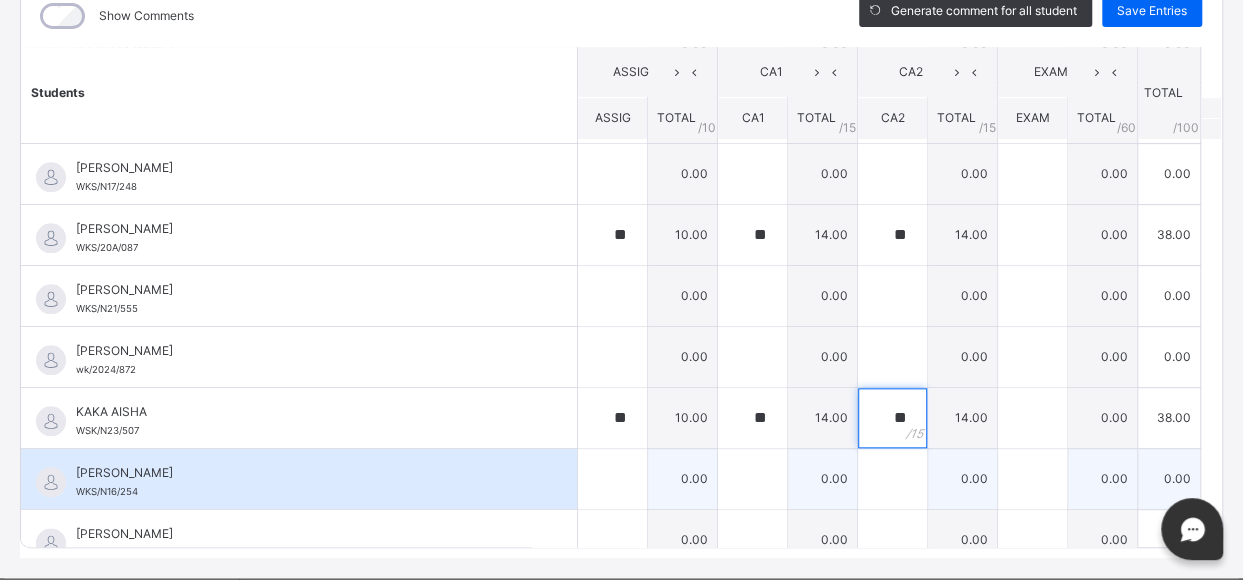 type on "**" 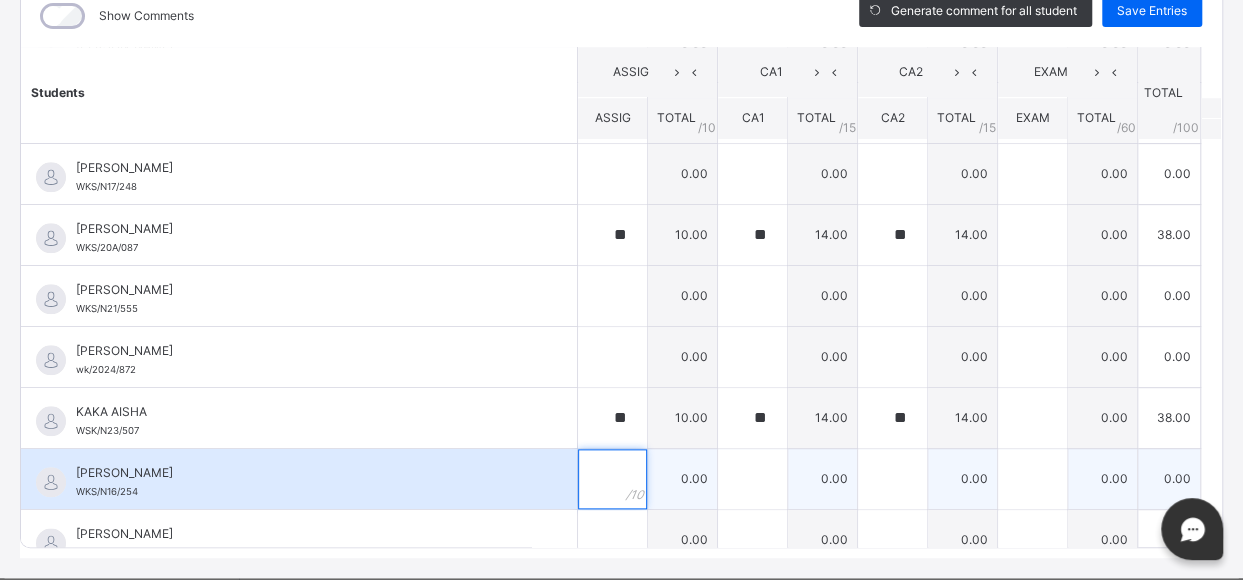 click at bounding box center (612, 479) 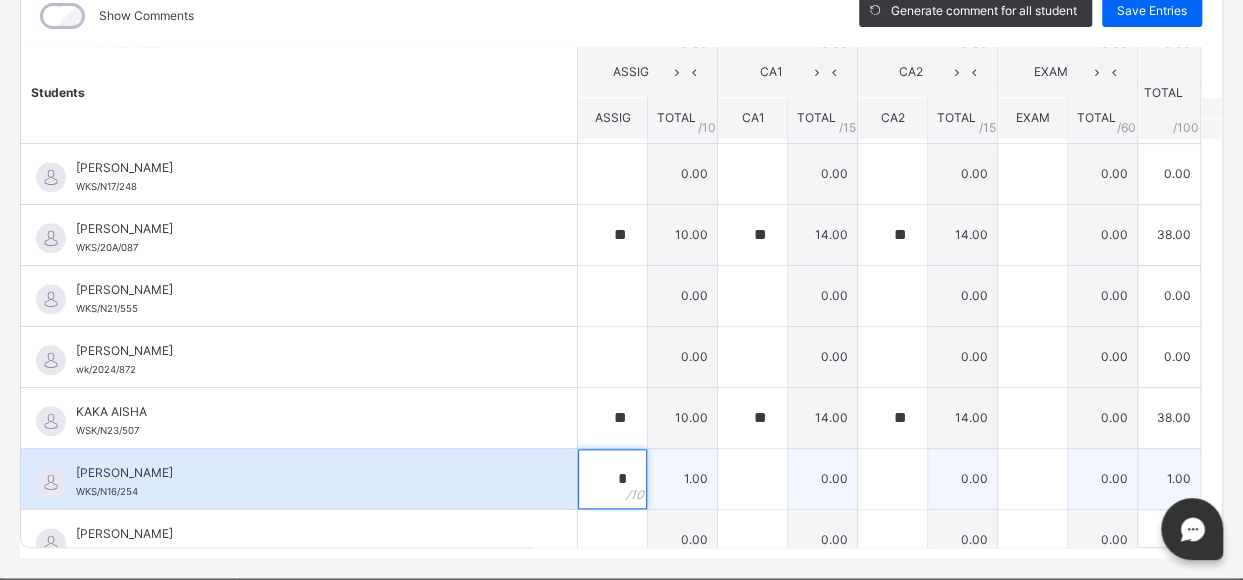 type on "**" 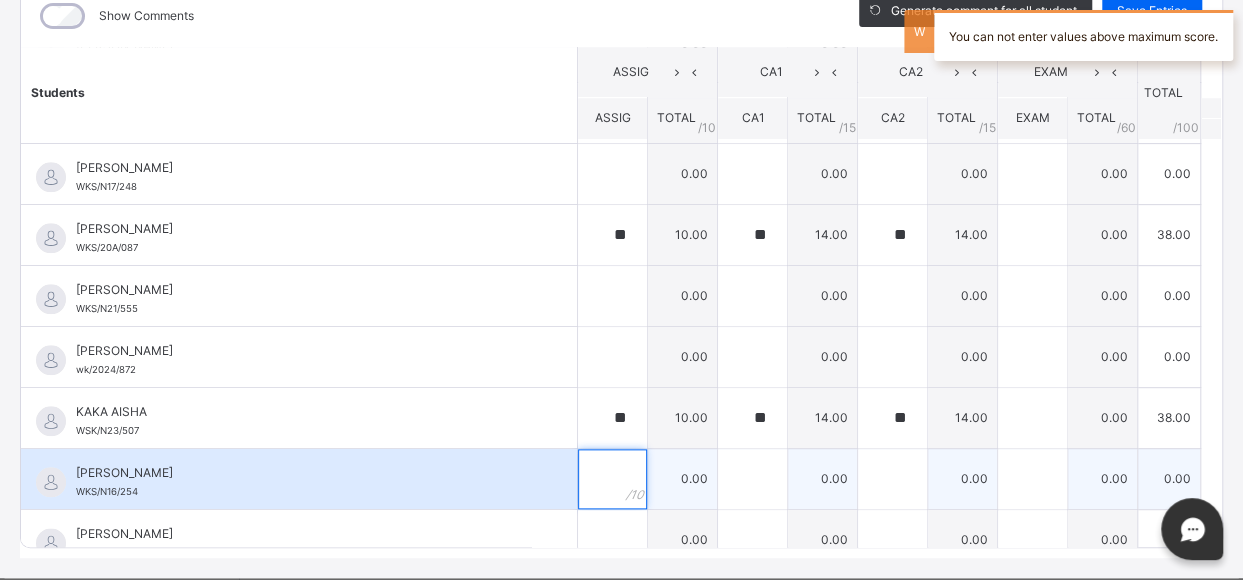 type on "*" 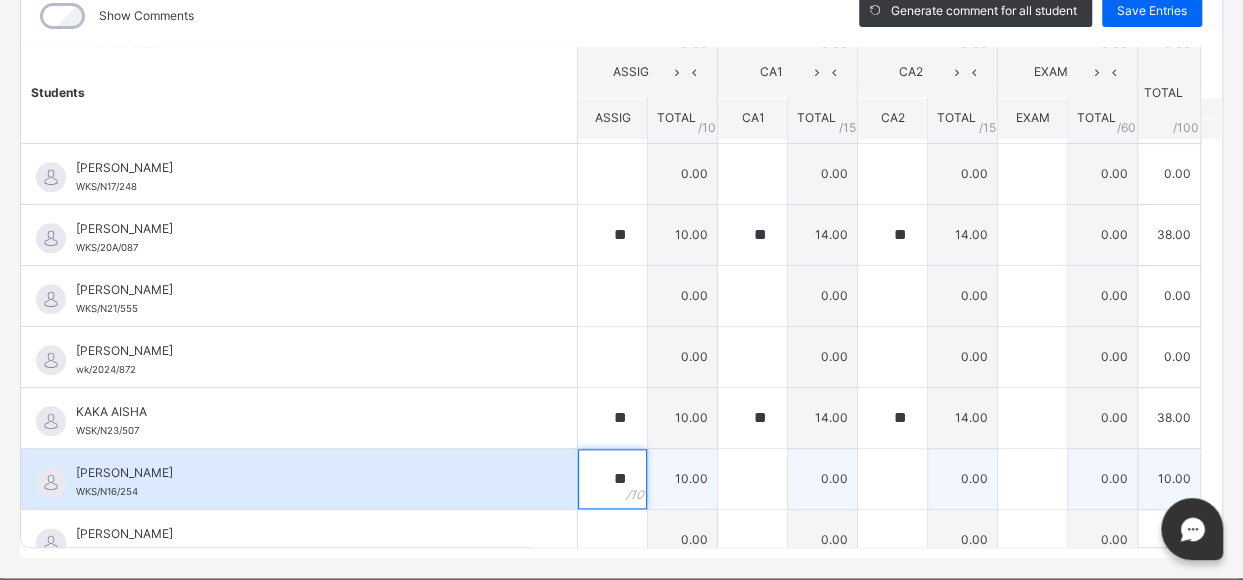 type on "**" 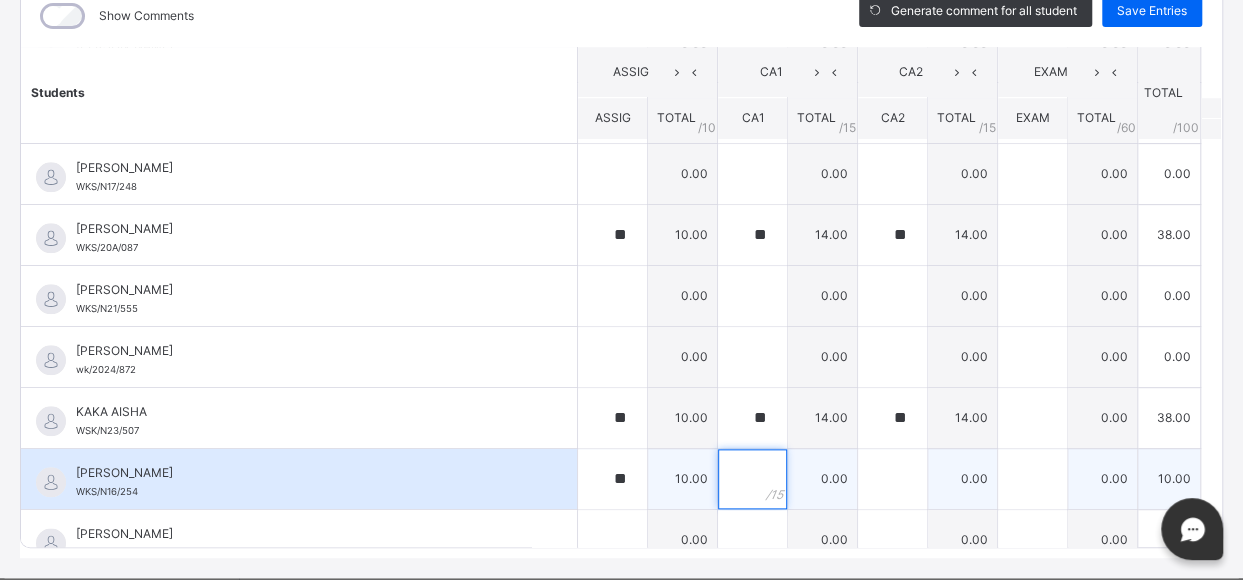 click at bounding box center (752, 479) 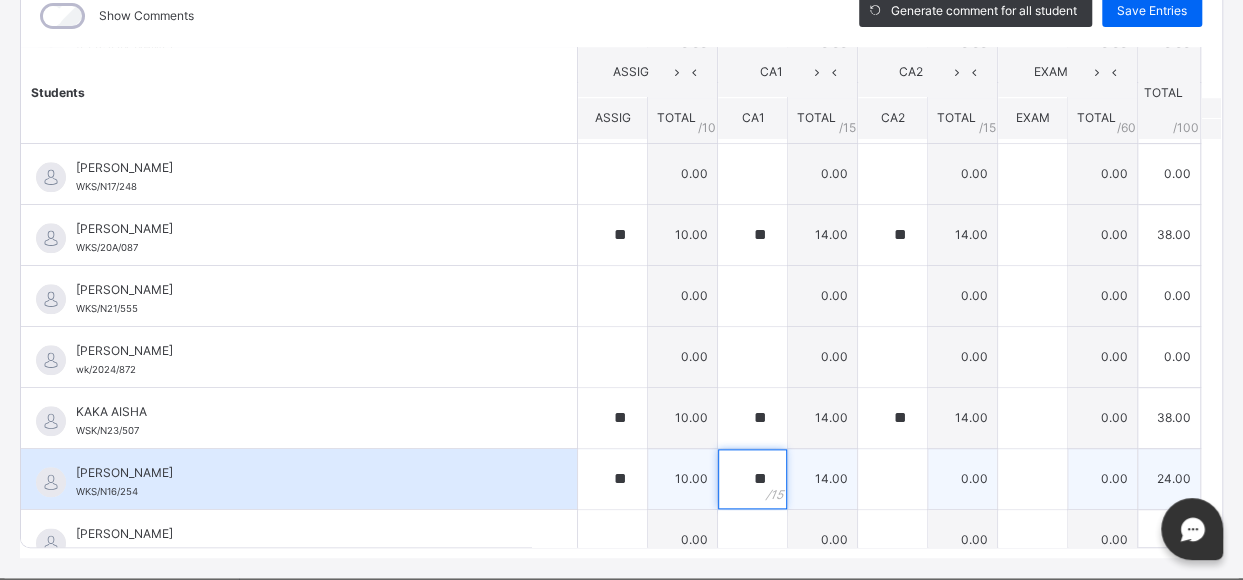 type on "**" 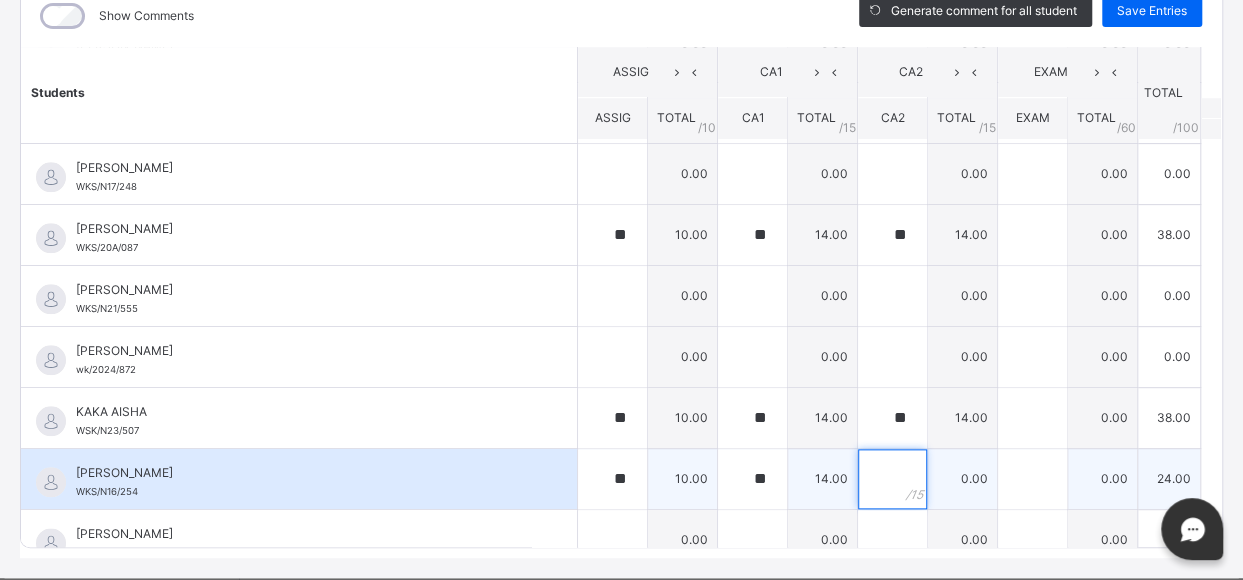 click at bounding box center [892, 479] 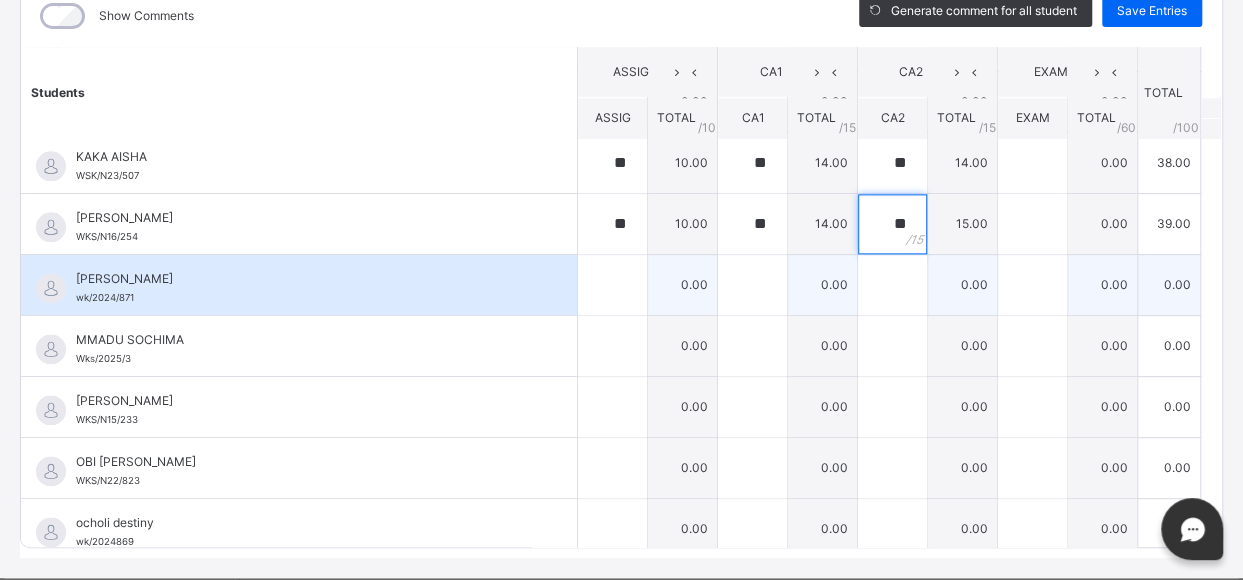 scroll, scrollTop: 1229, scrollLeft: 0, axis: vertical 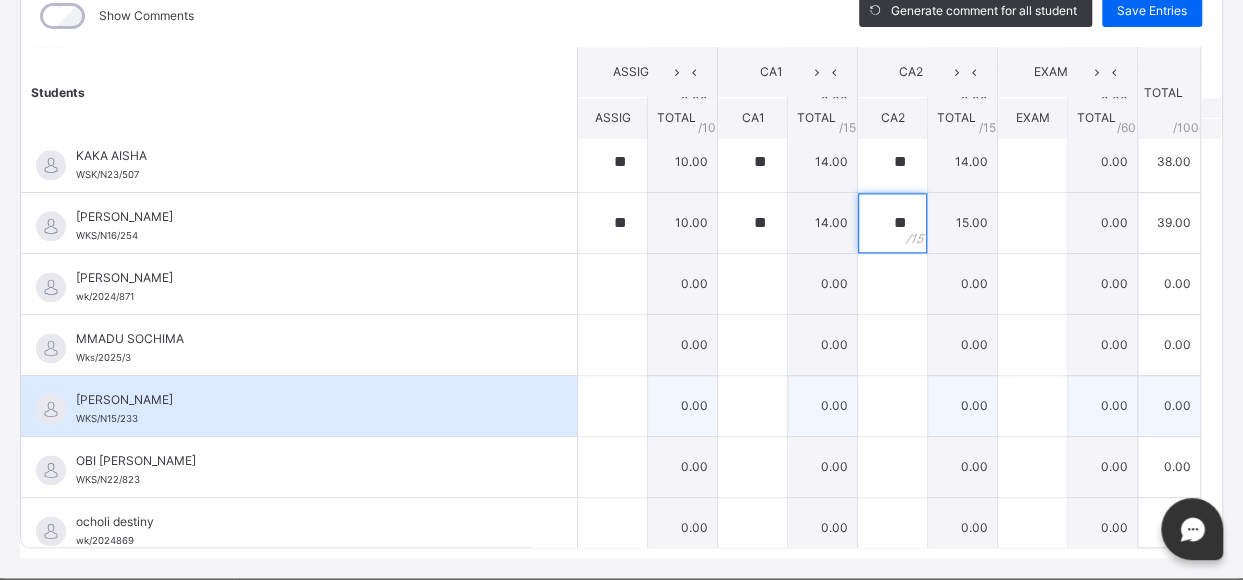type on "**" 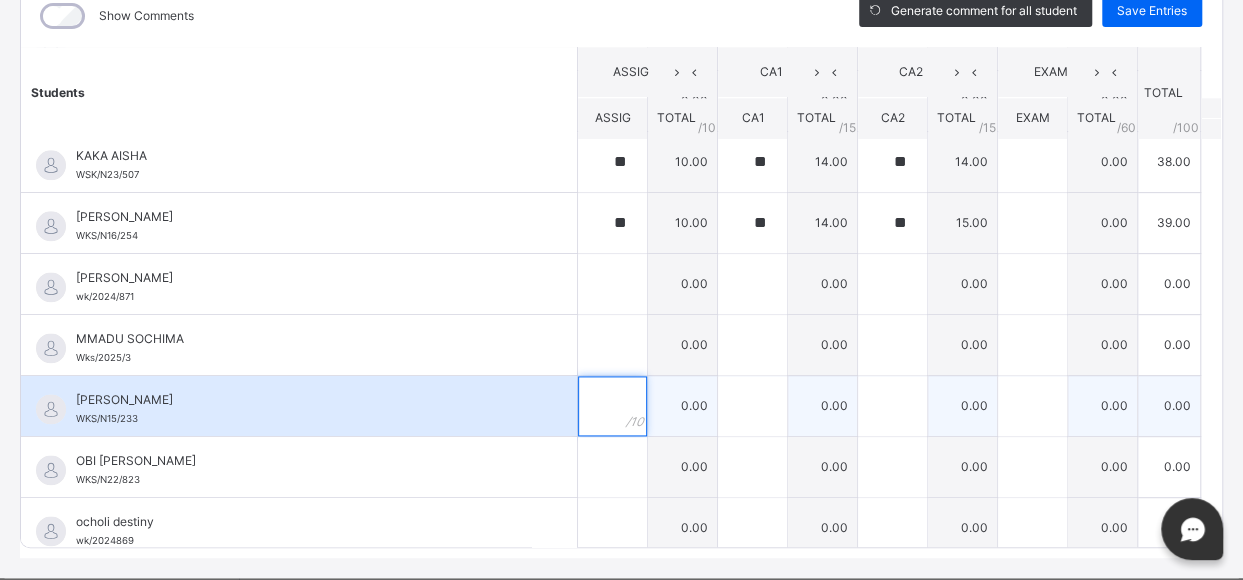 click at bounding box center [612, 406] 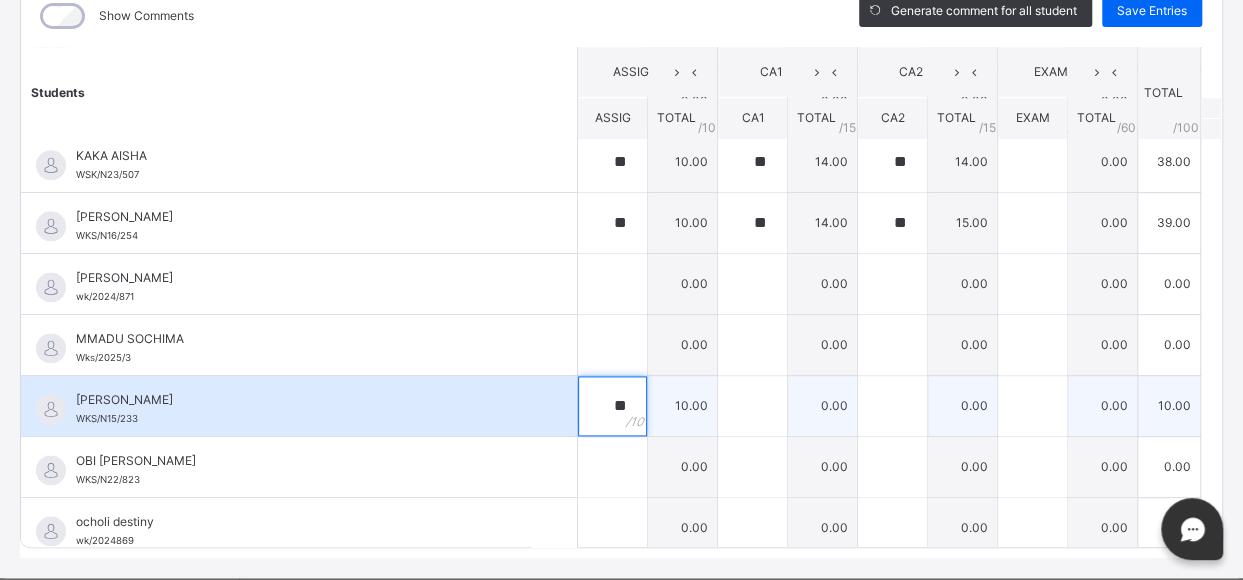 type on "**" 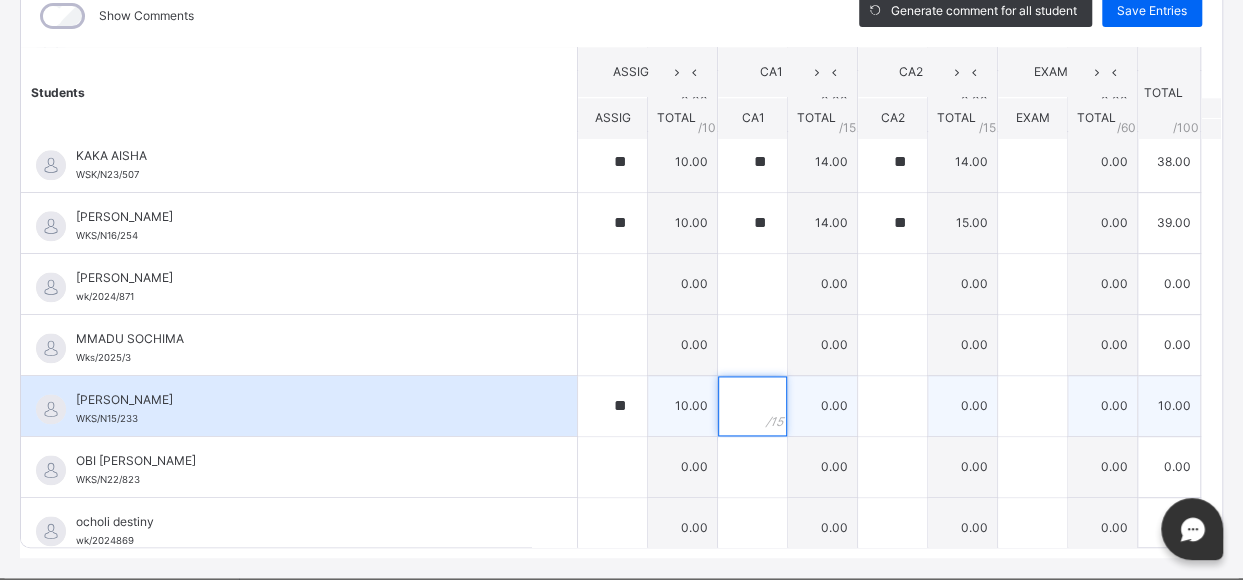click at bounding box center (752, 406) 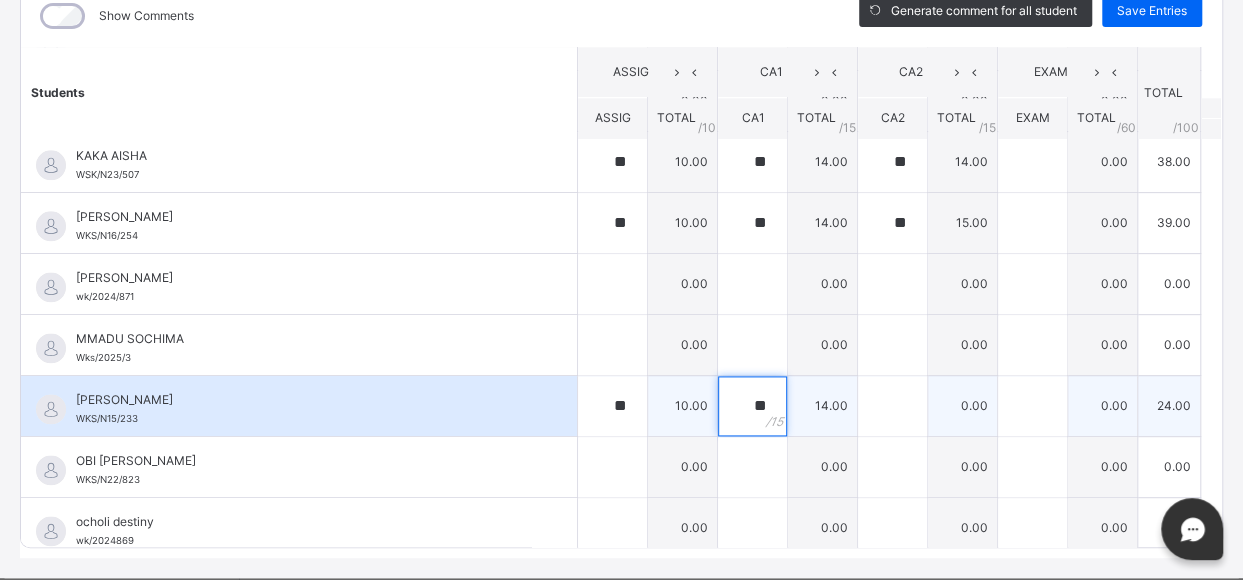 type on "**" 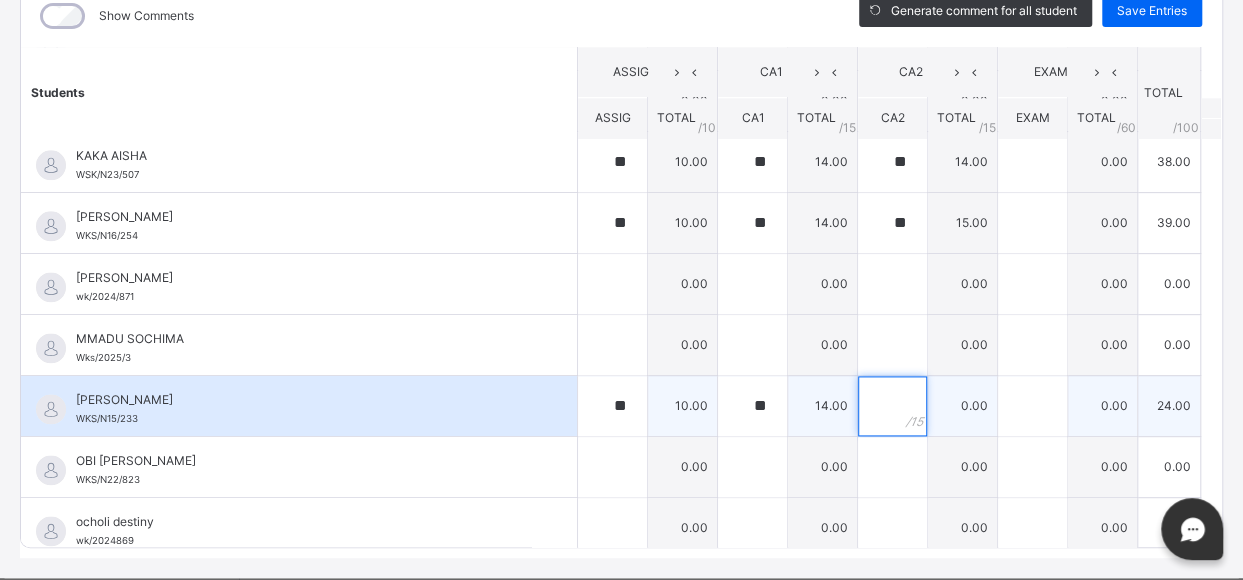 click at bounding box center (892, 406) 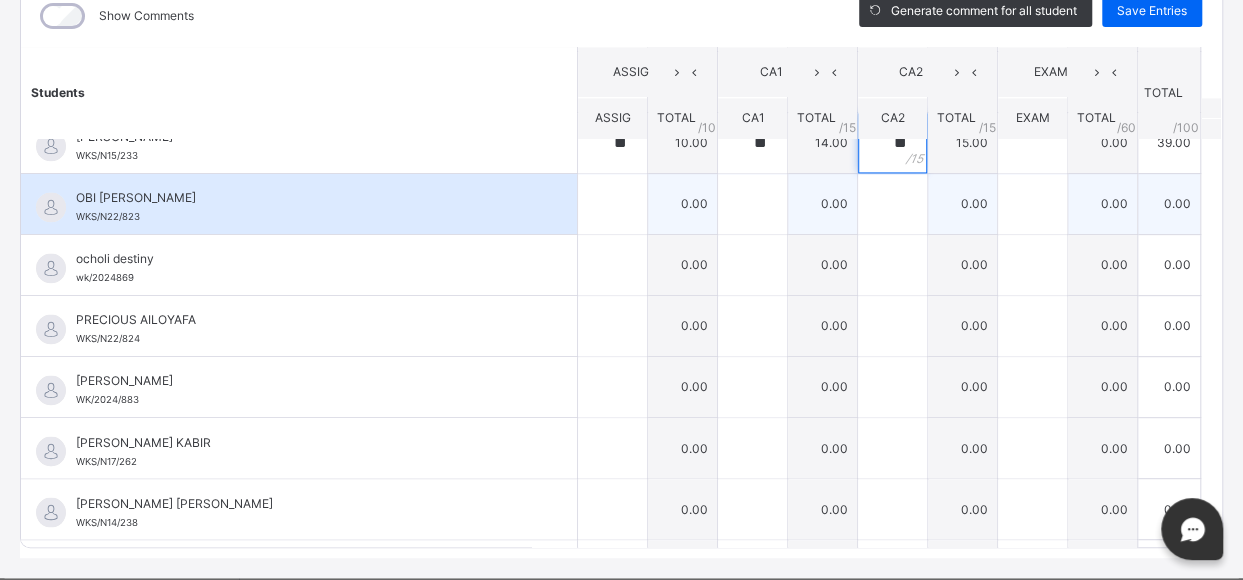 scroll, scrollTop: 1493, scrollLeft: 0, axis: vertical 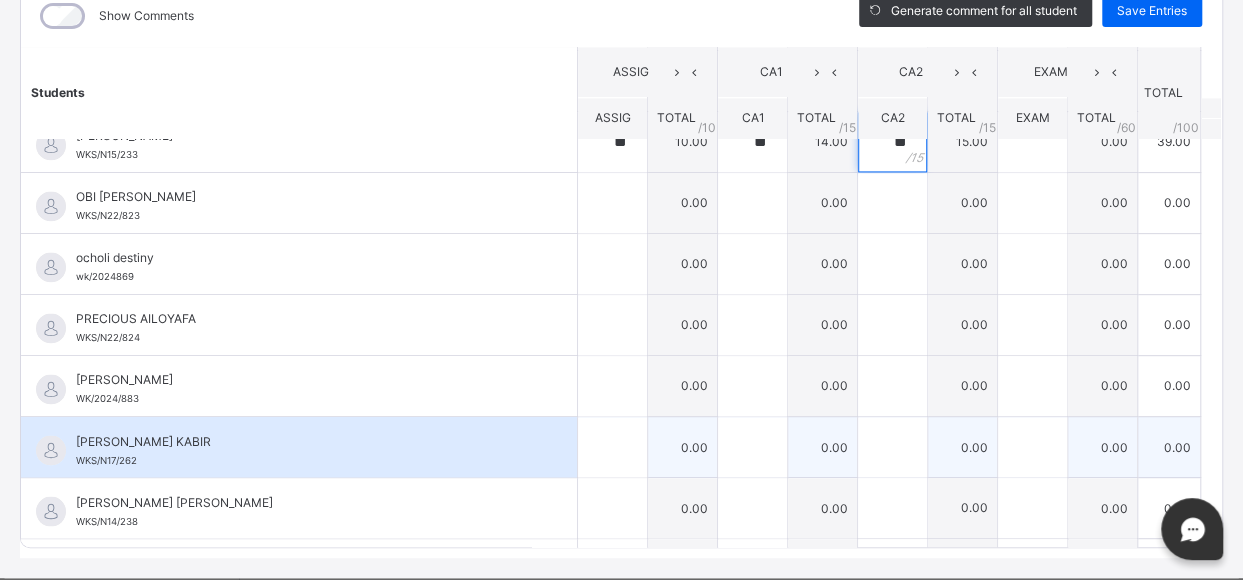 type on "**" 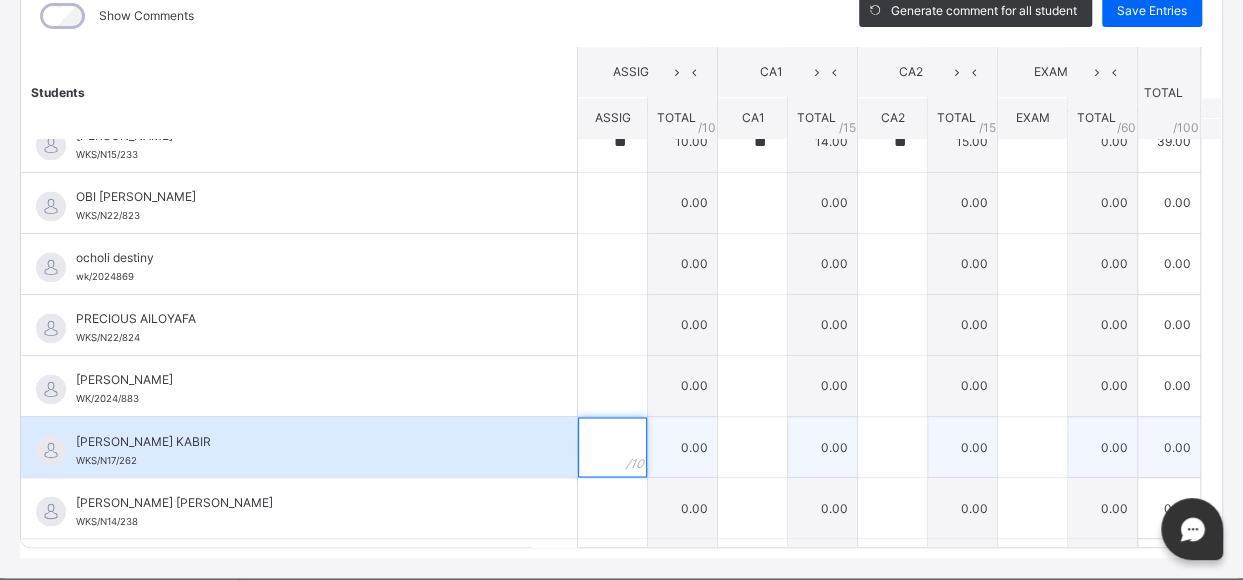 click at bounding box center (612, 447) 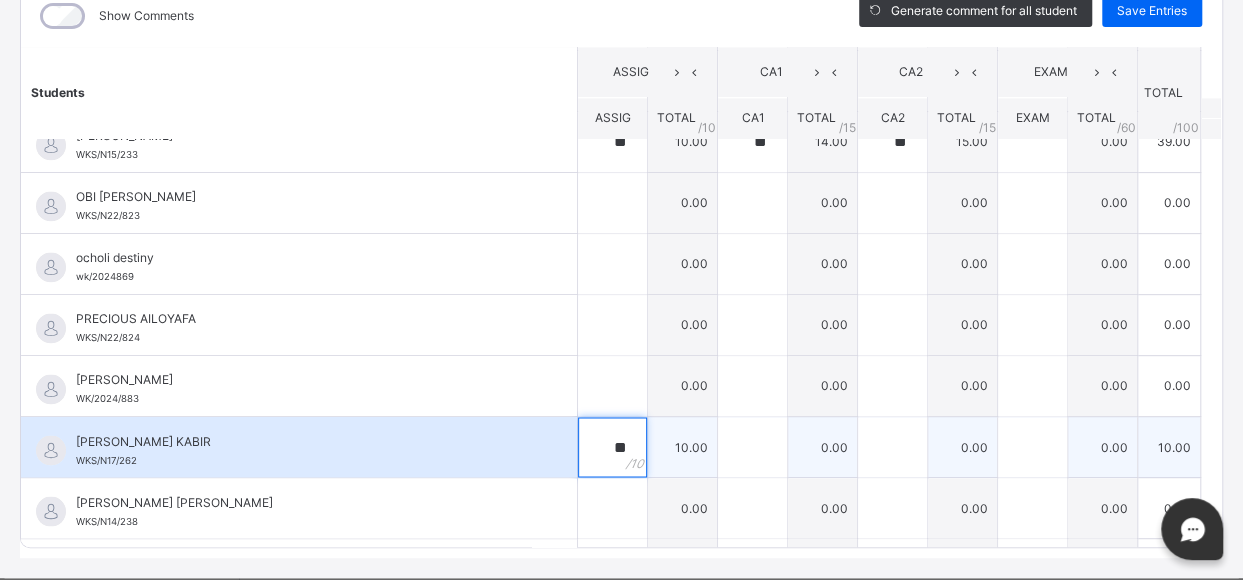 type on "**" 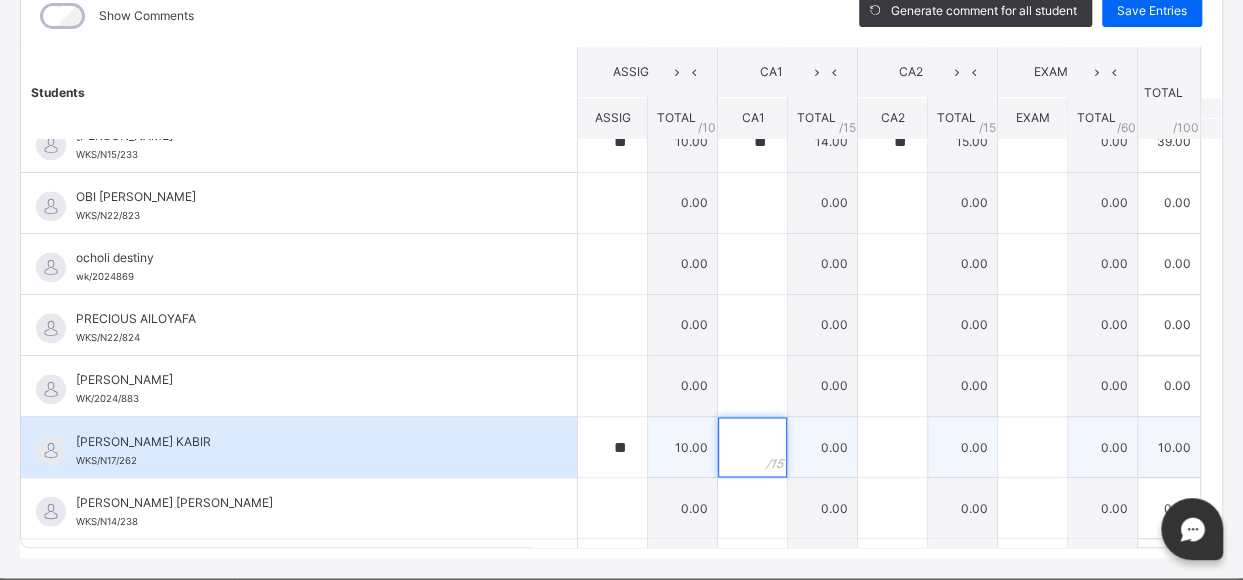 click at bounding box center (752, 447) 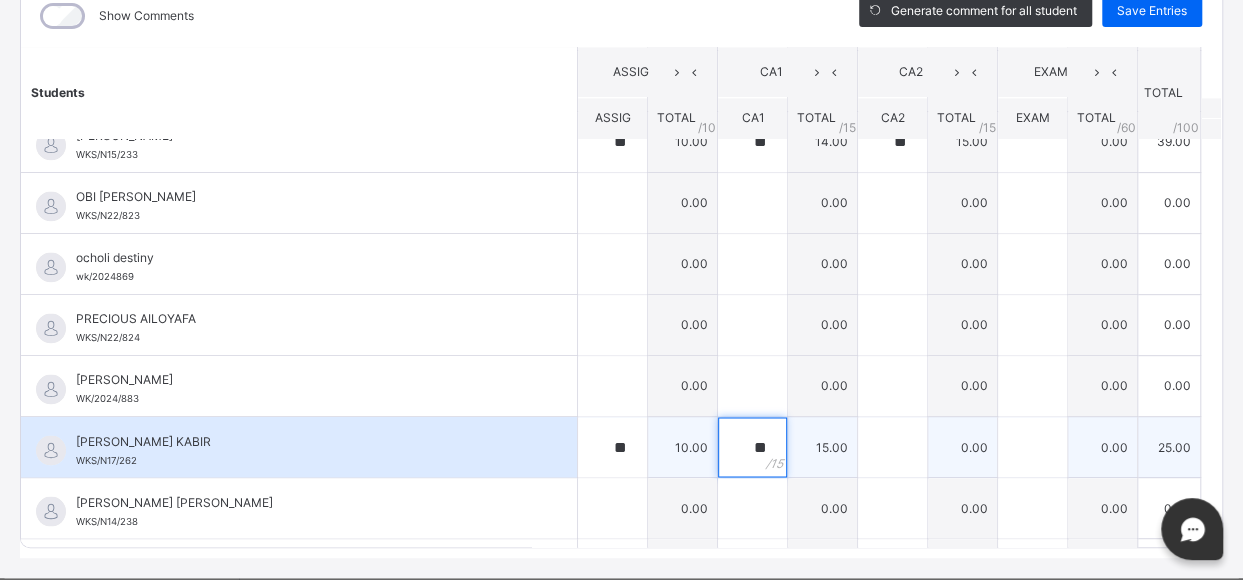 type on "**" 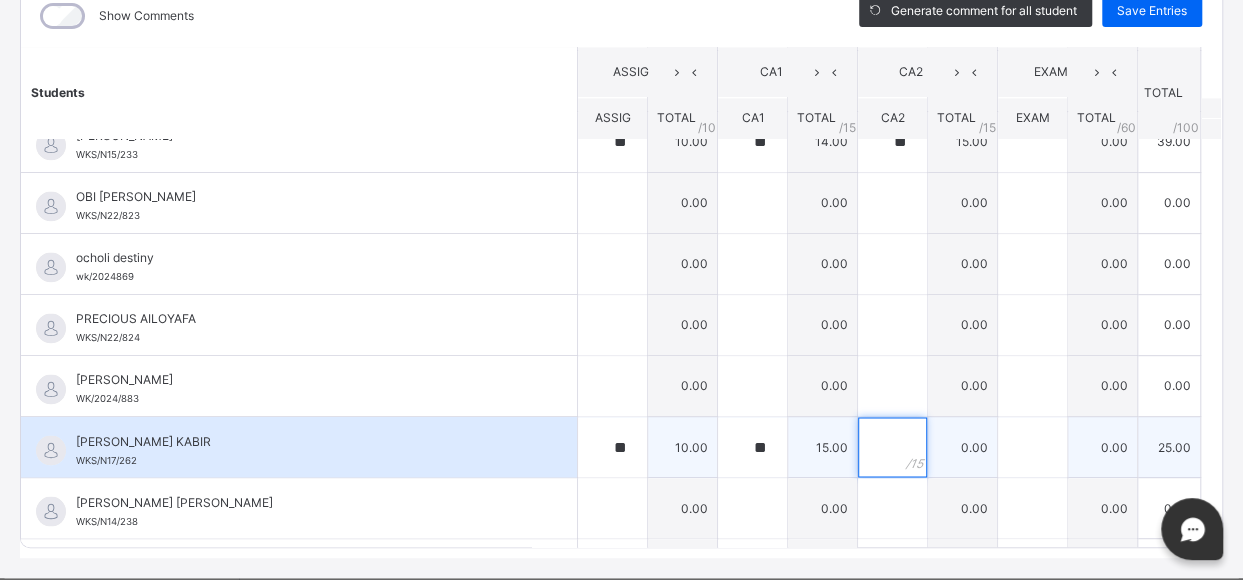 click at bounding box center (892, 447) 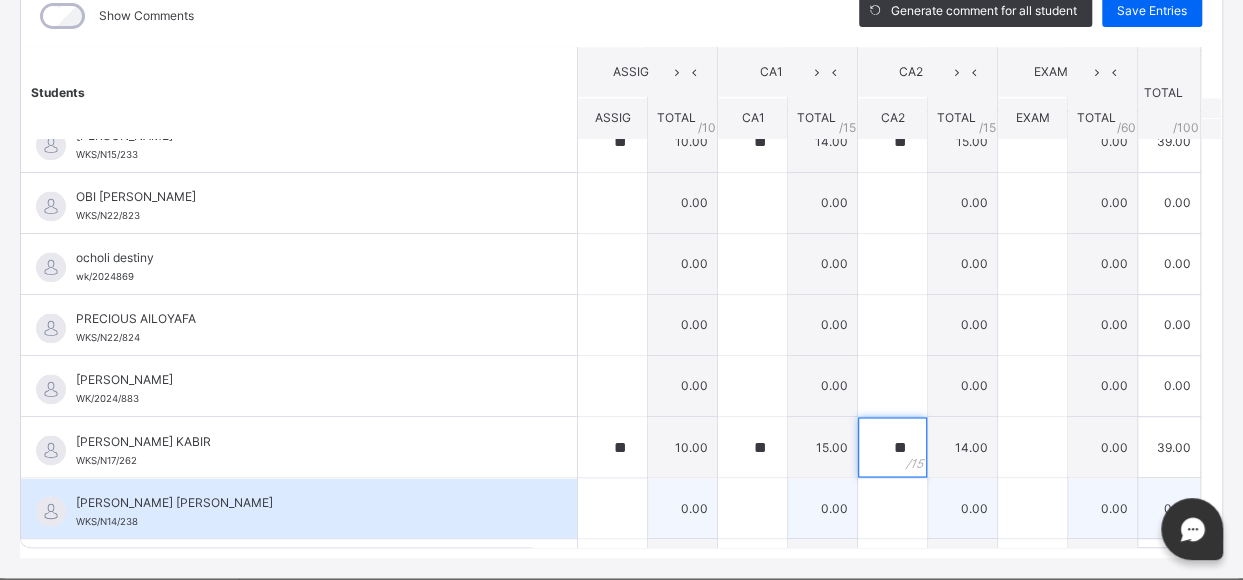 type on "**" 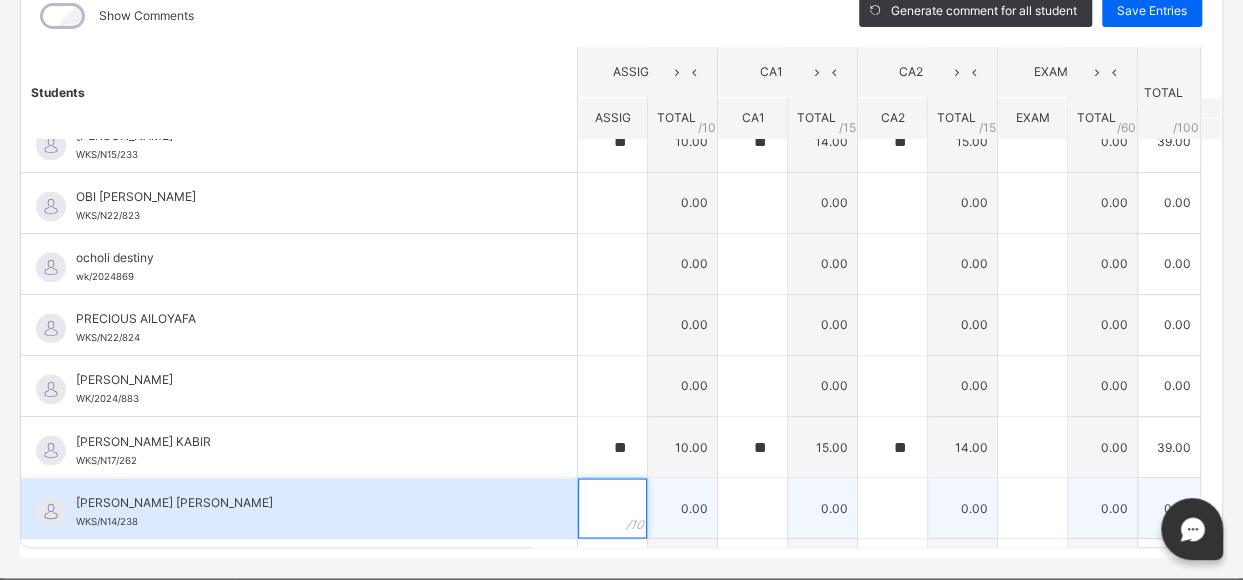 click at bounding box center (612, 508) 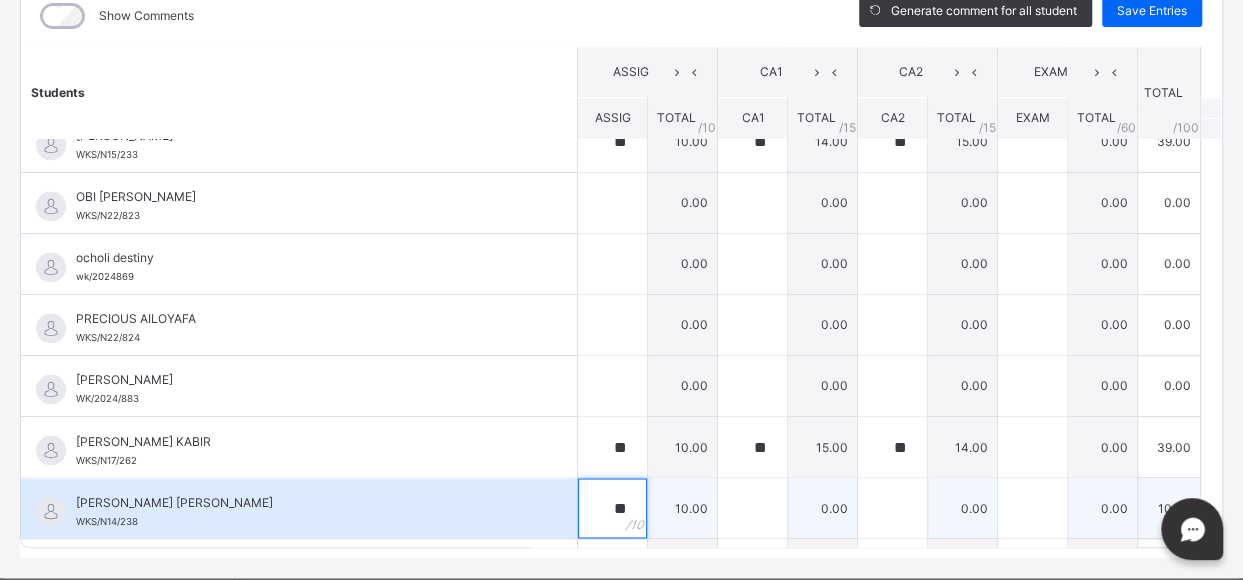 type on "**" 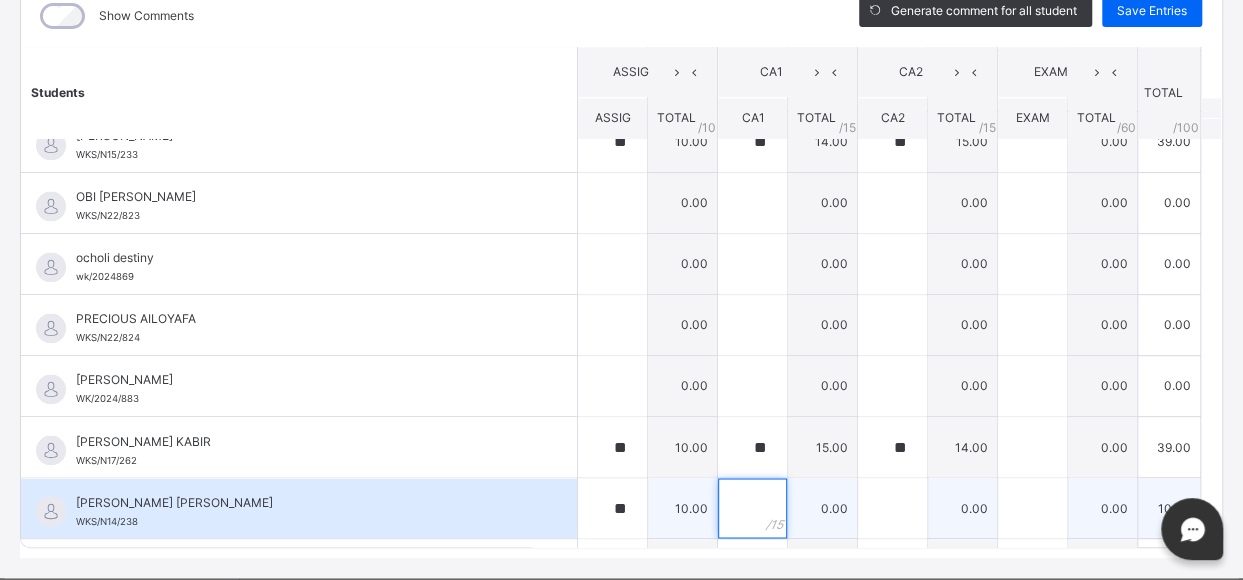 click at bounding box center [752, 508] 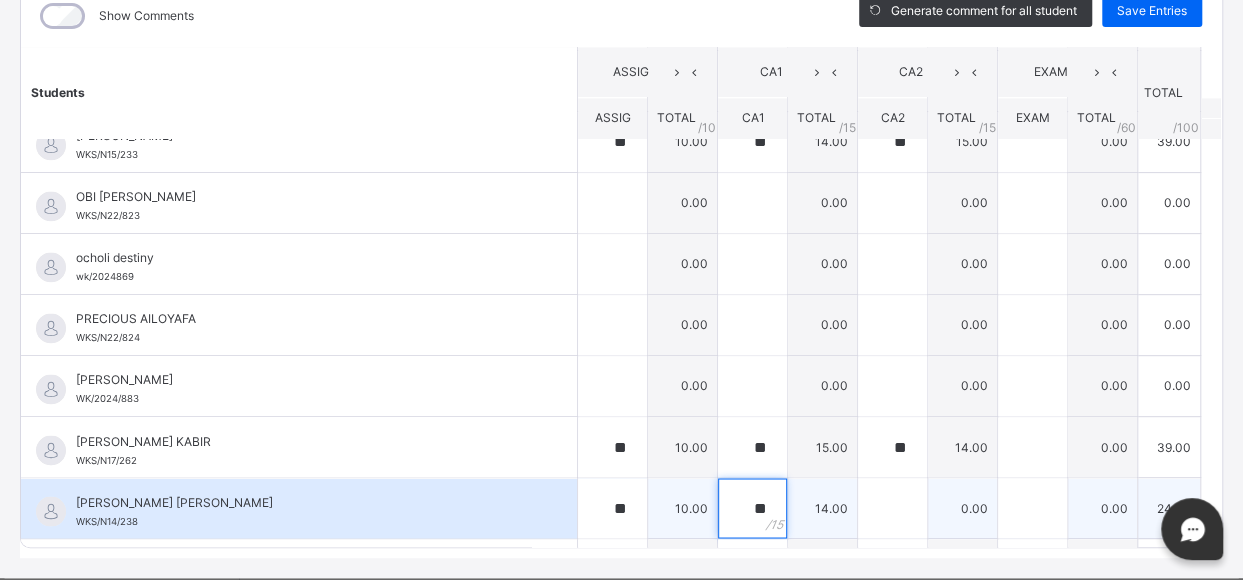 type on "**" 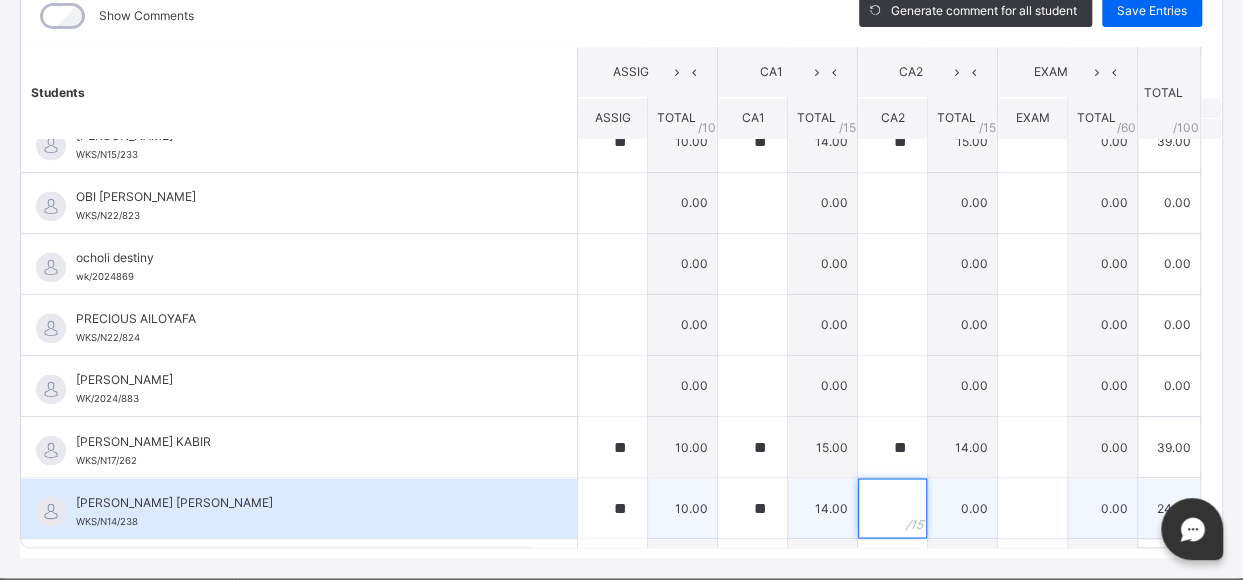 click at bounding box center [892, 508] 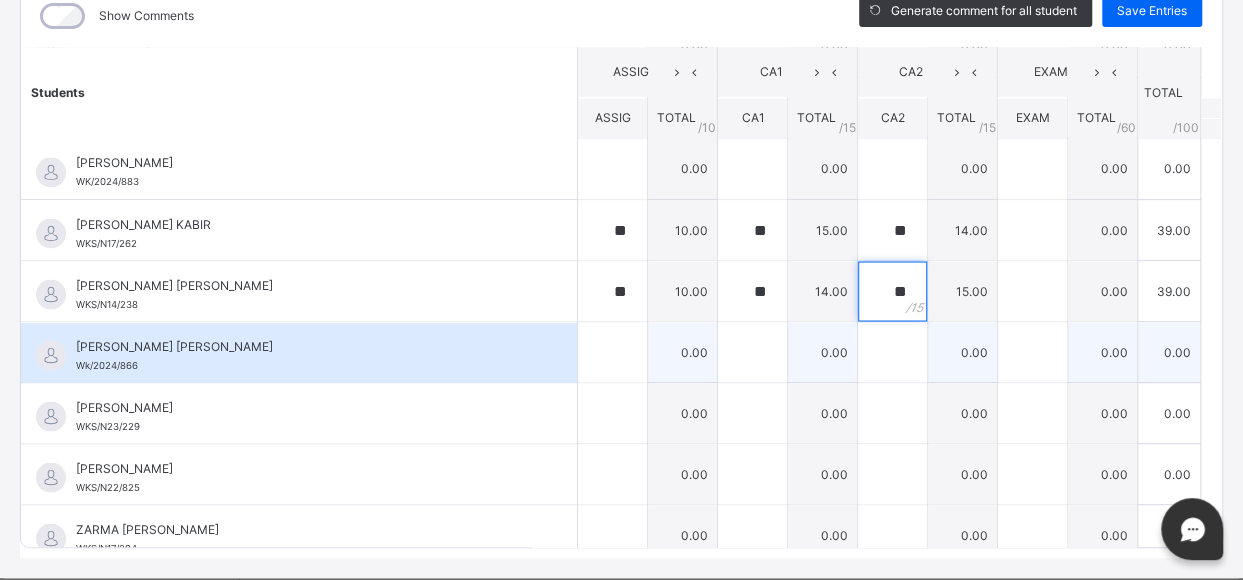 scroll, scrollTop: 1715, scrollLeft: 0, axis: vertical 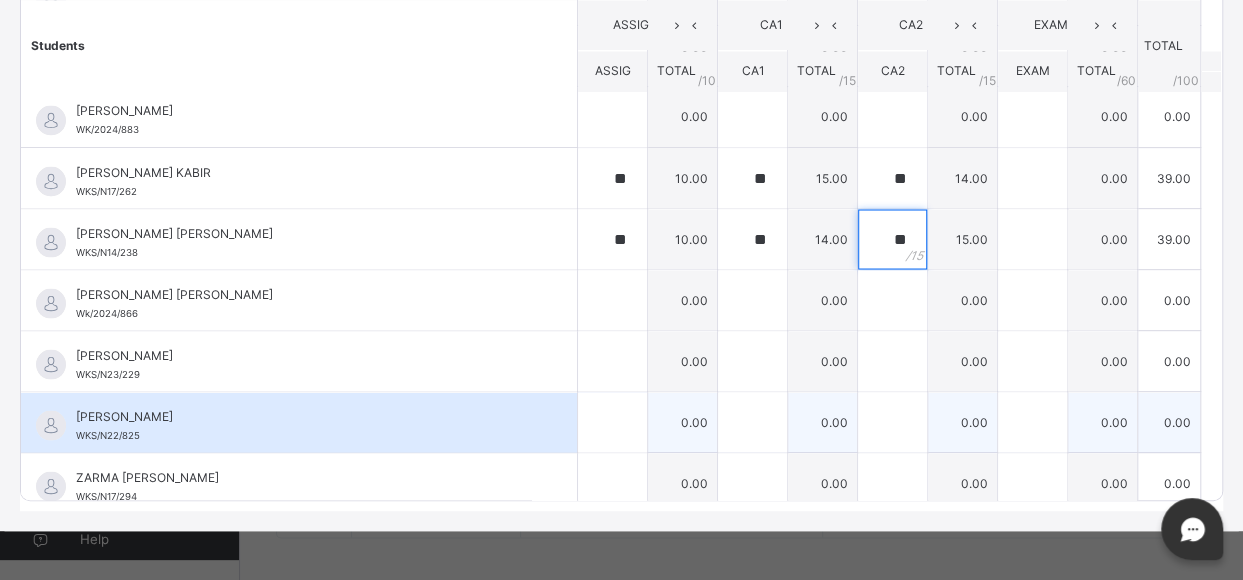 type on "**" 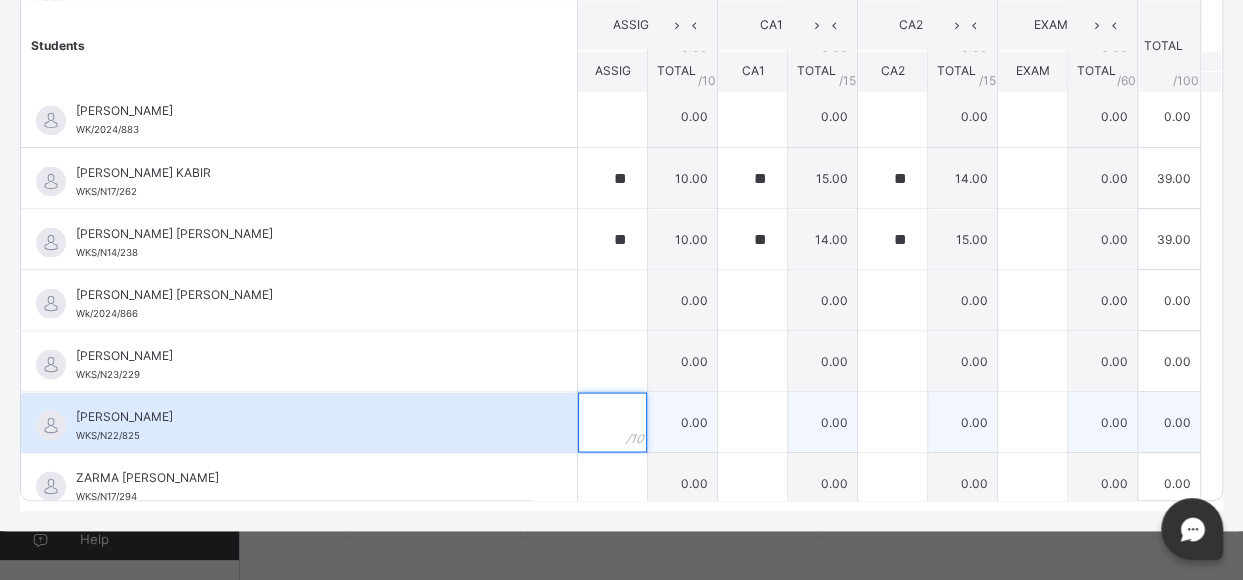 click at bounding box center [612, 422] 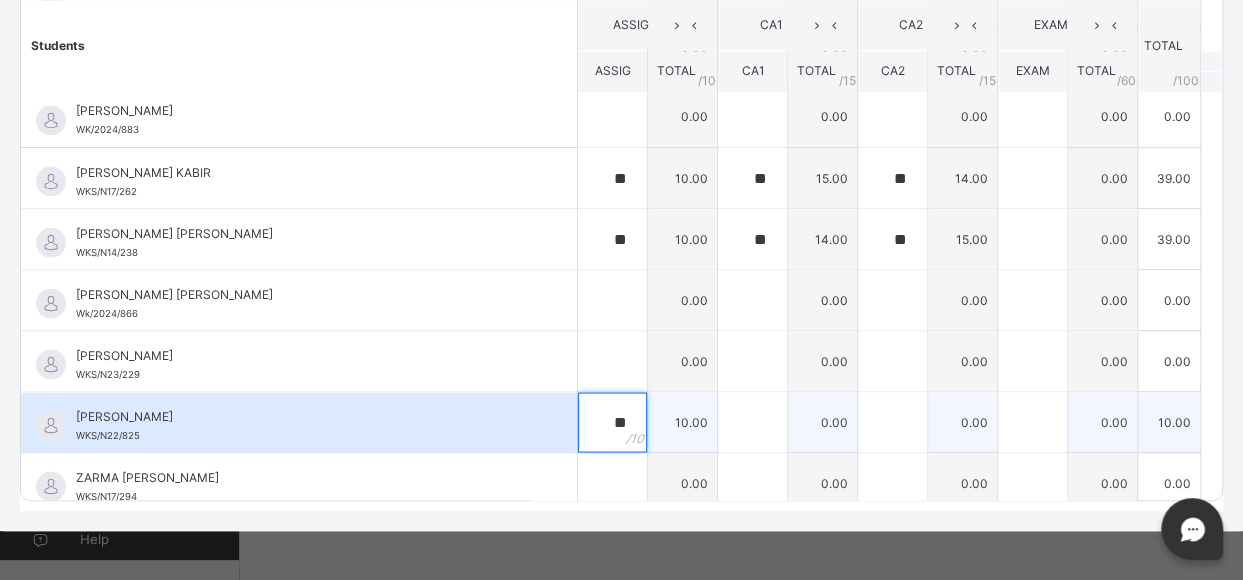 type on "**" 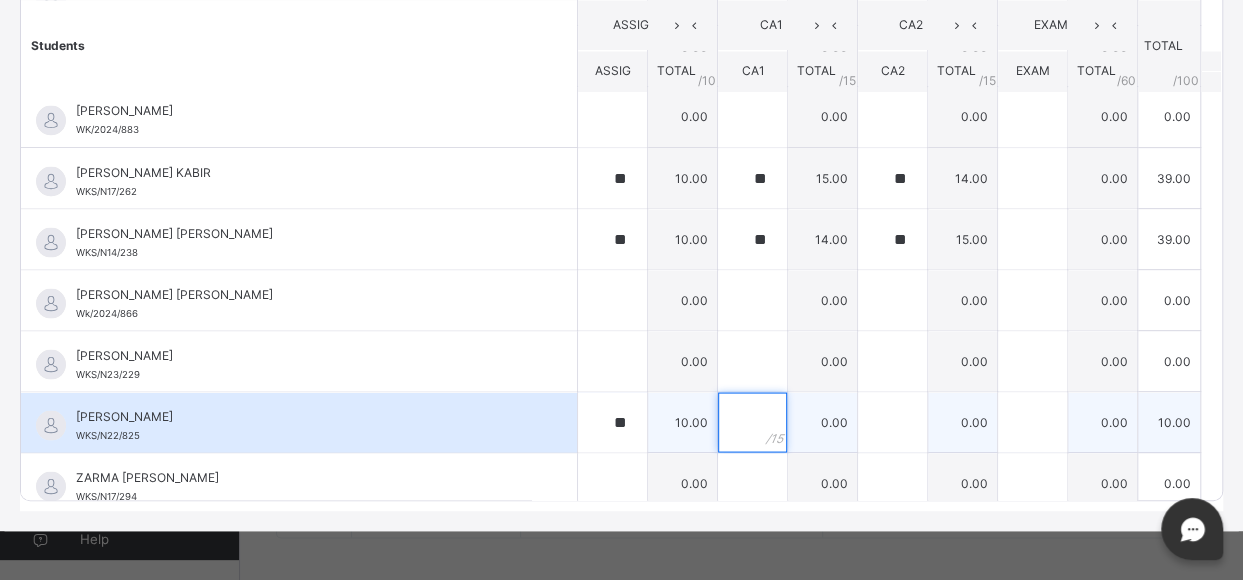 click at bounding box center [752, 422] 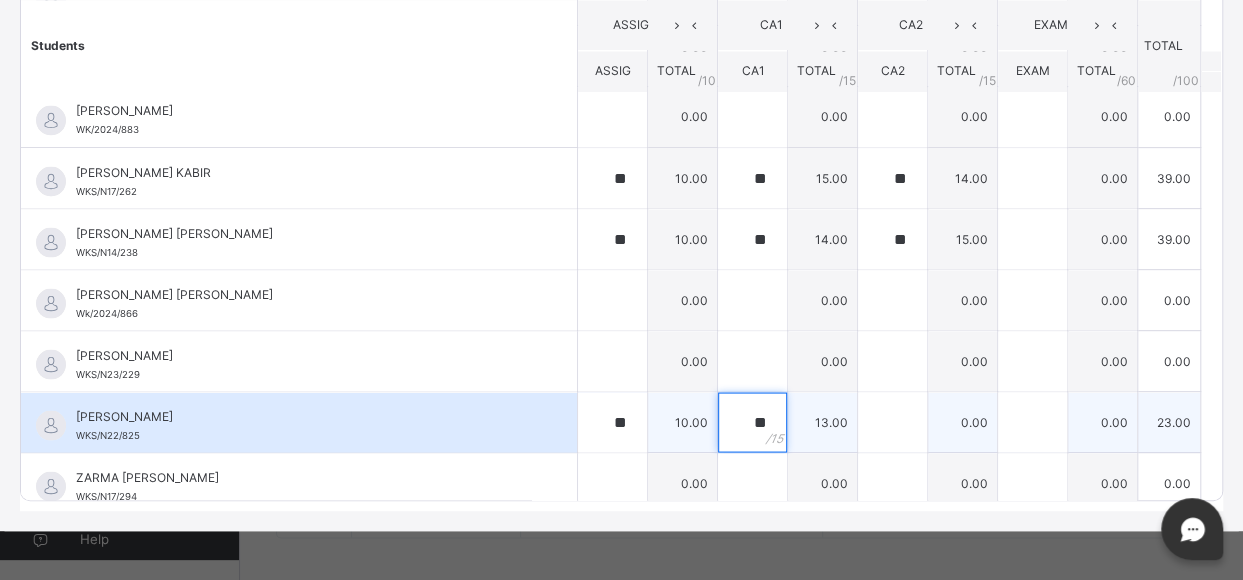 type on "**" 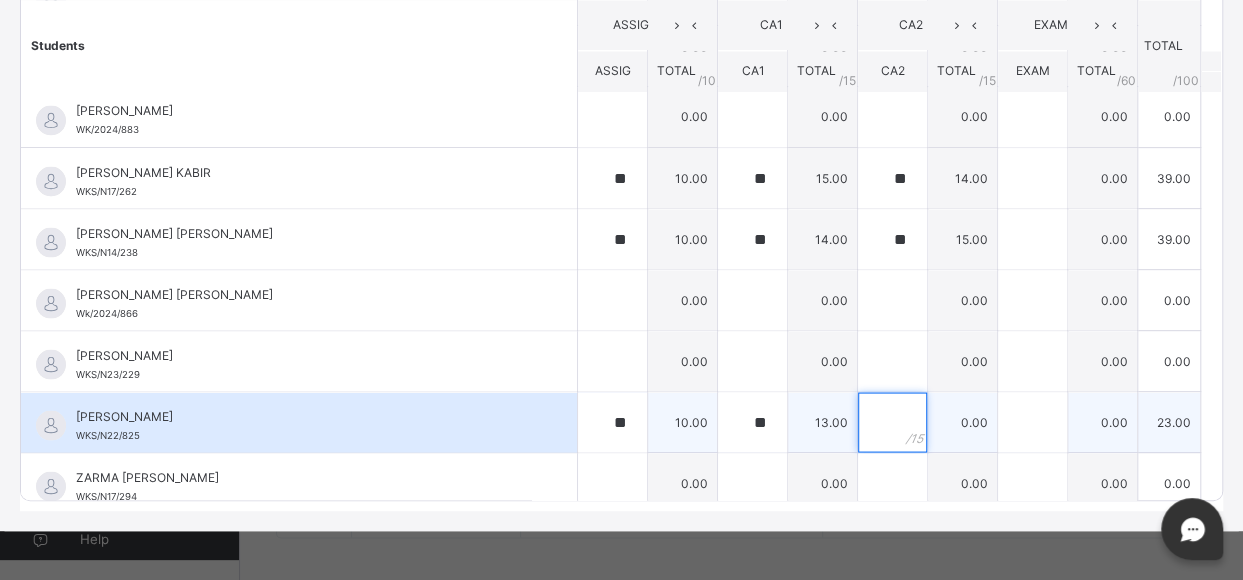 click at bounding box center (892, 422) 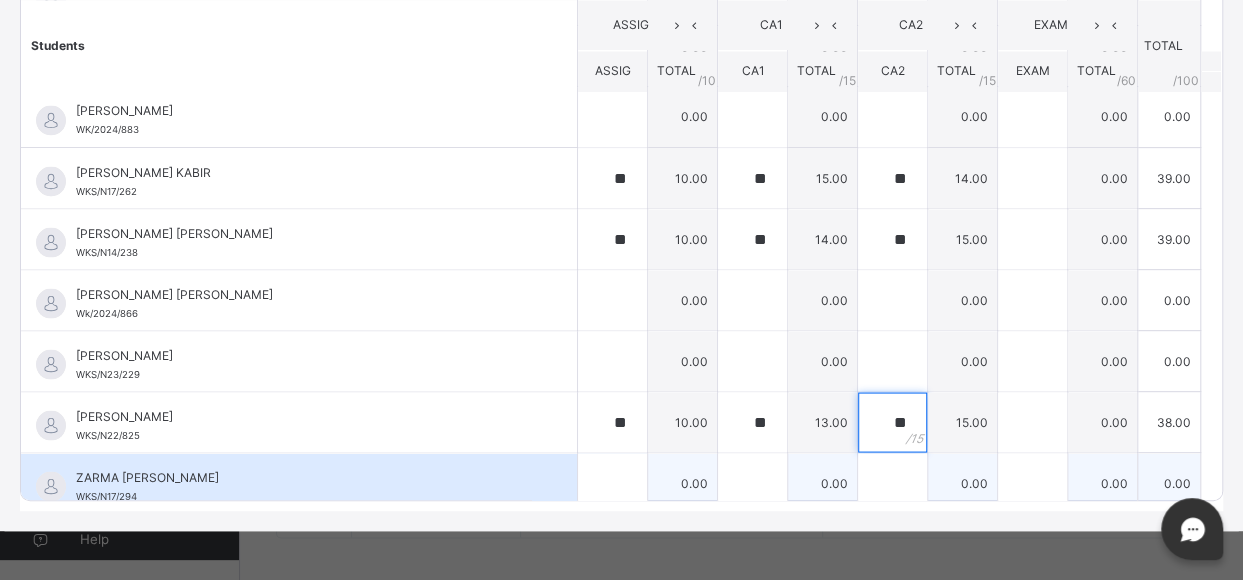 type on "**" 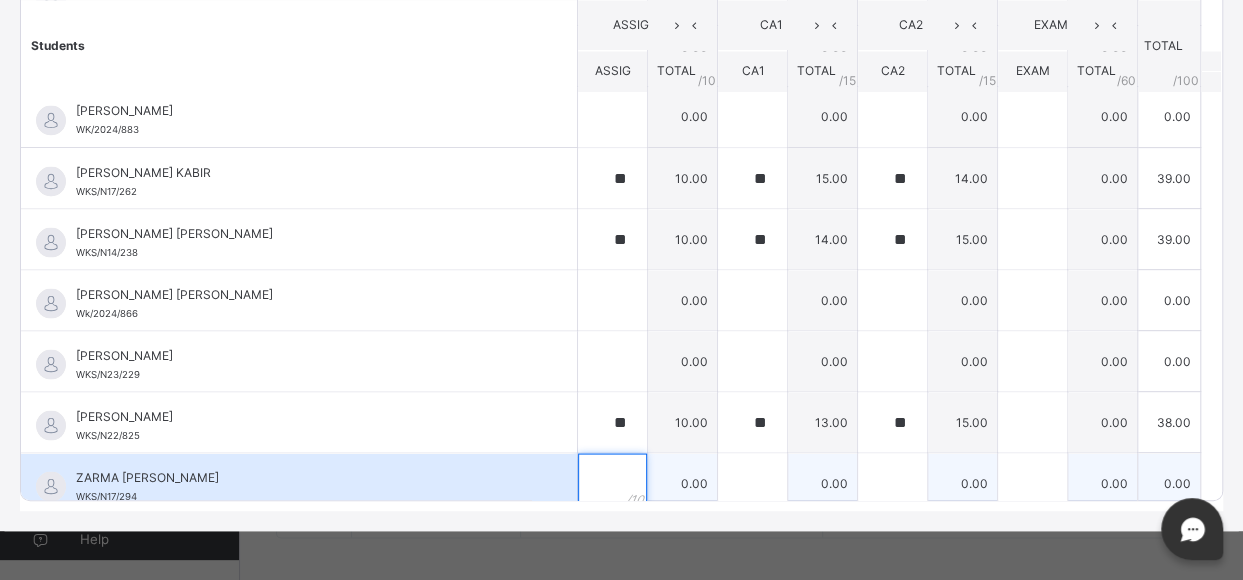 click at bounding box center (612, 483) 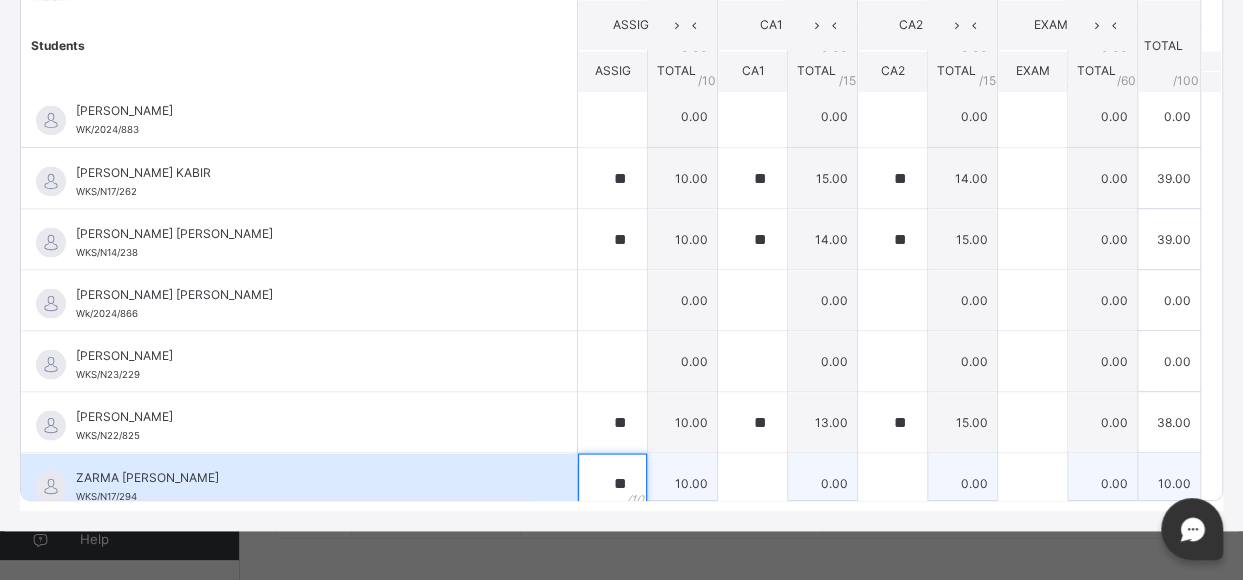 type on "**" 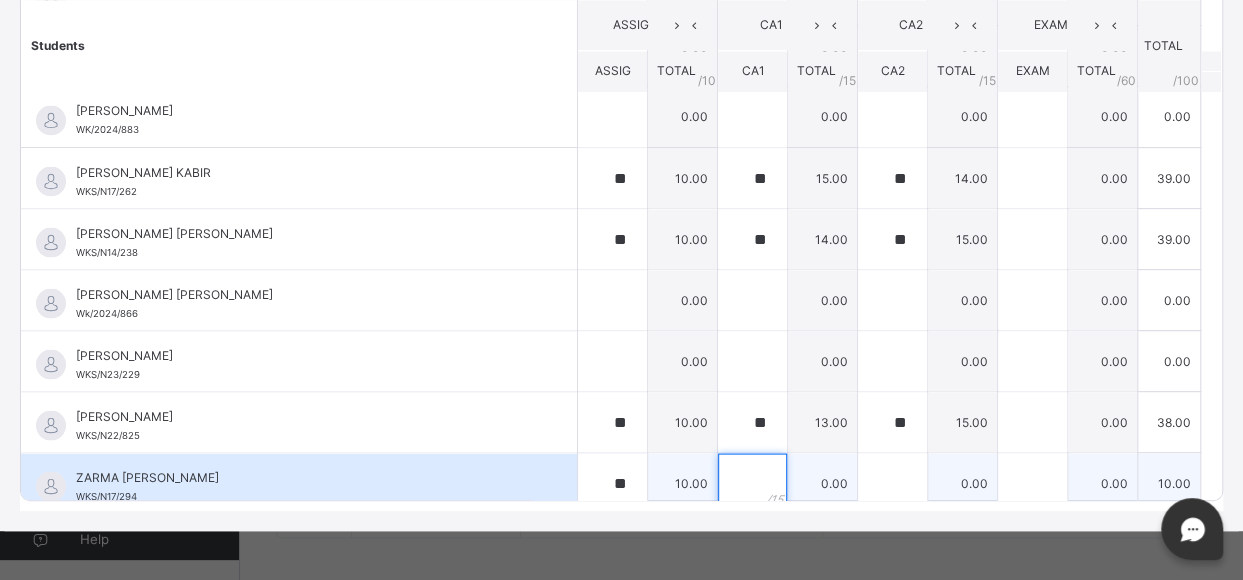 click at bounding box center (752, 483) 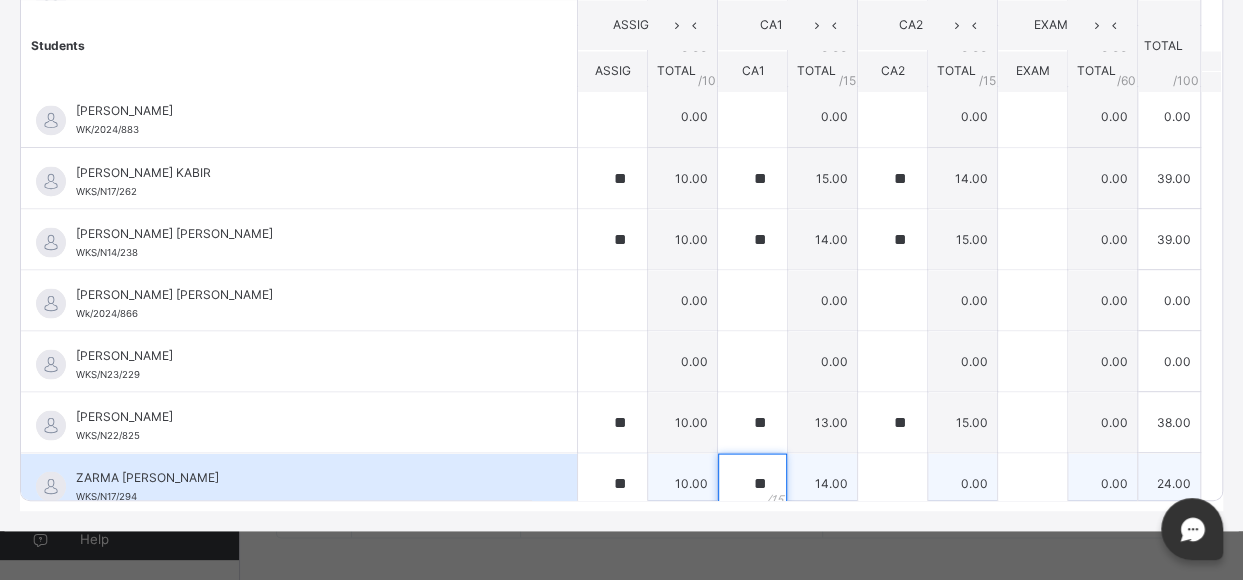 type on "**" 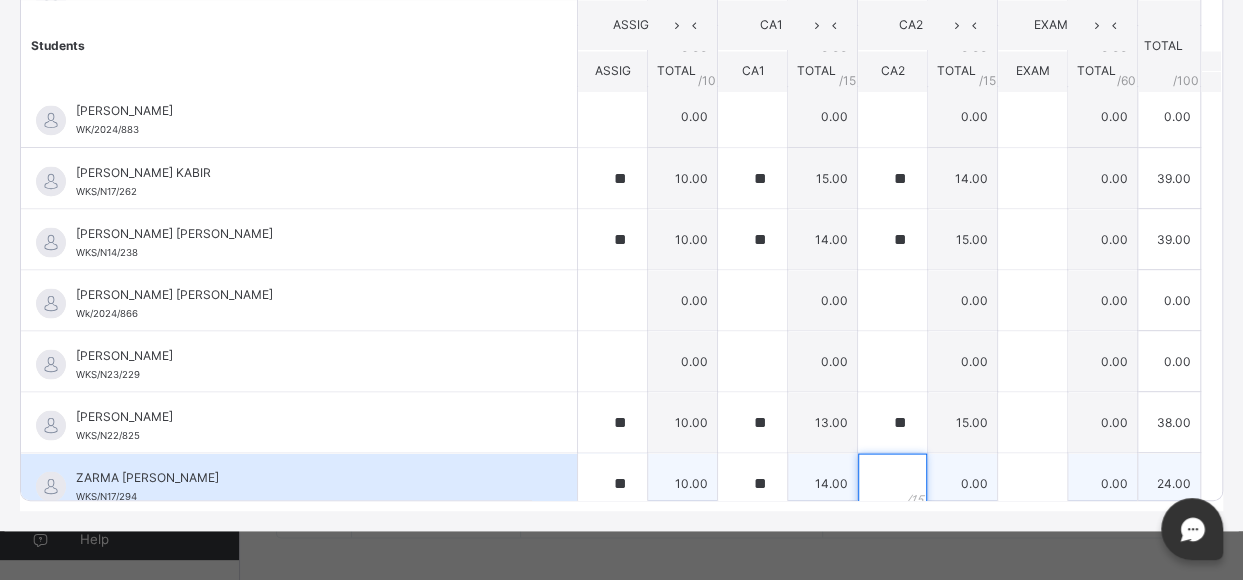 click at bounding box center [892, 483] 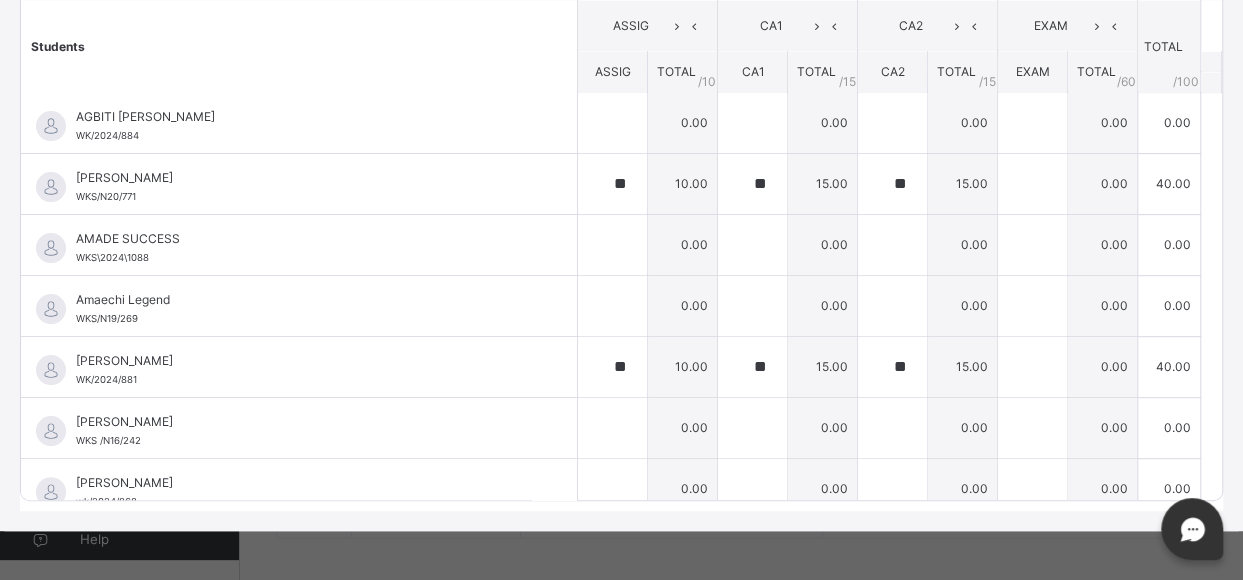 scroll, scrollTop: 0, scrollLeft: 0, axis: both 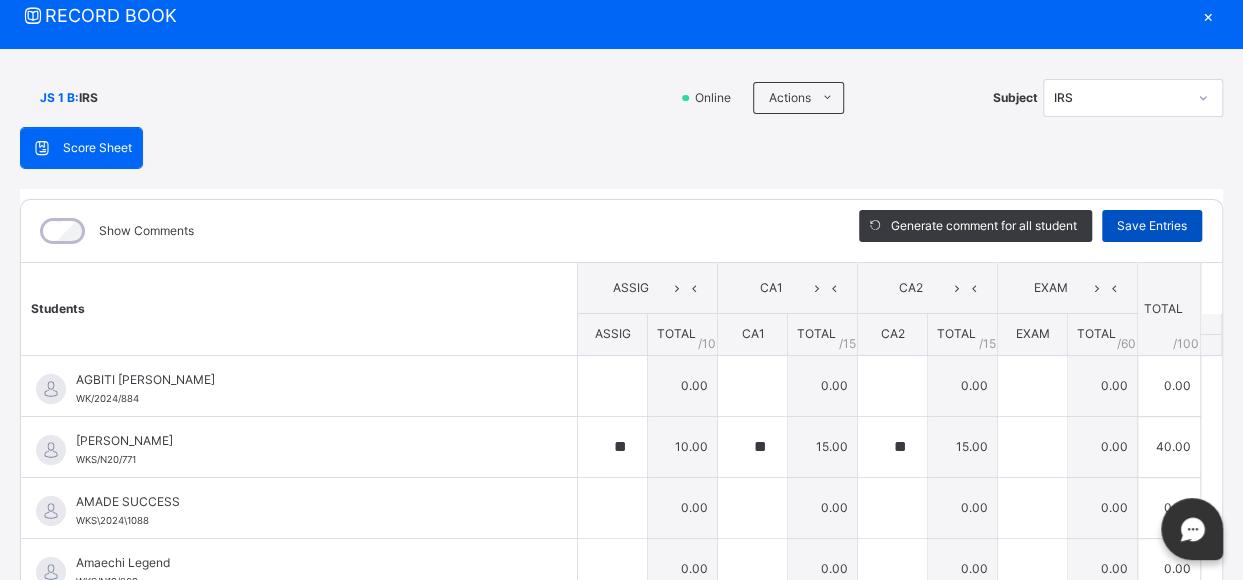 type on "****" 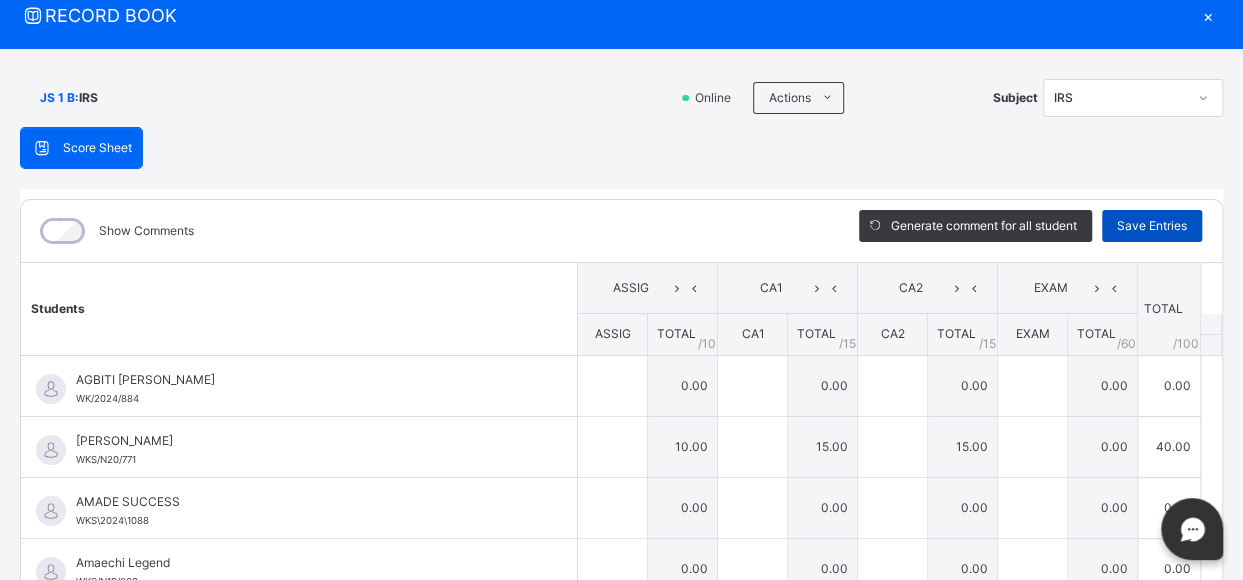 type on "**" 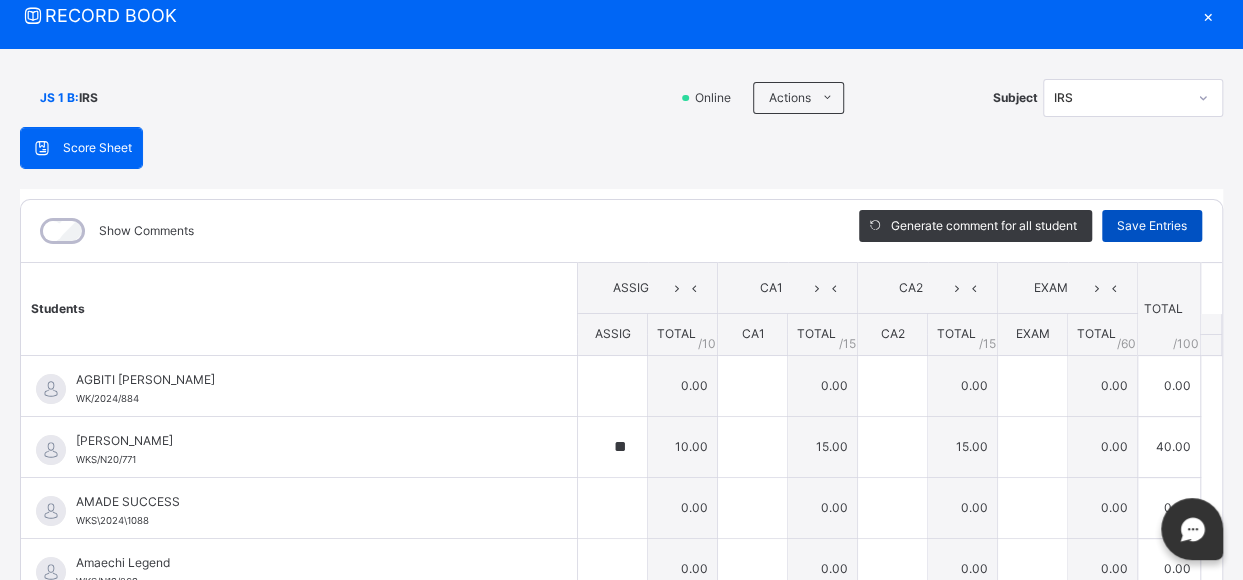 type on "**" 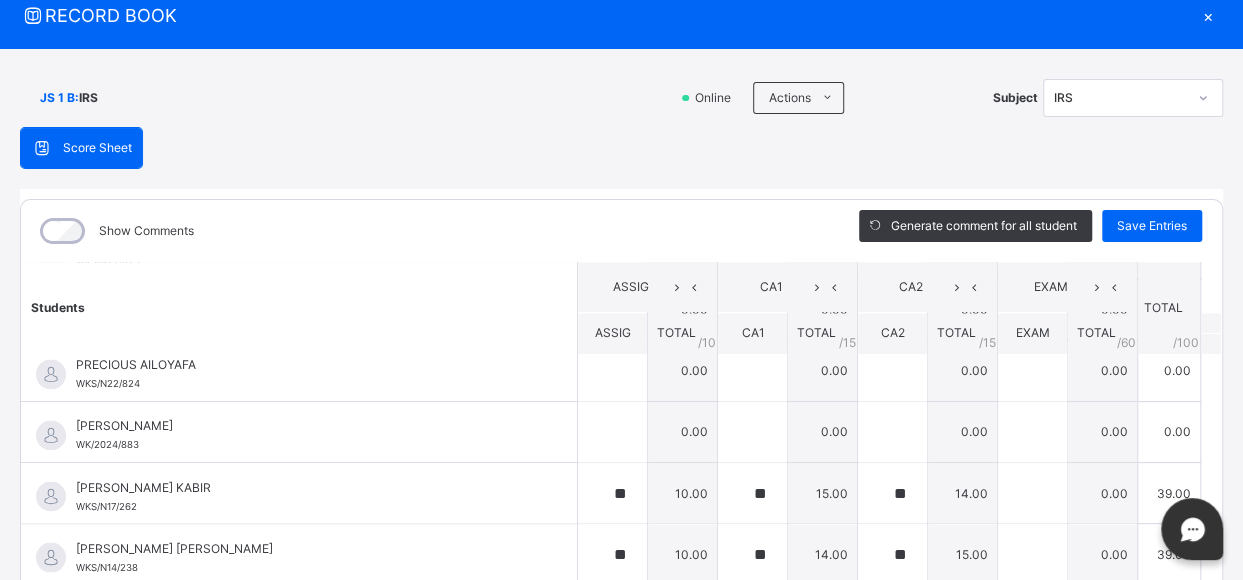 scroll, scrollTop: 1715, scrollLeft: 0, axis: vertical 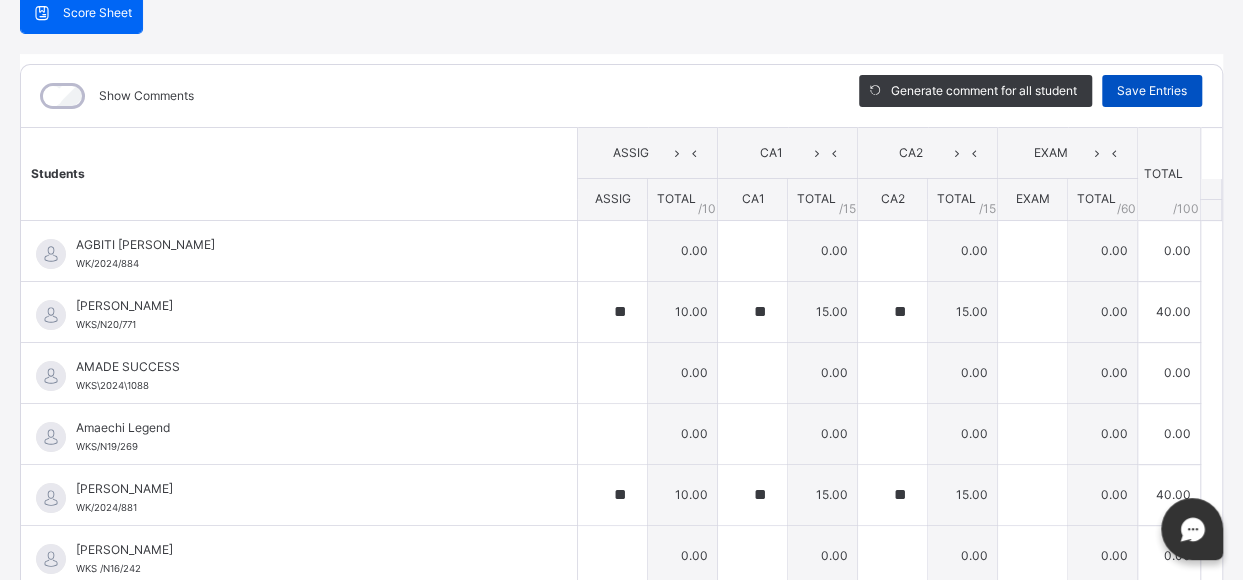 click on "Save Entries" at bounding box center [1152, 91] 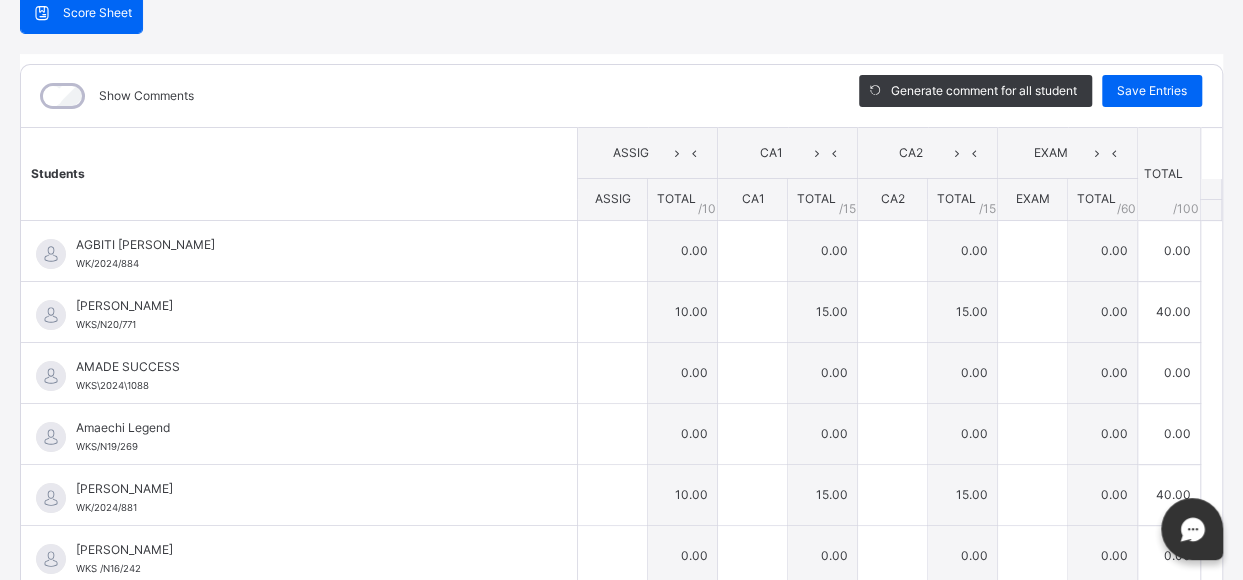 type on "**" 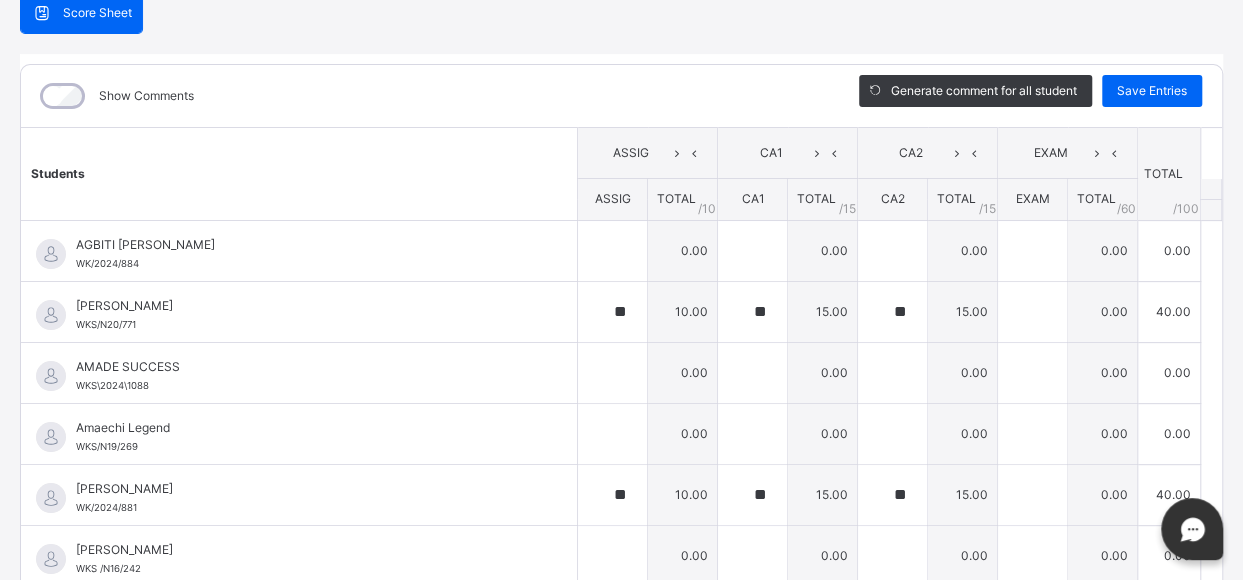 scroll, scrollTop: 0, scrollLeft: 0, axis: both 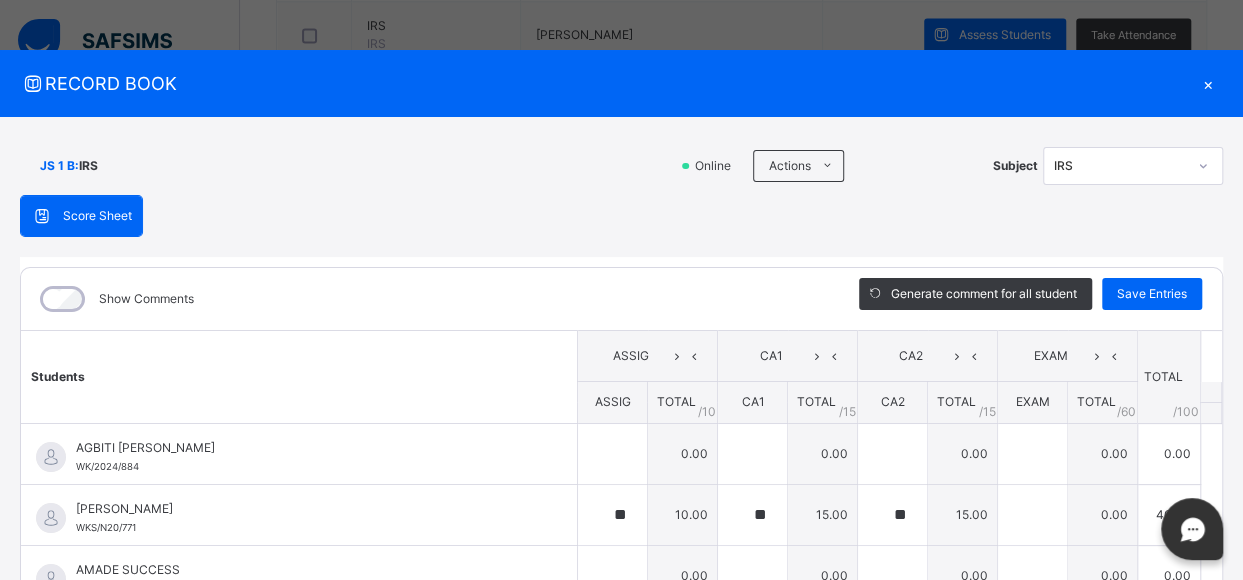 click on "×" at bounding box center (1208, 83) 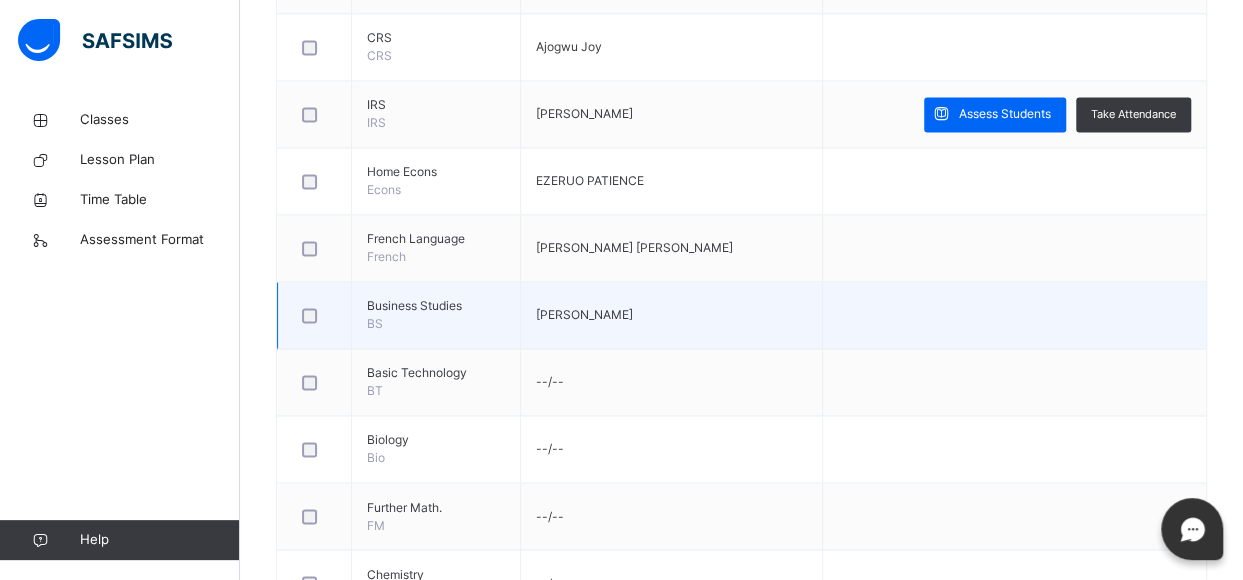 scroll, scrollTop: 1360, scrollLeft: 0, axis: vertical 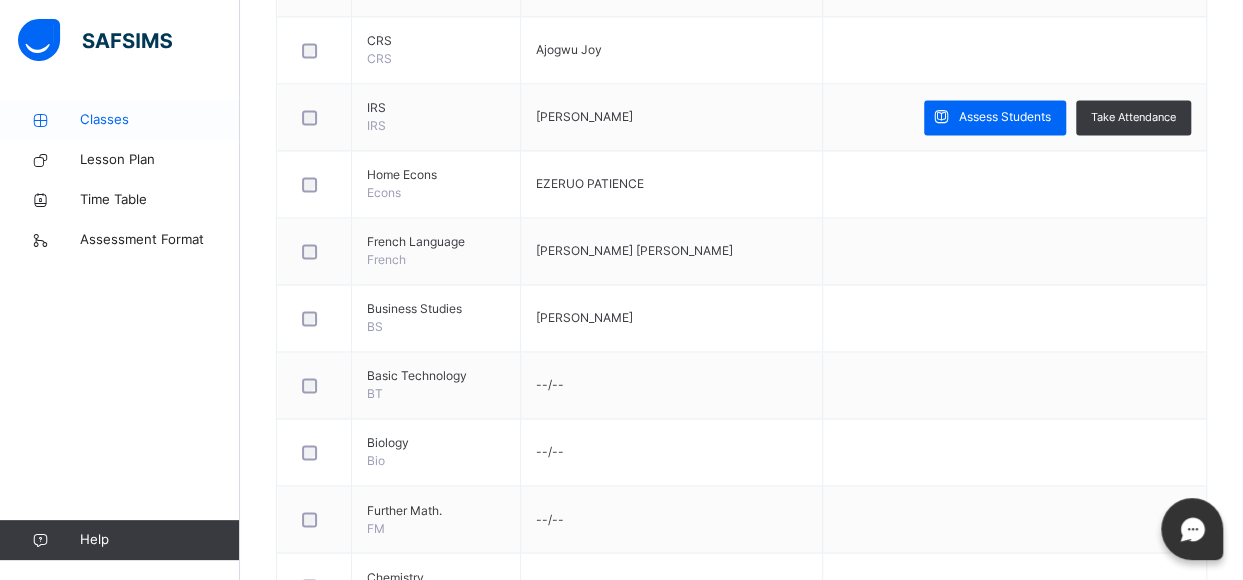click on "Classes" at bounding box center [160, 120] 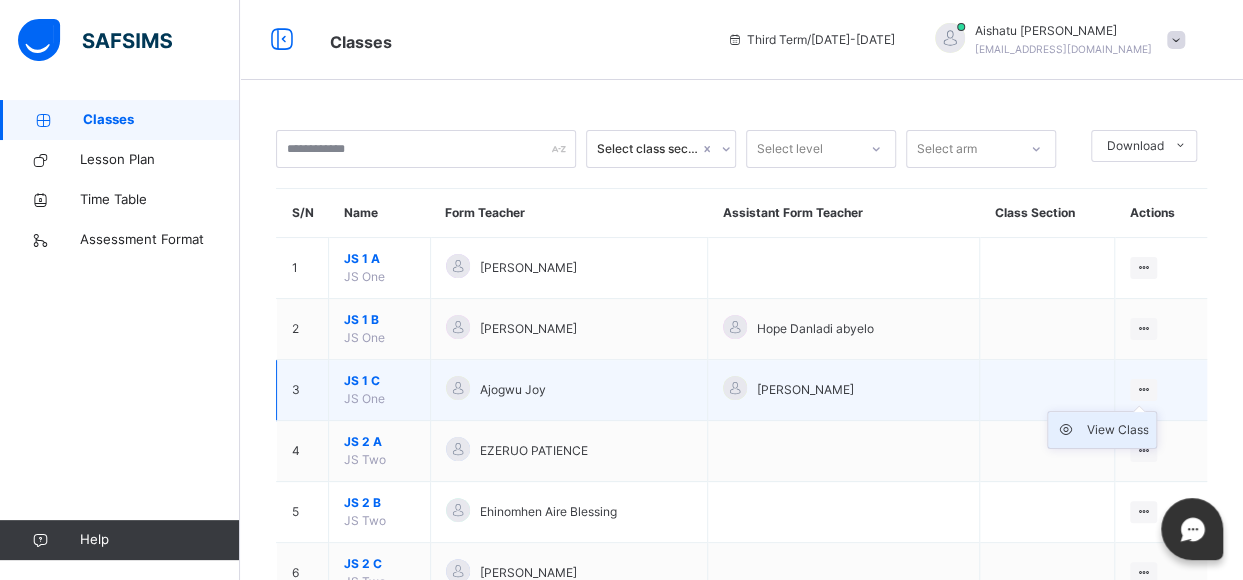 click on "View Class" at bounding box center (1117, 430) 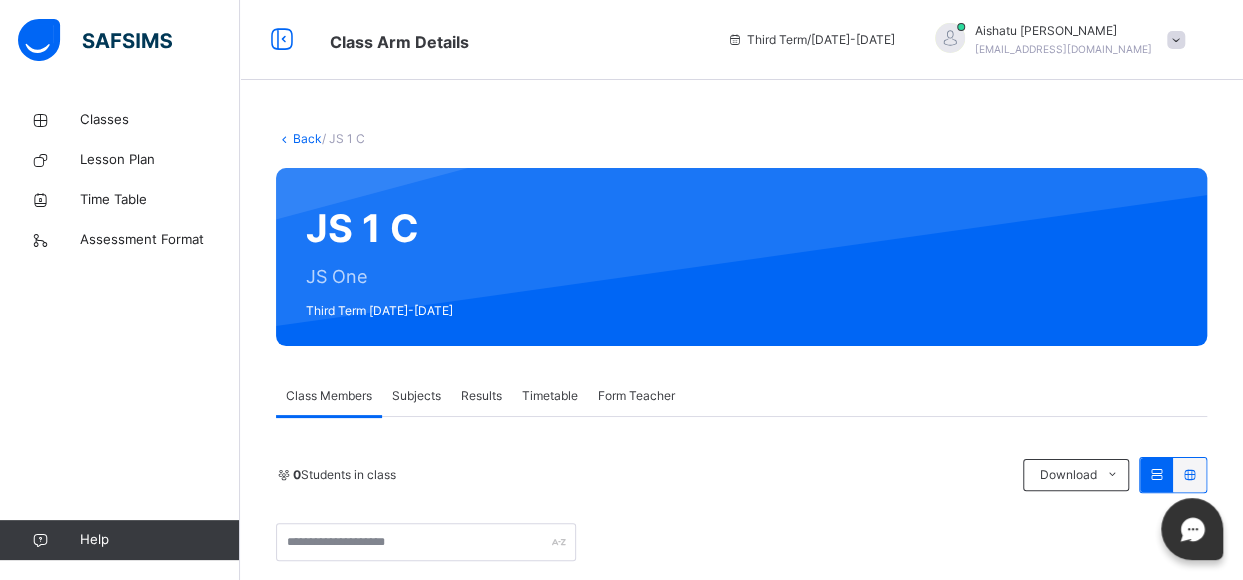 click on "Subjects" at bounding box center (416, 396) 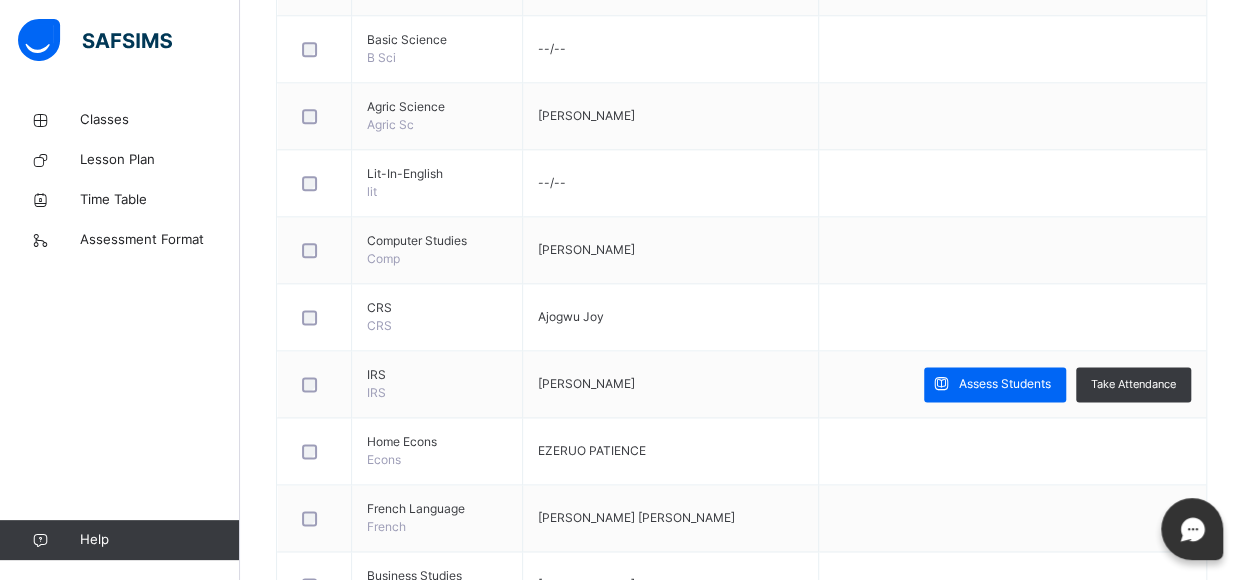 scroll, scrollTop: 1094, scrollLeft: 0, axis: vertical 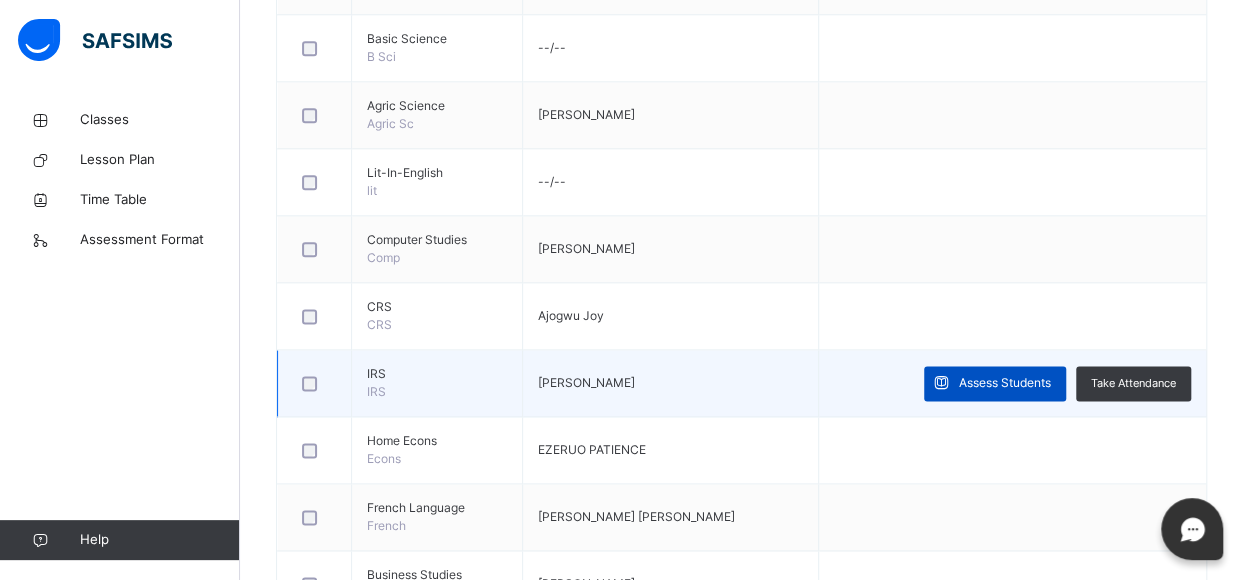 click at bounding box center [941, 383] 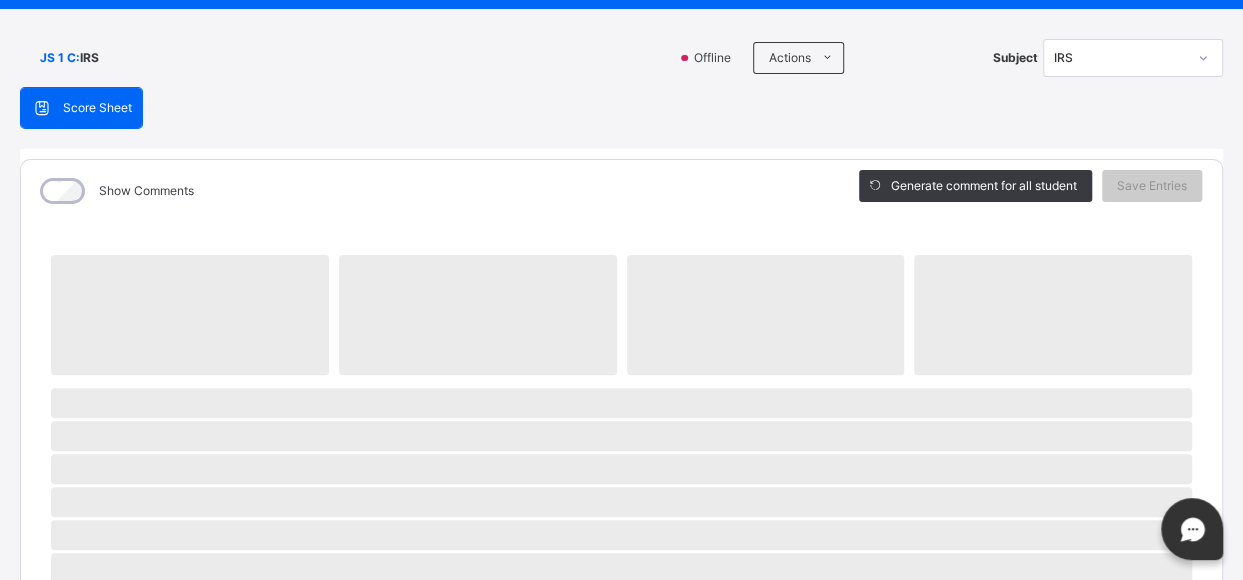scroll, scrollTop: 106, scrollLeft: 0, axis: vertical 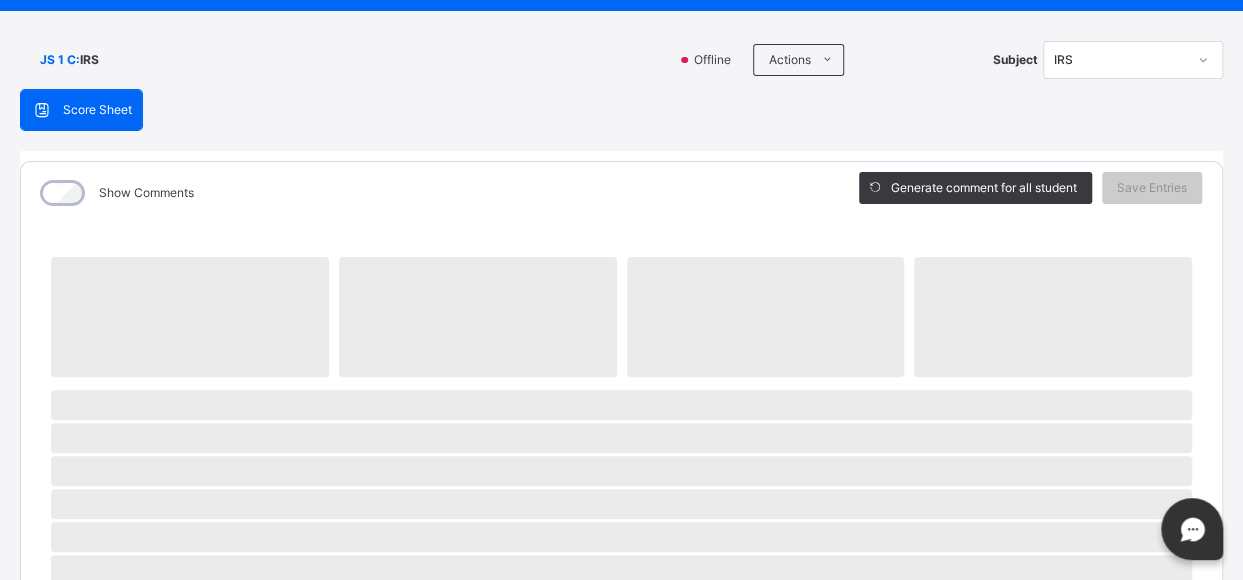 click on "‌" at bounding box center (766, 317) 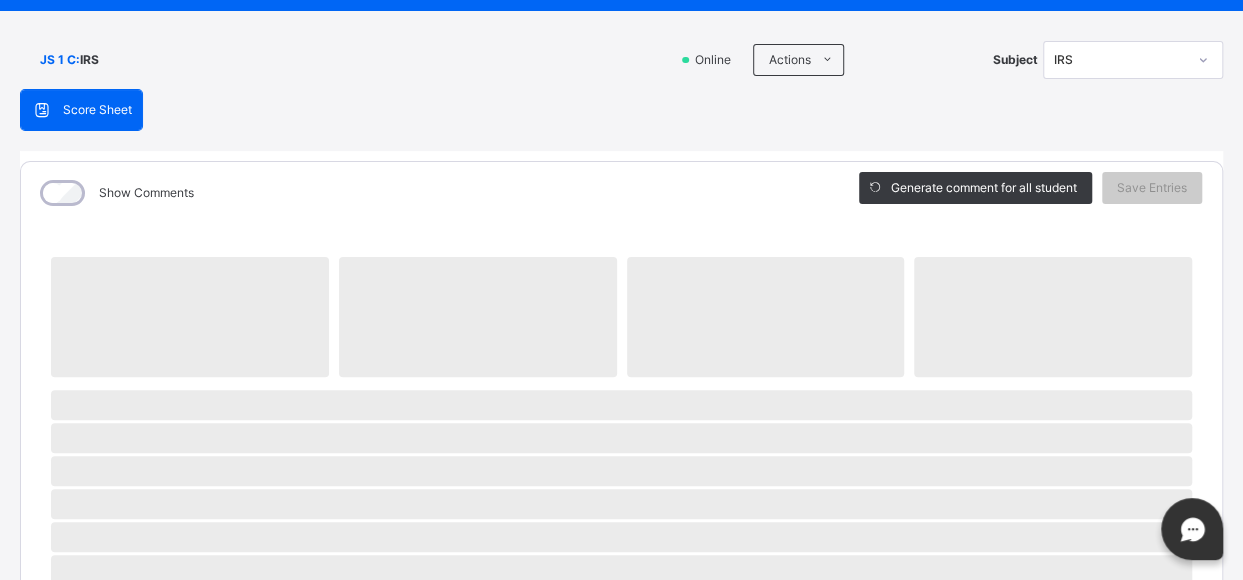 scroll, scrollTop: 0, scrollLeft: 0, axis: both 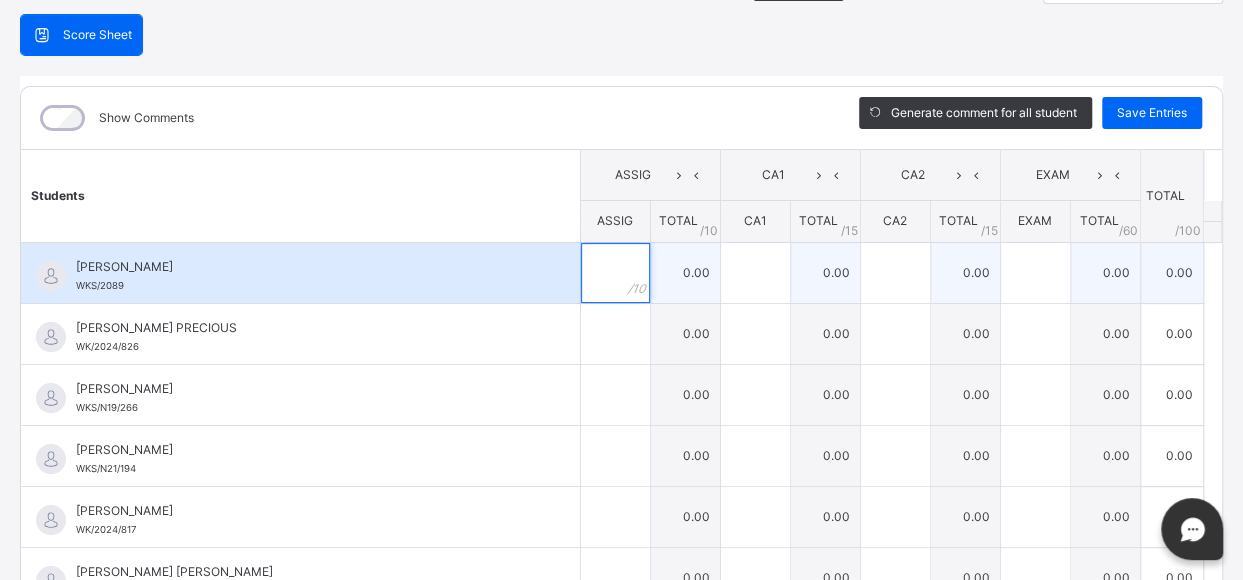 click at bounding box center [615, 273] 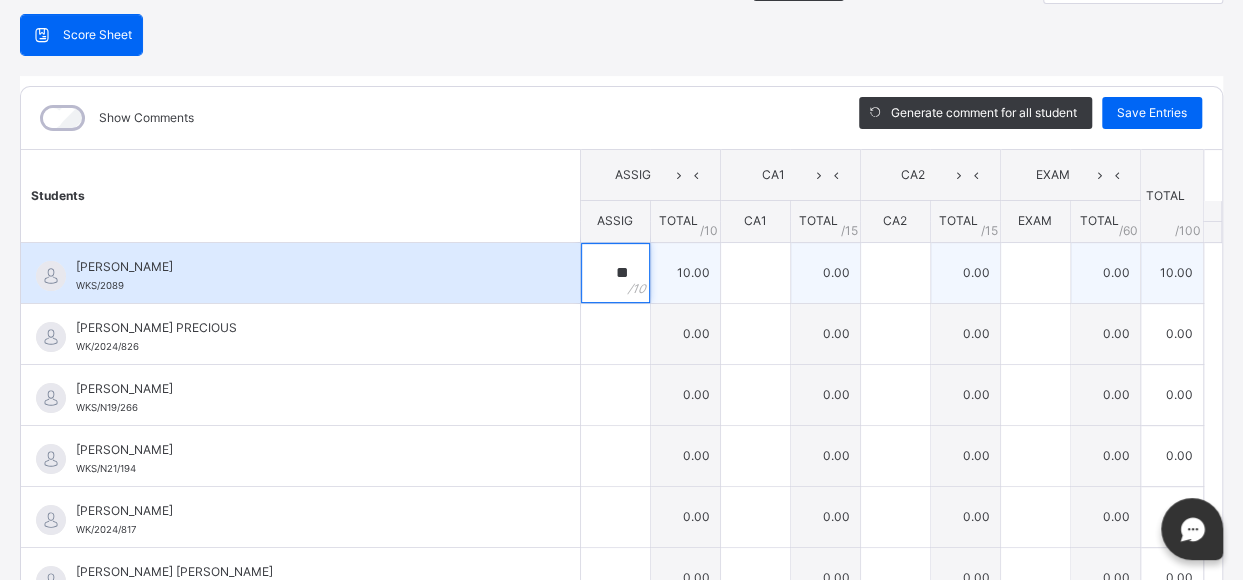 type on "**" 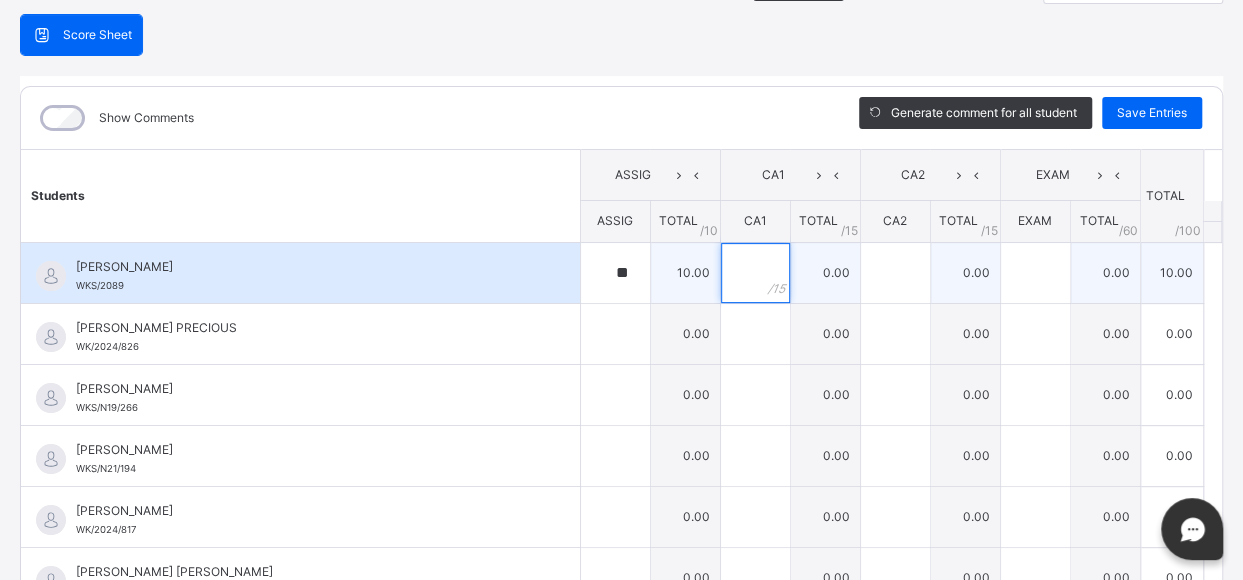 click at bounding box center [755, 273] 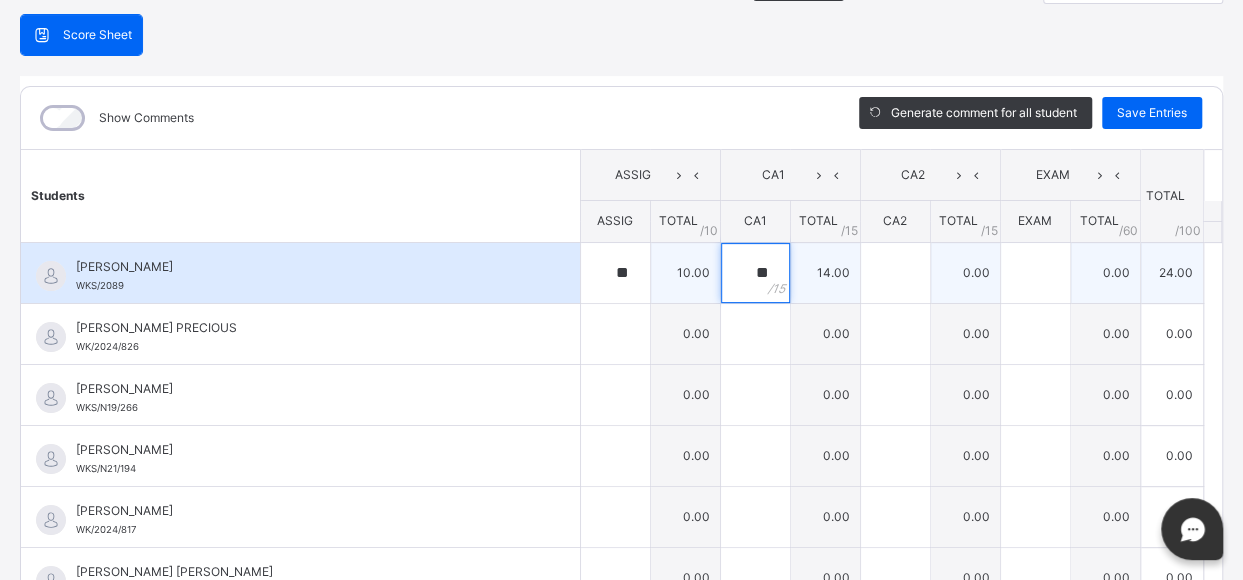 type on "**" 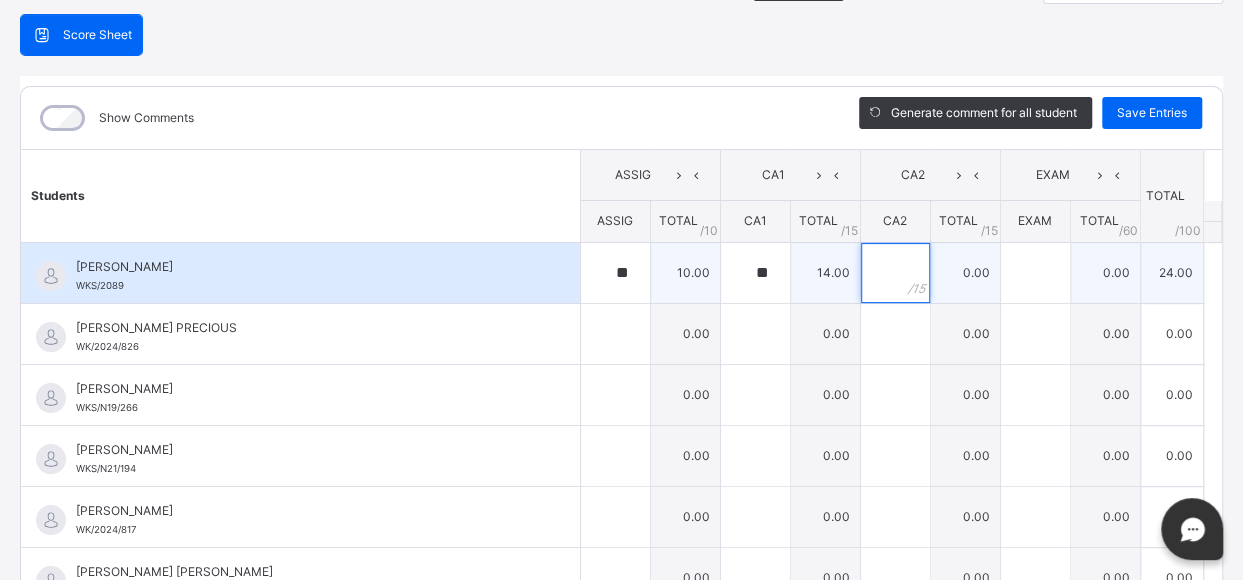 click at bounding box center (895, 273) 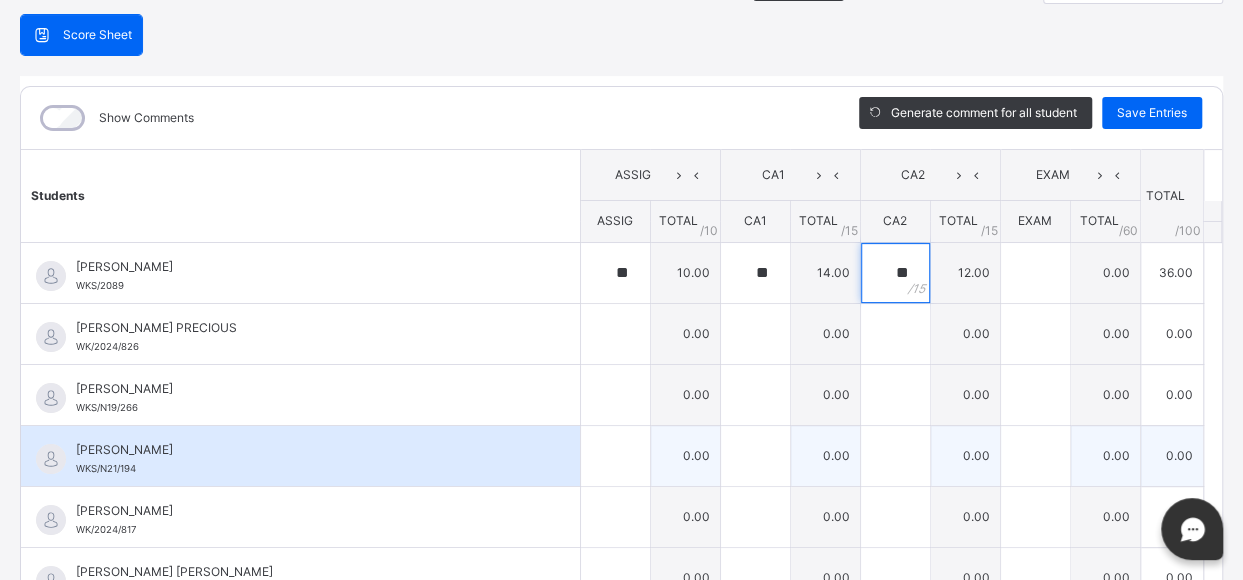 type on "**" 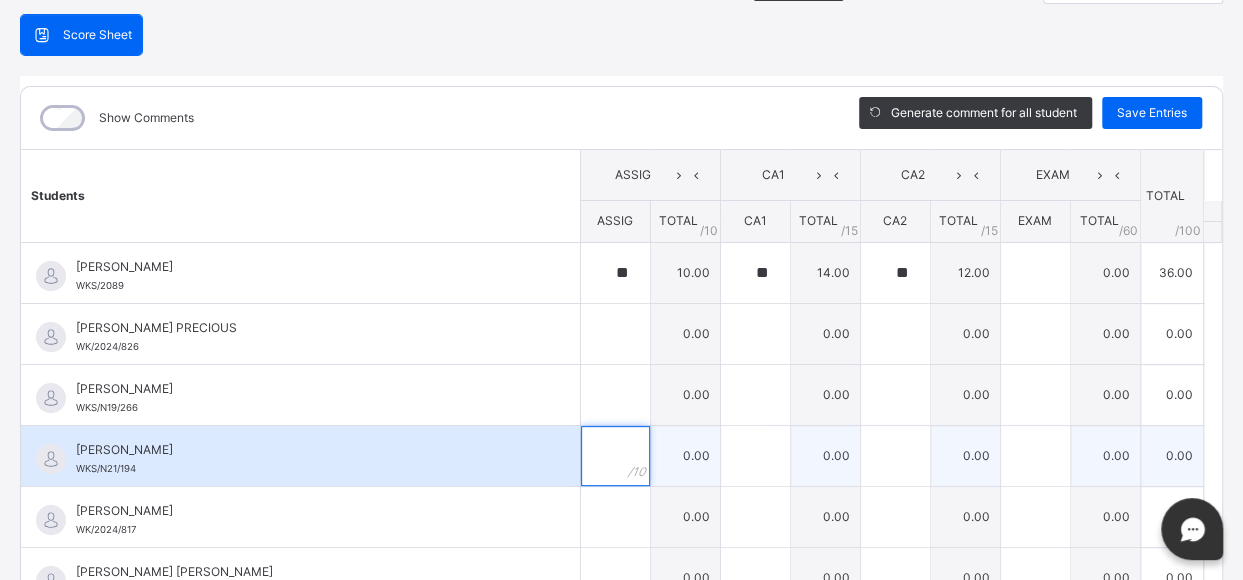 click at bounding box center [615, 456] 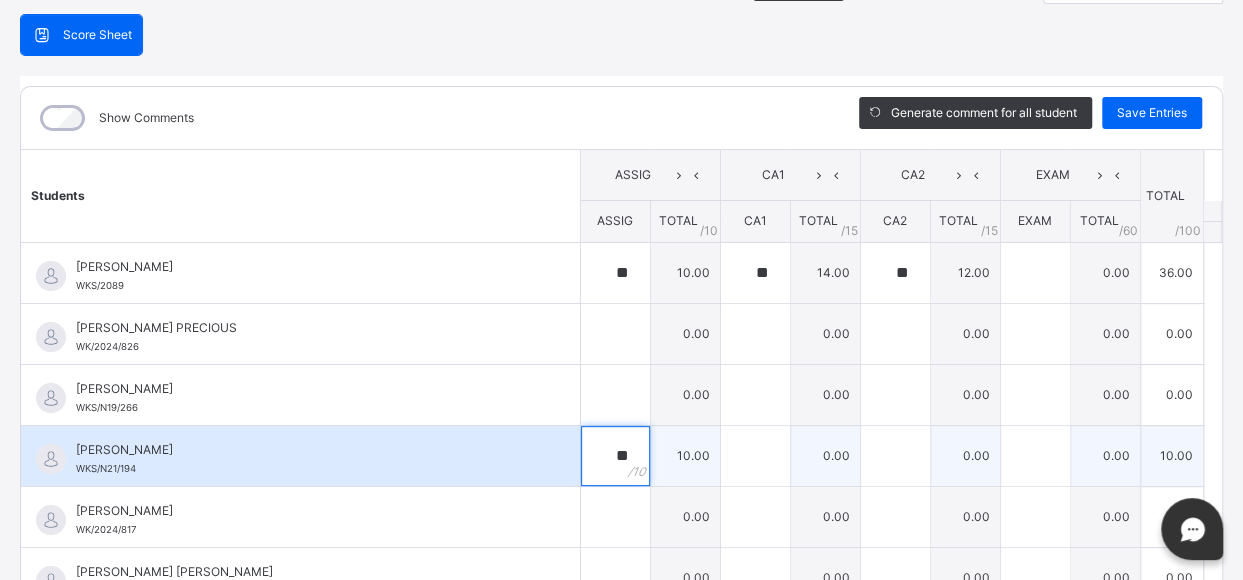 type on "**" 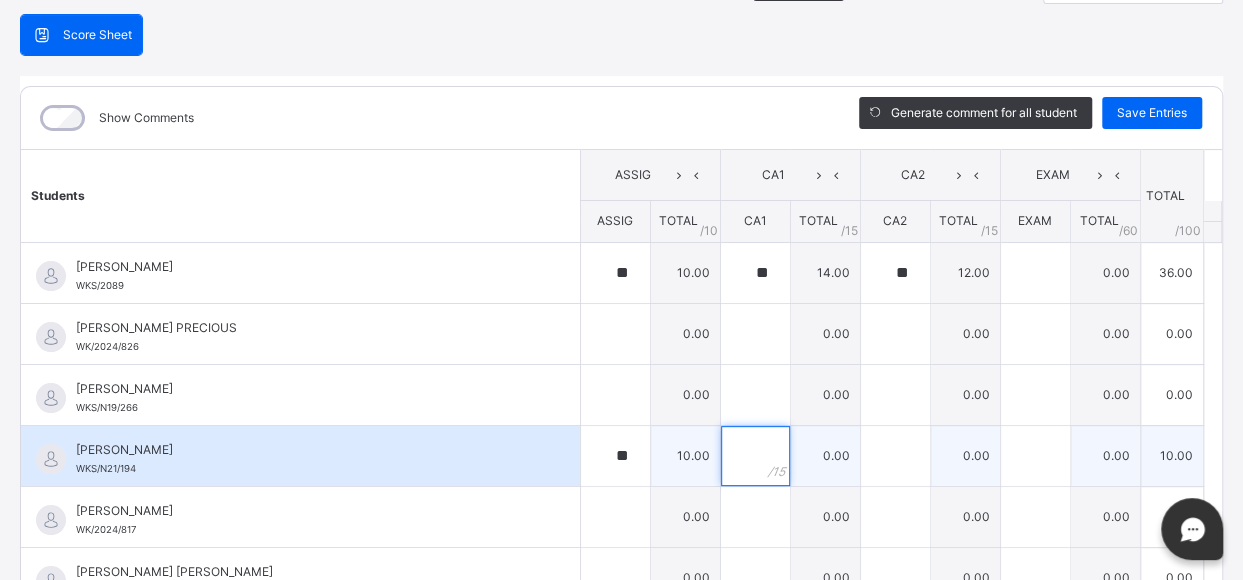 click at bounding box center (755, 456) 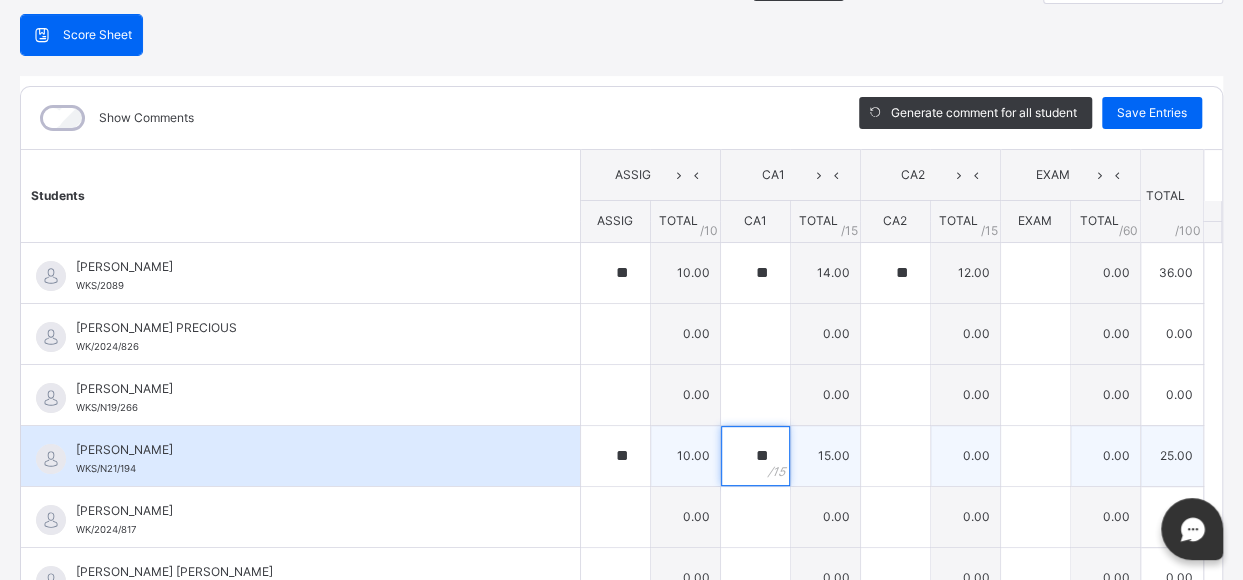 type on "**" 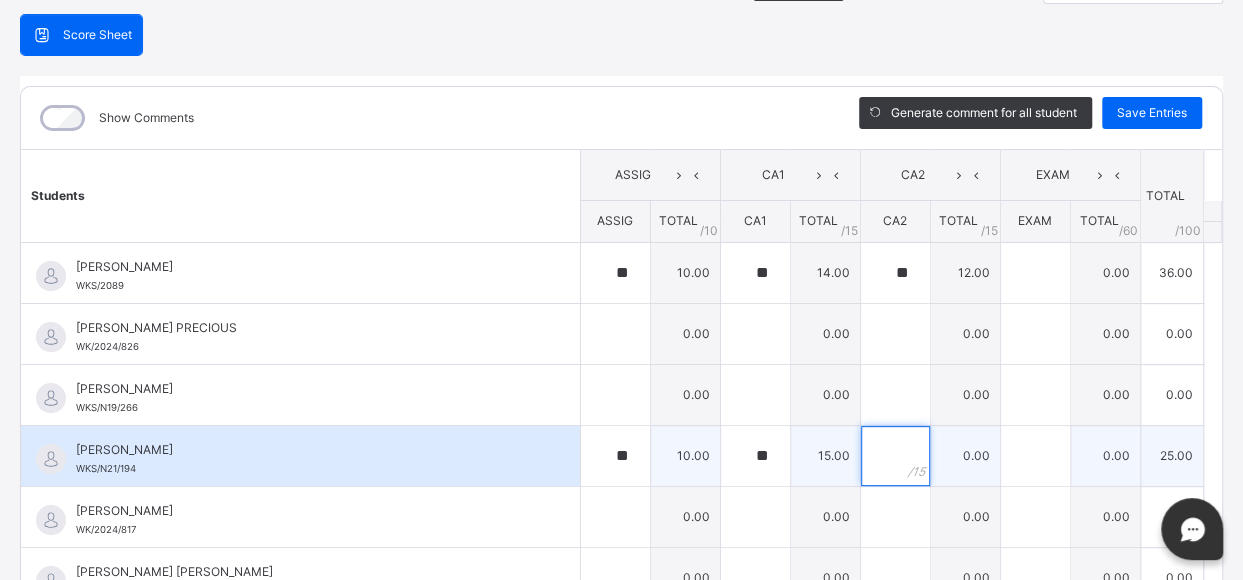 click at bounding box center [895, 456] 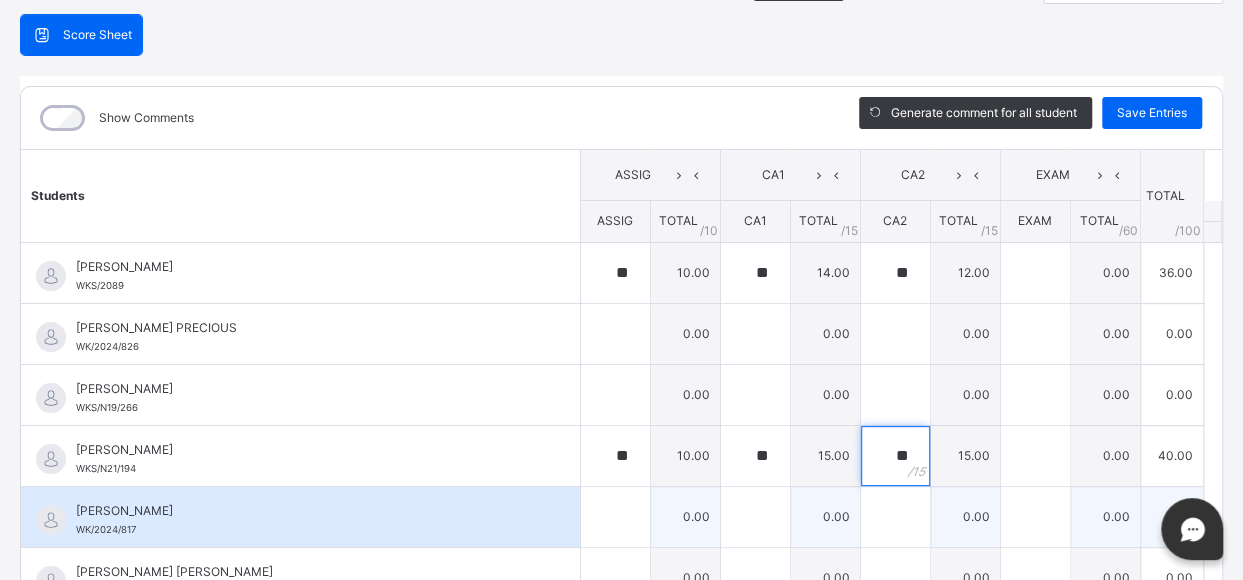 type on "**" 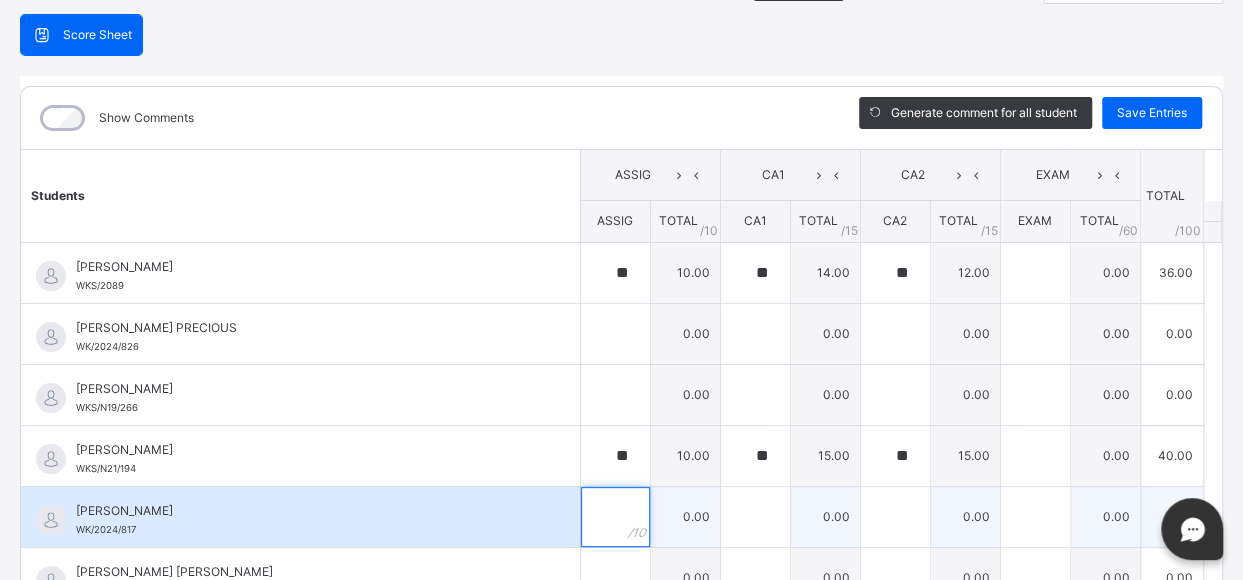 click at bounding box center (615, 517) 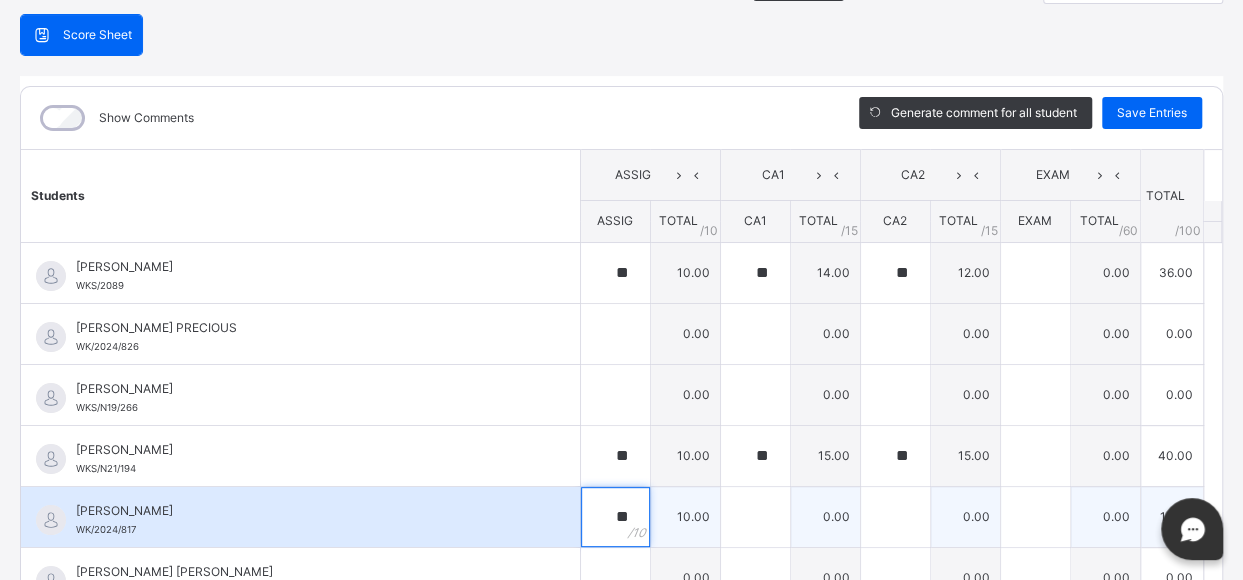 type on "**" 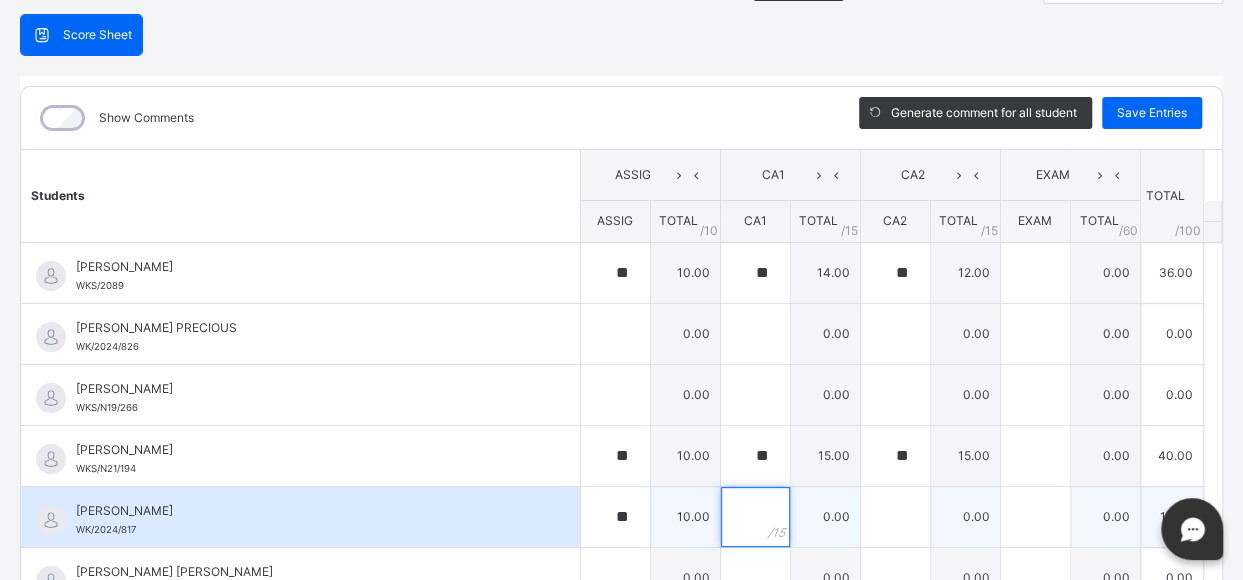 click at bounding box center (755, 517) 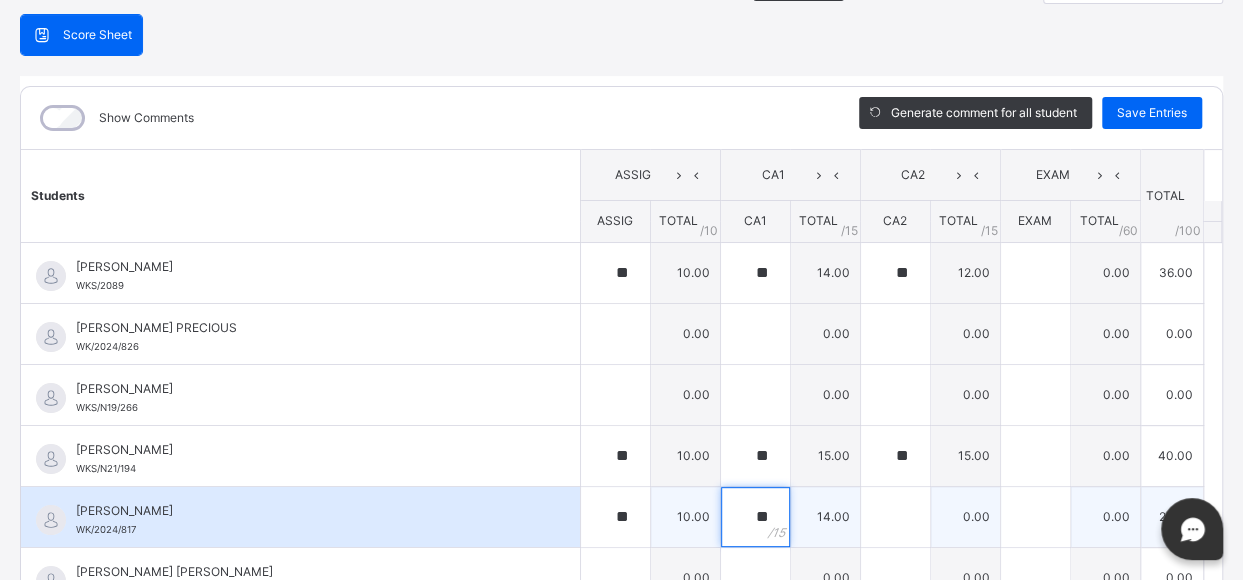 type on "**" 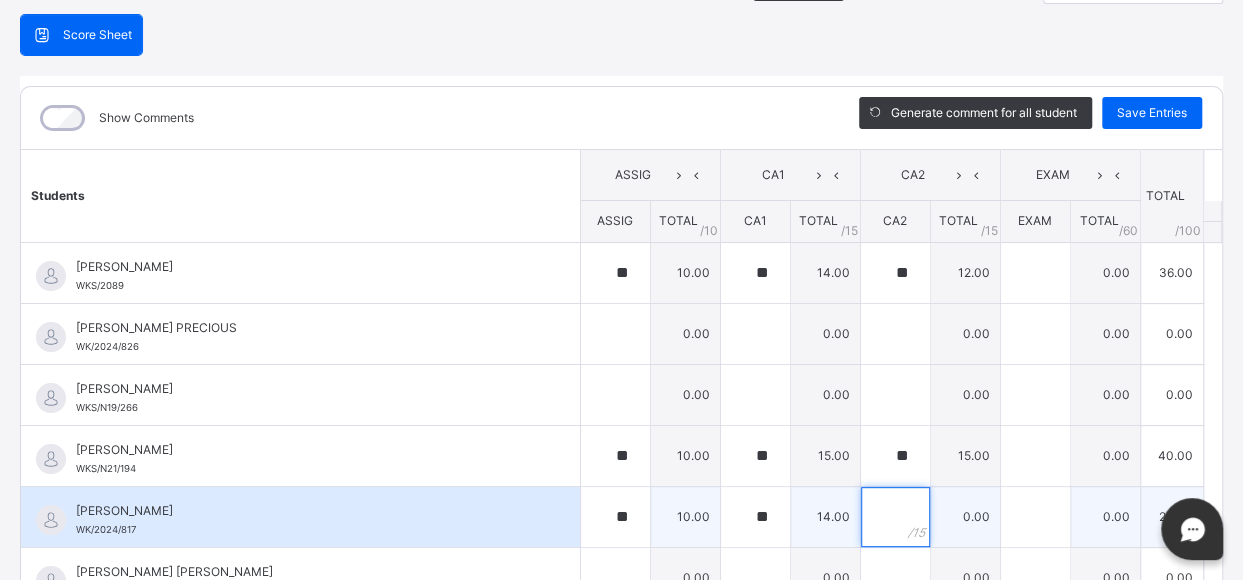 click at bounding box center [895, 517] 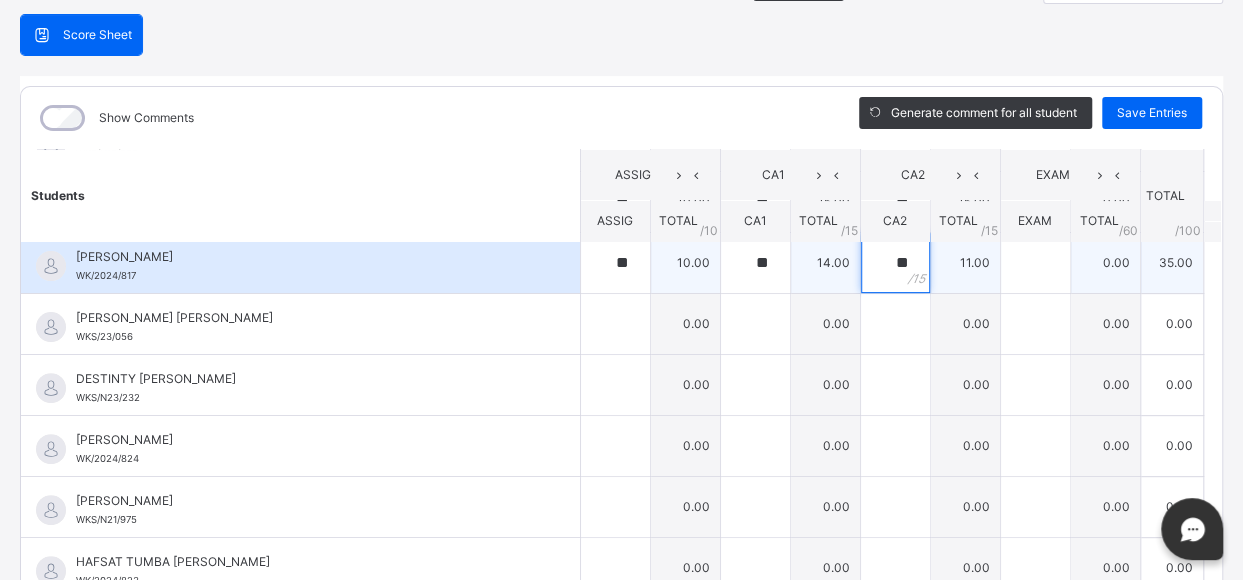 scroll, scrollTop: 272, scrollLeft: 0, axis: vertical 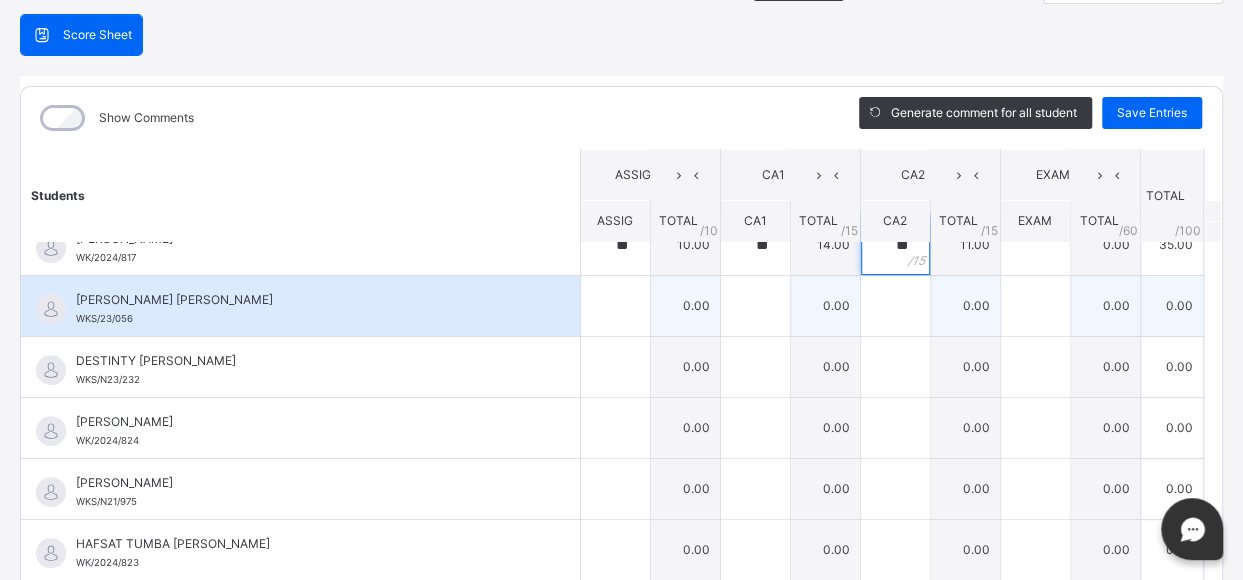 type on "**" 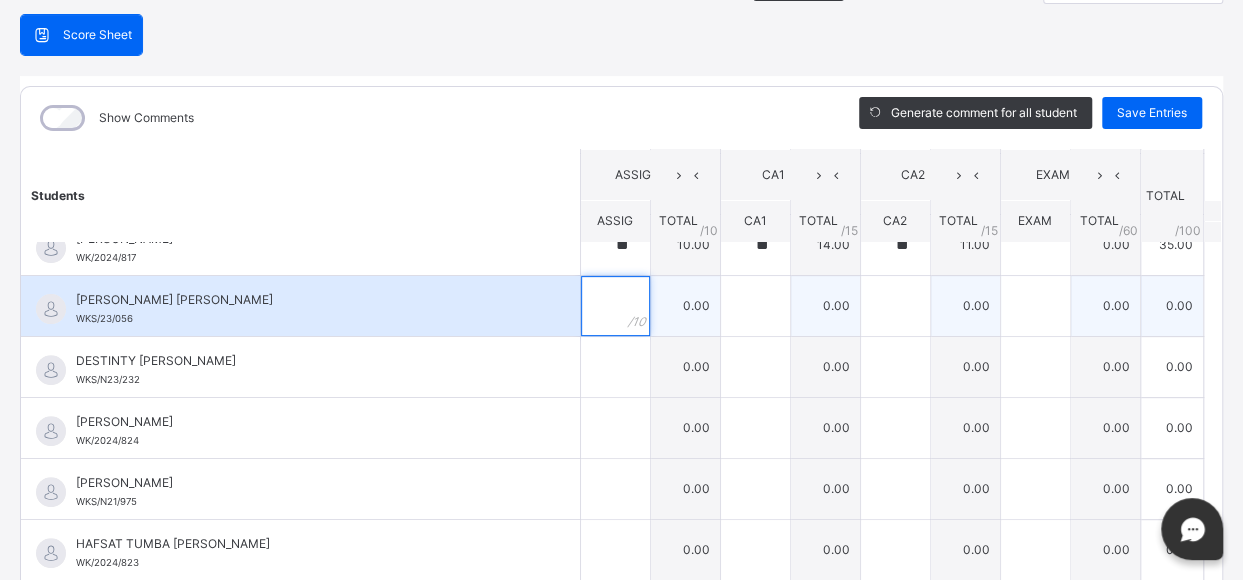 click at bounding box center [615, 306] 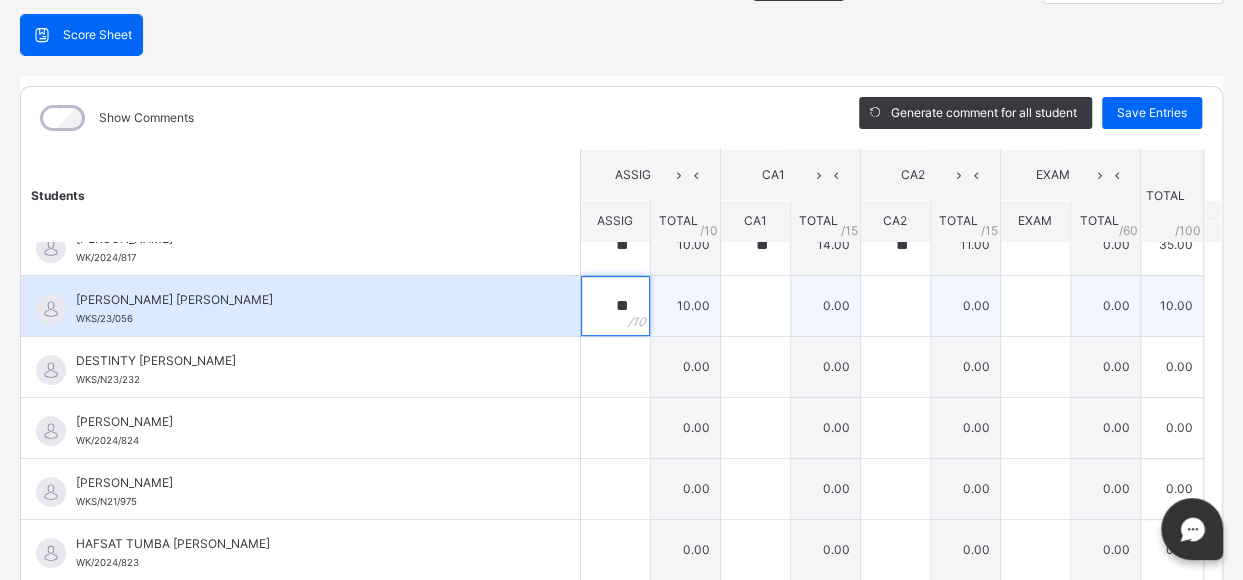 type on "**" 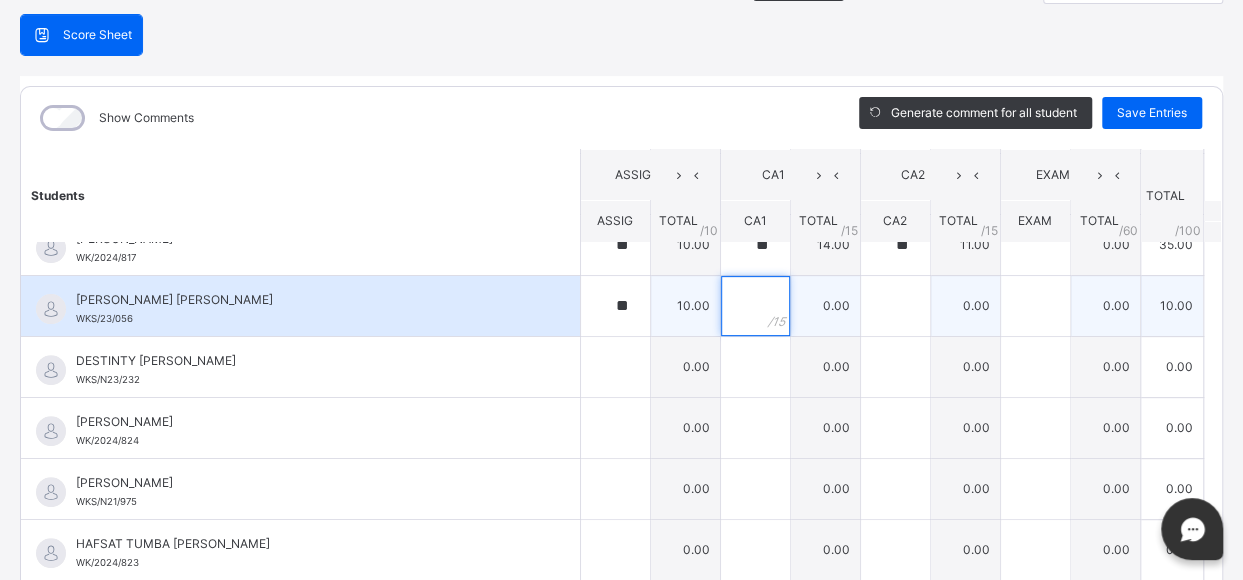 click at bounding box center [755, 306] 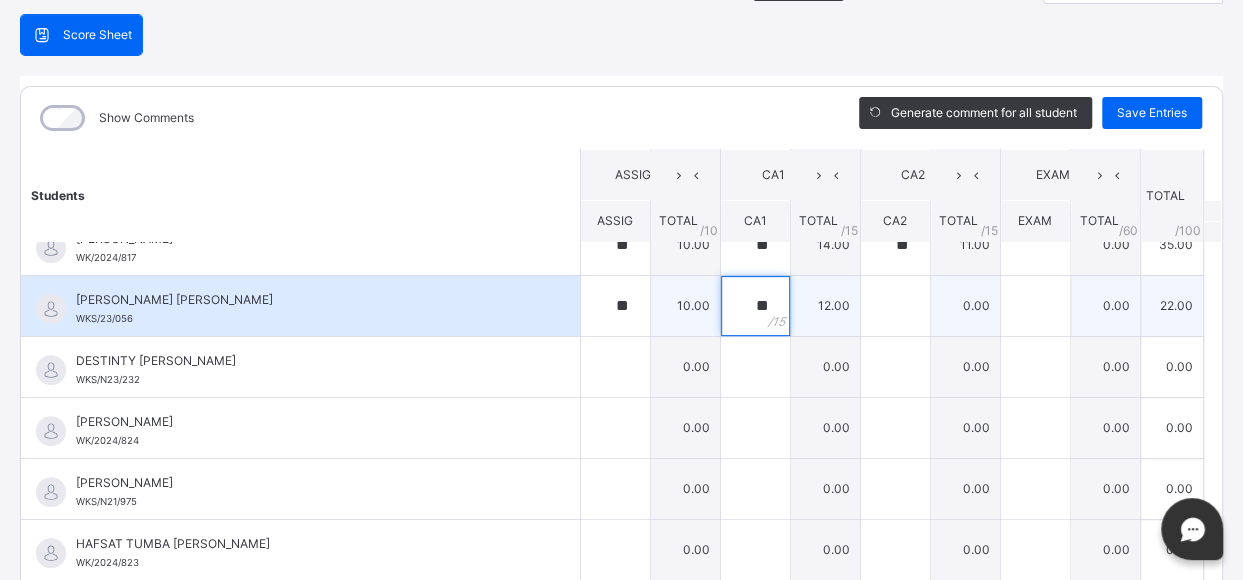 type on "**" 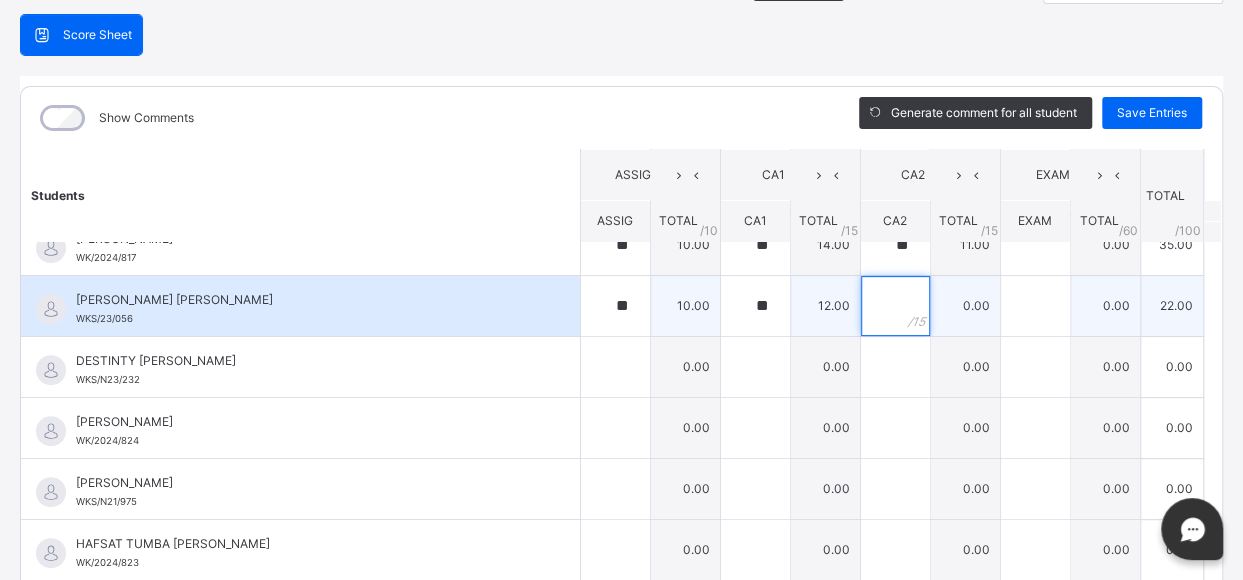 click at bounding box center [895, 306] 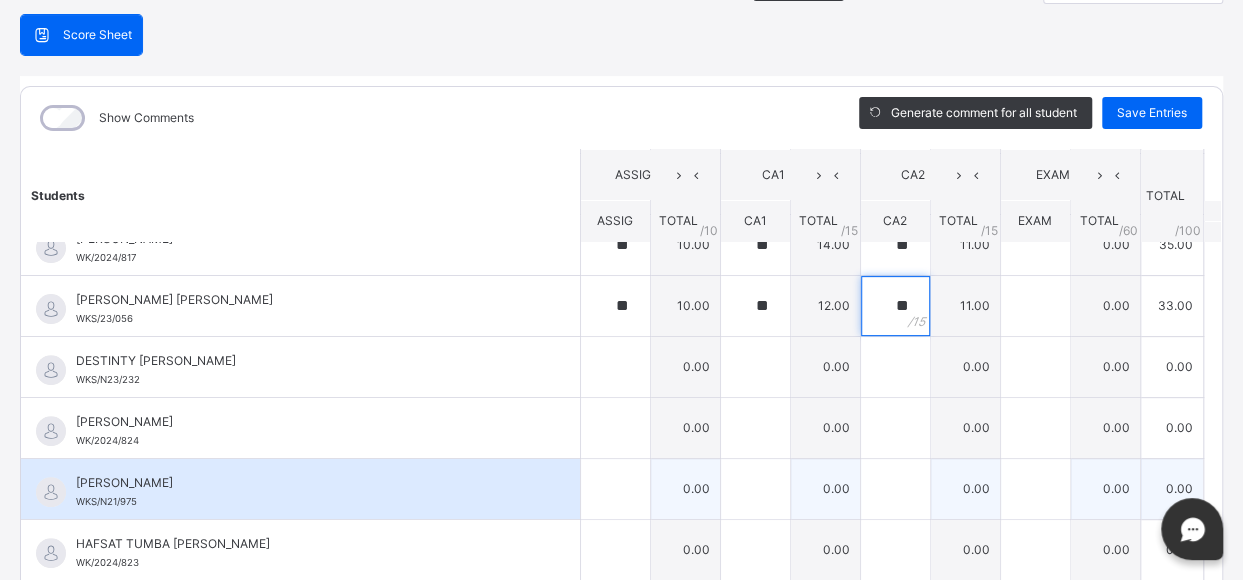 type on "**" 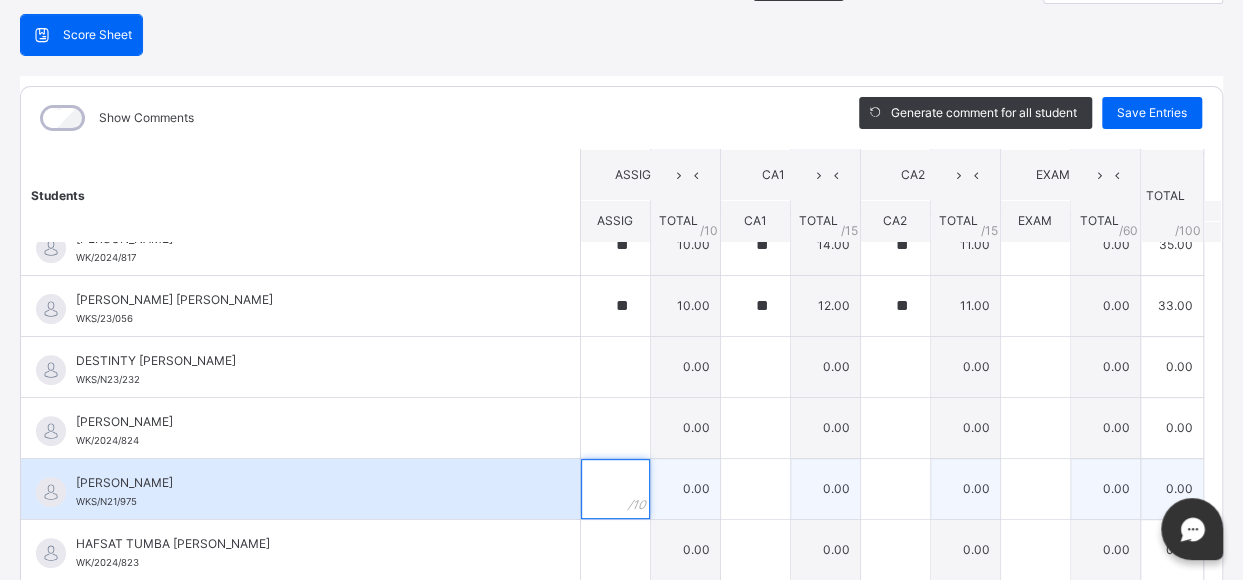 click at bounding box center [615, 489] 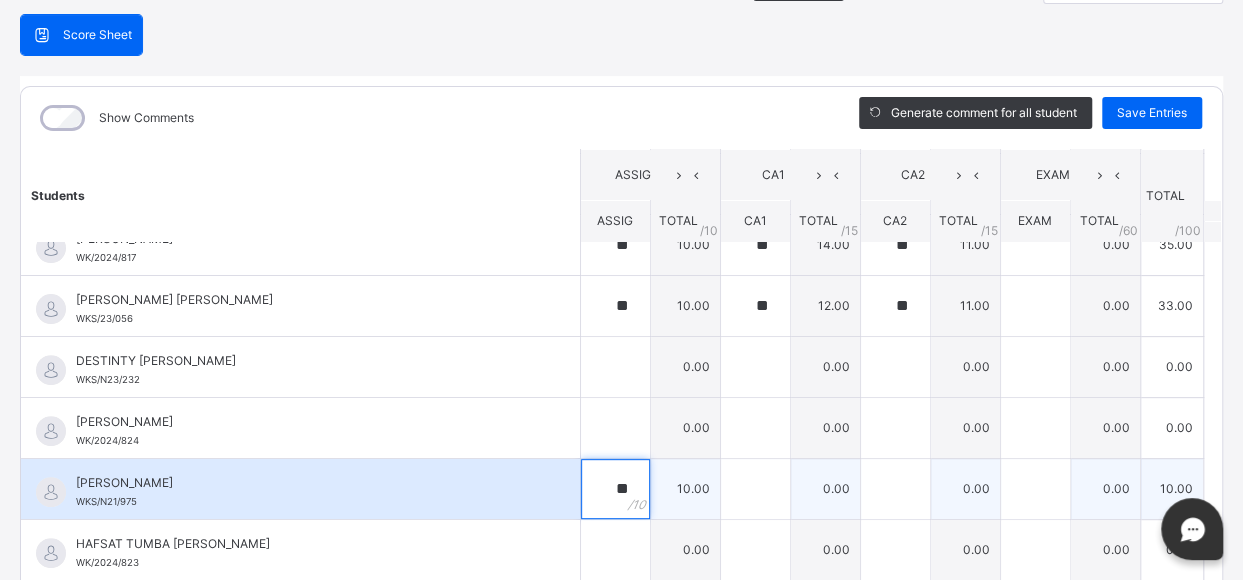 type on "**" 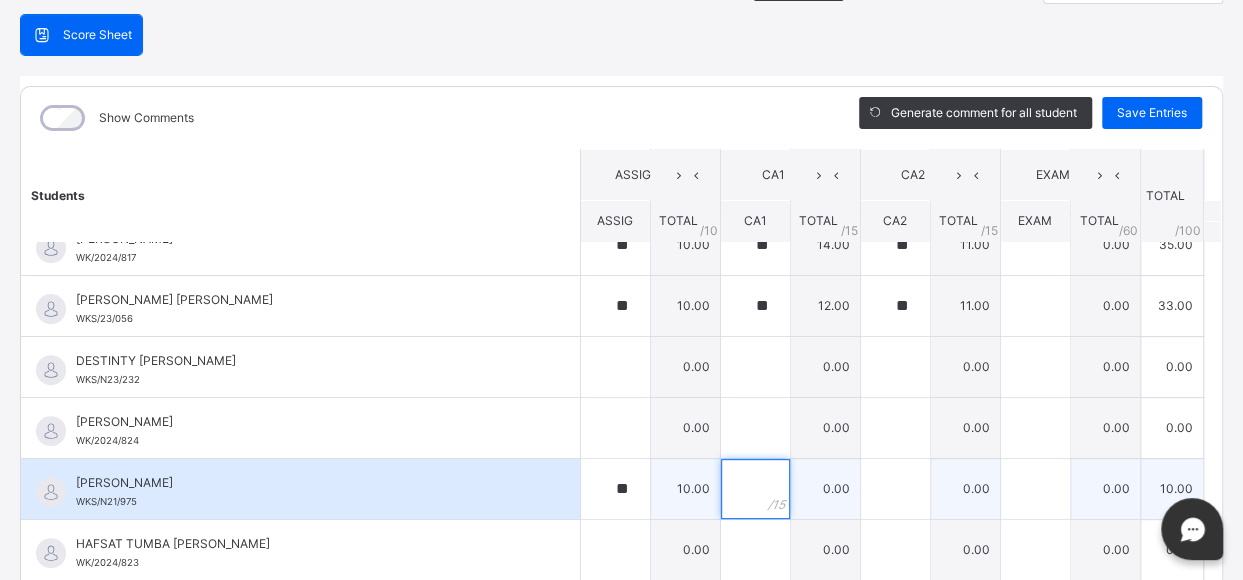 click at bounding box center [755, 489] 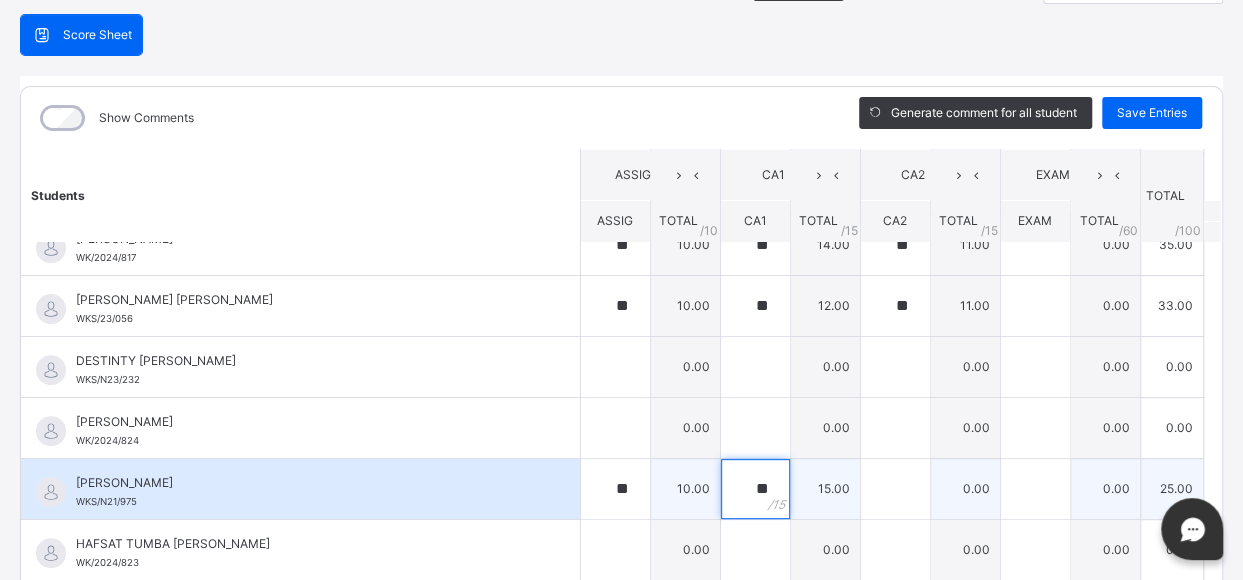 type on "**" 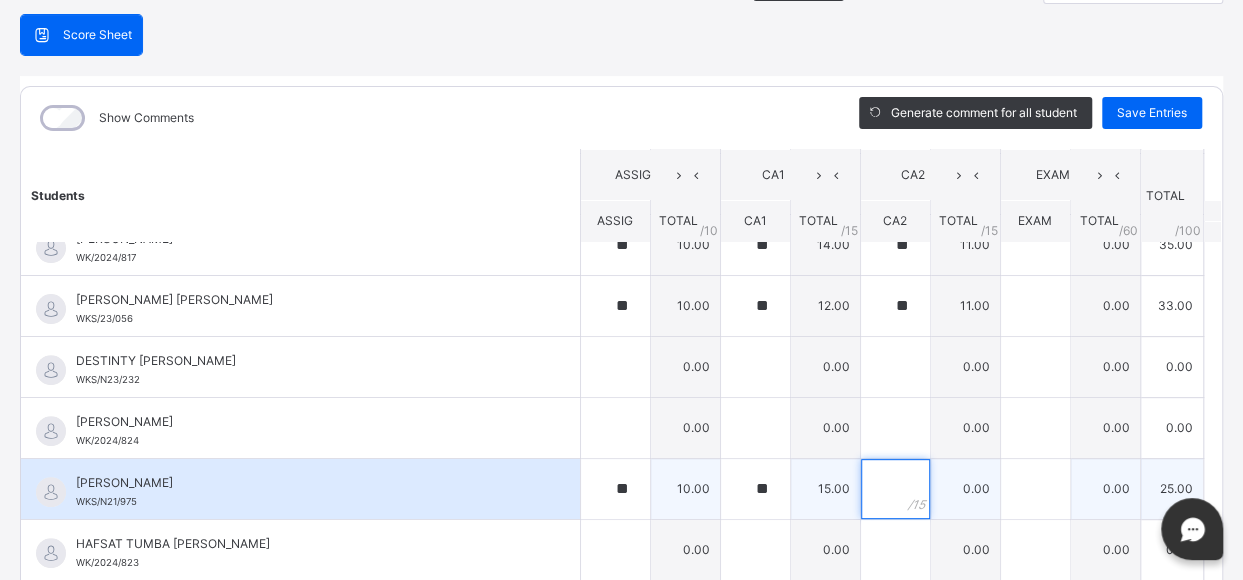 click at bounding box center (895, 489) 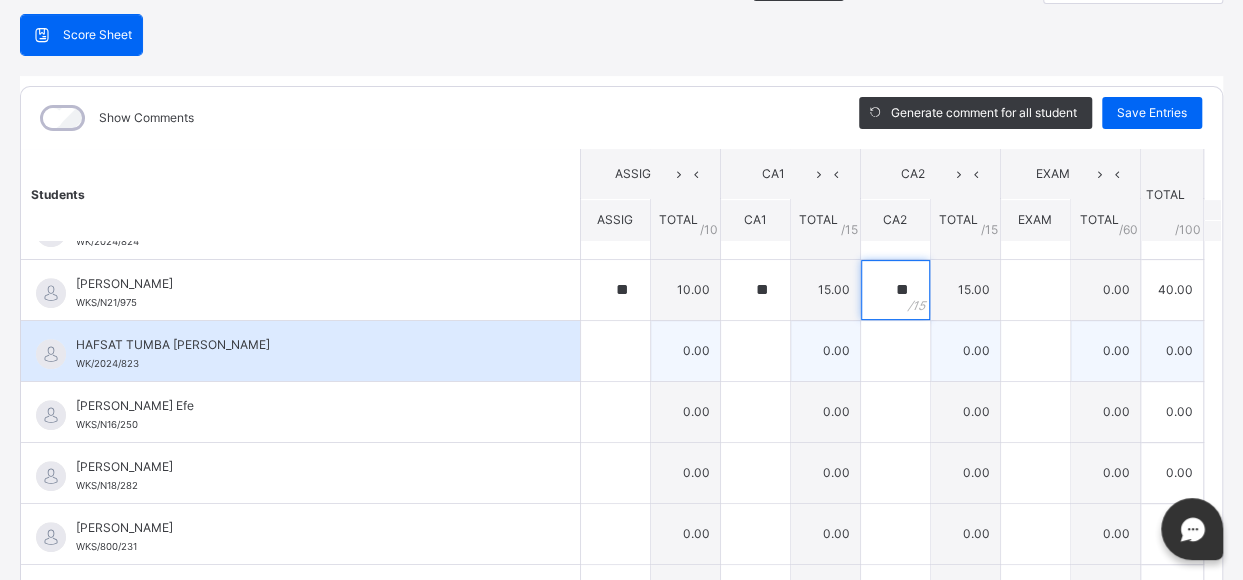 scroll, scrollTop: 492, scrollLeft: 0, axis: vertical 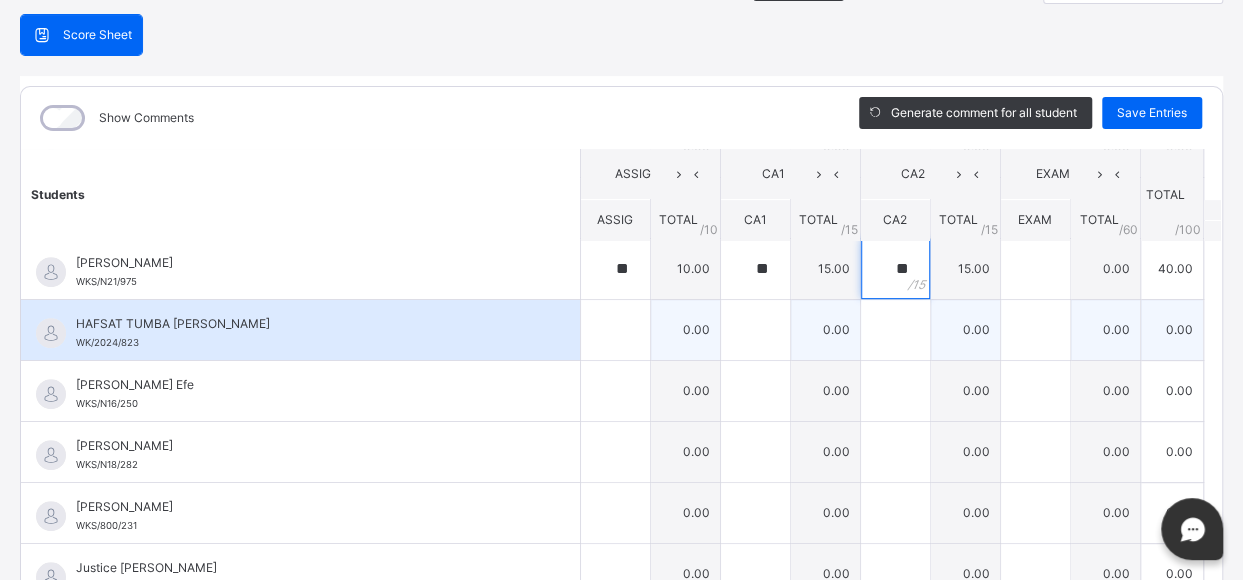 type on "**" 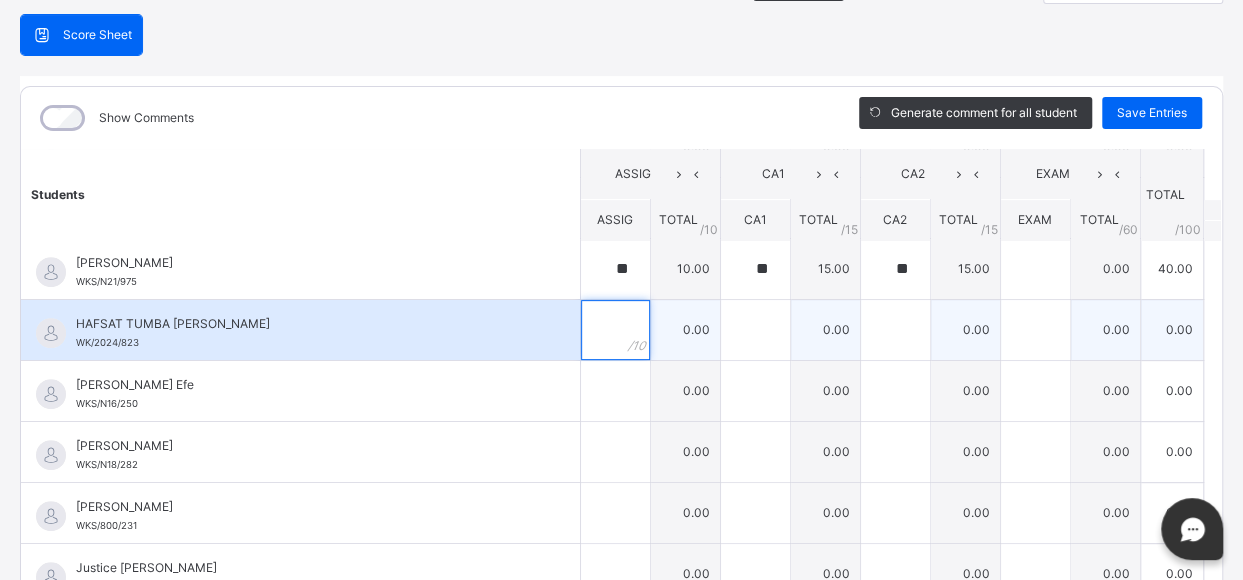 click at bounding box center [615, 330] 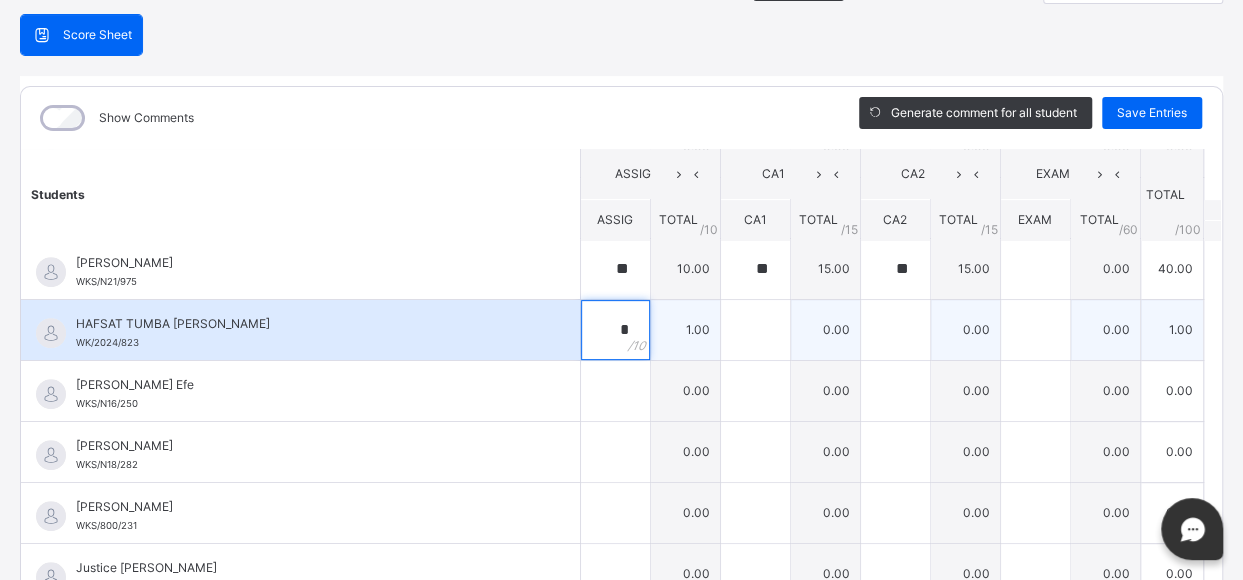 type on "**" 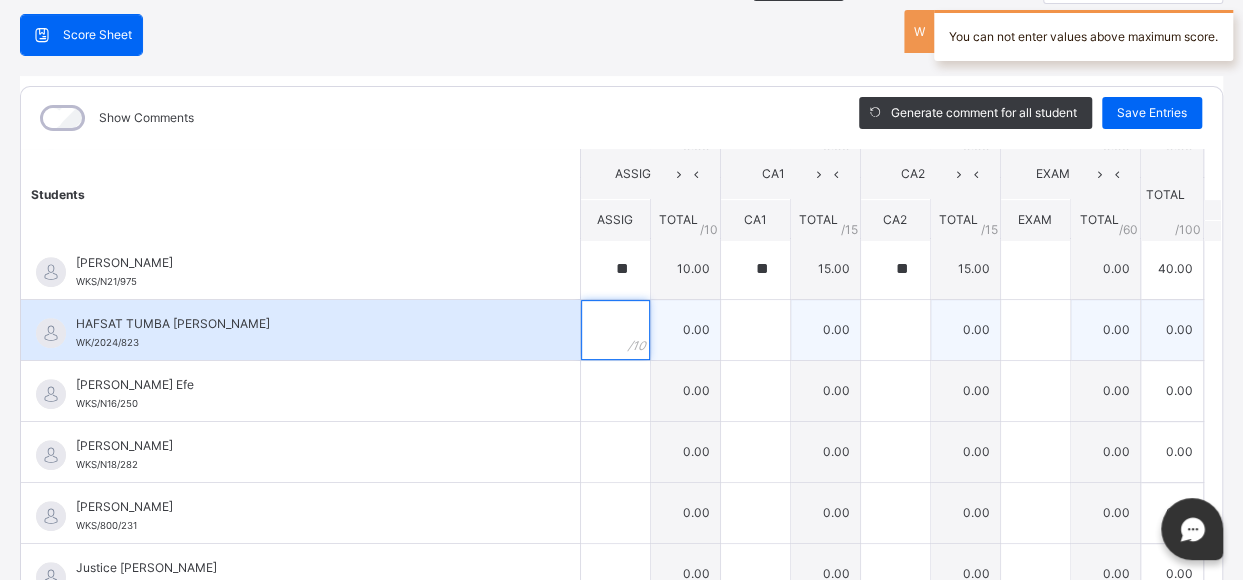 type on "*" 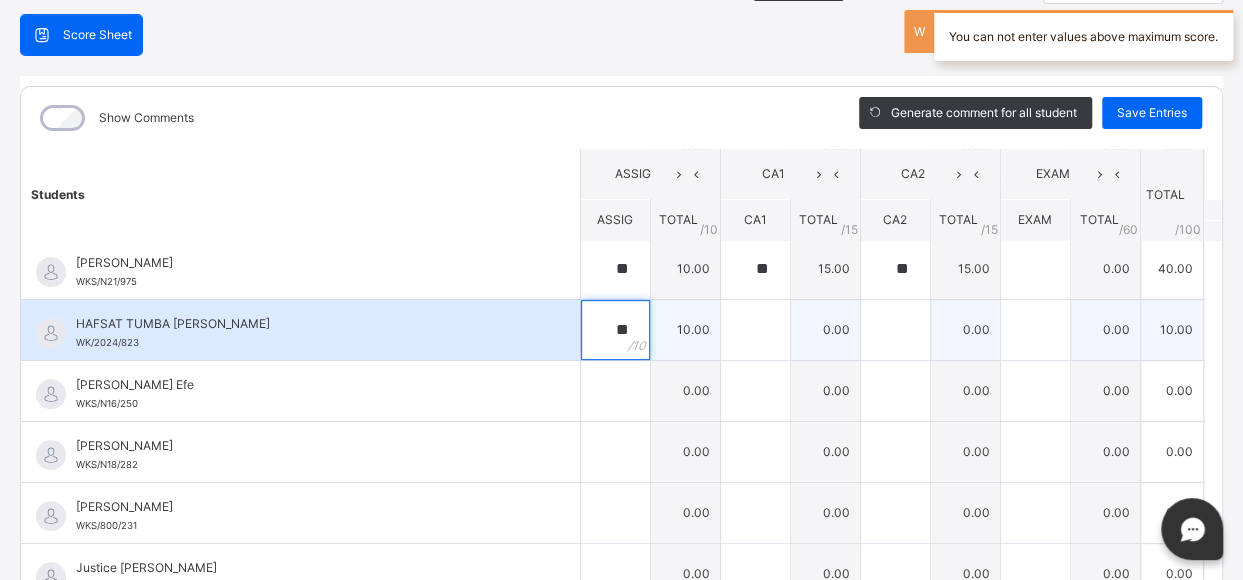 type on "**" 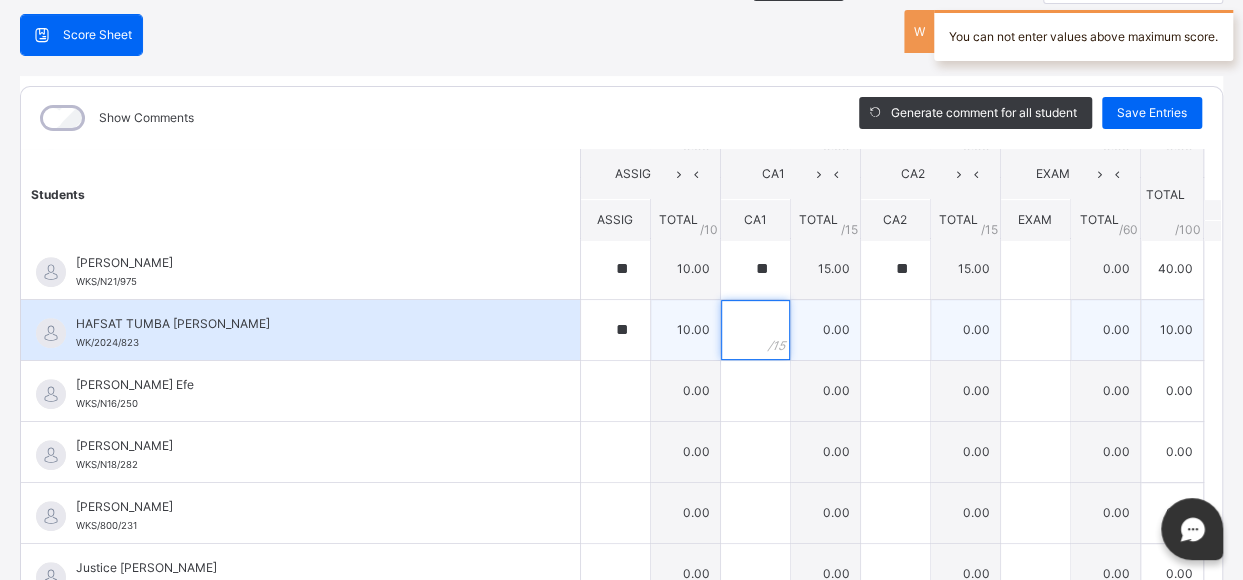 click at bounding box center [755, 330] 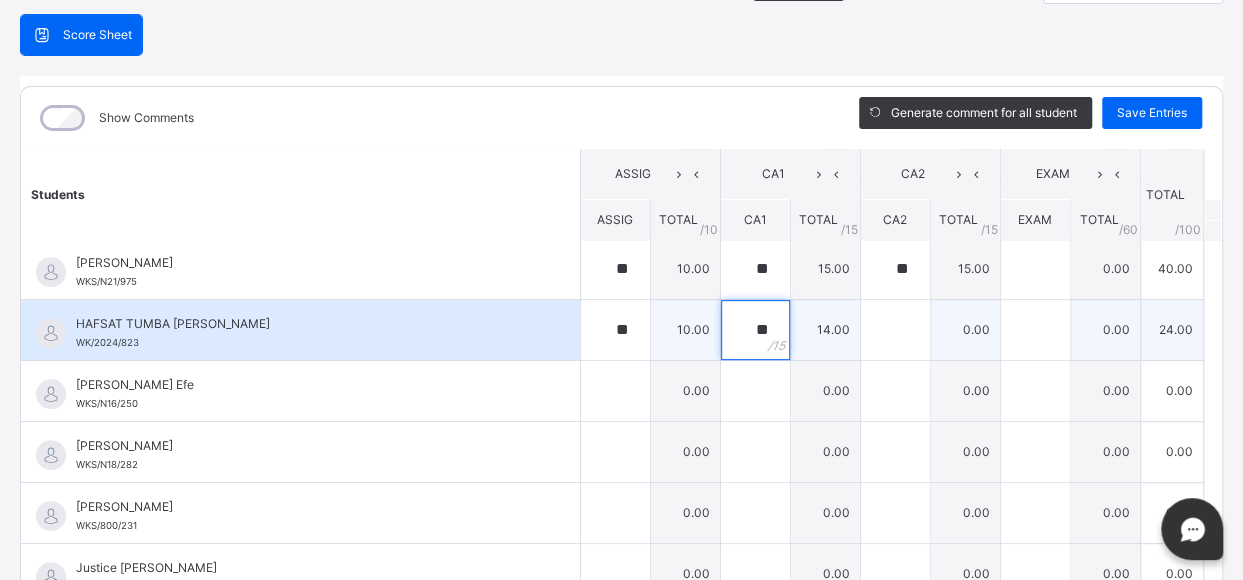 type on "**" 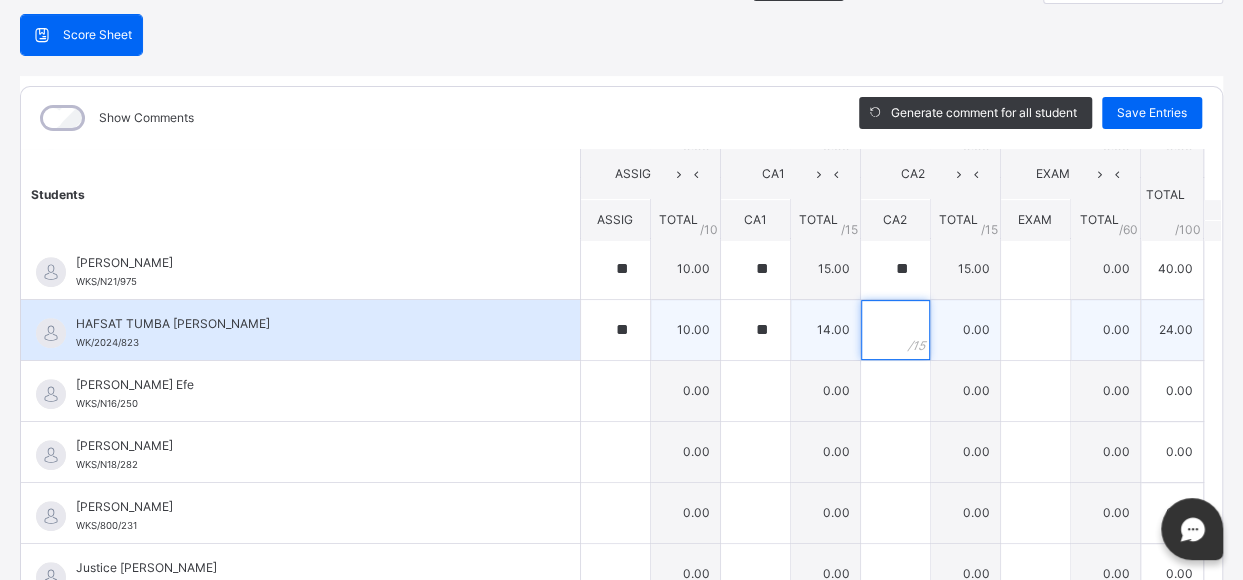 click at bounding box center (895, 330) 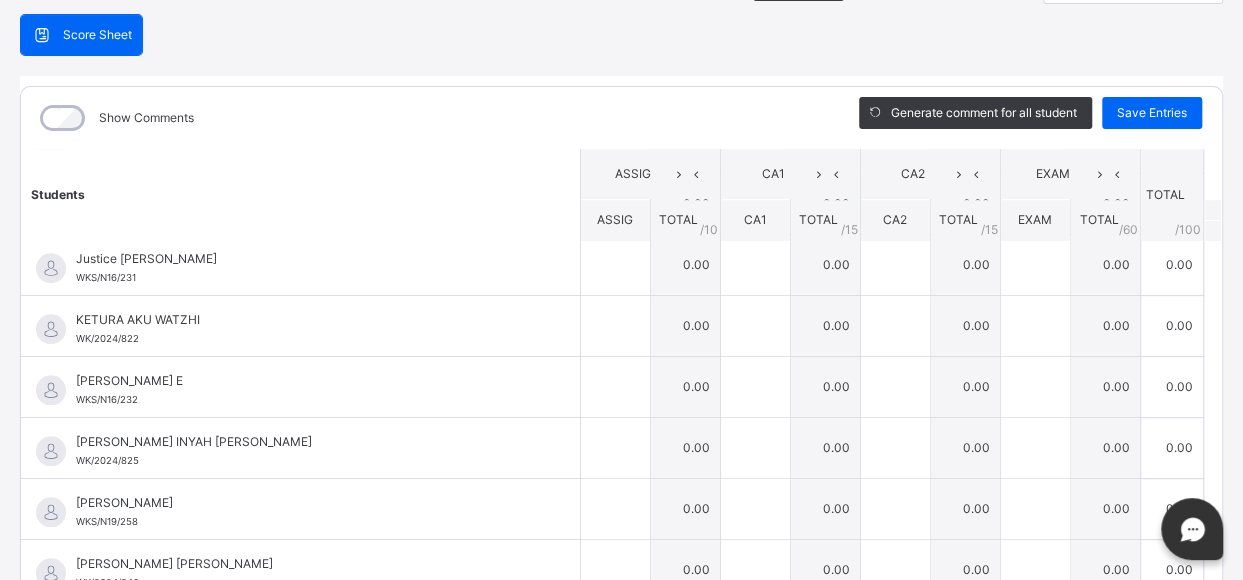 scroll, scrollTop: 822, scrollLeft: 0, axis: vertical 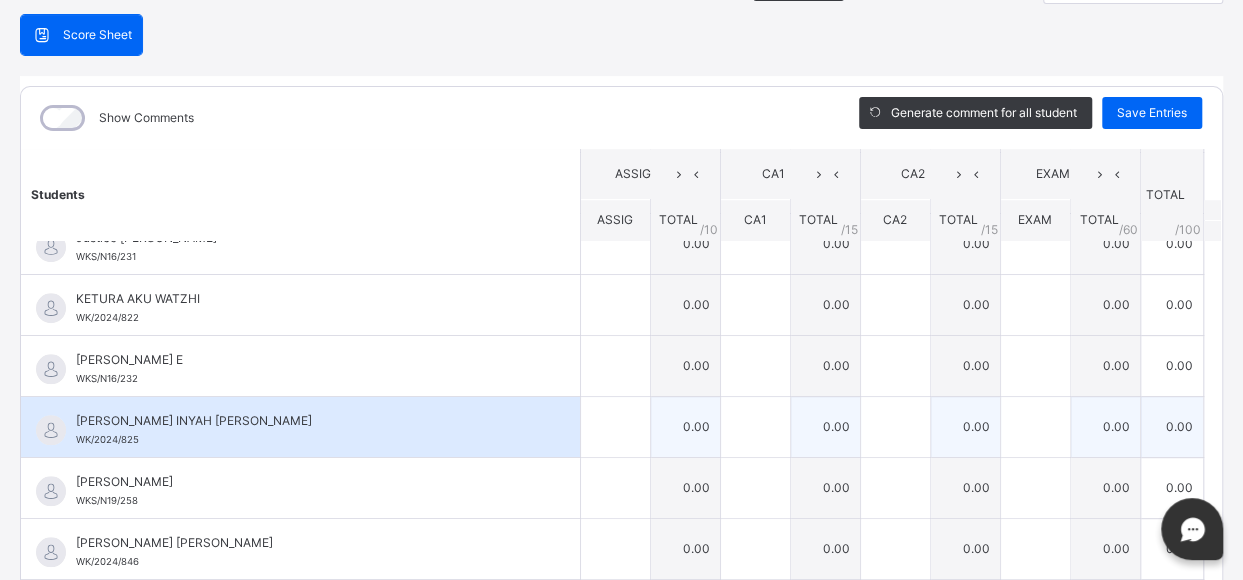 type on "**" 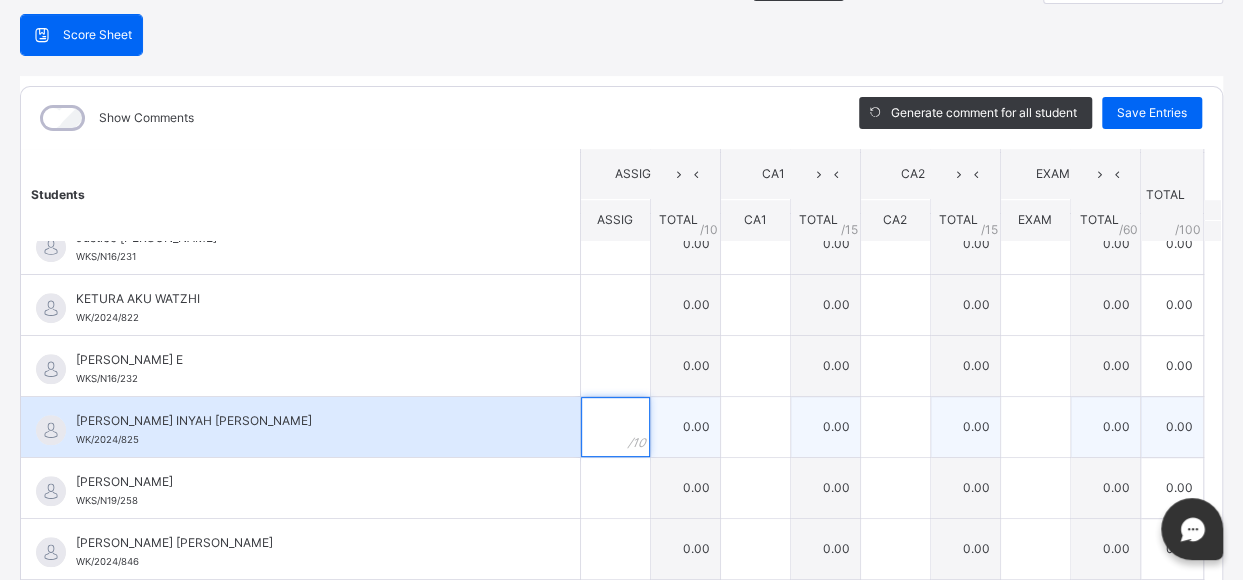 click at bounding box center (615, 427) 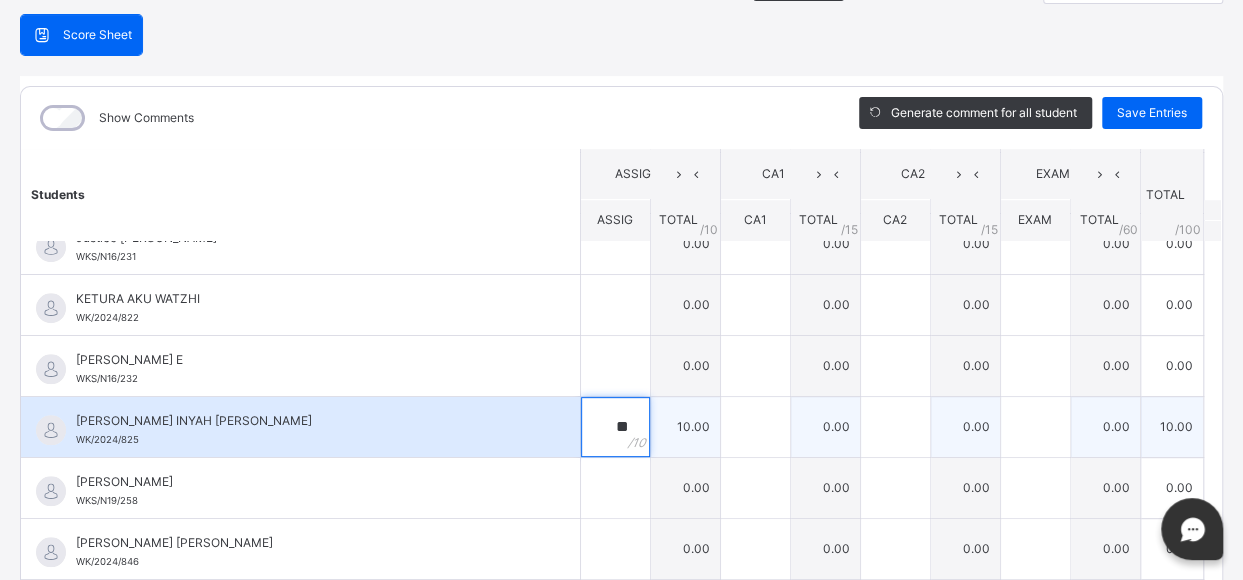 type on "**" 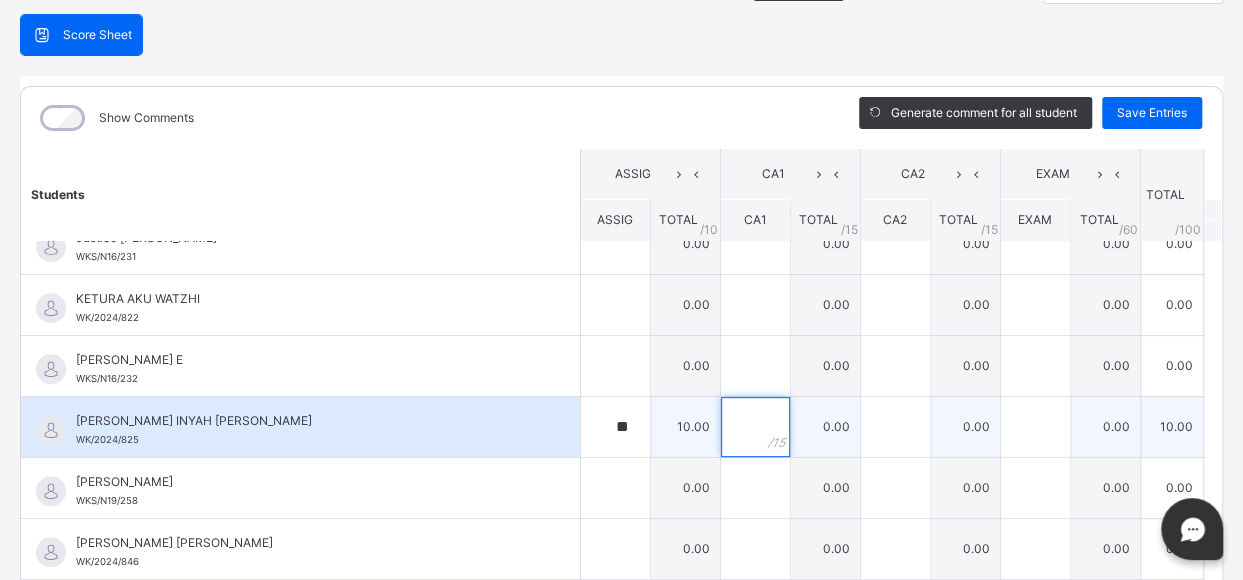 click at bounding box center [755, 427] 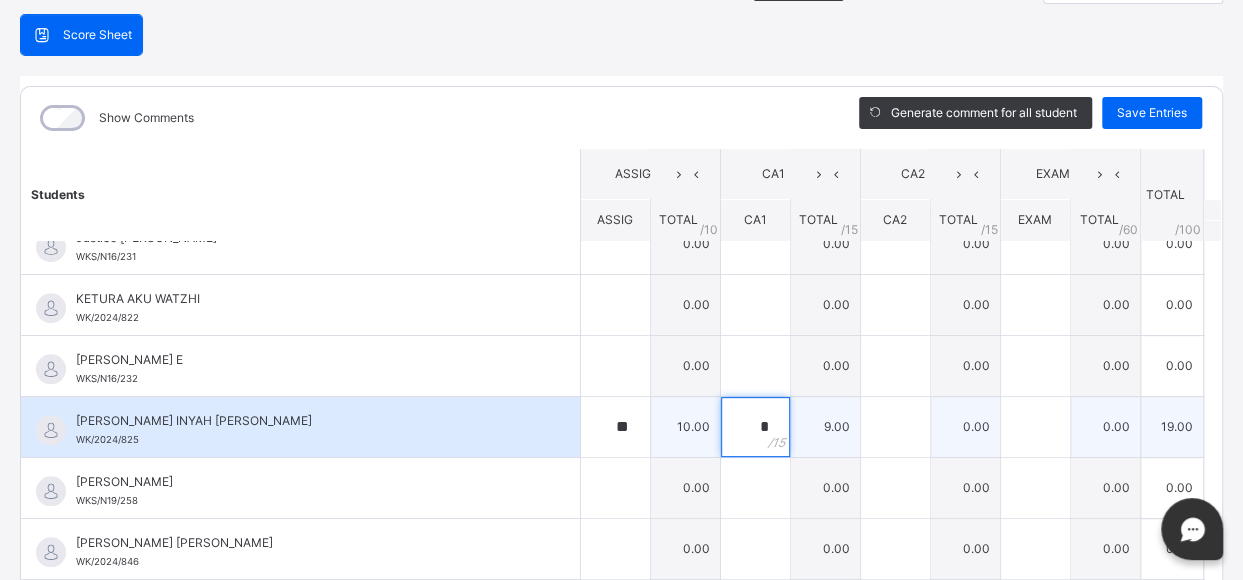 type on "*" 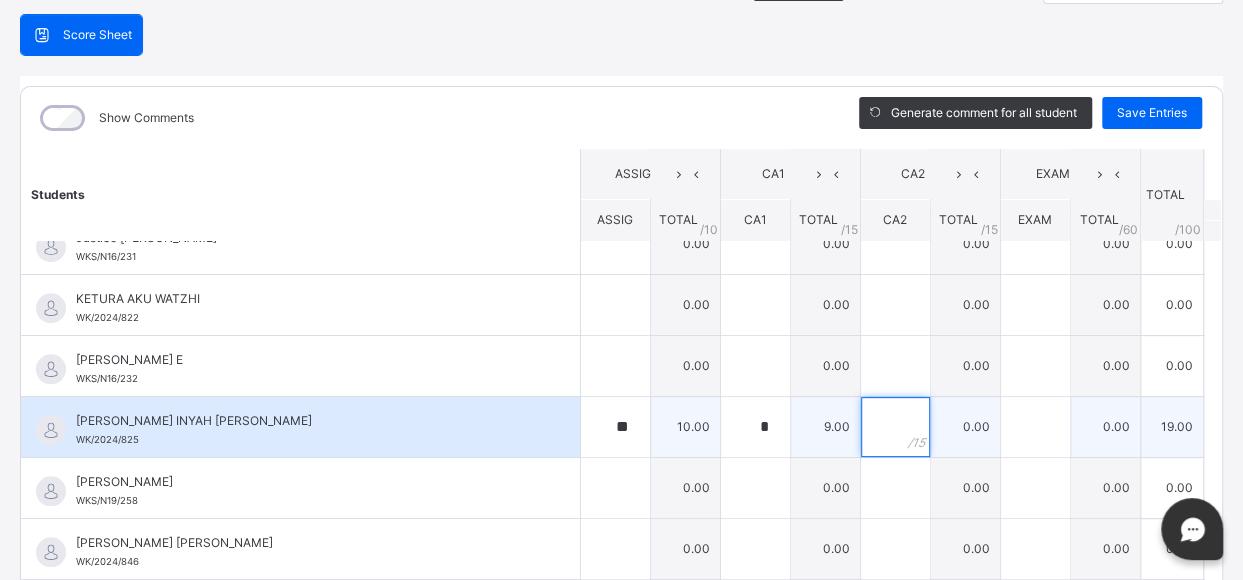 click at bounding box center [895, 427] 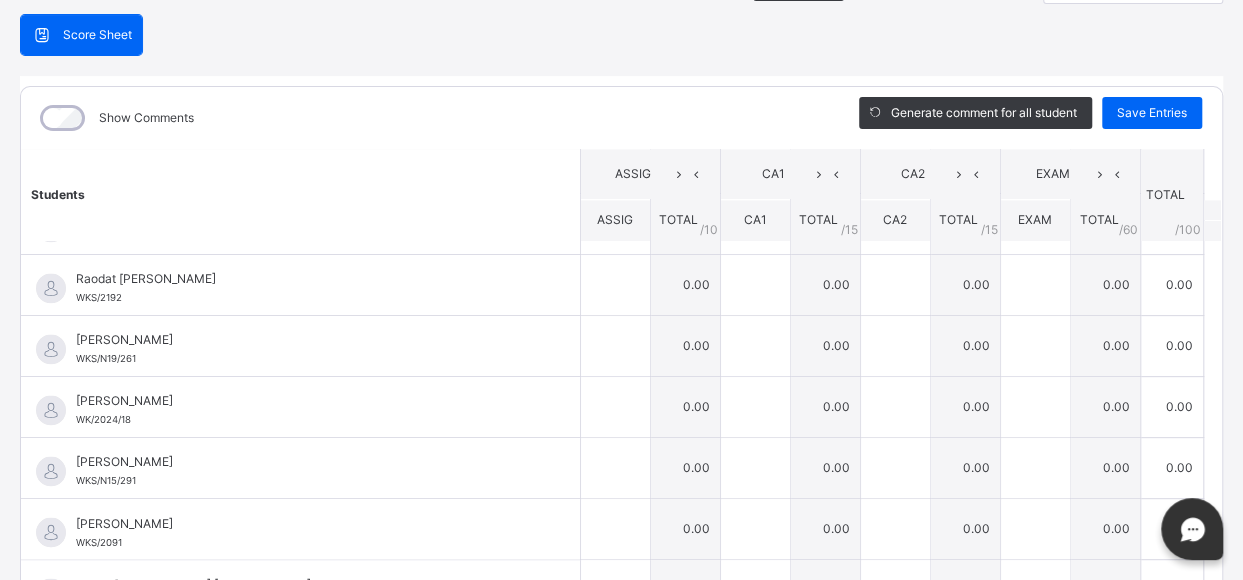 scroll, scrollTop: 1514, scrollLeft: 0, axis: vertical 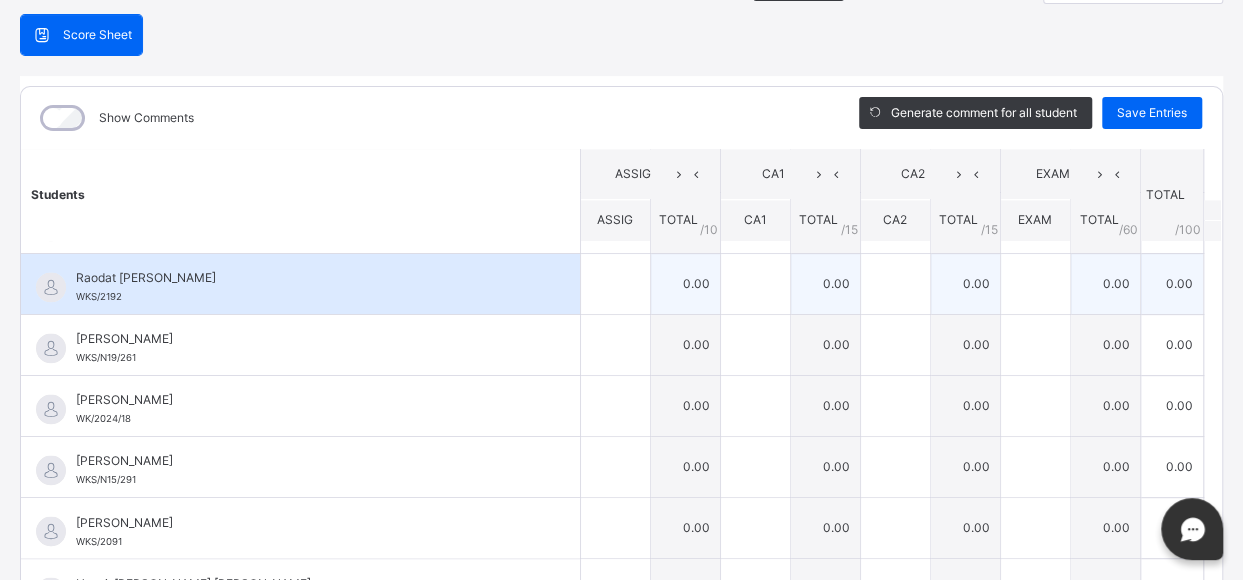 type on "**" 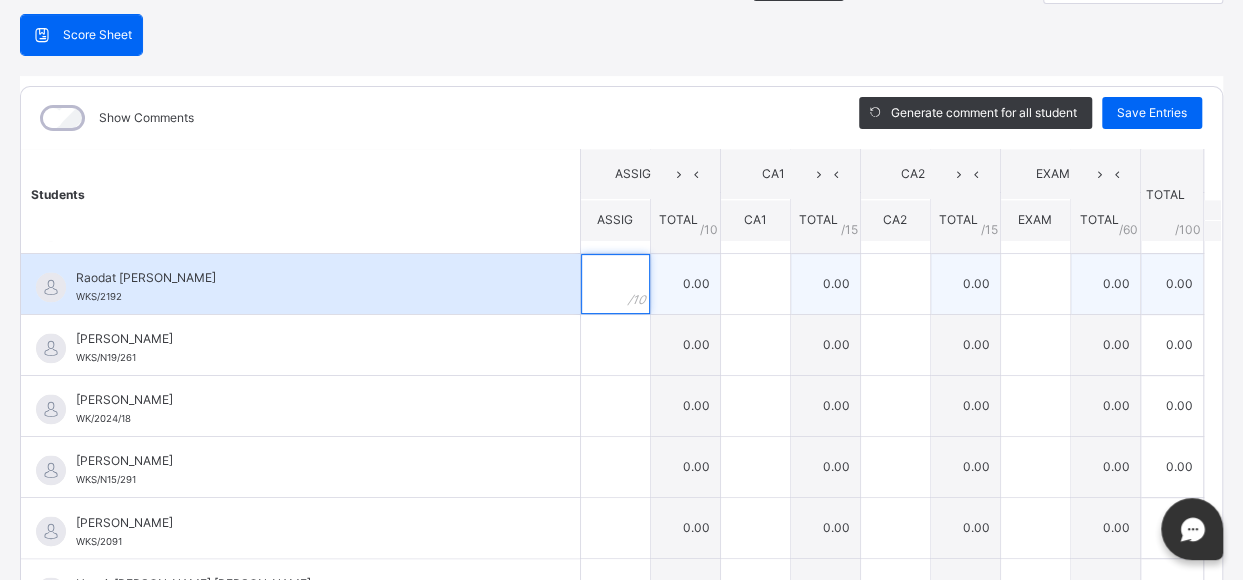 click at bounding box center (615, 284) 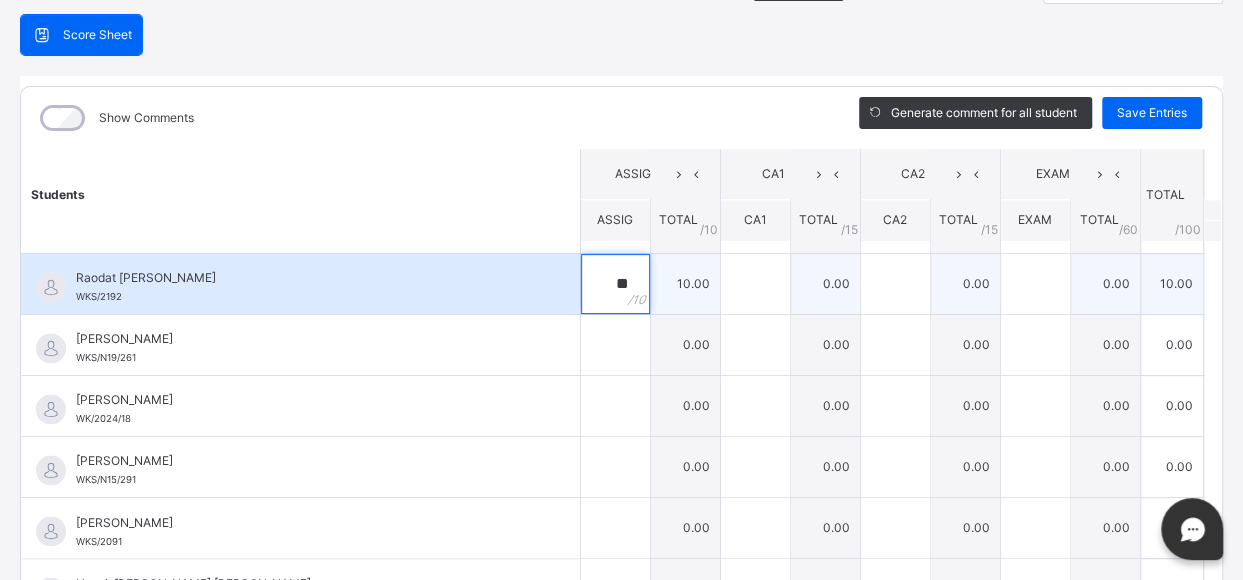 type on "**" 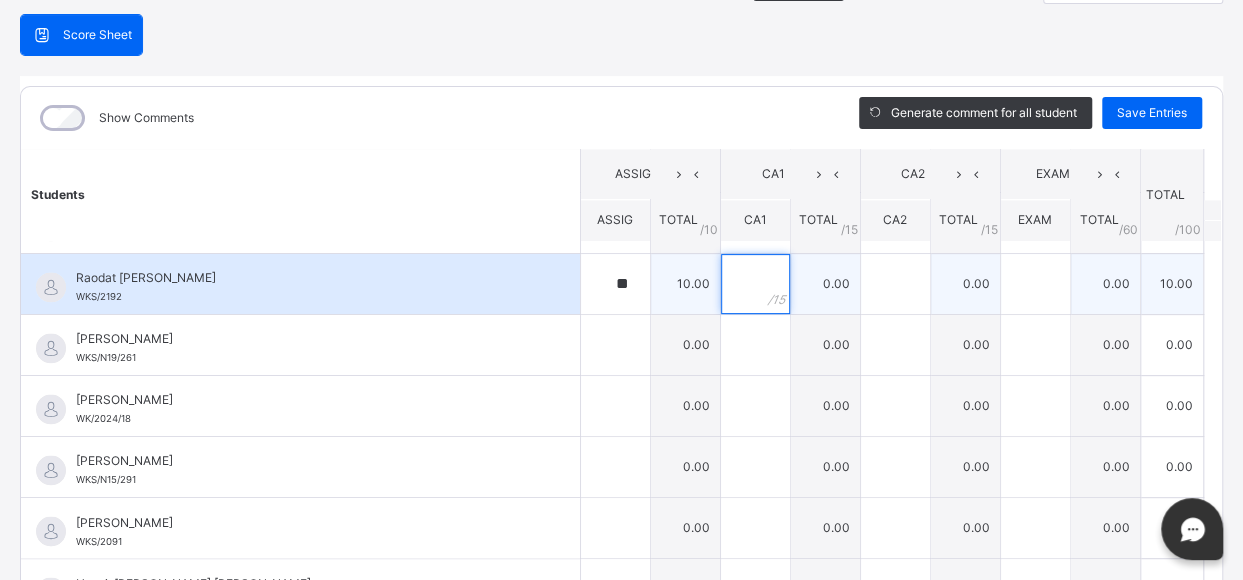 click at bounding box center (755, 284) 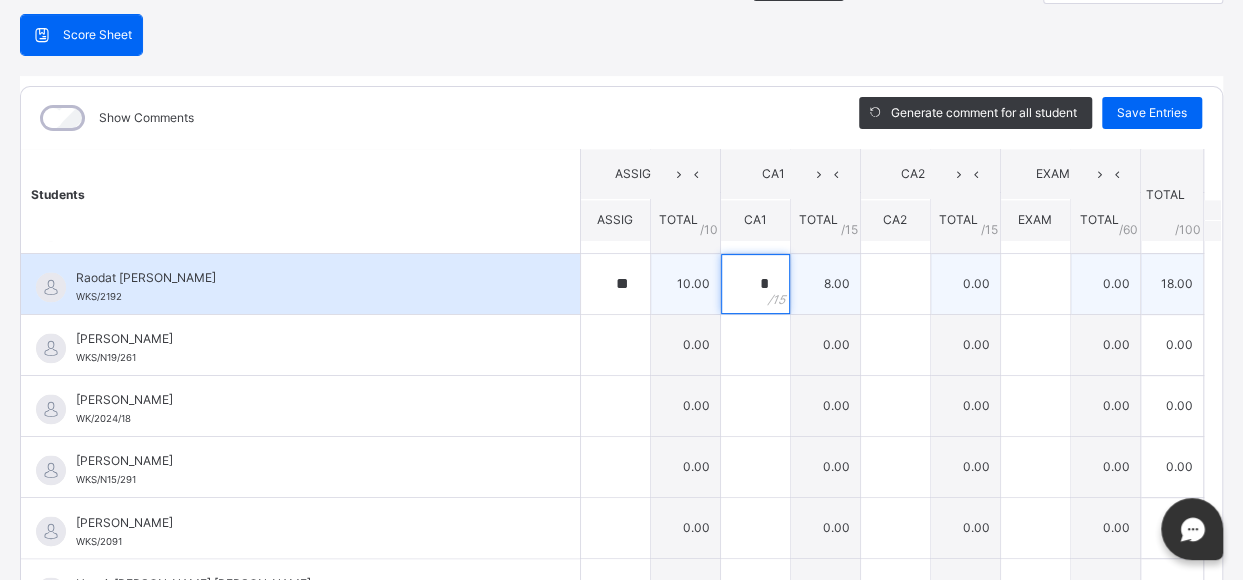 type on "*" 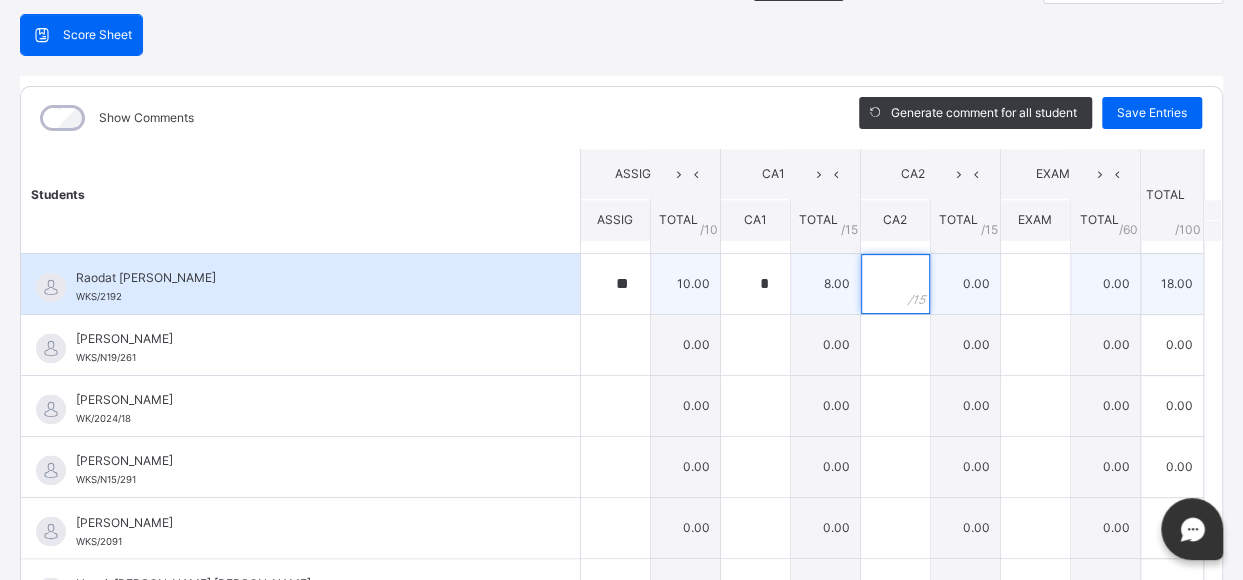 click at bounding box center [895, 284] 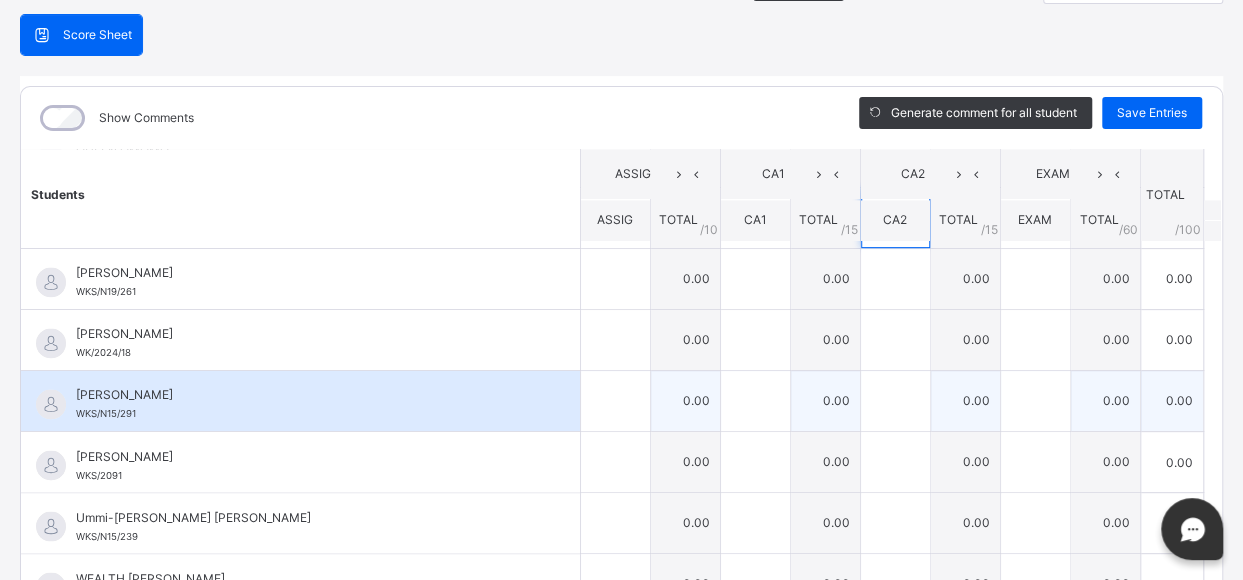 scroll, scrollTop: 1594, scrollLeft: 0, axis: vertical 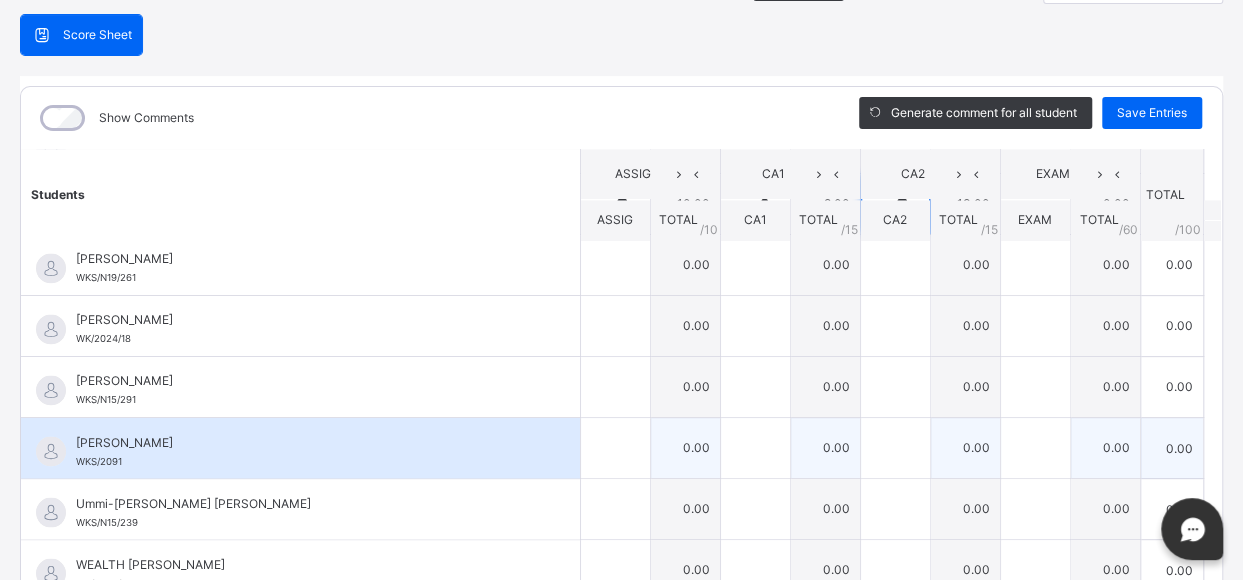 type on "**" 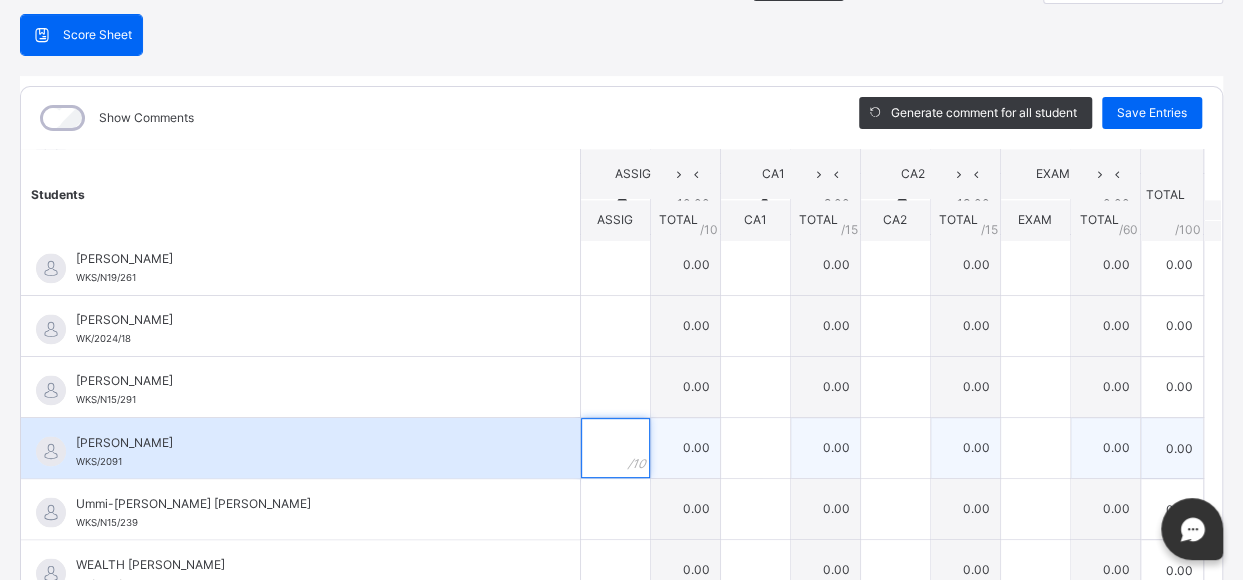 click at bounding box center (615, 448) 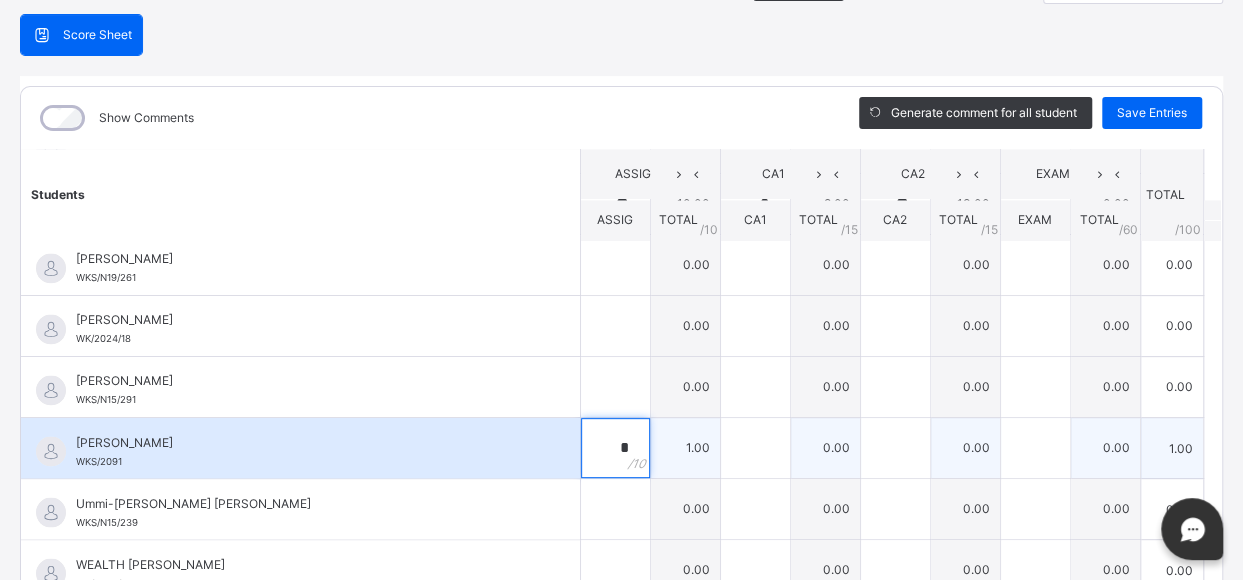 type on "**" 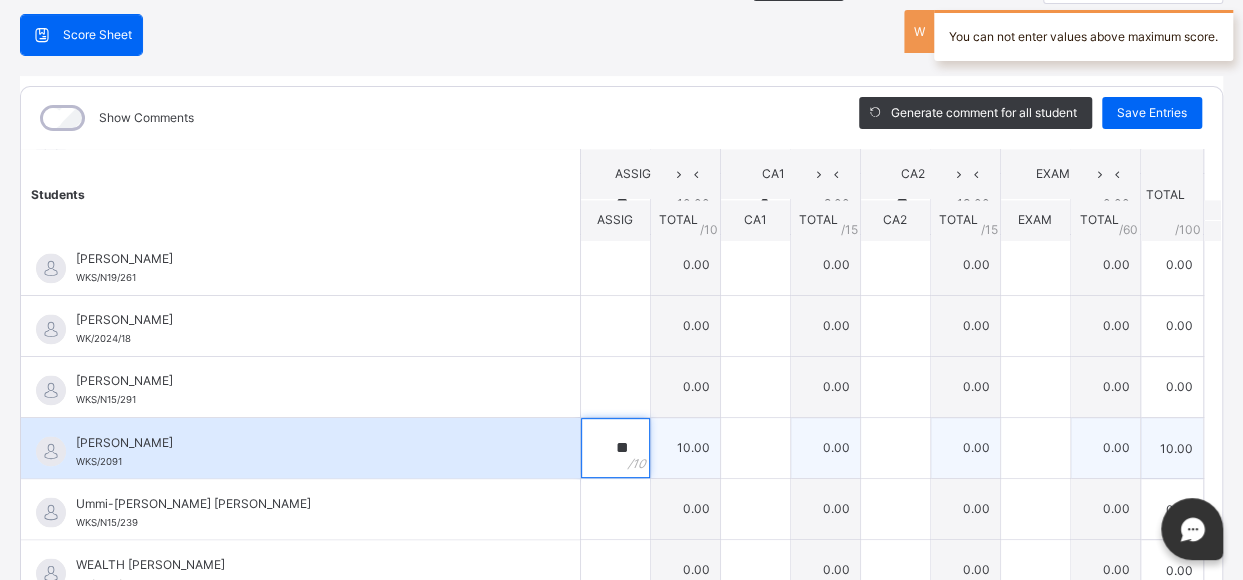 type on "**" 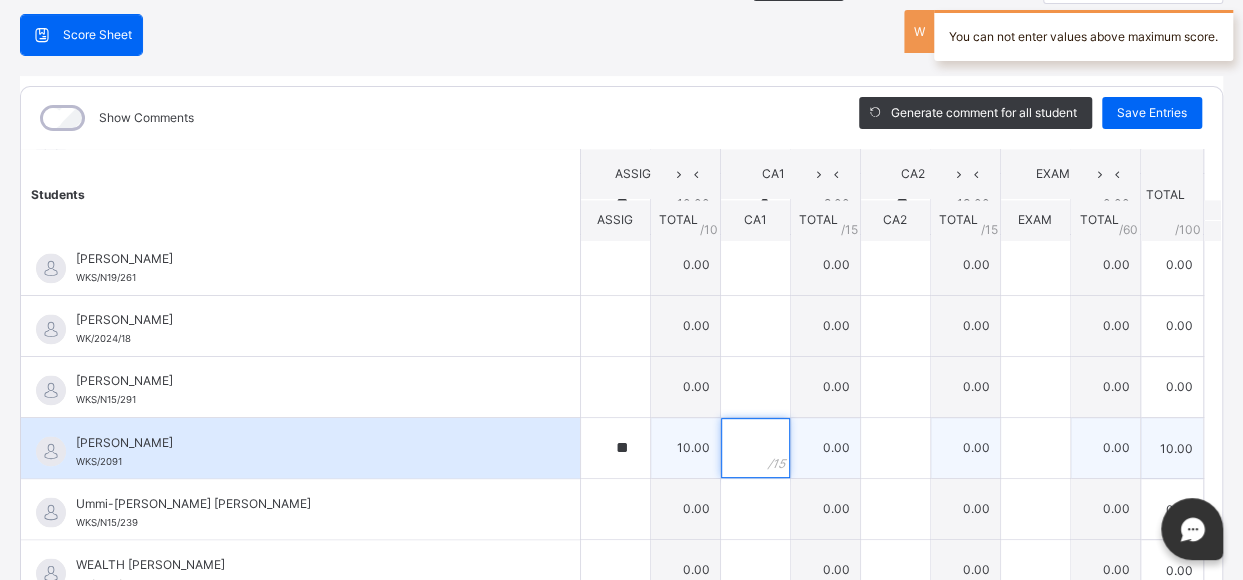 click at bounding box center (755, 448) 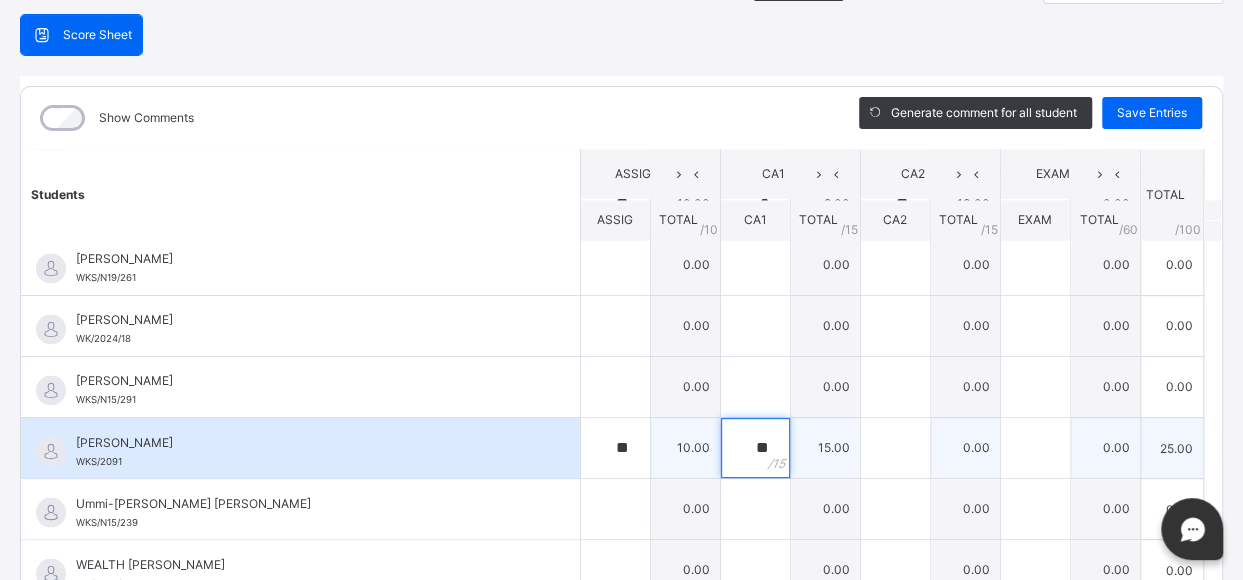type on "**" 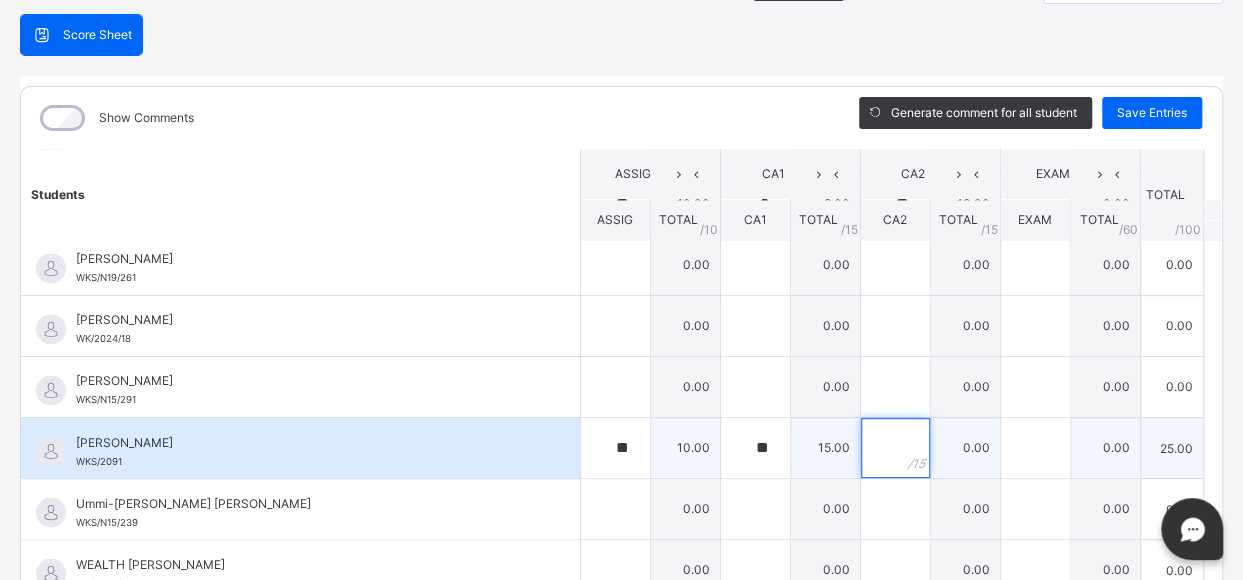 click at bounding box center (895, 448) 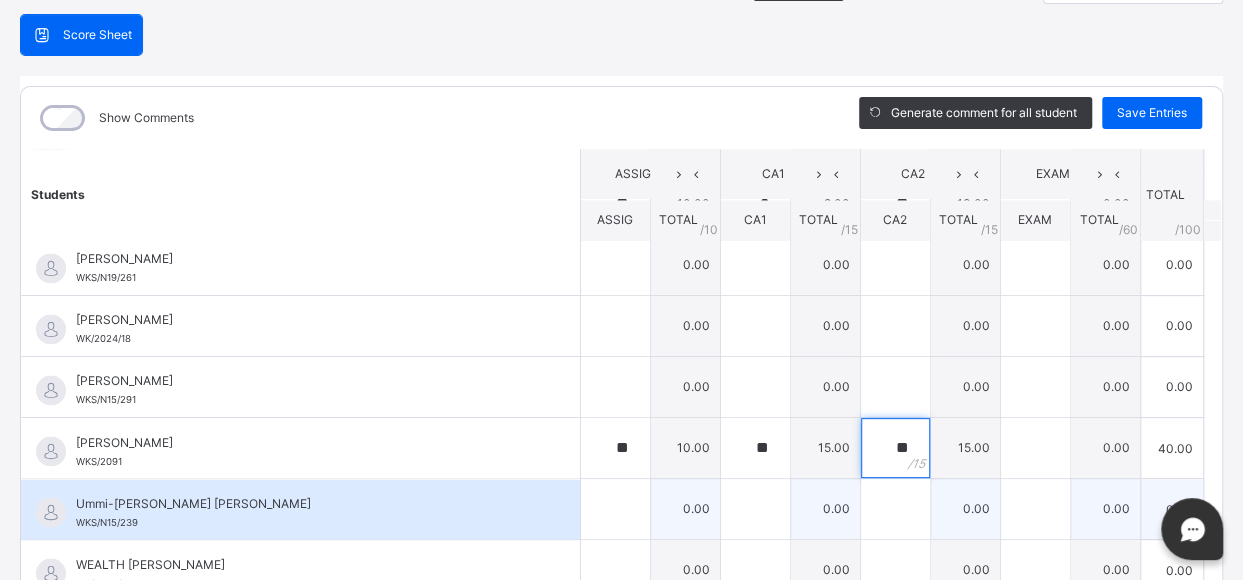 type on "**" 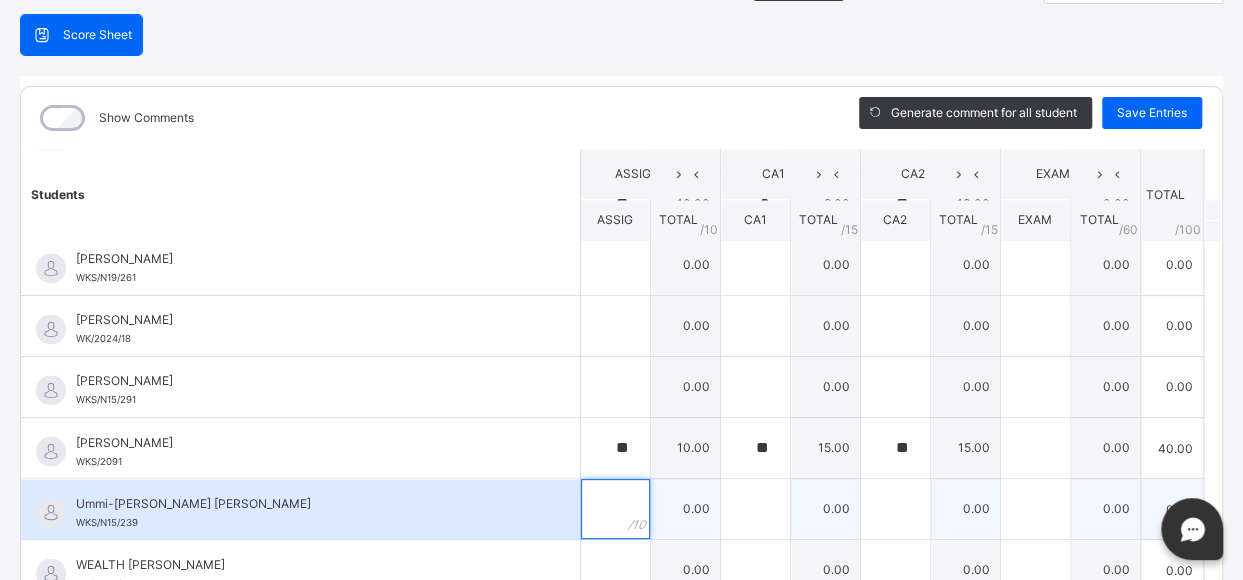 click at bounding box center [615, 509] 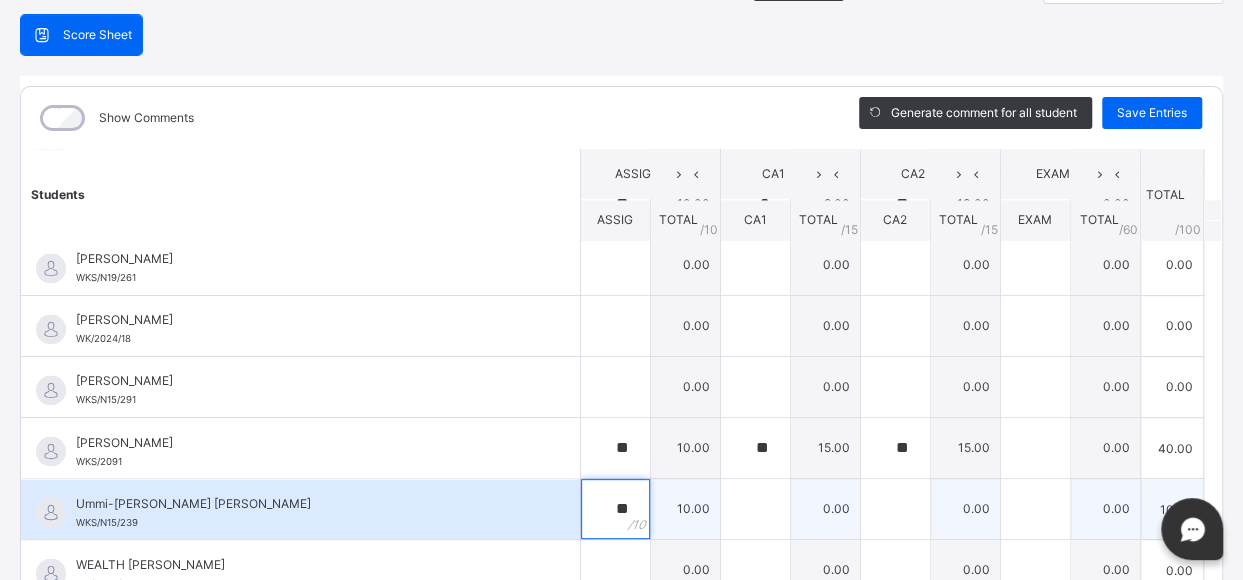 type on "**" 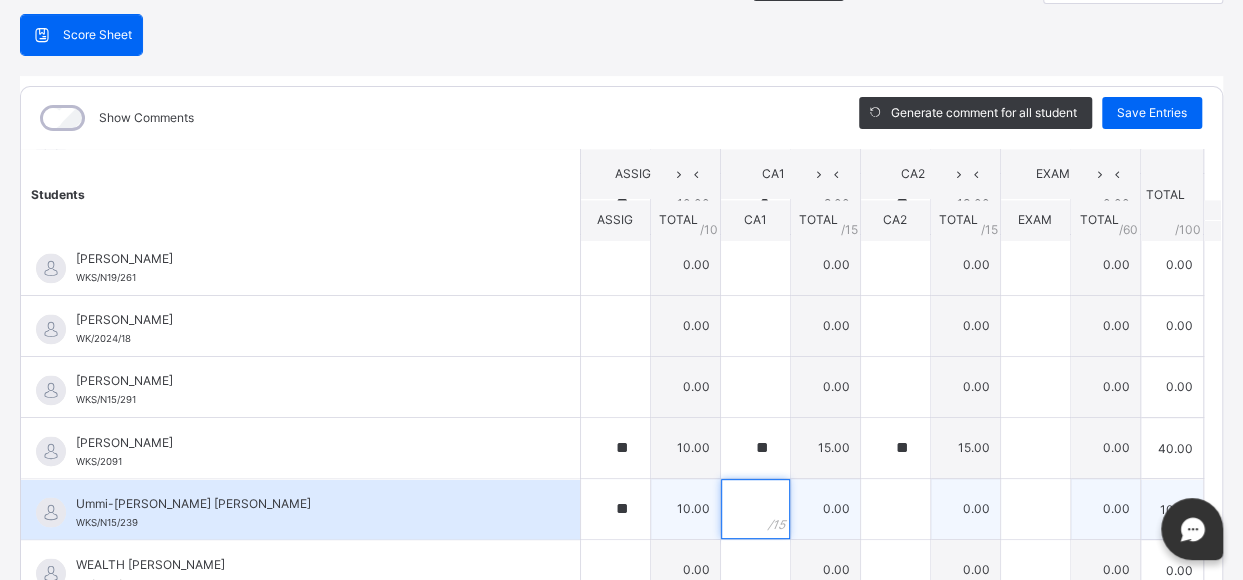 click at bounding box center (755, 509) 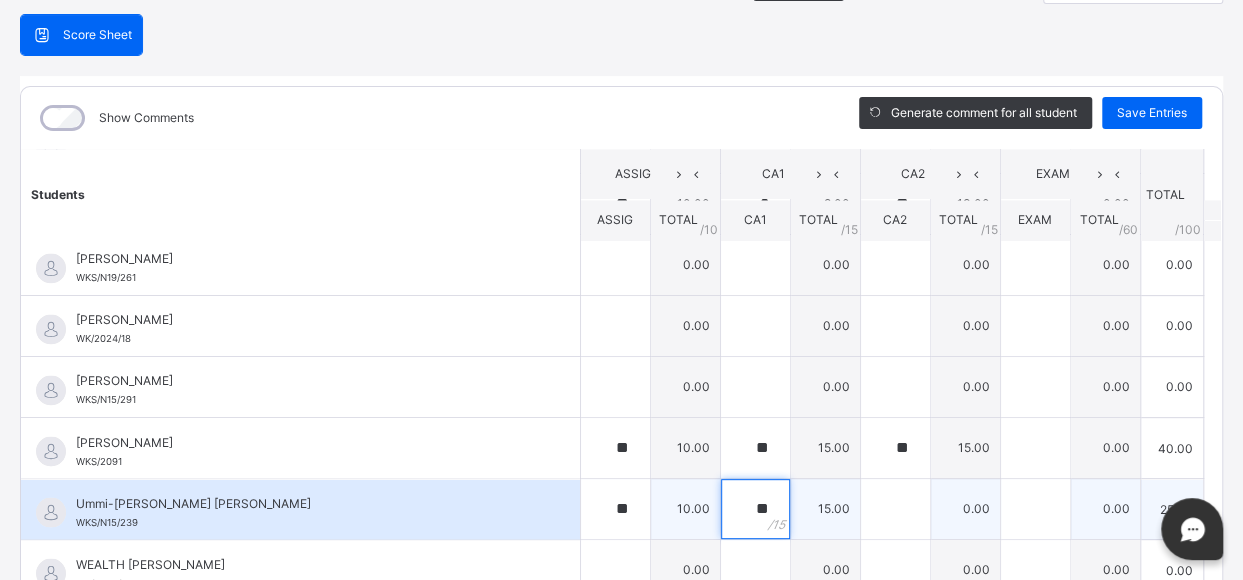 type on "**" 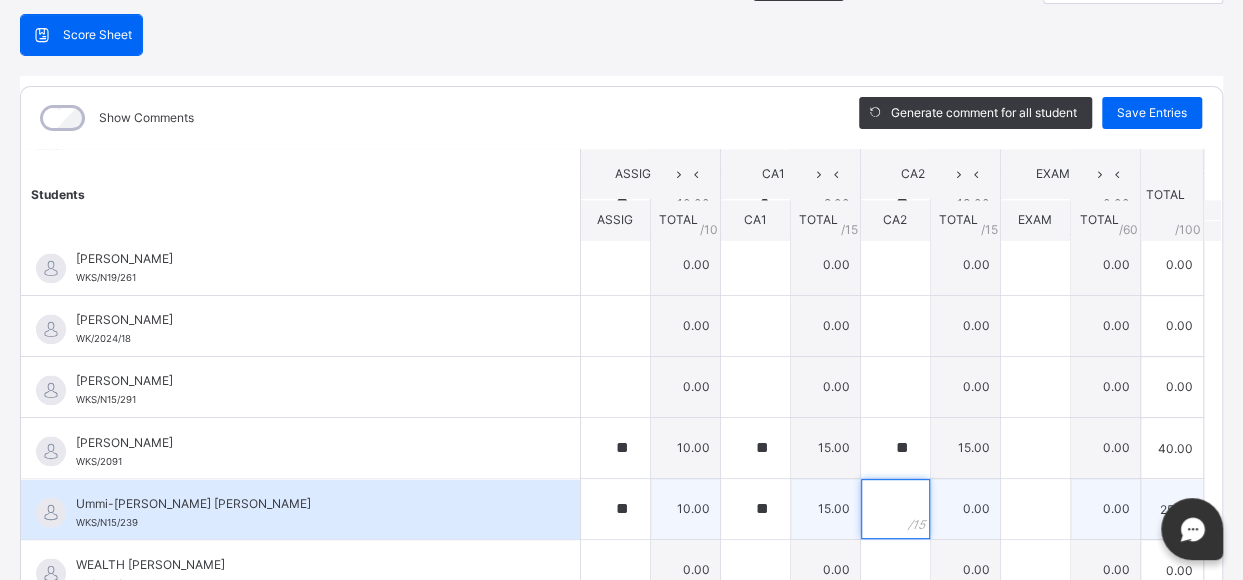 click at bounding box center [895, 509] 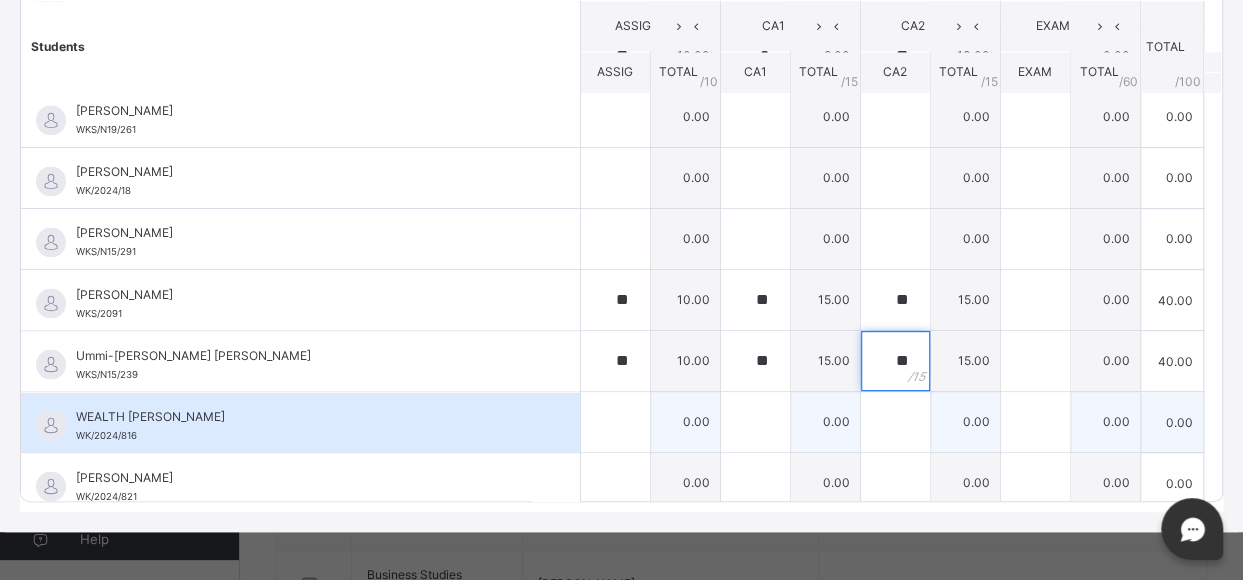 scroll, scrollTop: 330, scrollLeft: 0, axis: vertical 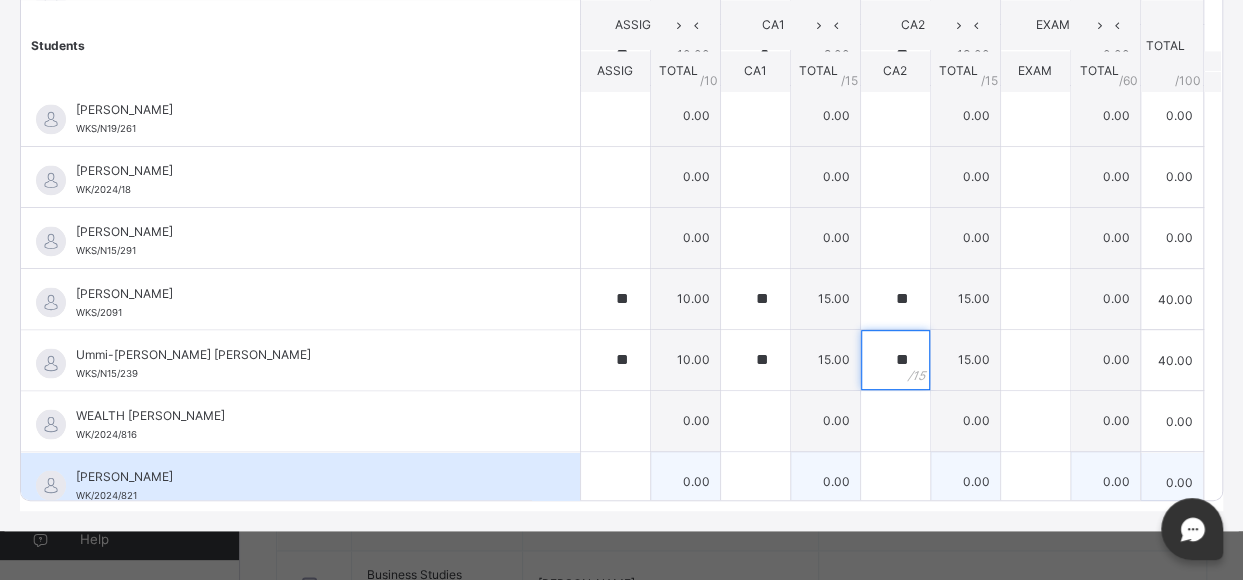 type on "**" 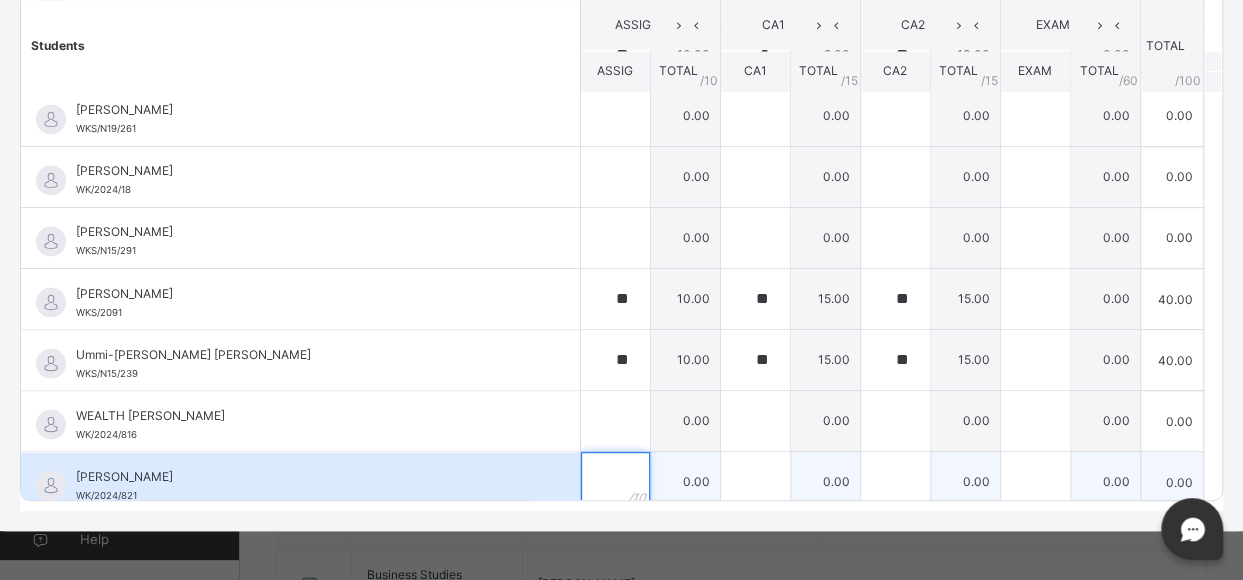 click at bounding box center (615, 482) 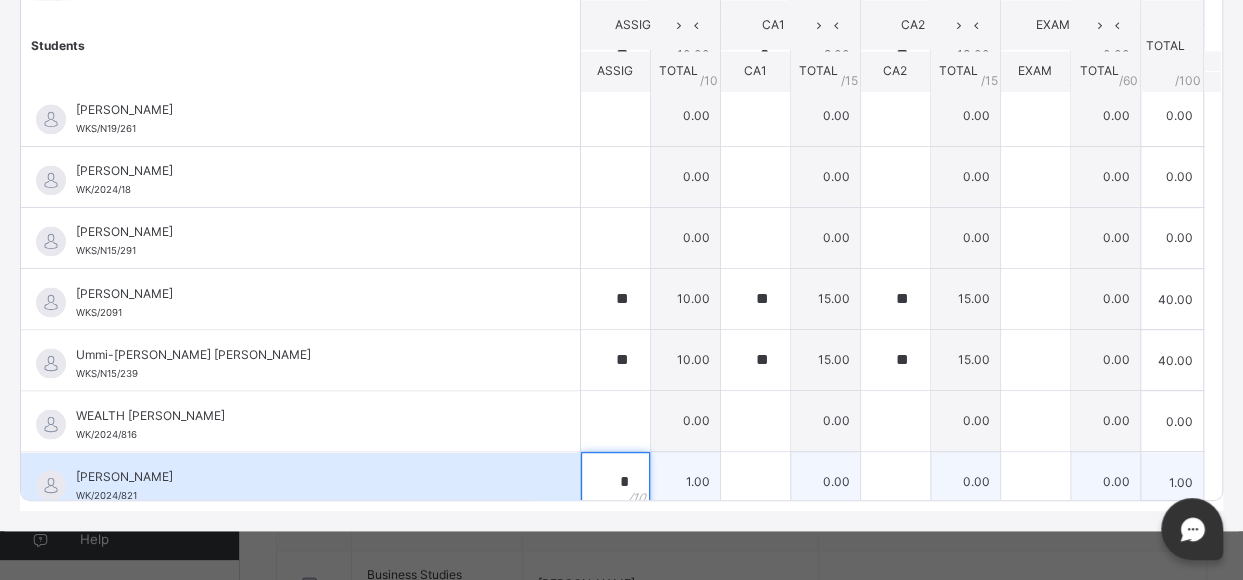 type on "**" 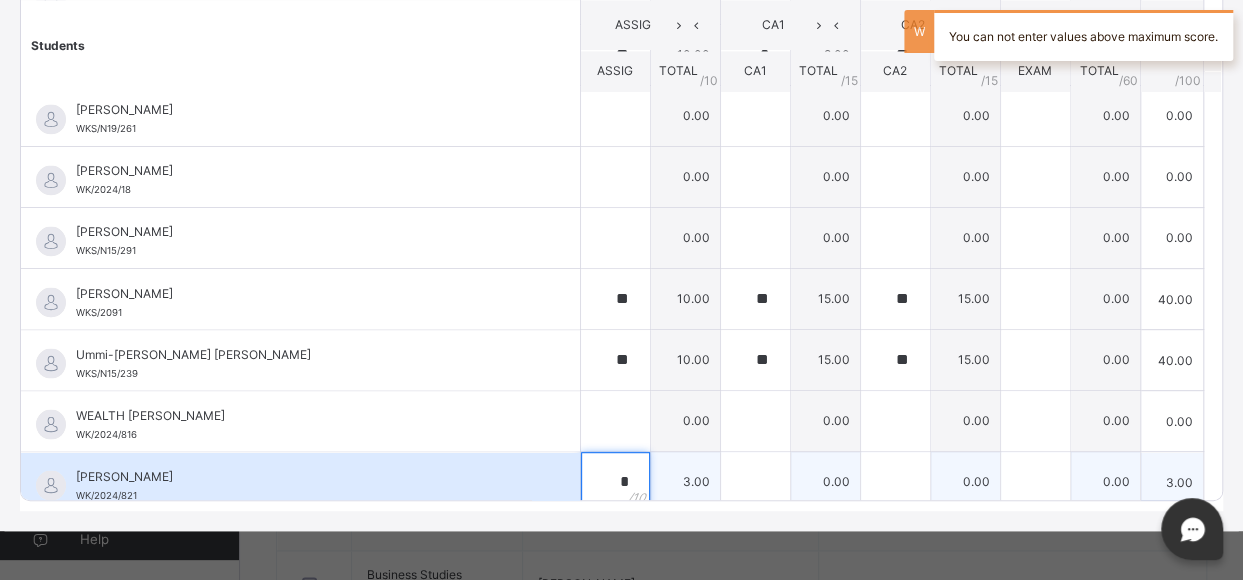 type on "*" 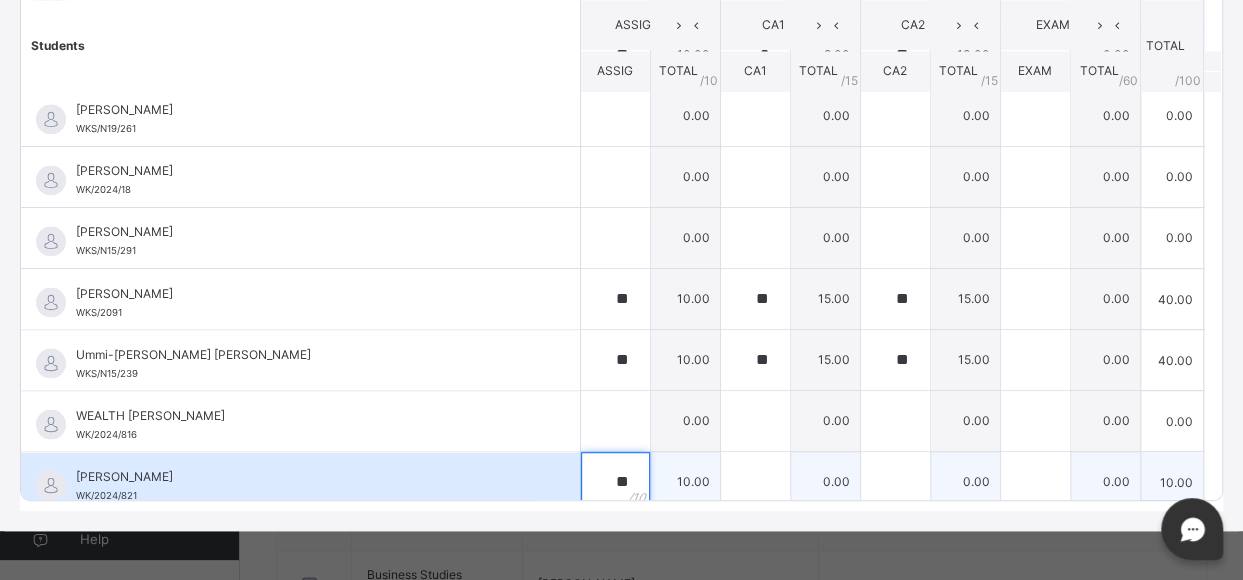 type on "**" 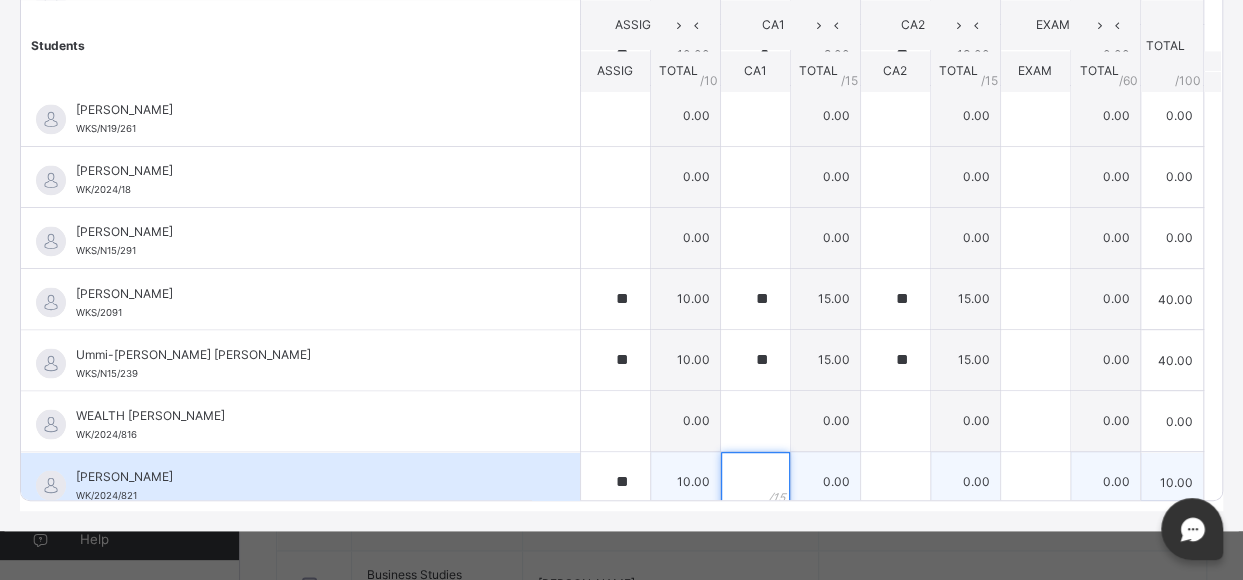 click at bounding box center (755, 482) 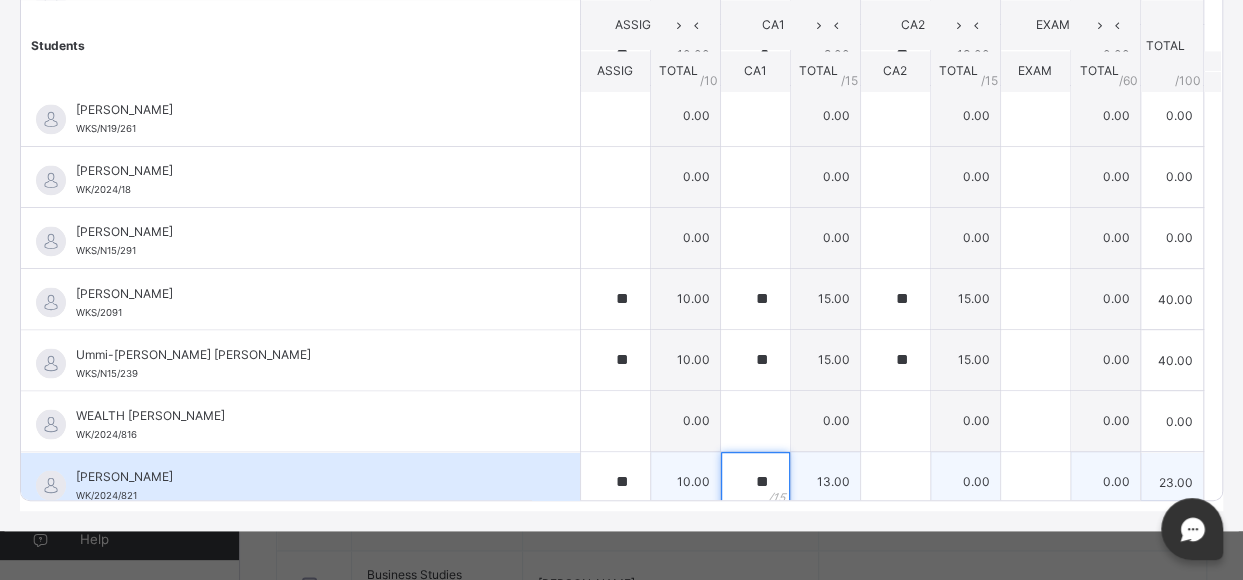 type on "**" 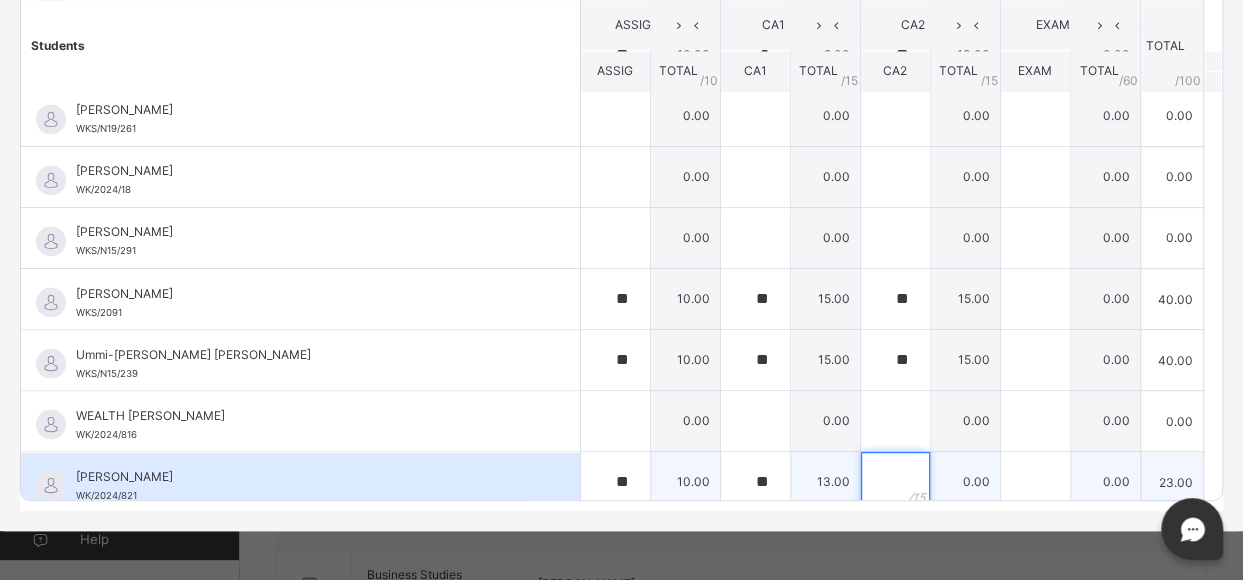 click at bounding box center (895, 482) 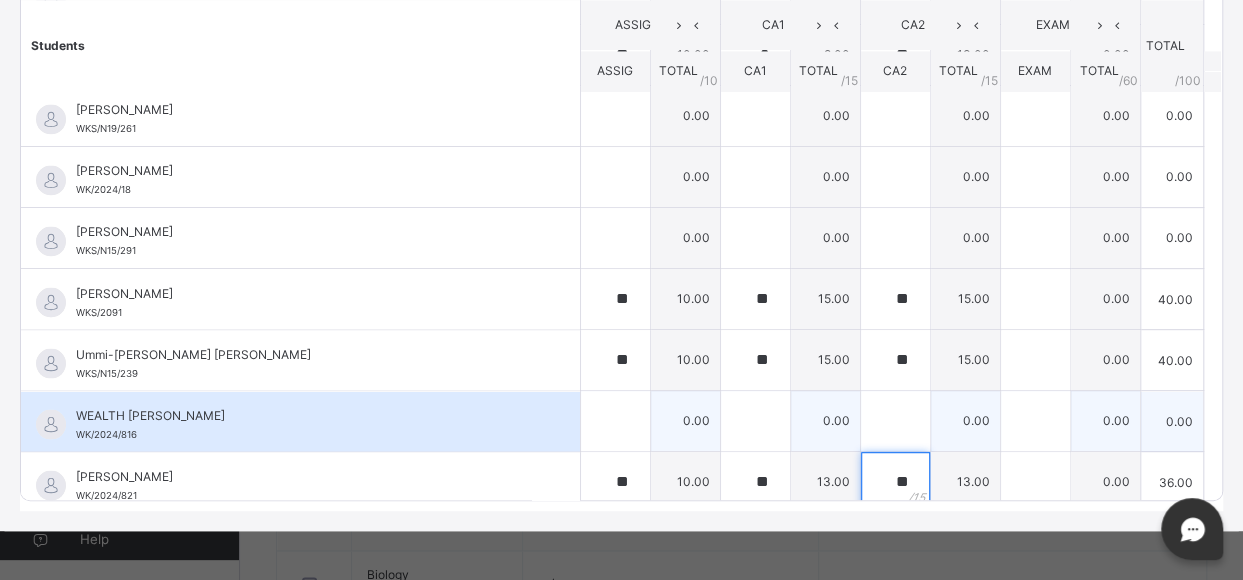 scroll, scrollTop: 1272, scrollLeft: 0, axis: vertical 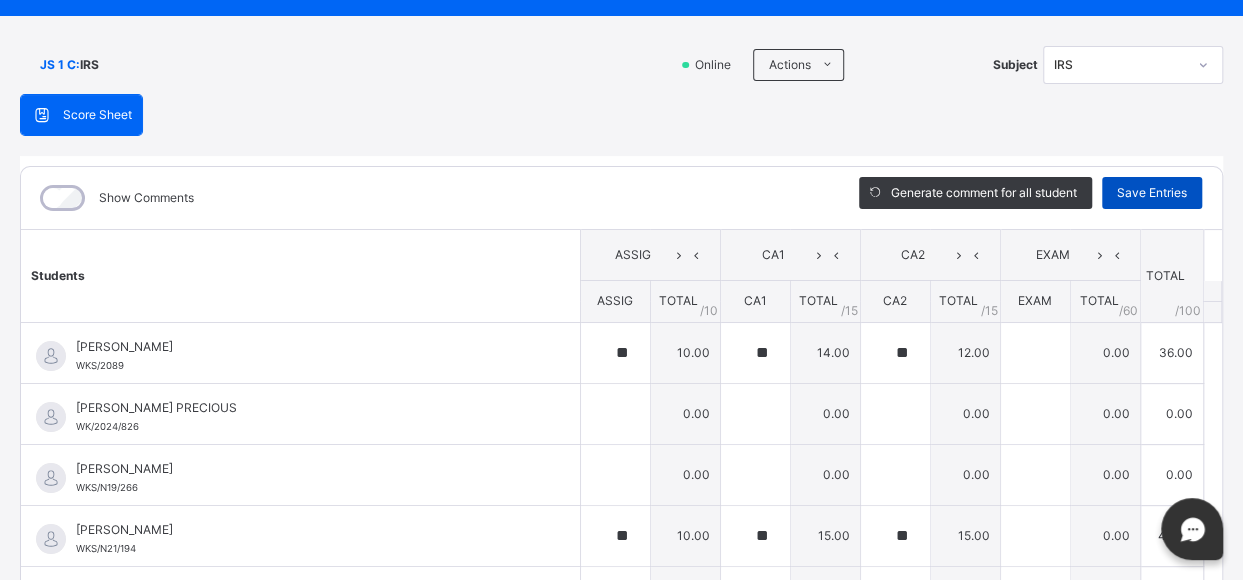 type on "**" 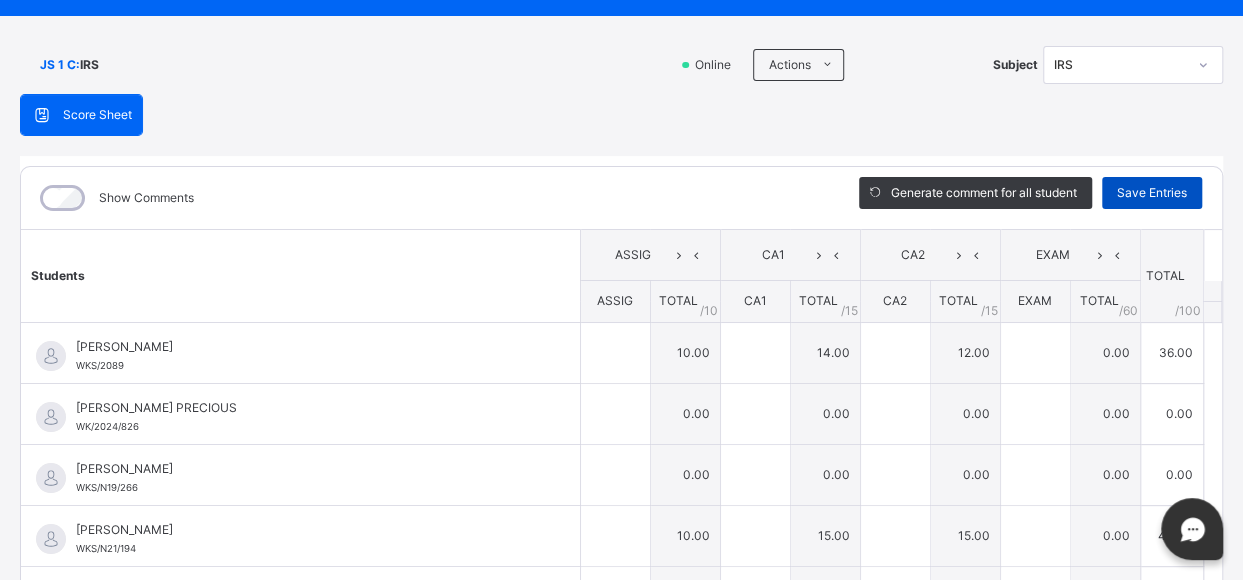 type on "**" 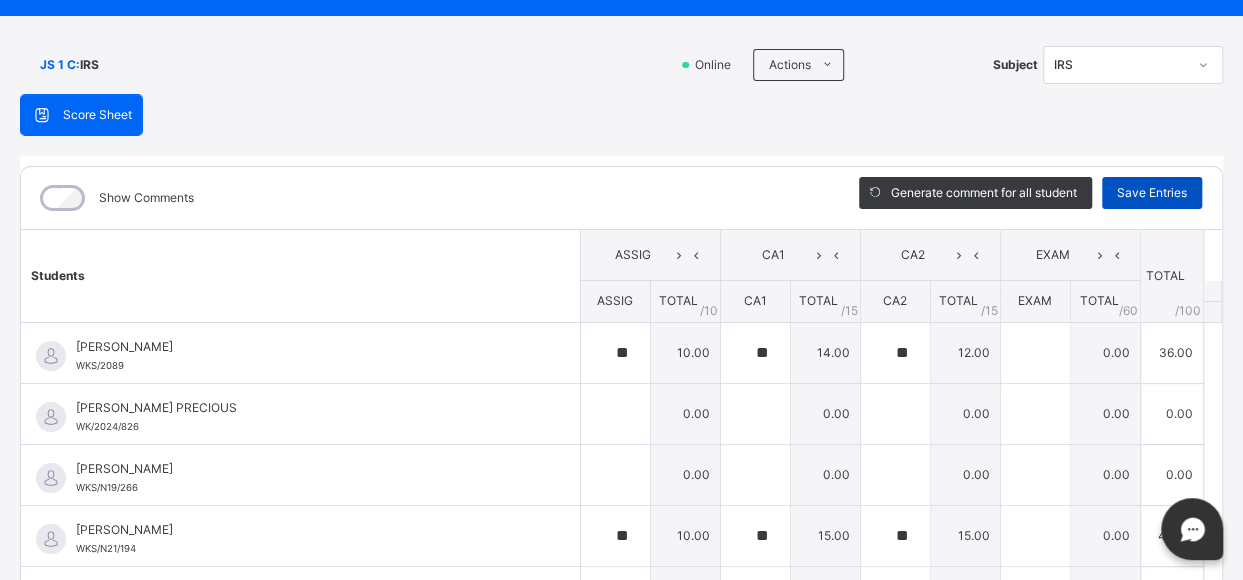 click on "Save Entries" at bounding box center [1152, 193] 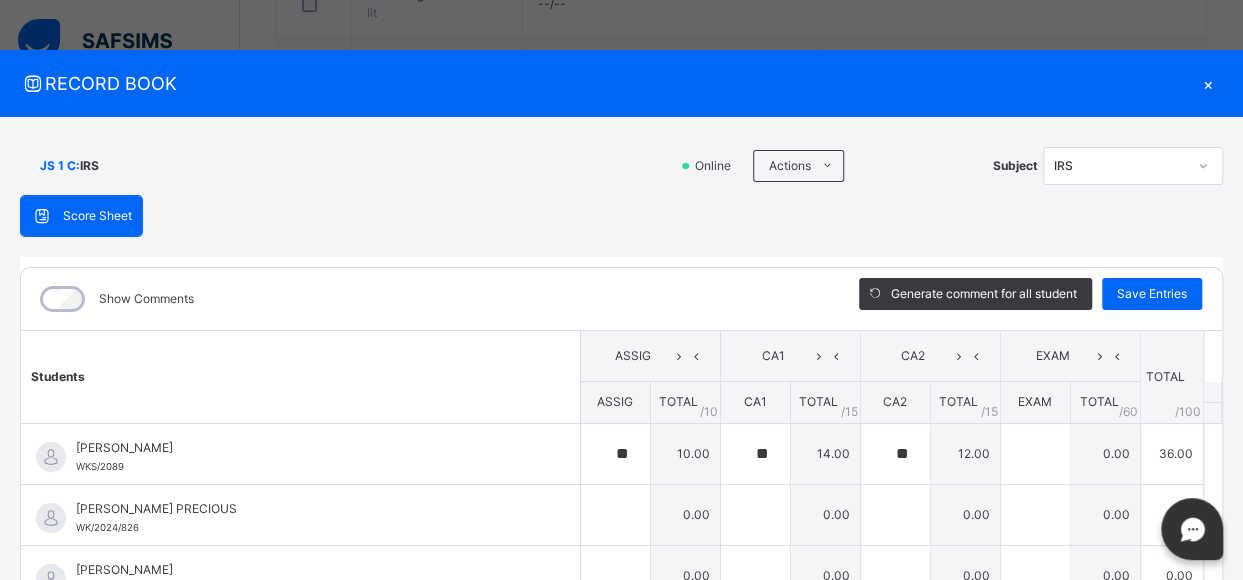 click on "×" at bounding box center [1208, 83] 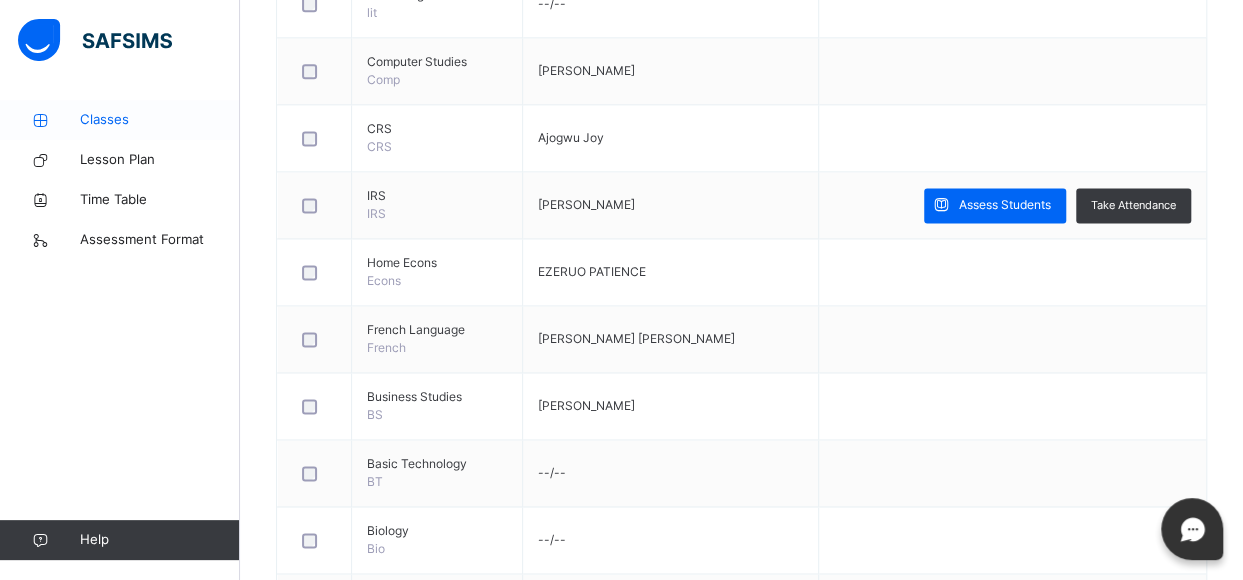 click at bounding box center (40, 120) 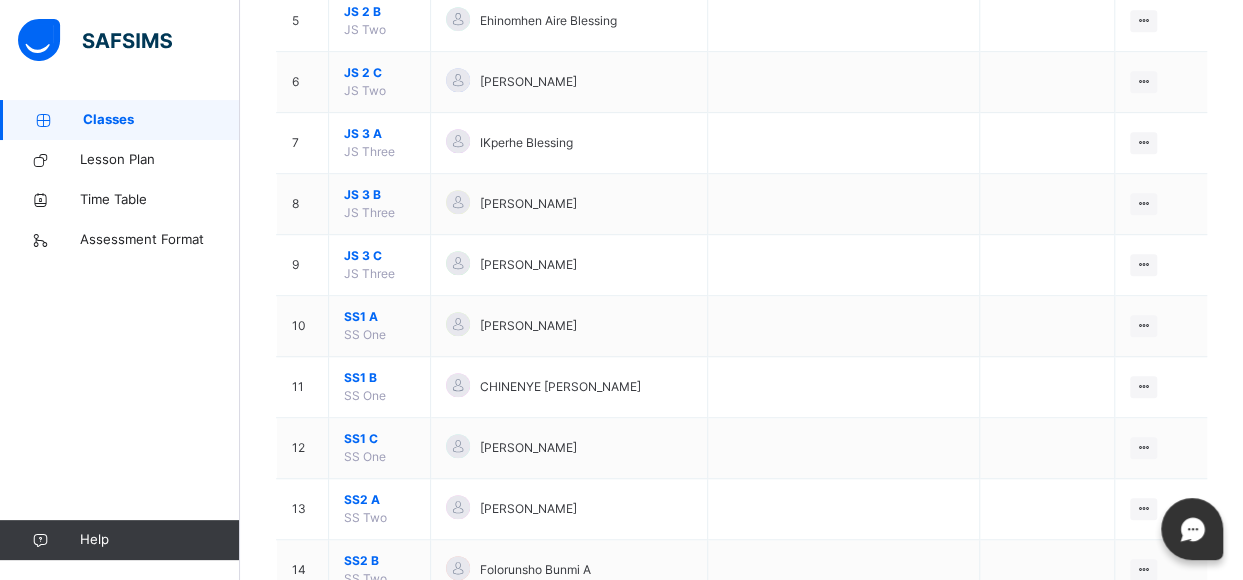 scroll, scrollTop: 490, scrollLeft: 0, axis: vertical 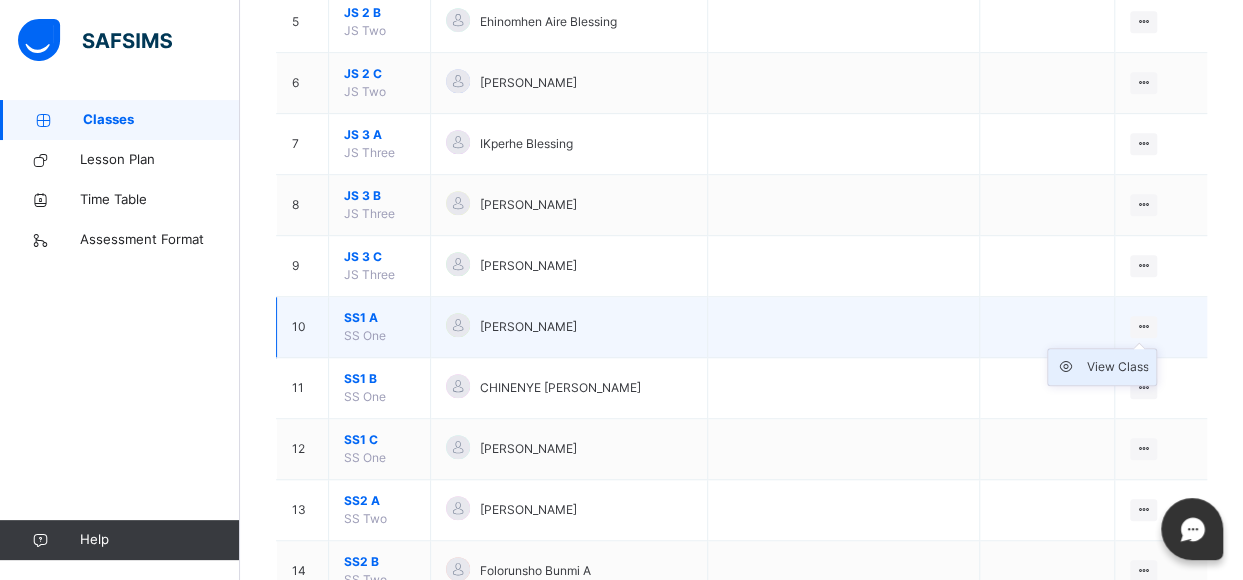click on "View Class" at bounding box center (1117, 367) 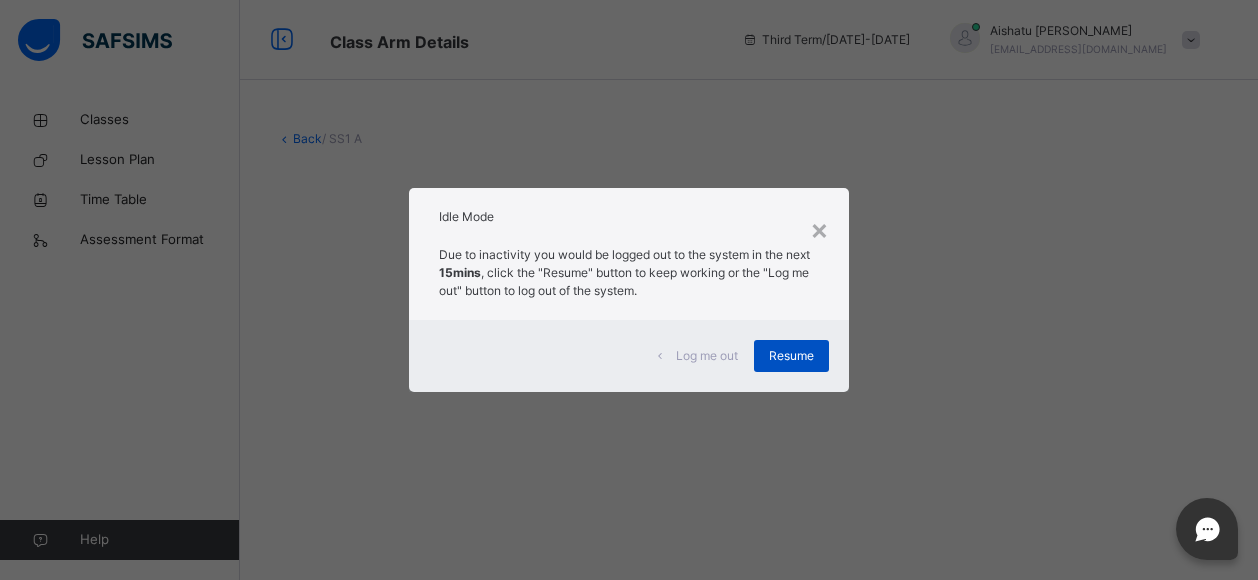 click on "Resume" at bounding box center [791, 356] 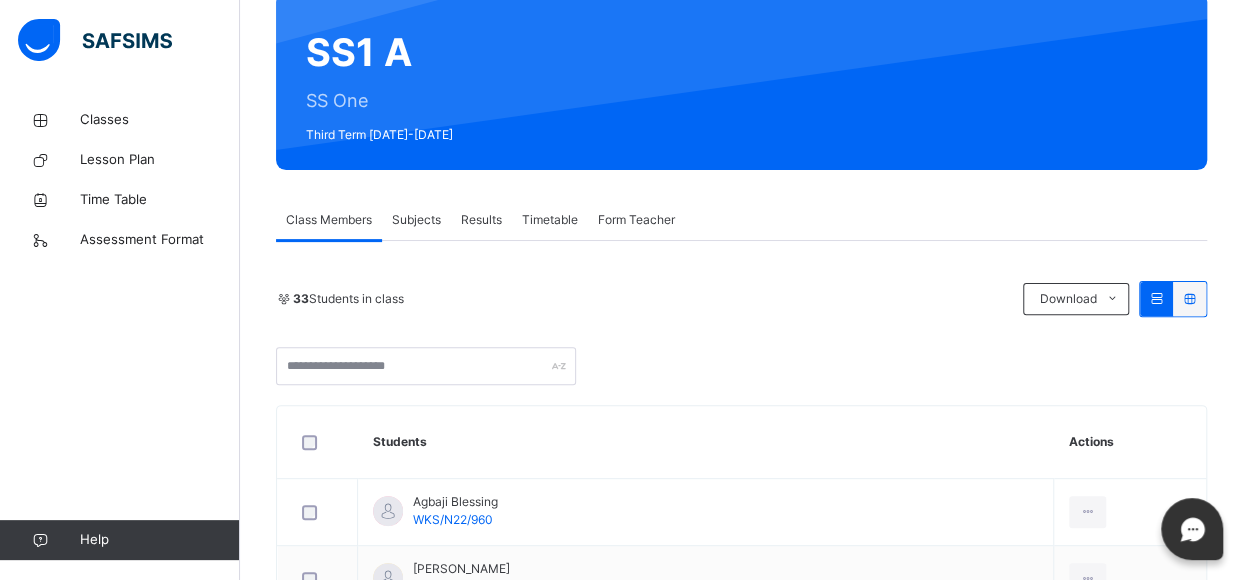 scroll, scrollTop: 177, scrollLeft: 0, axis: vertical 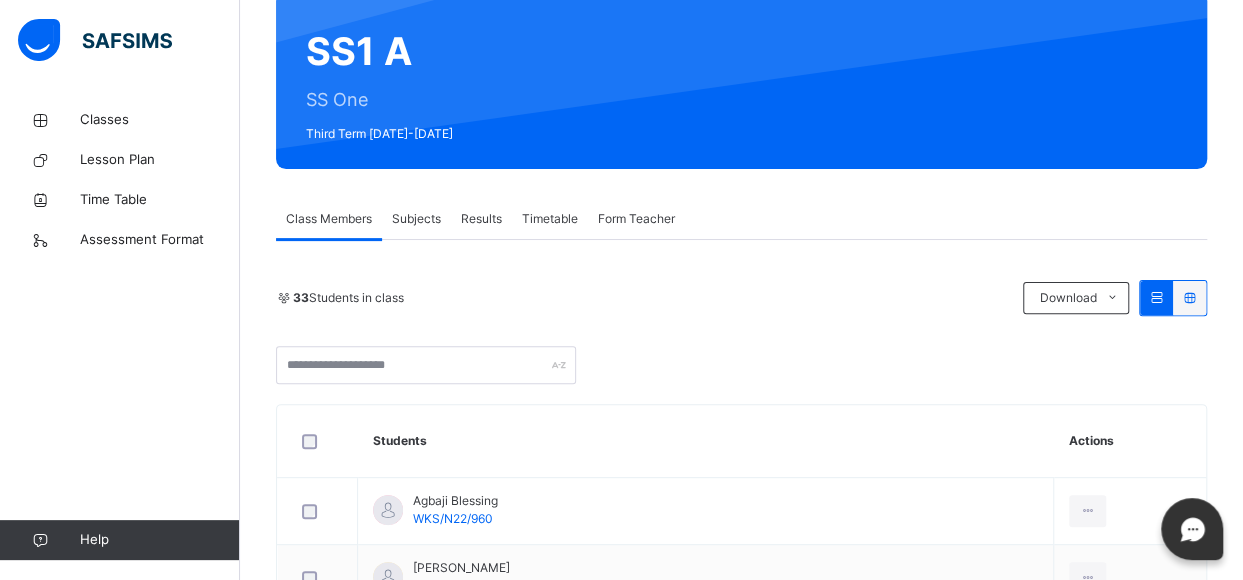 click on "Subjects" at bounding box center [416, 219] 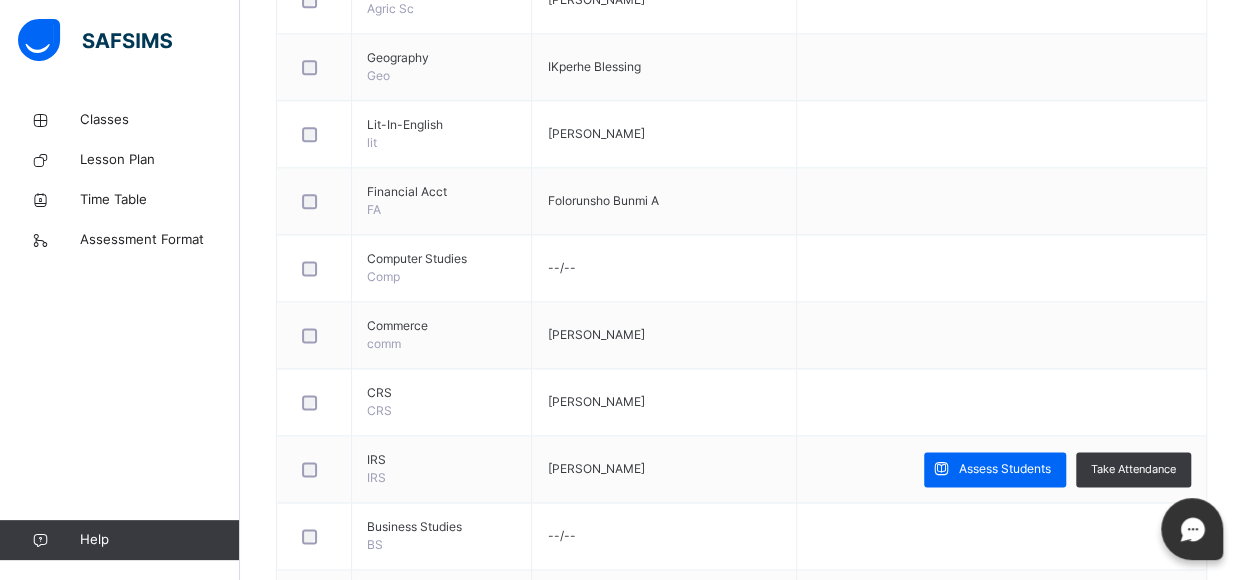 scroll, scrollTop: 1143, scrollLeft: 0, axis: vertical 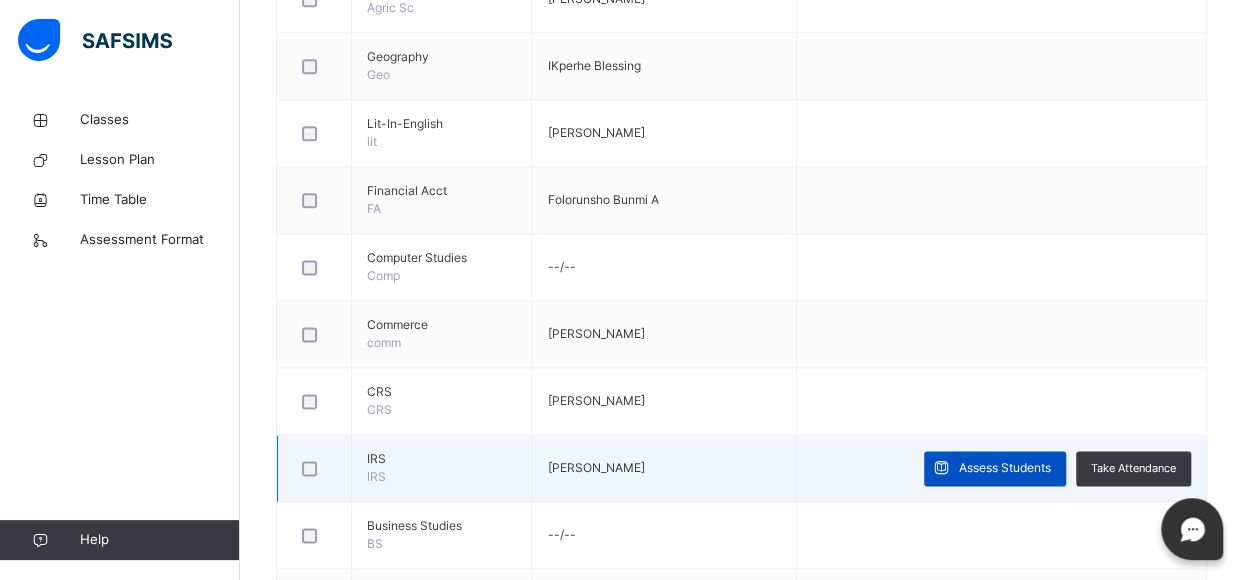 click on "Assess Students" at bounding box center (1005, 468) 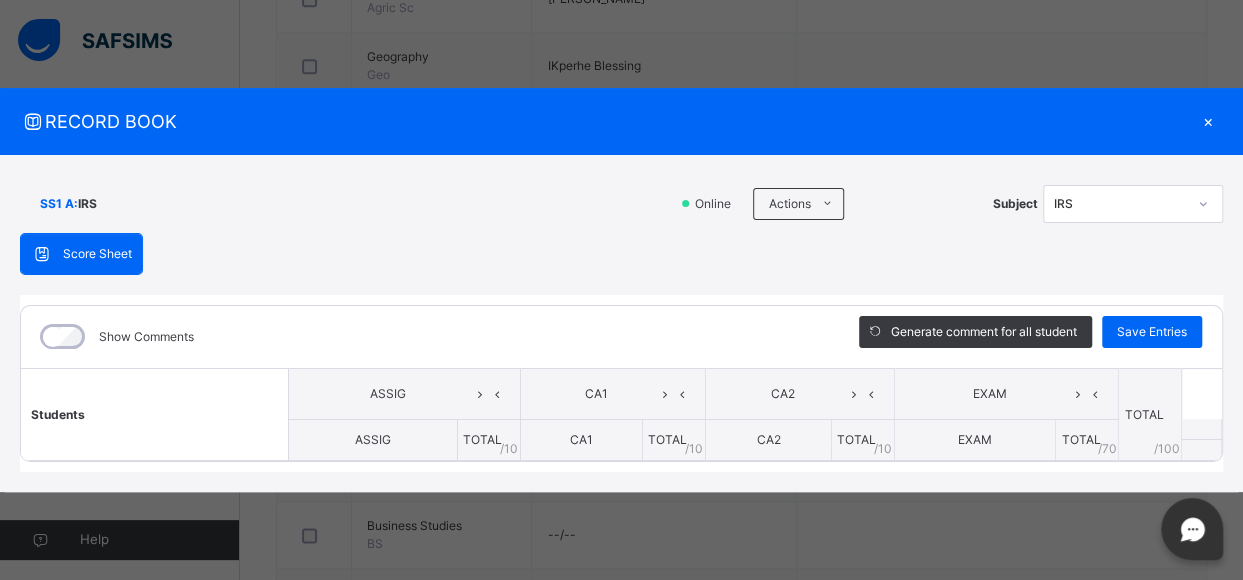 scroll, scrollTop: 0, scrollLeft: 0, axis: both 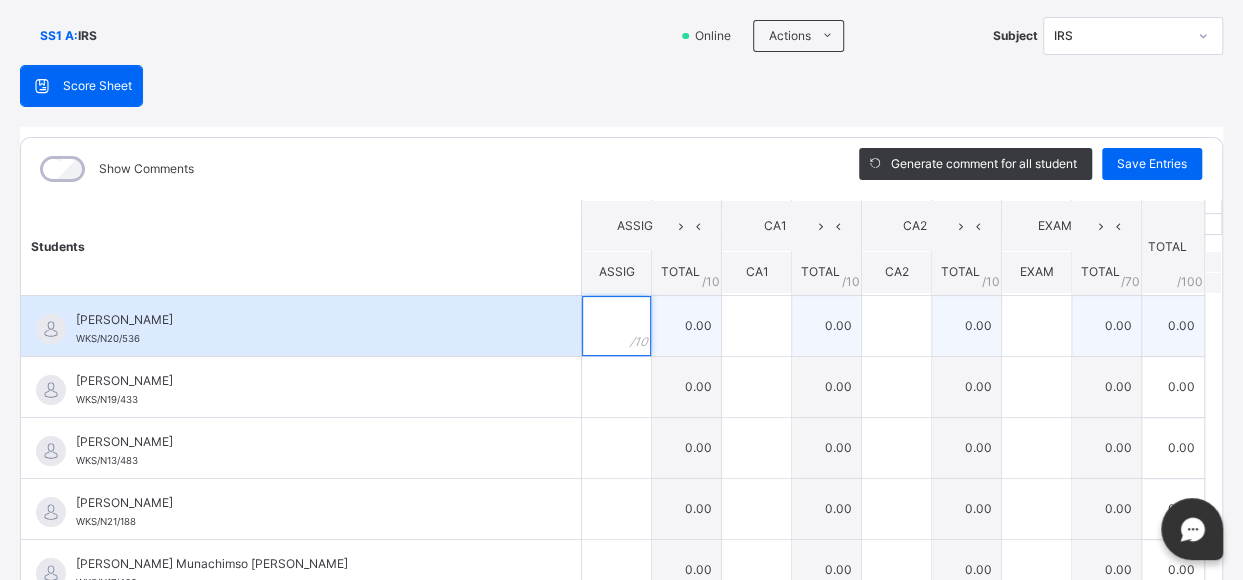 click at bounding box center (616, 326) 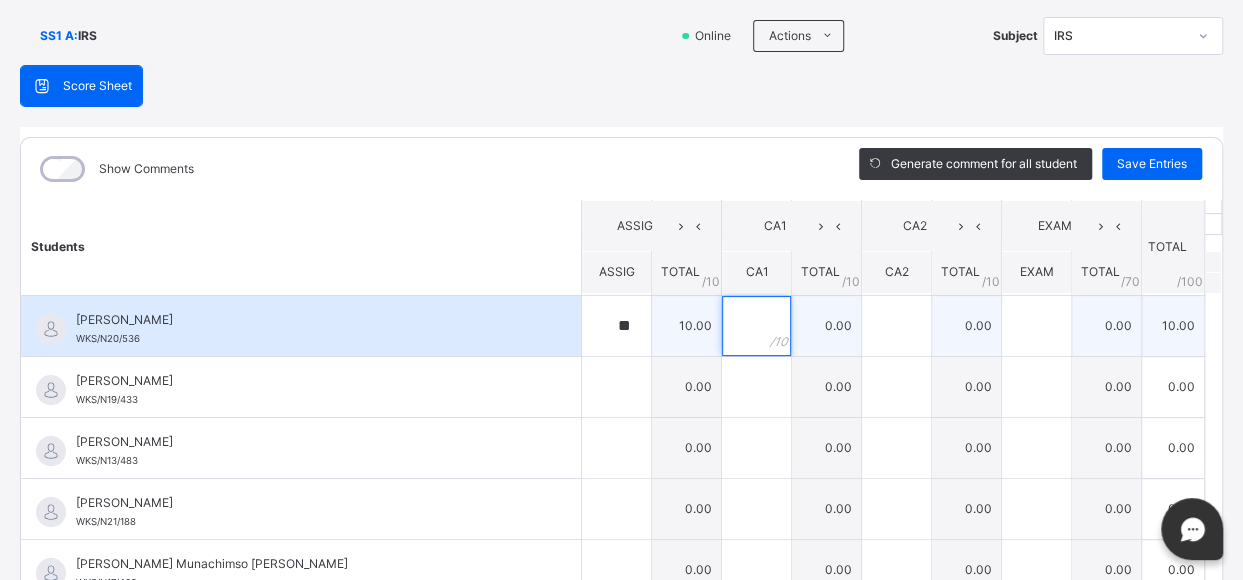 click at bounding box center (756, 326) 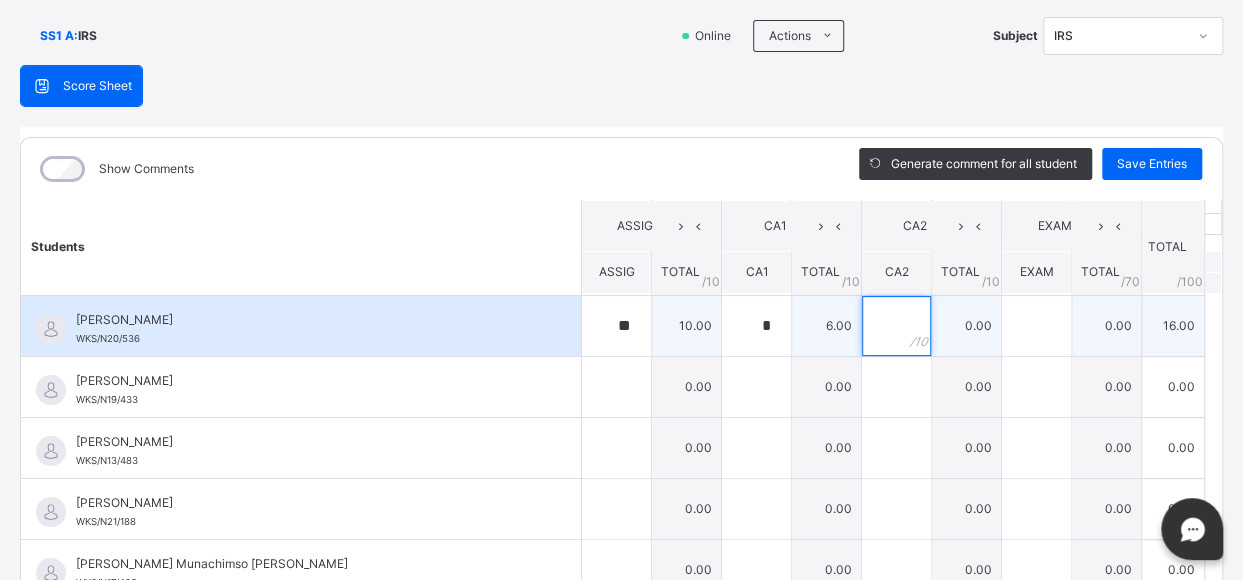 click at bounding box center [896, 326] 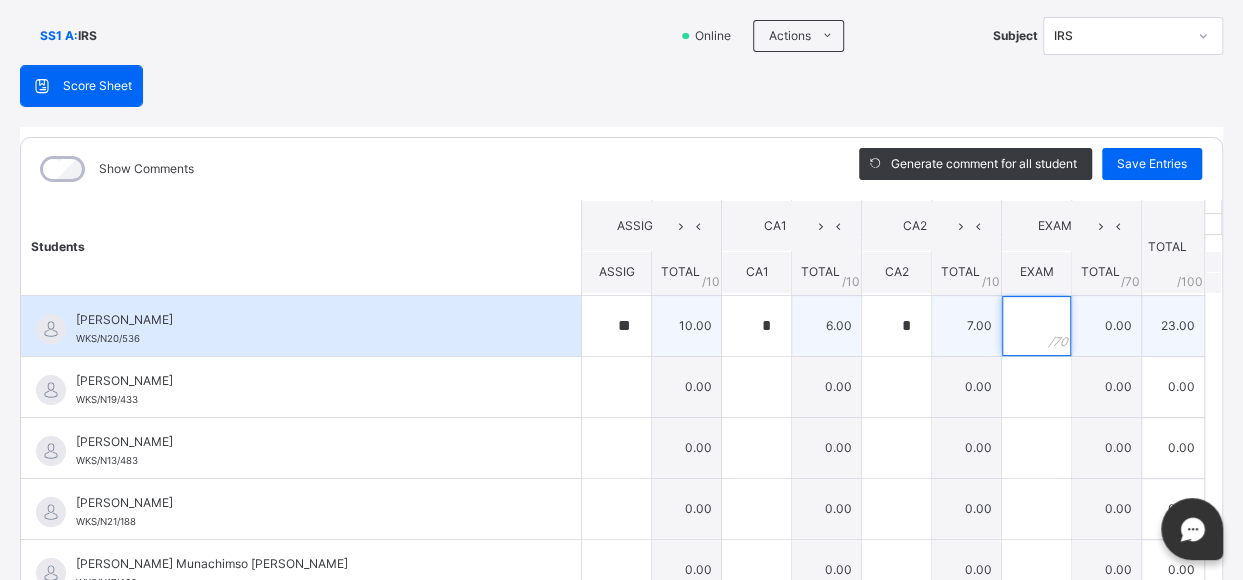 click at bounding box center (1036, 326) 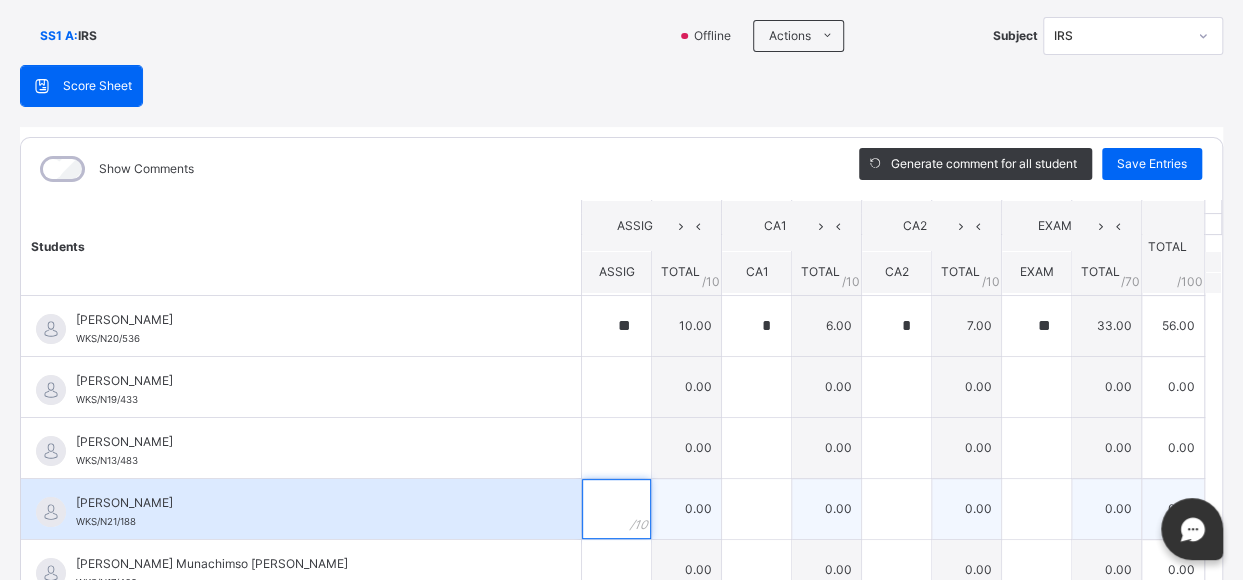 click at bounding box center [616, 509] 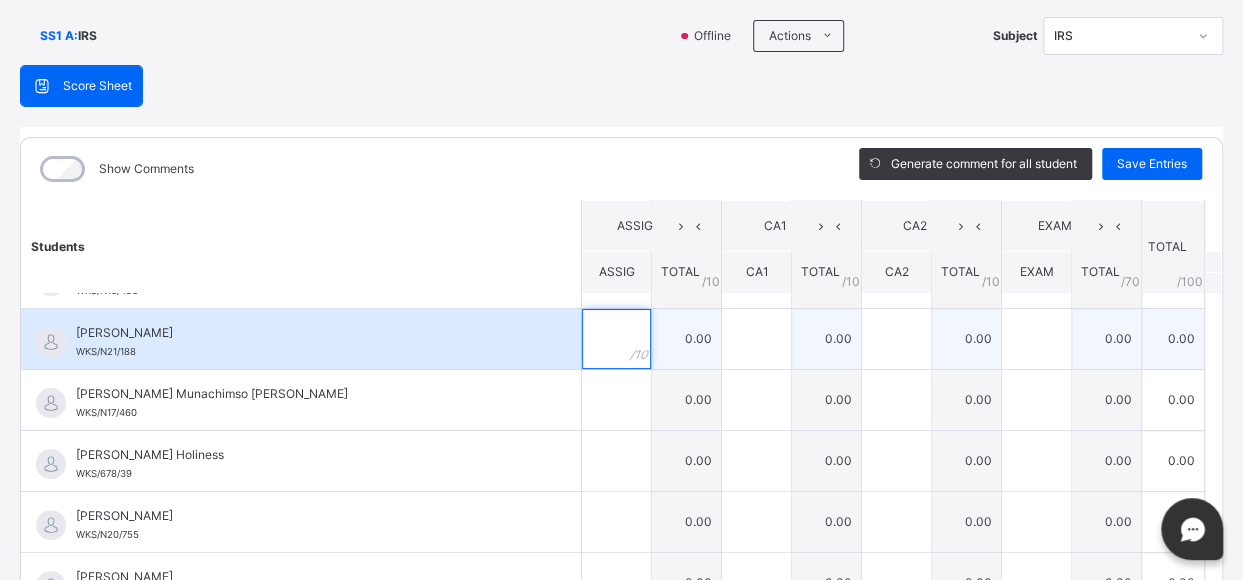 scroll, scrollTop: 227, scrollLeft: 0, axis: vertical 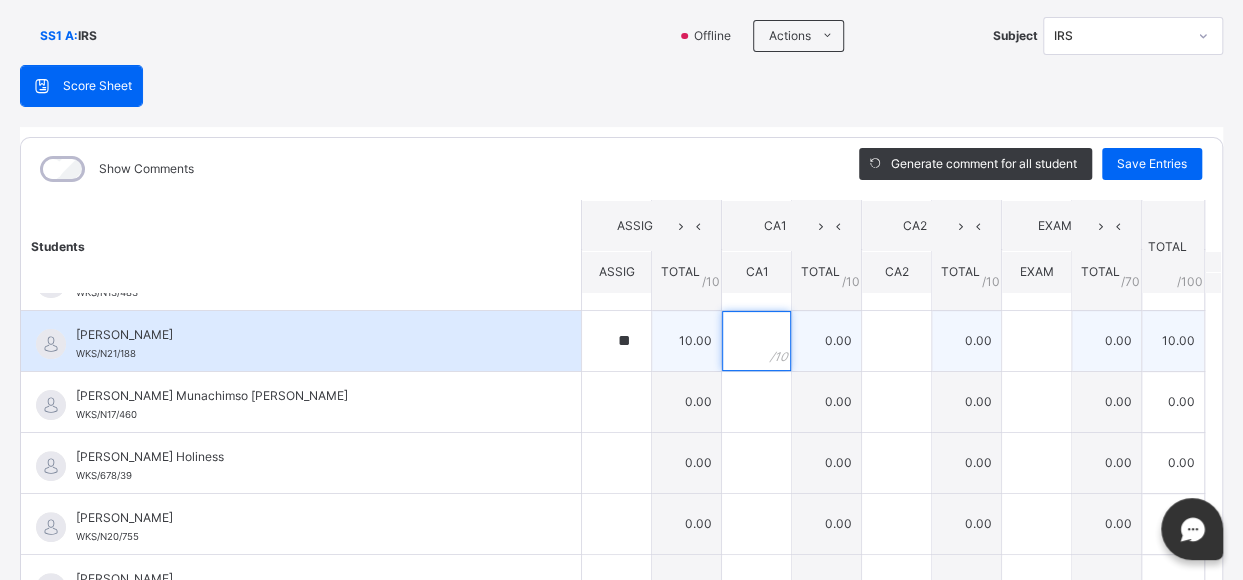 click at bounding box center (756, 341) 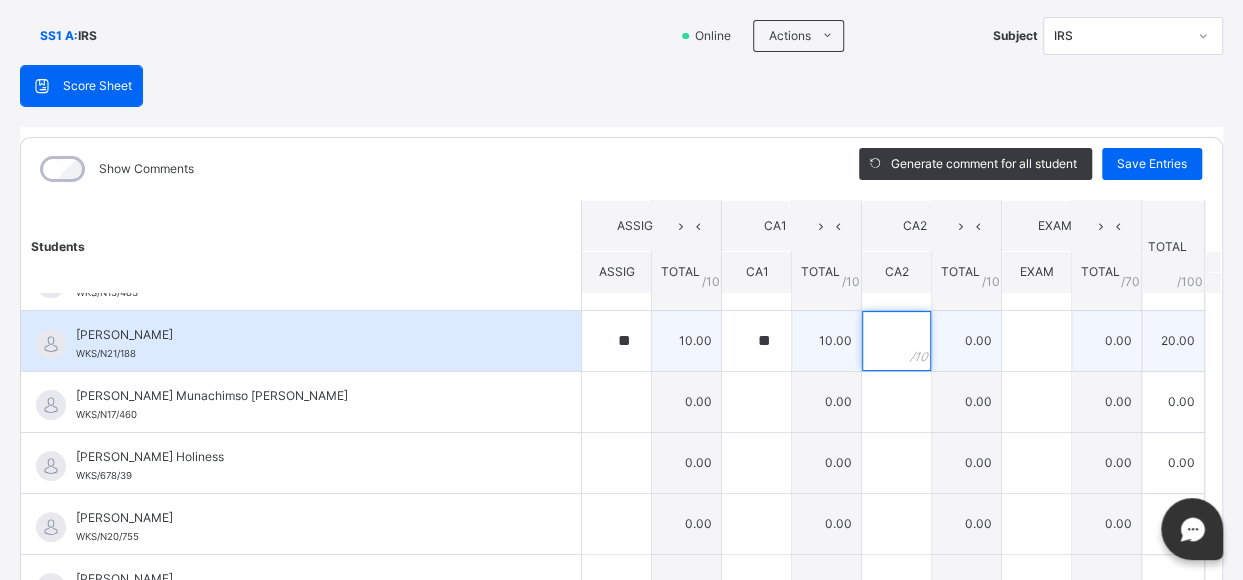 click at bounding box center (896, 341) 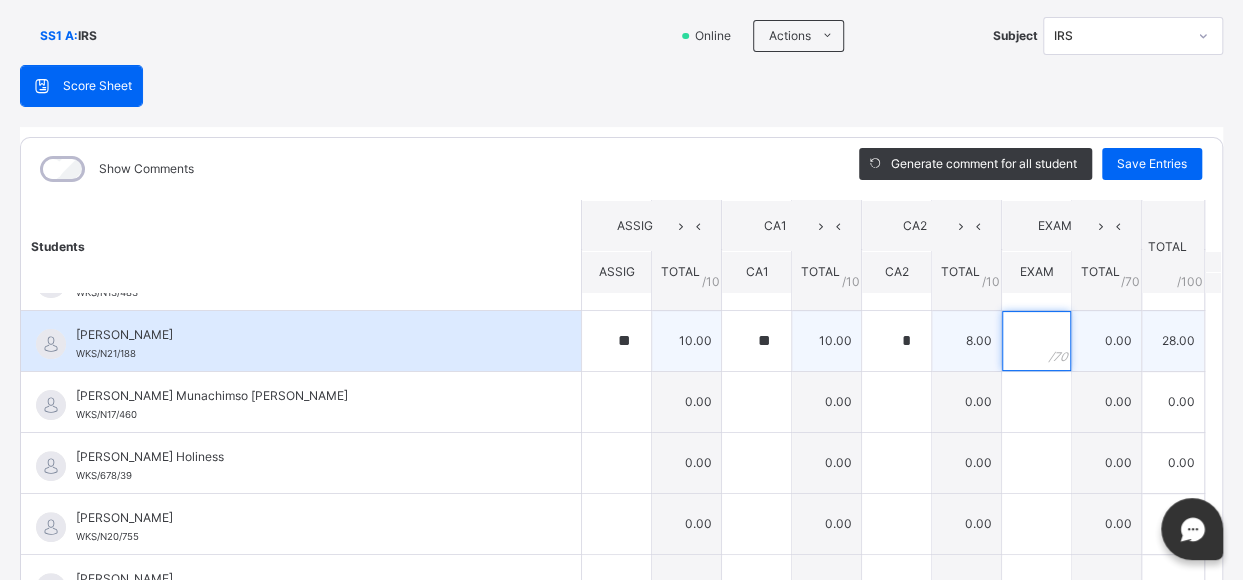 click at bounding box center (1036, 341) 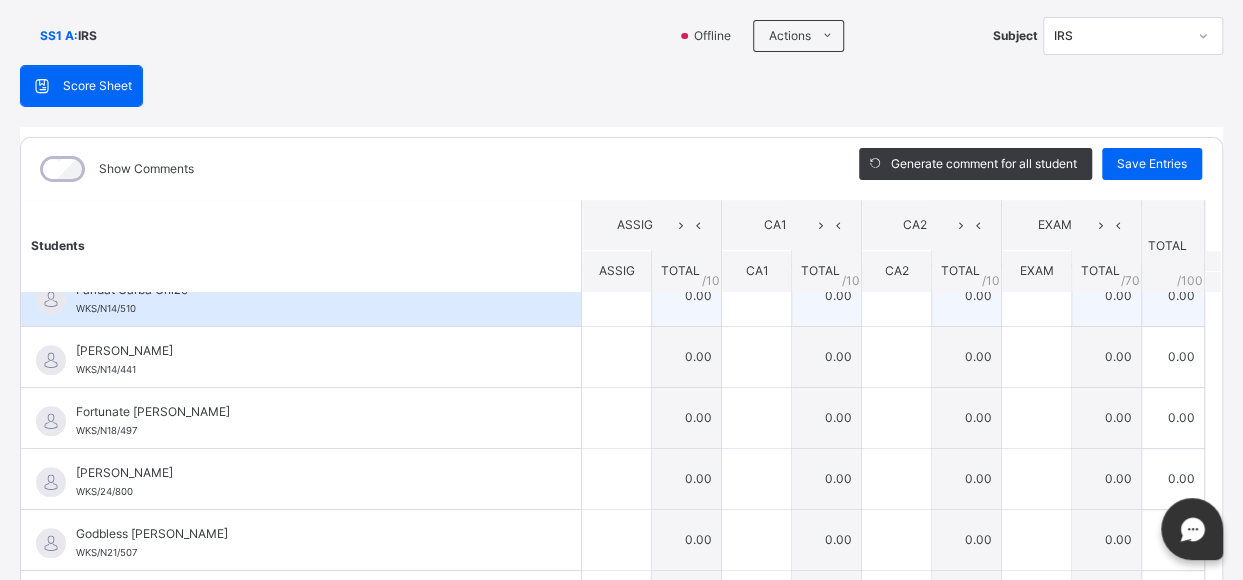 scroll, scrollTop: 884, scrollLeft: 0, axis: vertical 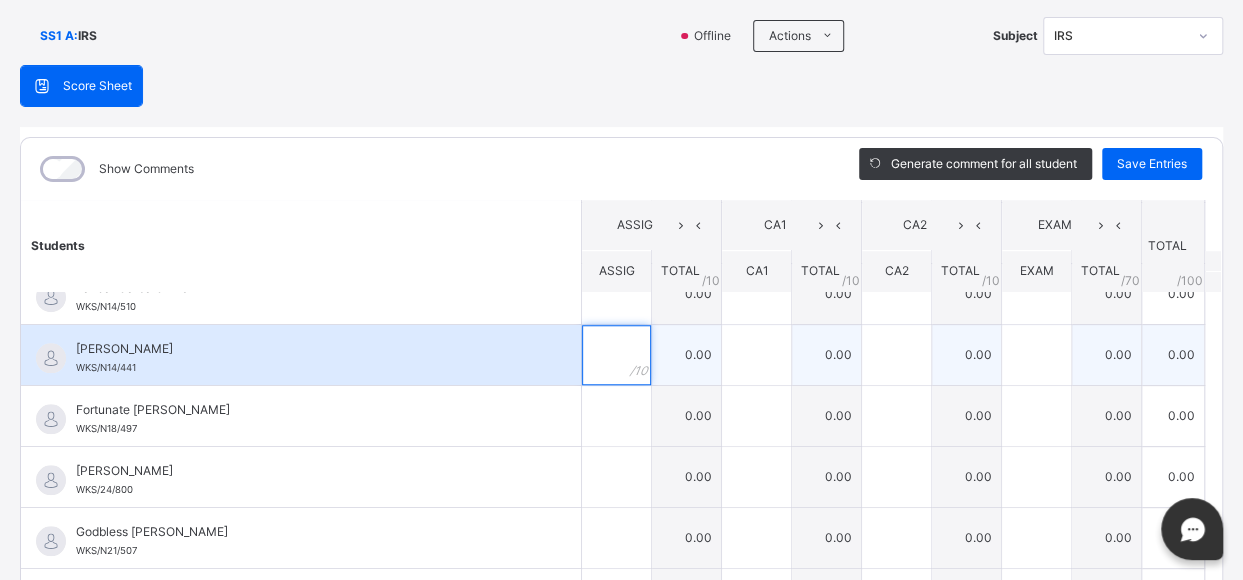 click at bounding box center (616, 355) 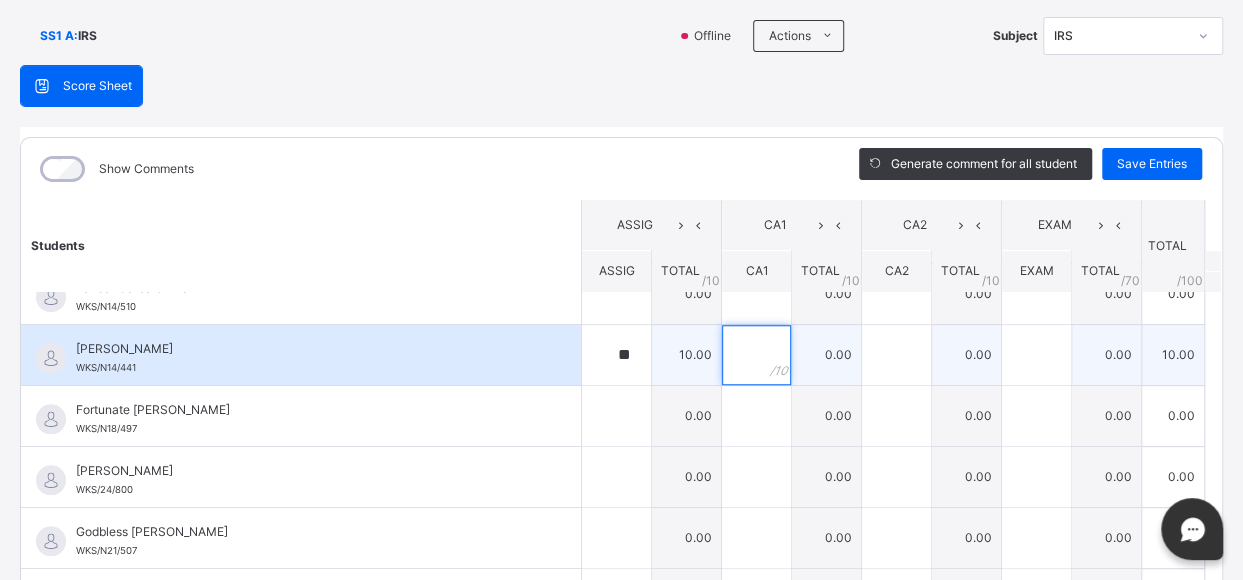 click at bounding box center [756, 355] 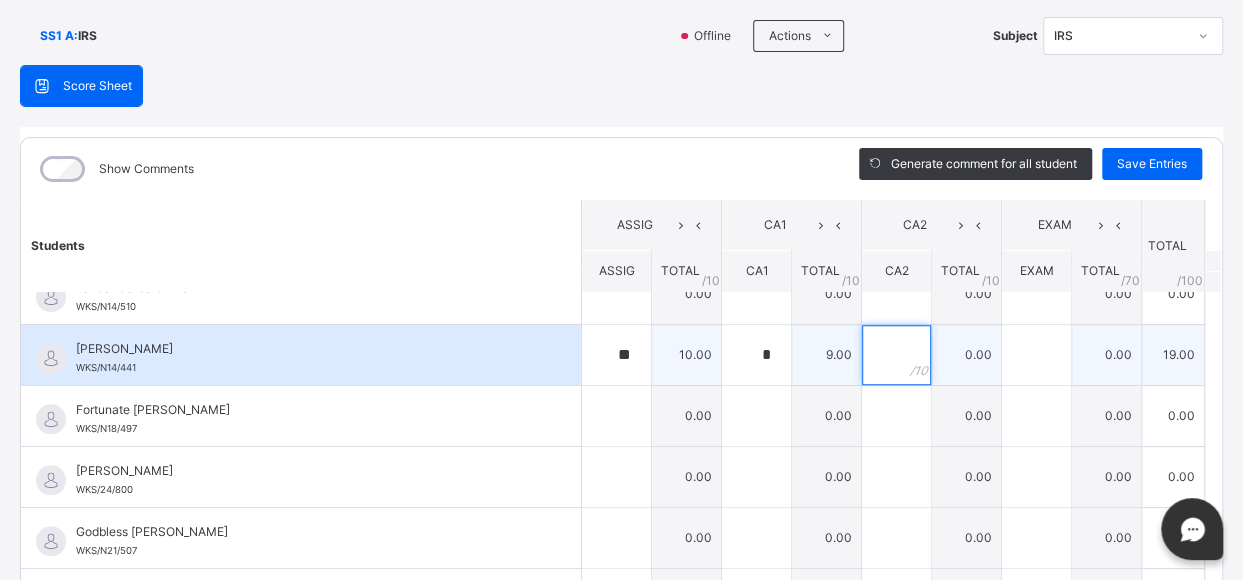 click at bounding box center (896, 355) 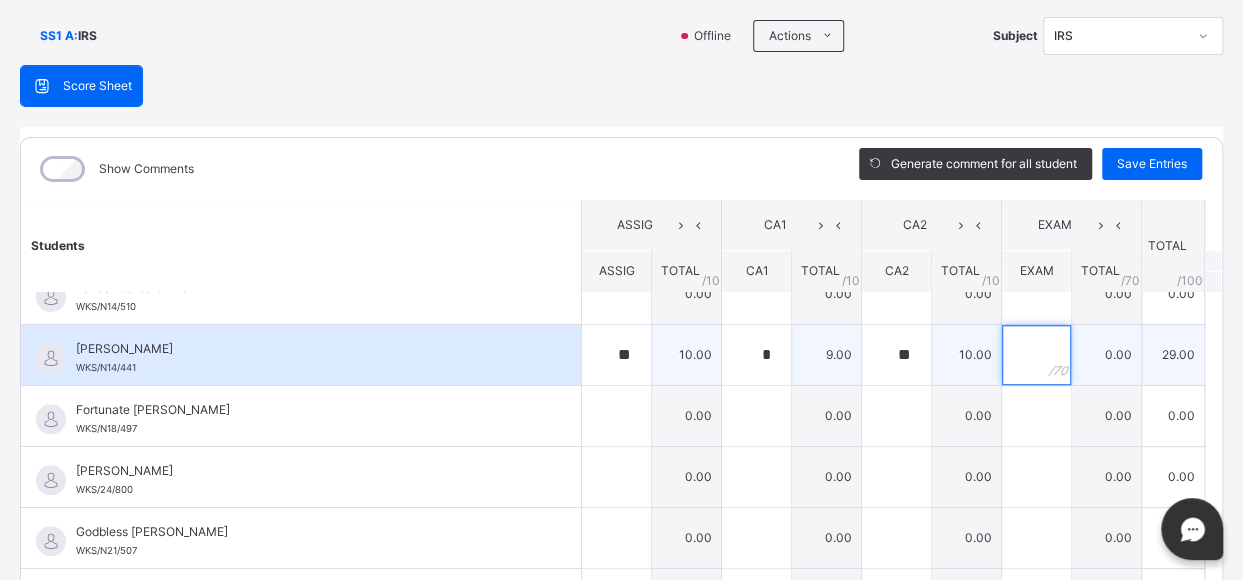 click at bounding box center (1036, 355) 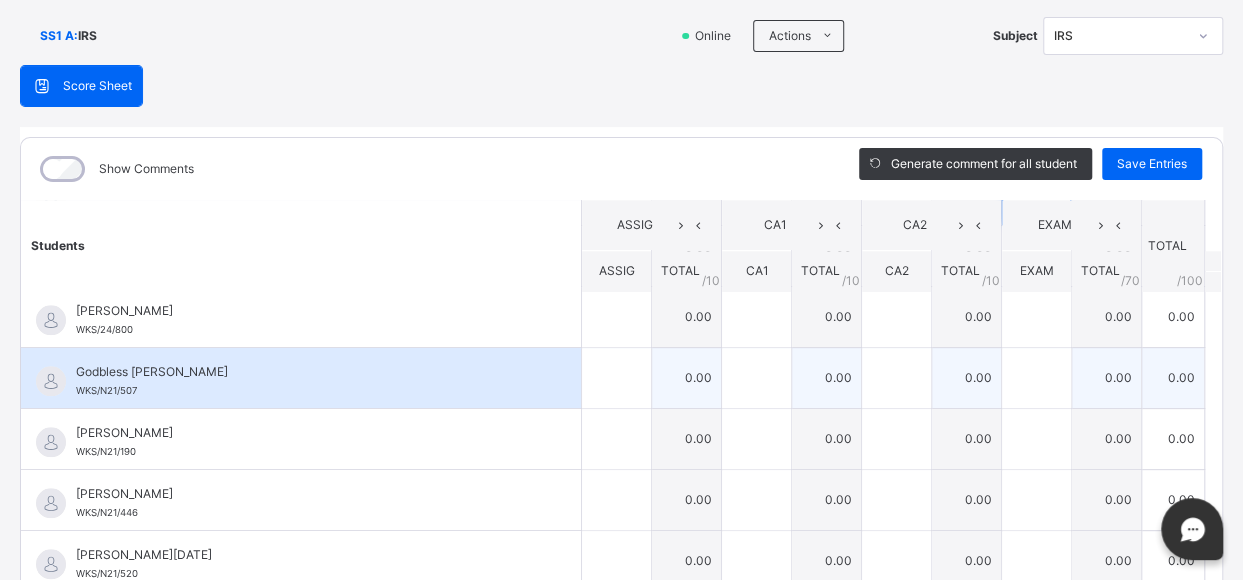 scroll, scrollTop: 1050, scrollLeft: 0, axis: vertical 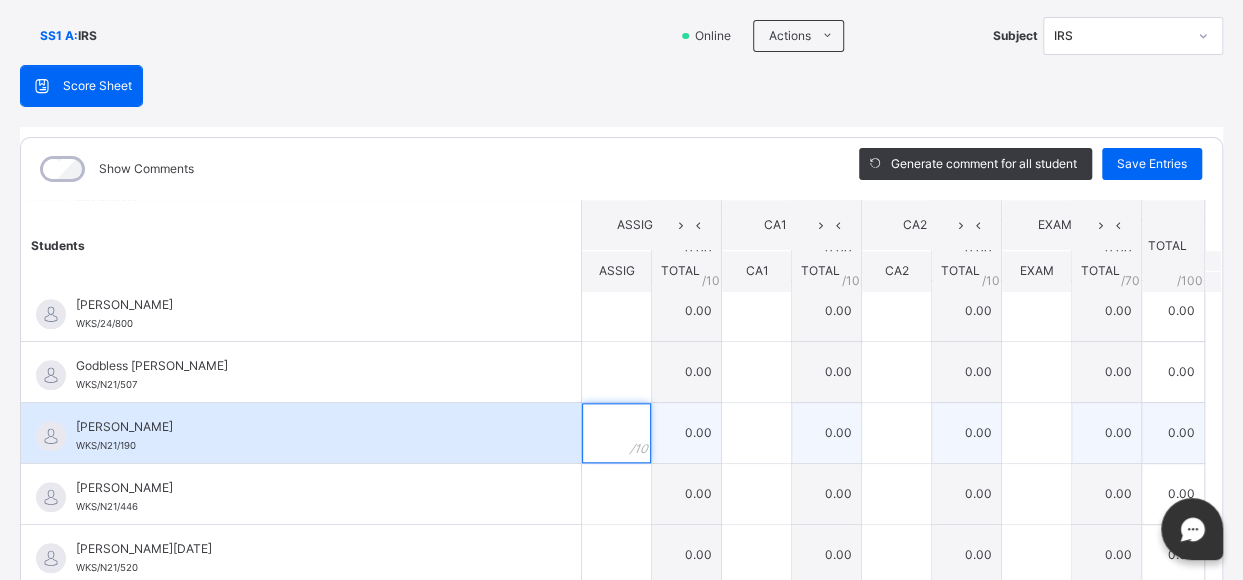 click at bounding box center [616, 433] 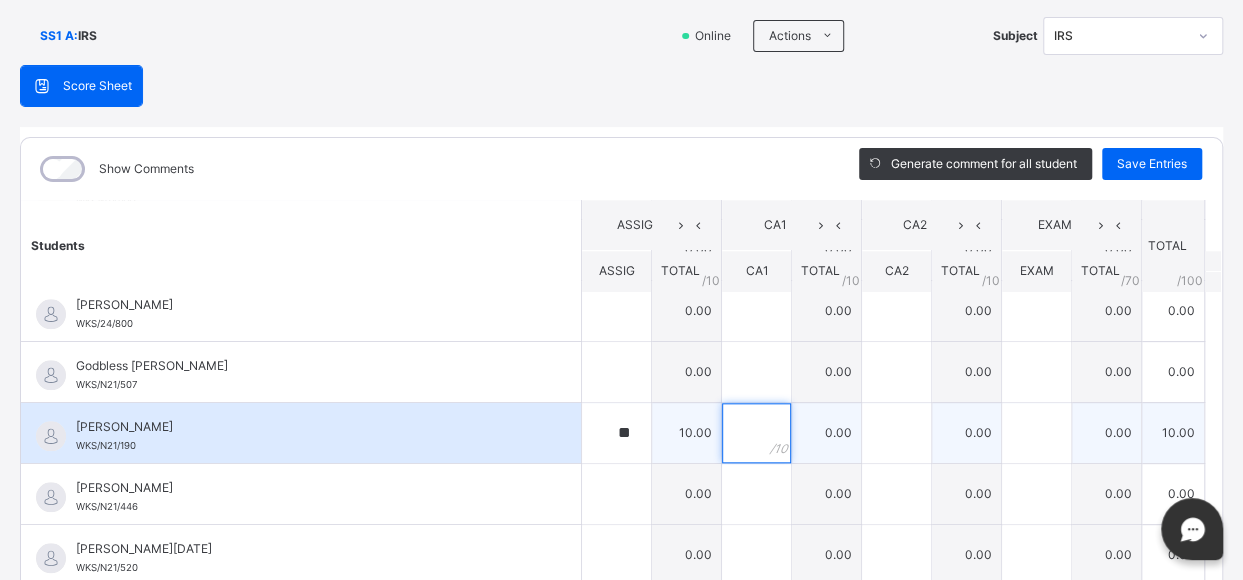 click at bounding box center (756, 433) 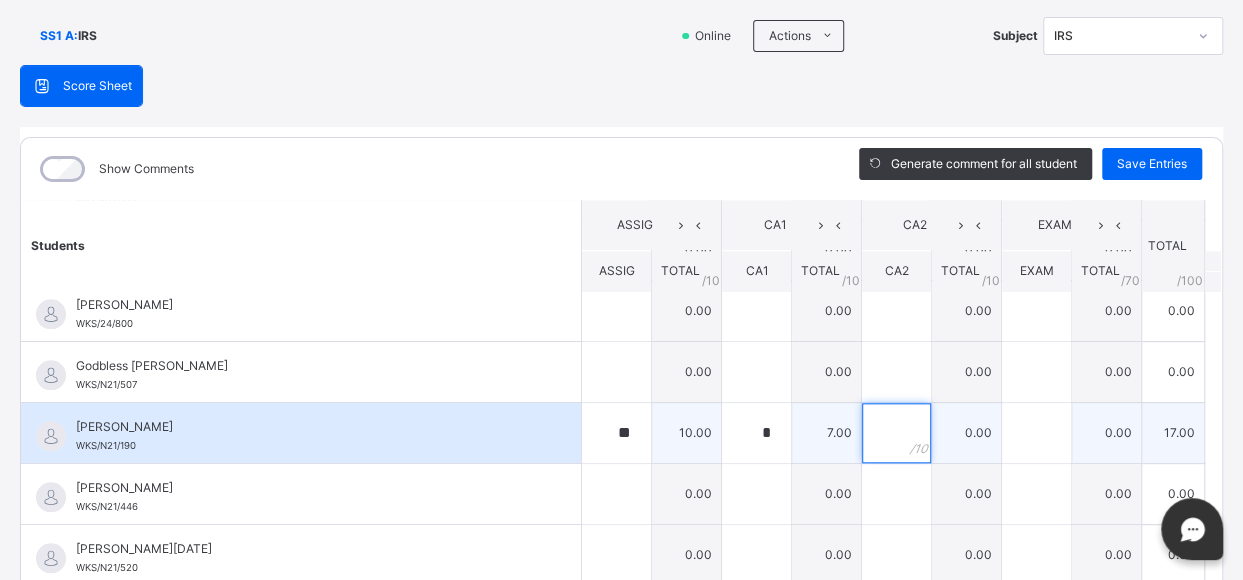 click at bounding box center (896, 433) 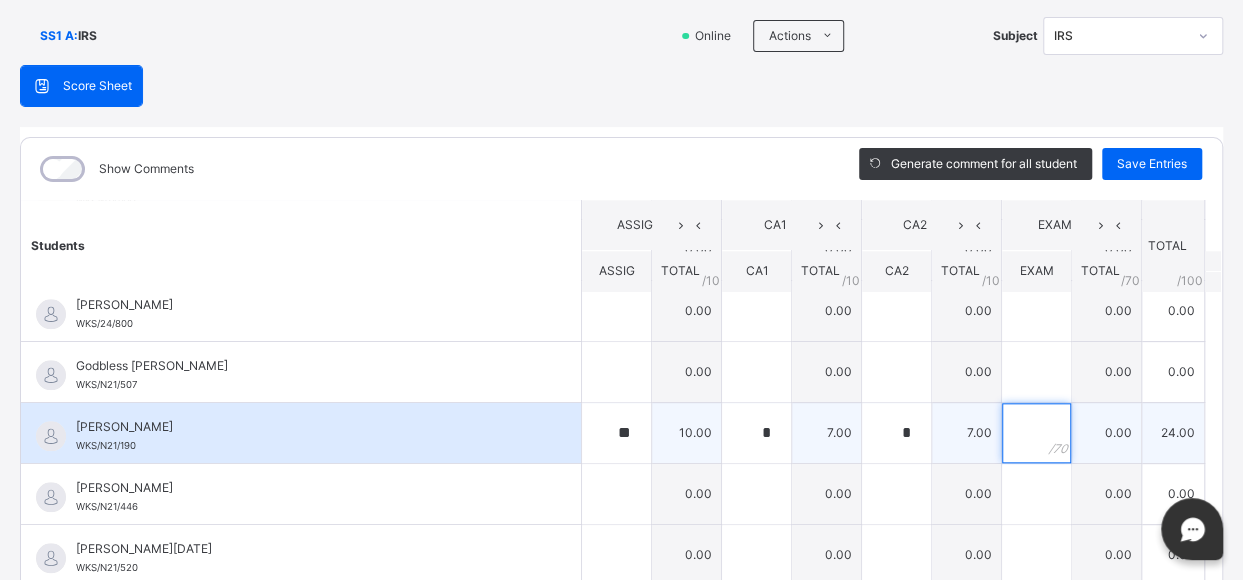 click at bounding box center (1036, 433) 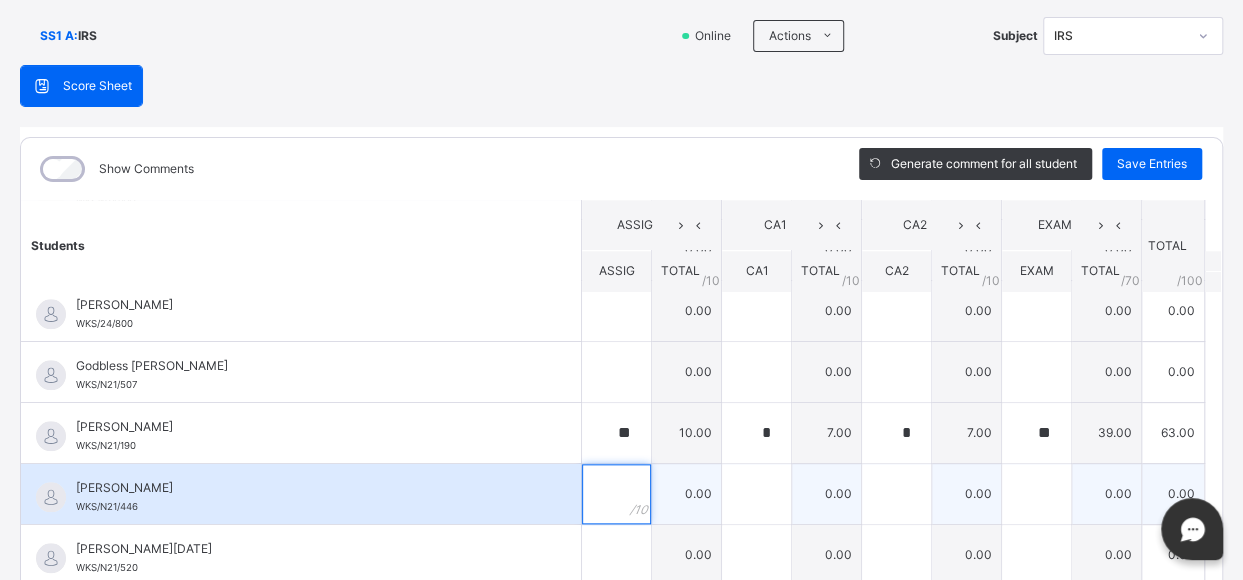 click at bounding box center (616, 494) 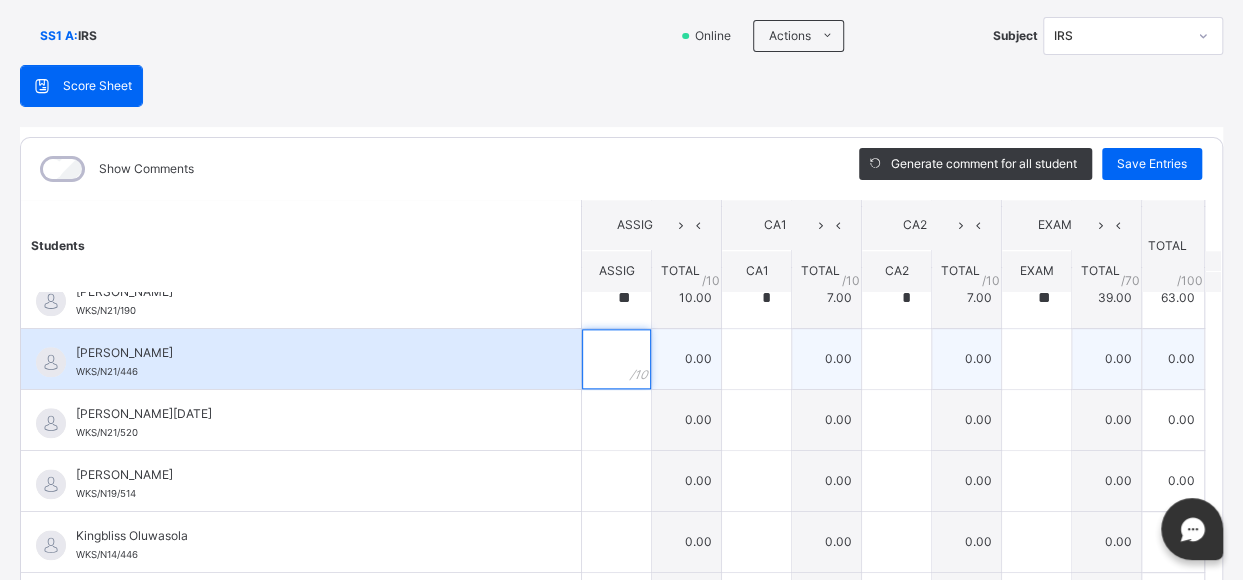 scroll, scrollTop: 1186, scrollLeft: 0, axis: vertical 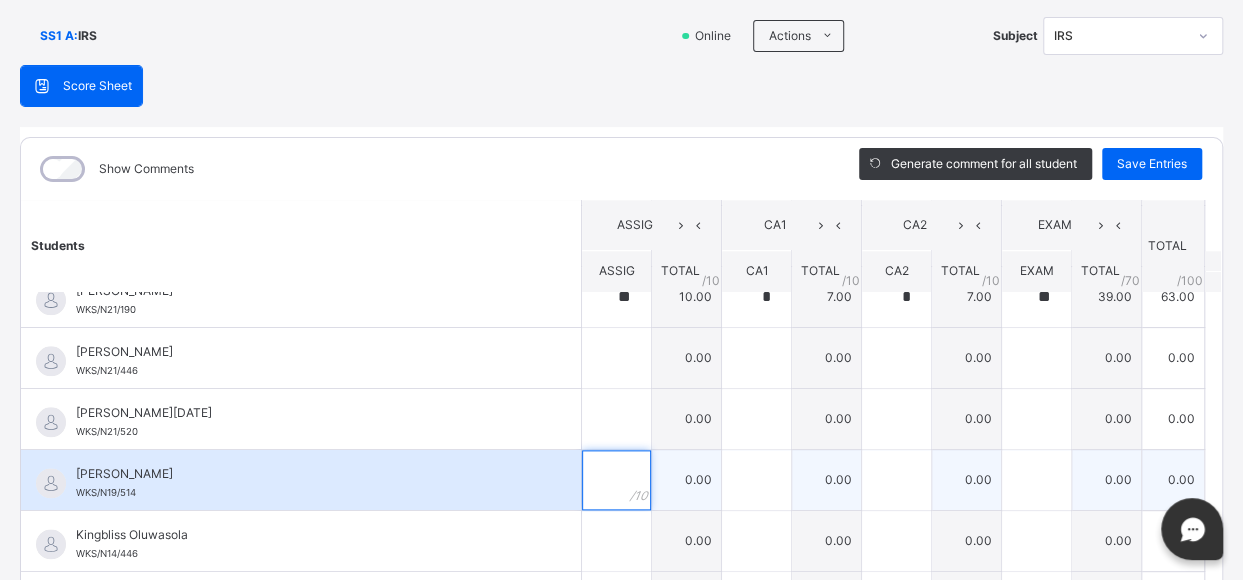 click at bounding box center [616, 480] 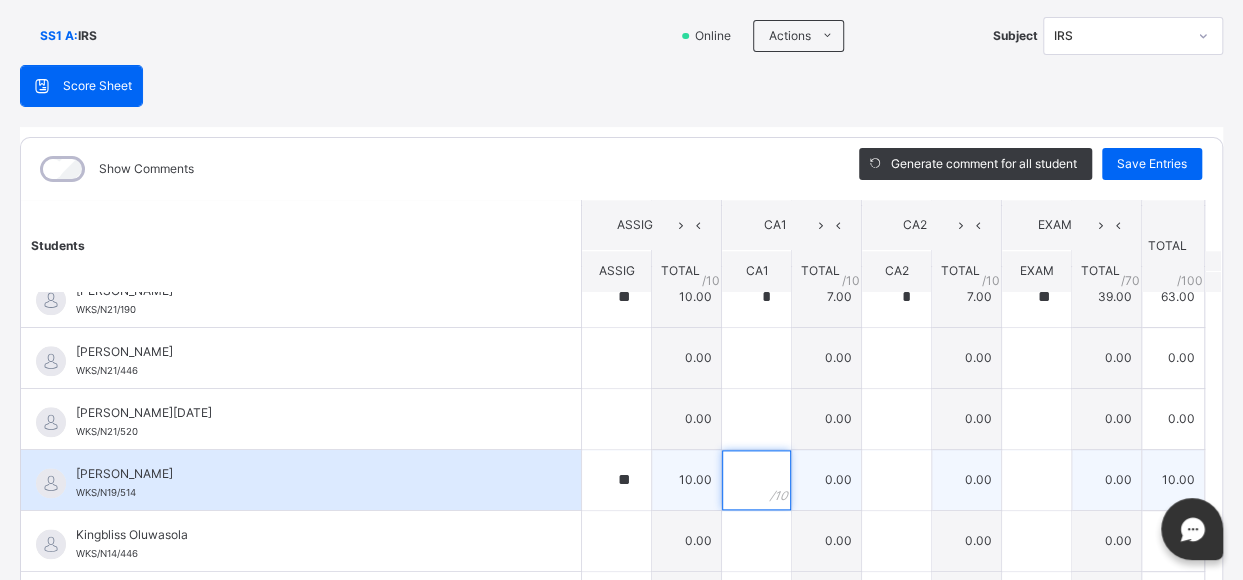 click at bounding box center (756, 480) 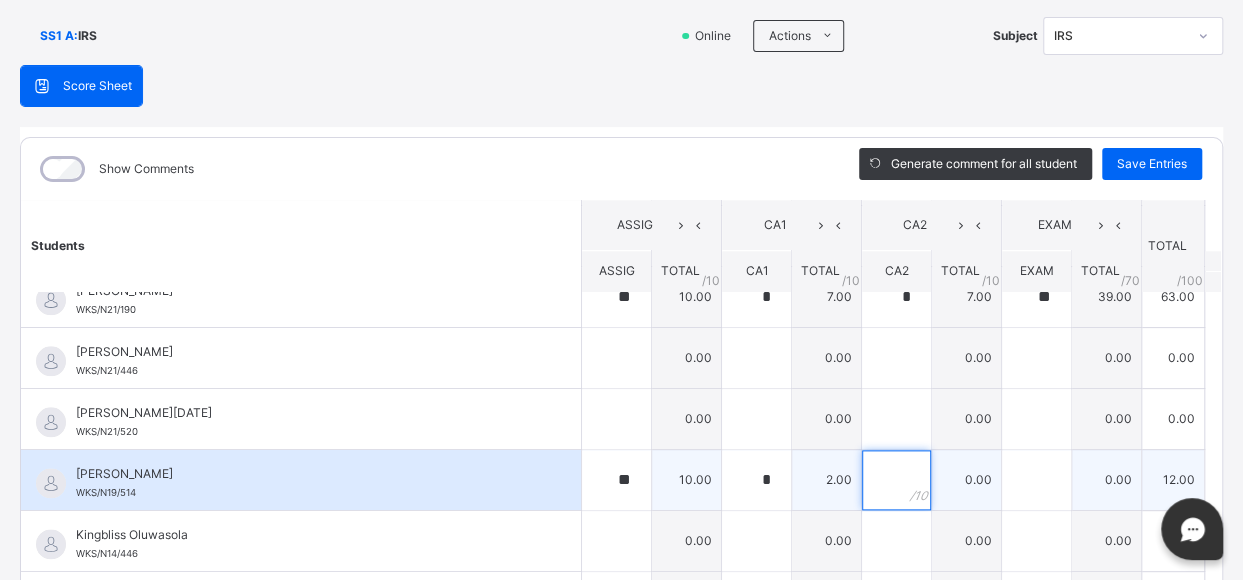 click at bounding box center (896, 480) 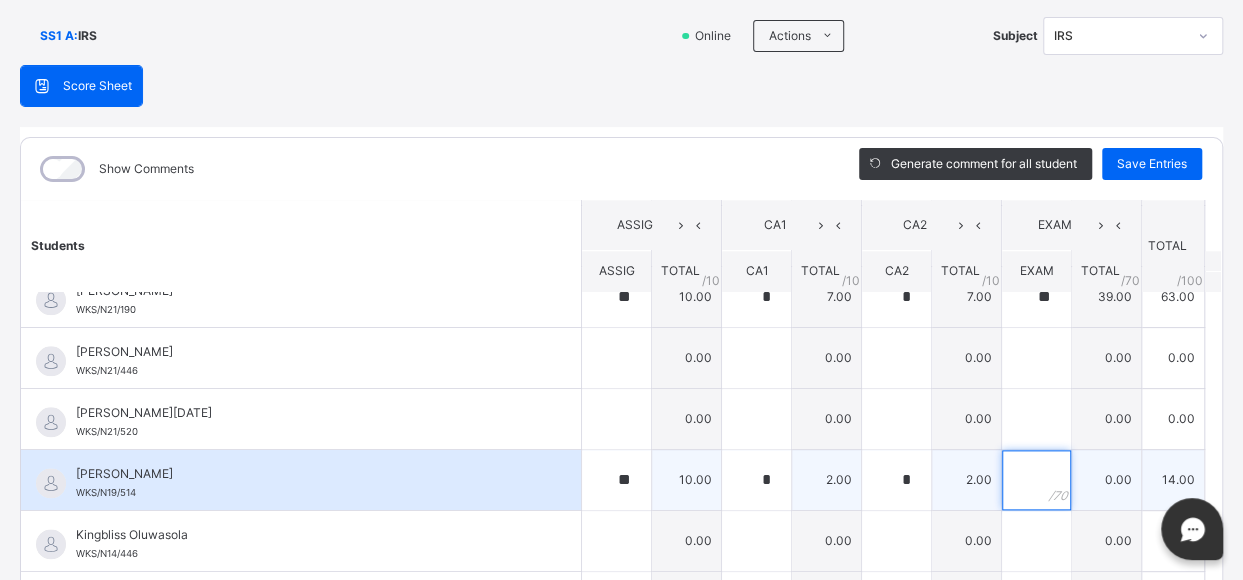 click at bounding box center [1036, 480] 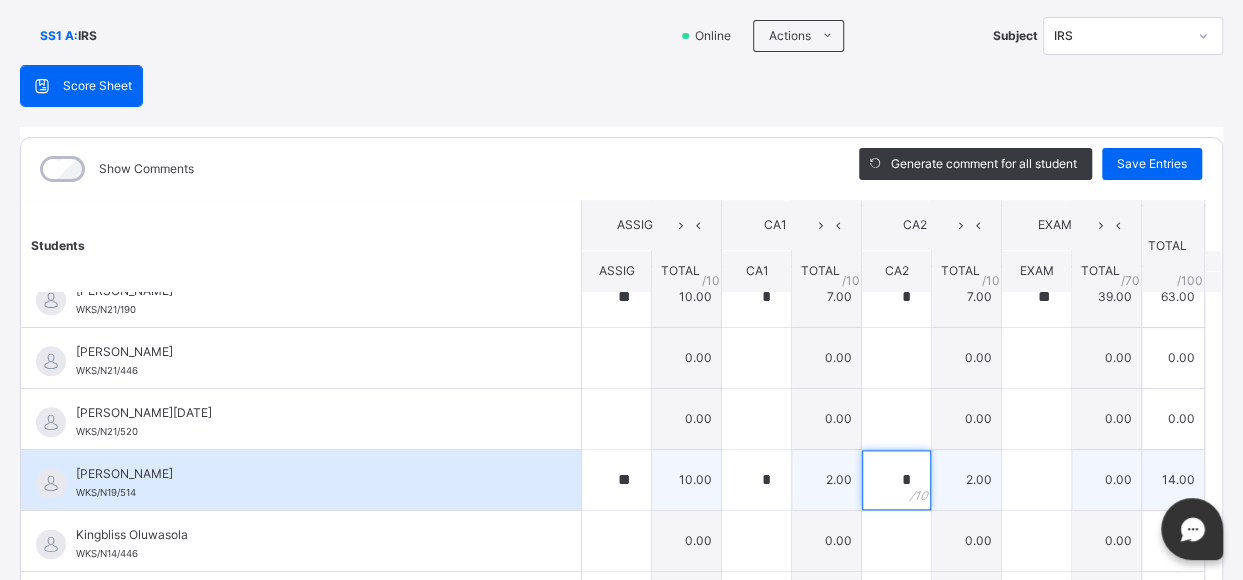 click on "*" at bounding box center (896, 480) 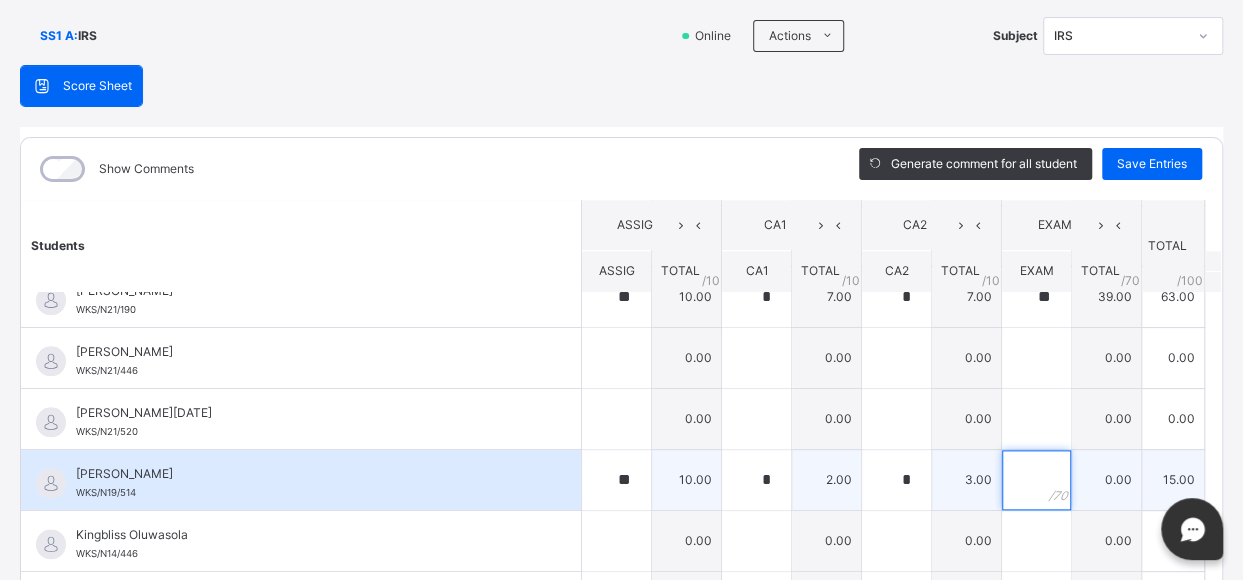 click at bounding box center (1036, 480) 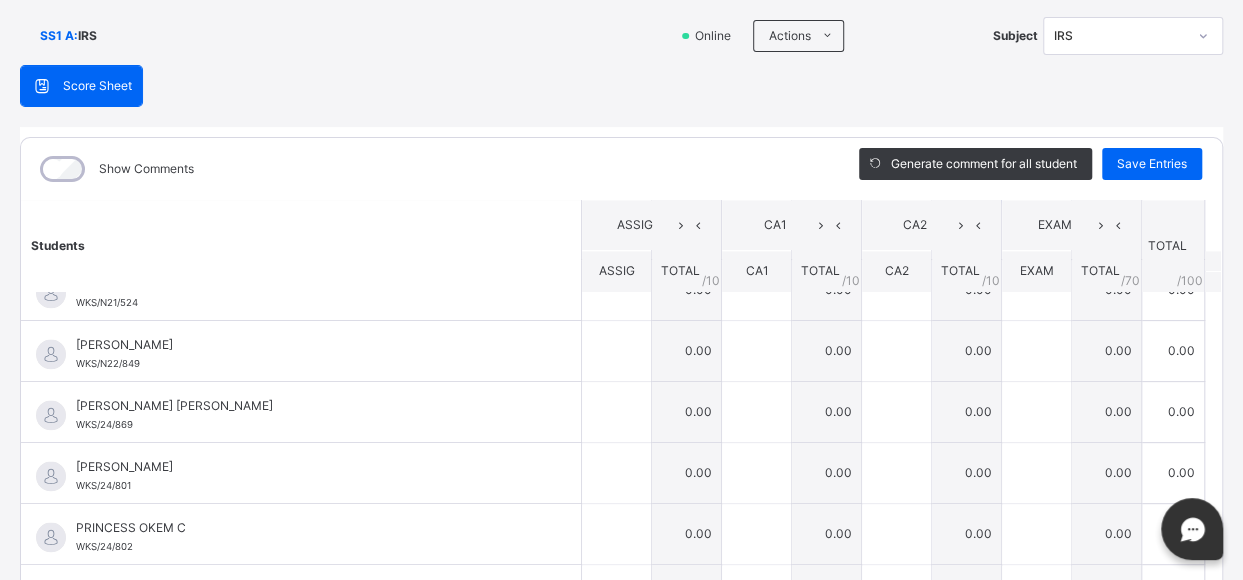 scroll, scrollTop: 1594, scrollLeft: 0, axis: vertical 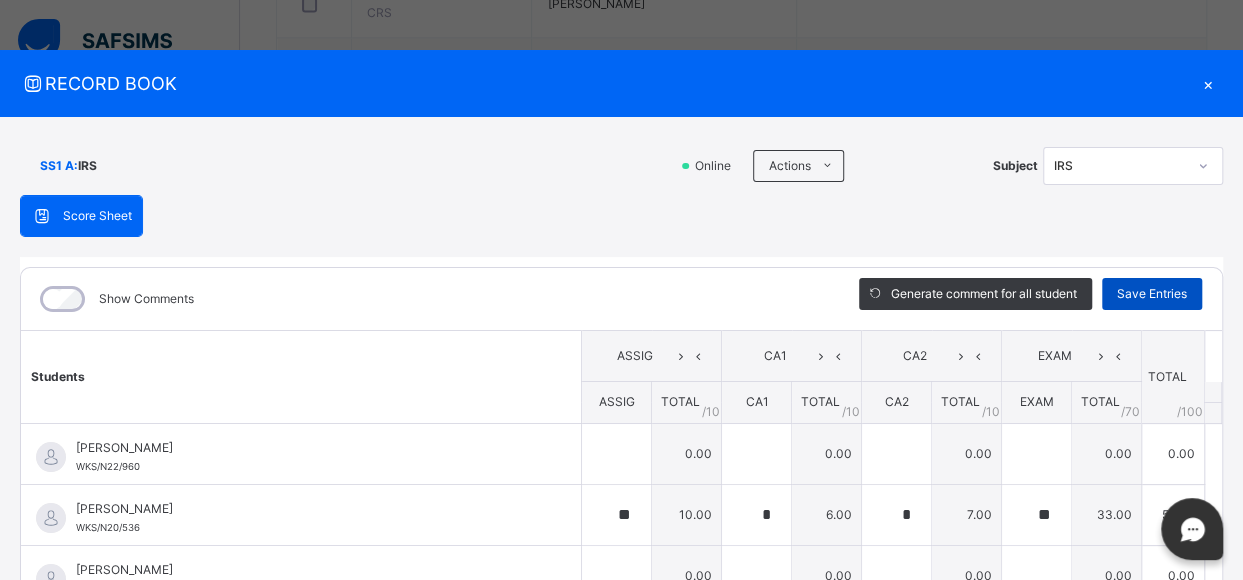 click on "Save Entries" at bounding box center (1152, 294) 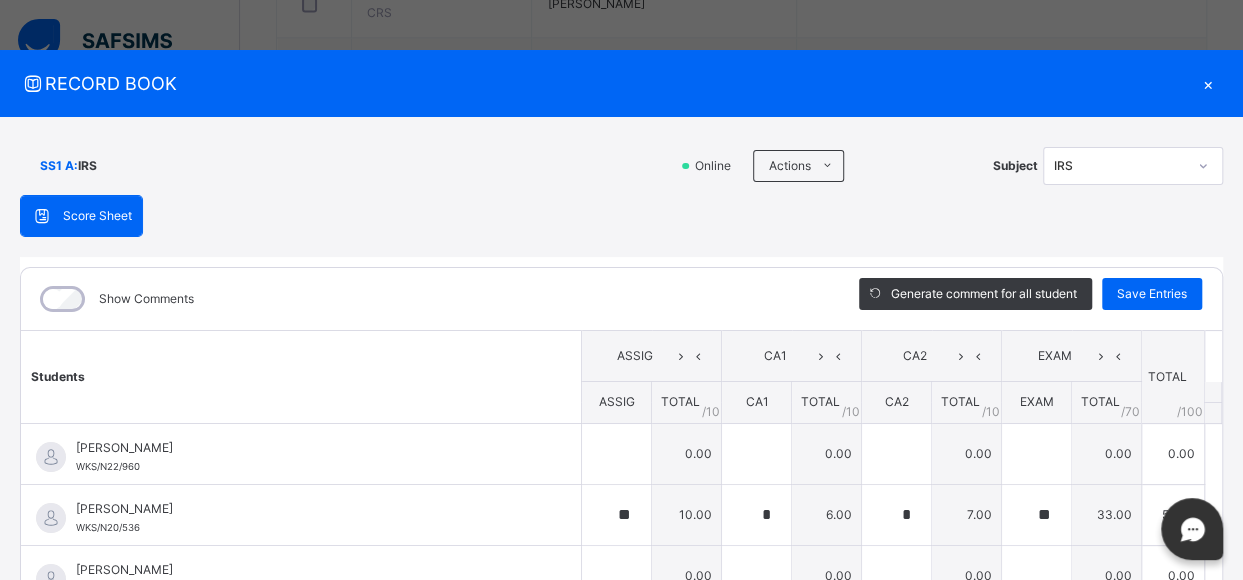 click on "×" at bounding box center (1208, 83) 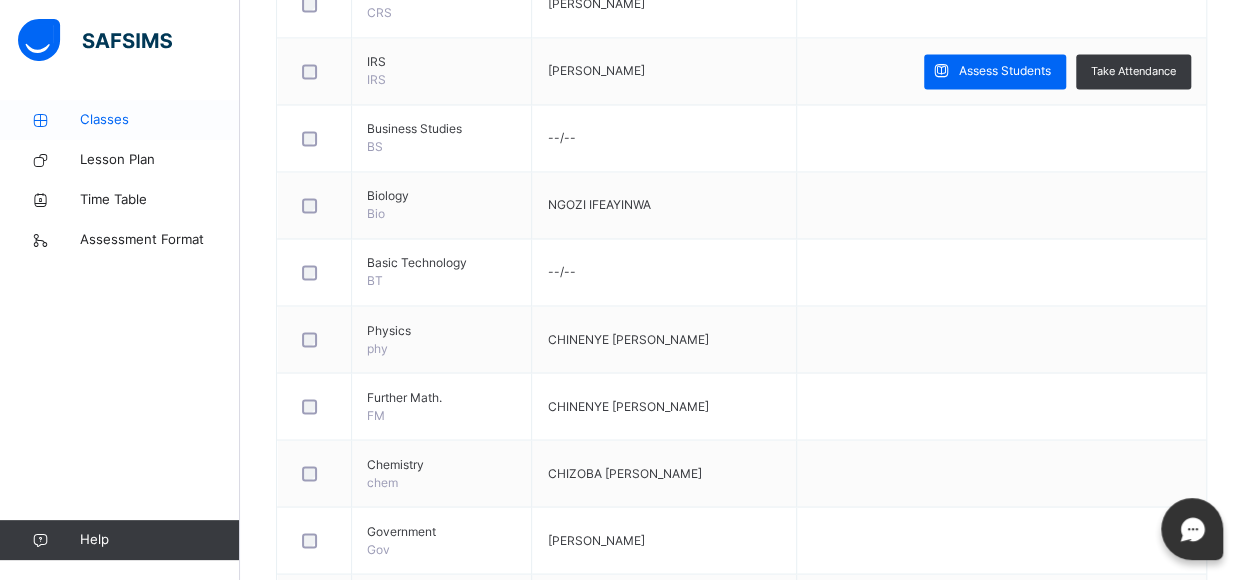 click on "Classes" at bounding box center [160, 120] 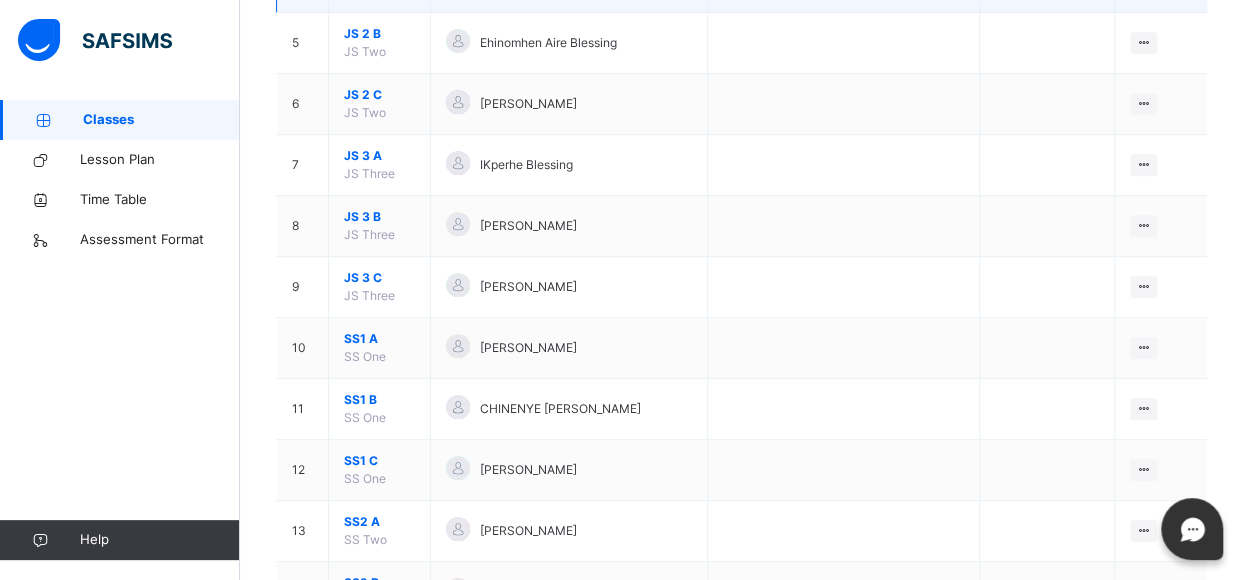 scroll, scrollTop: 799, scrollLeft: 0, axis: vertical 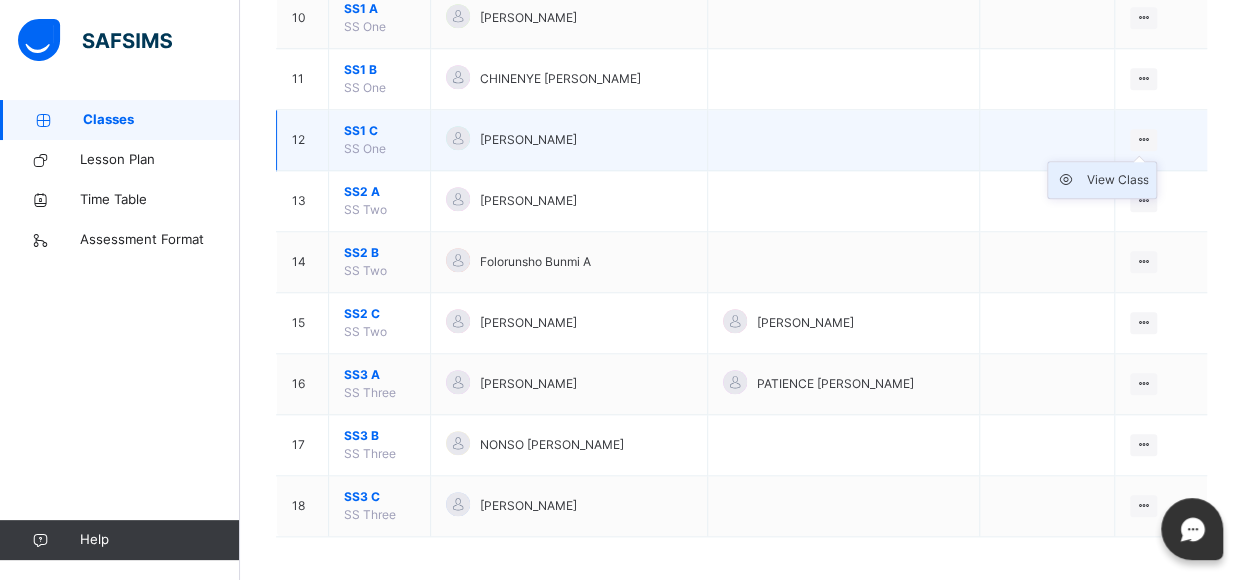 click on "View Class" at bounding box center [1117, 180] 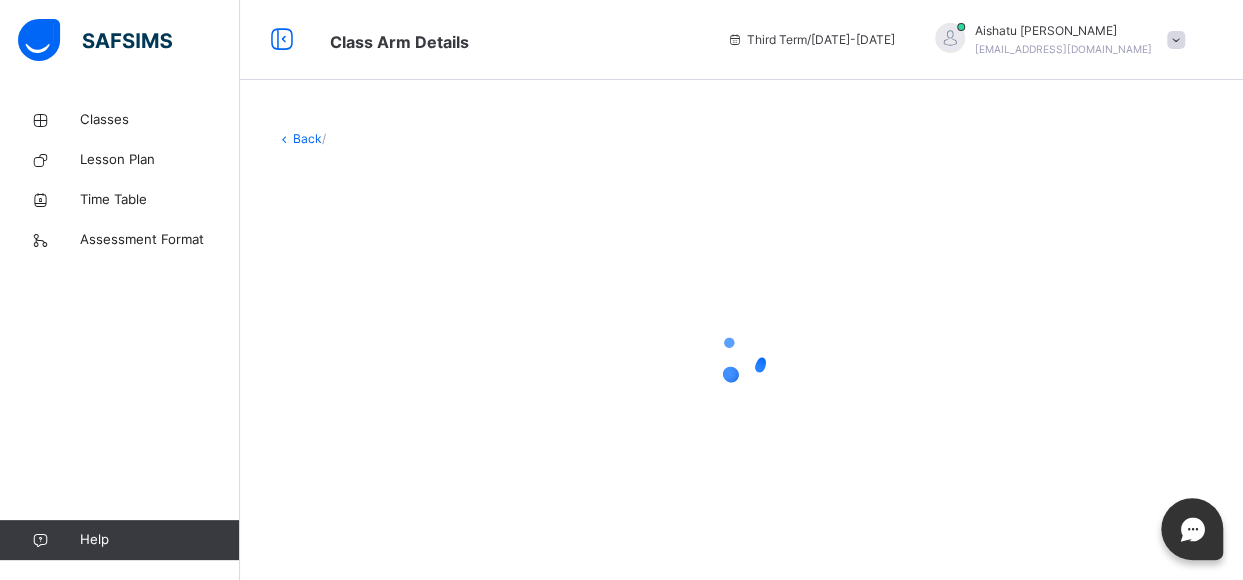 scroll, scrollTop: 0, scrollLeft: 0, axis: both 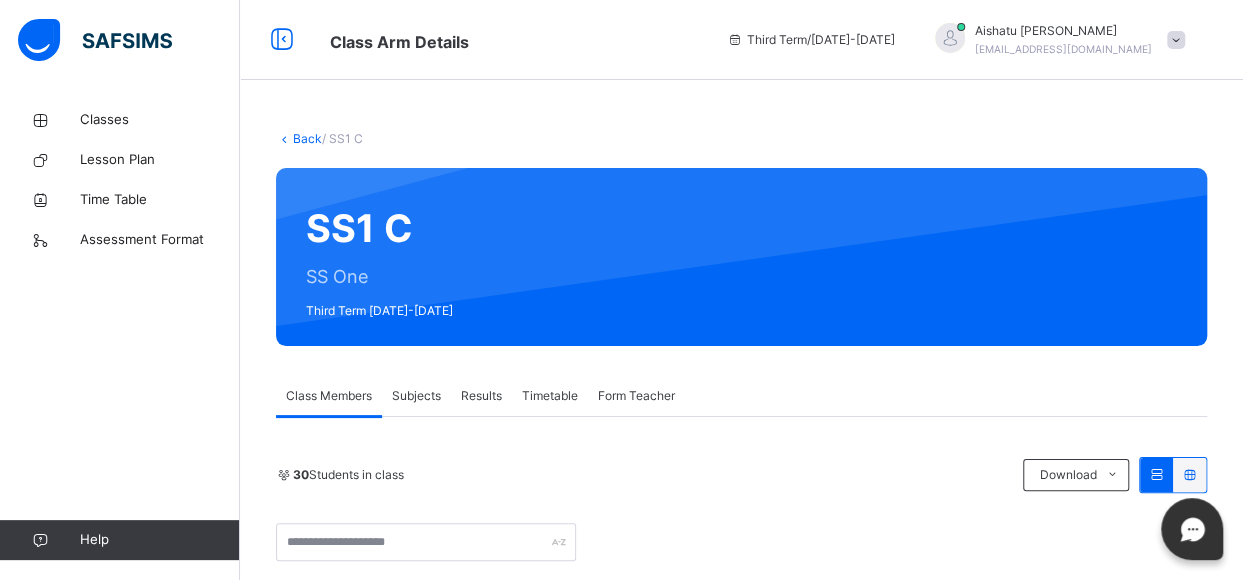 click on "Subjects" at bounding box center (416, 396) 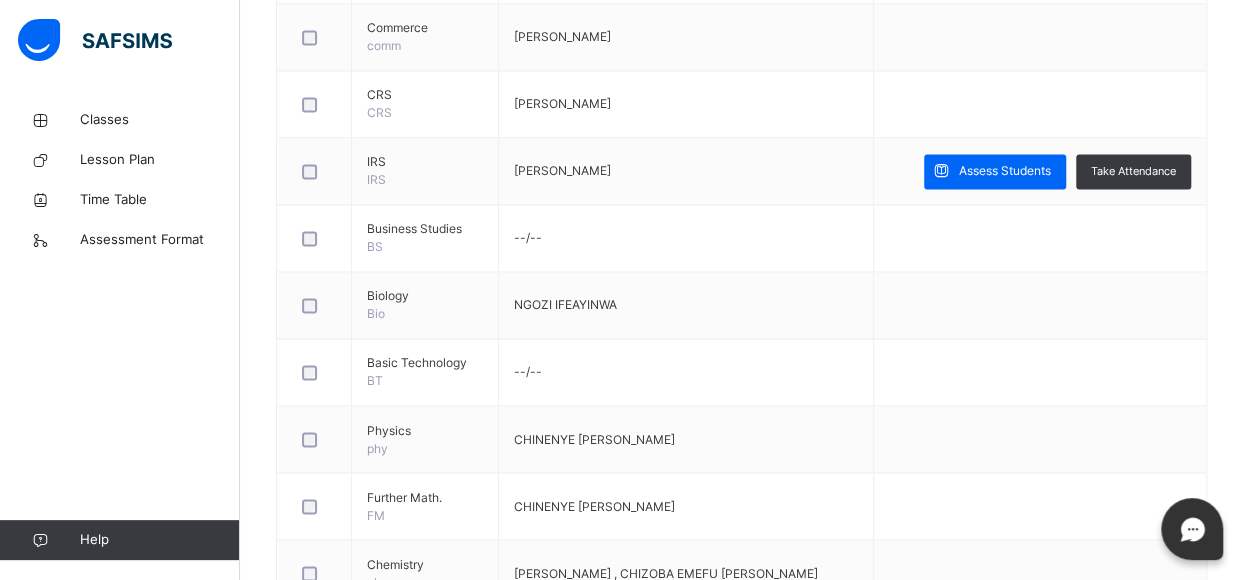 scroll, scrollTop: 1436, scrollLeft: 0, axis: vertical 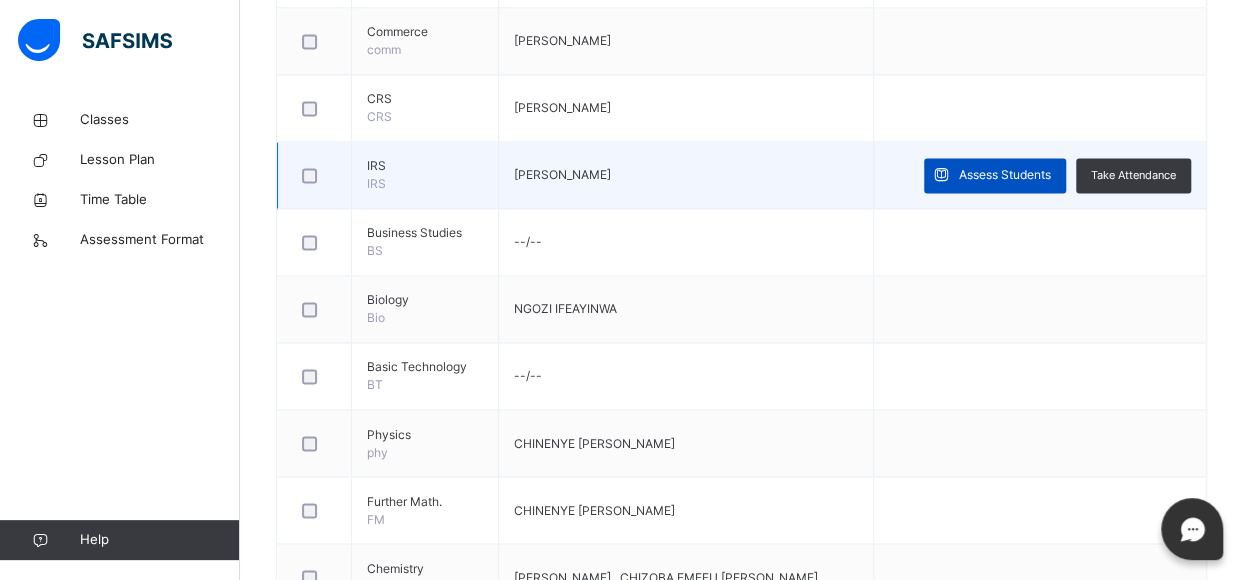 click on "Assess Students" at bounding box center (1005, 175) 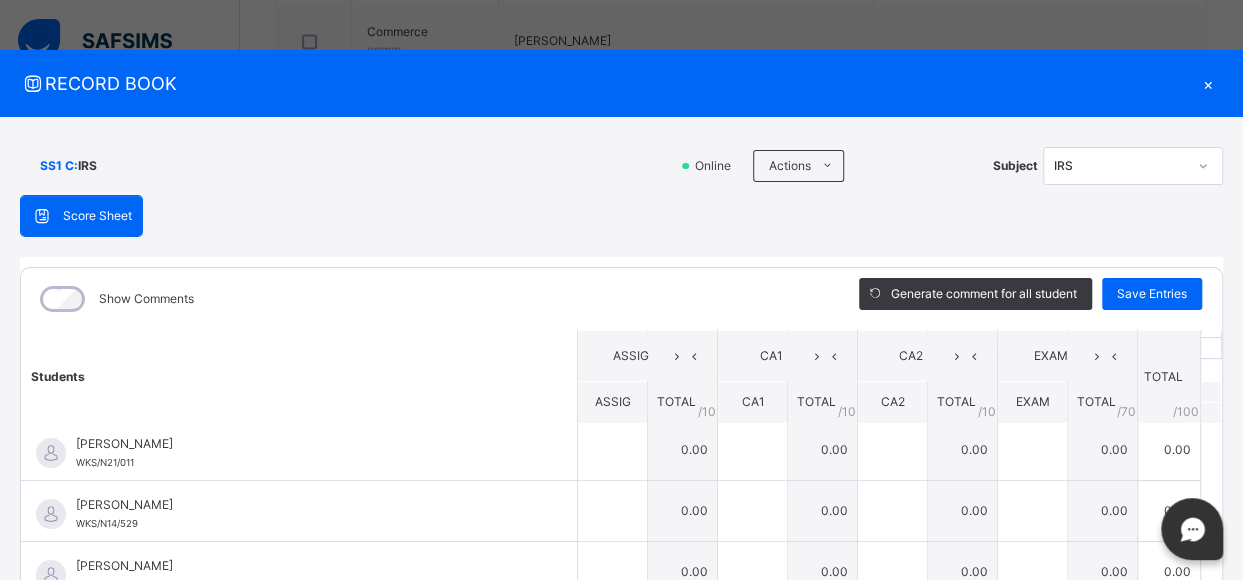 scroll, scrollTop: 66, scrollLeft: 0, axis: vertical 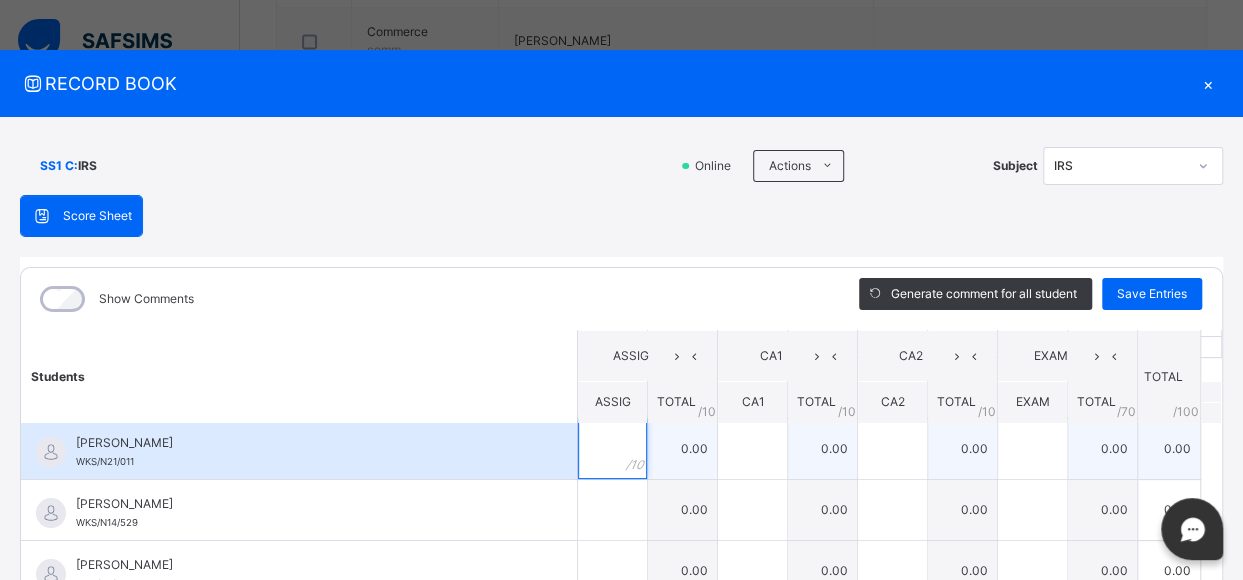 click at bounding box center (612, 449) 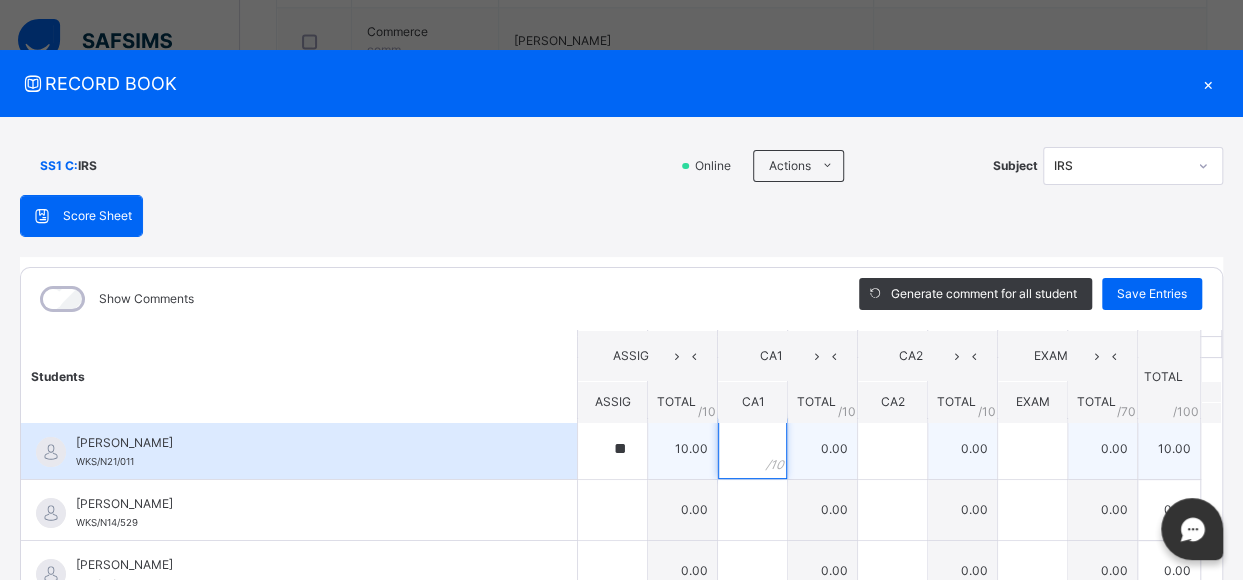 click at bounding box center (752, 449) 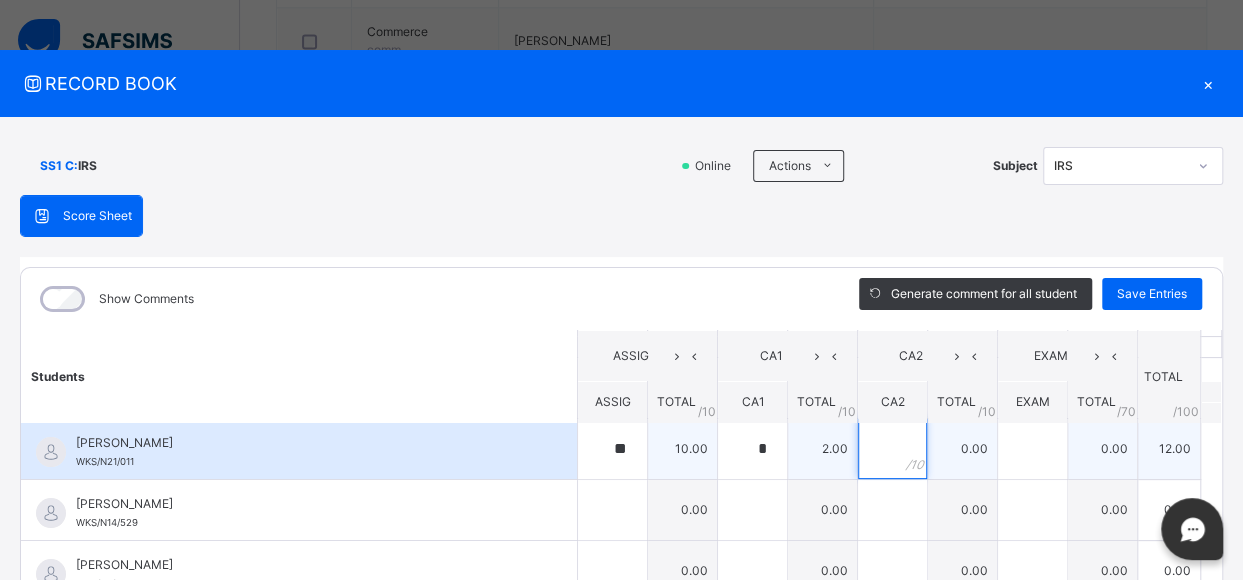 click at bounding box center (892, 449) 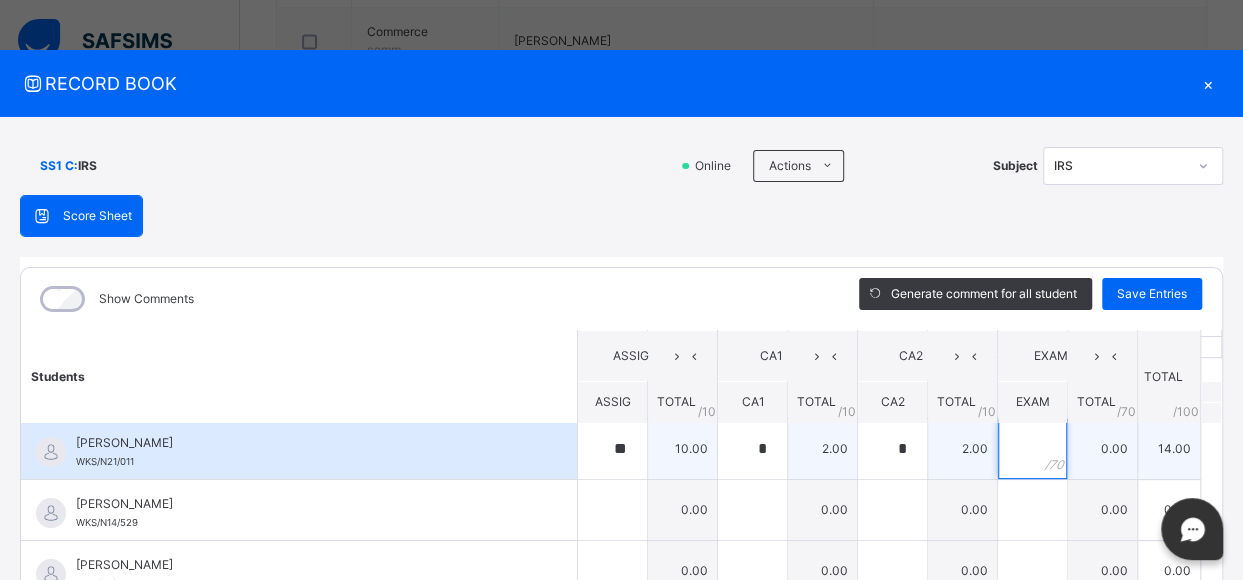 click at bounding box center [1032, 449] 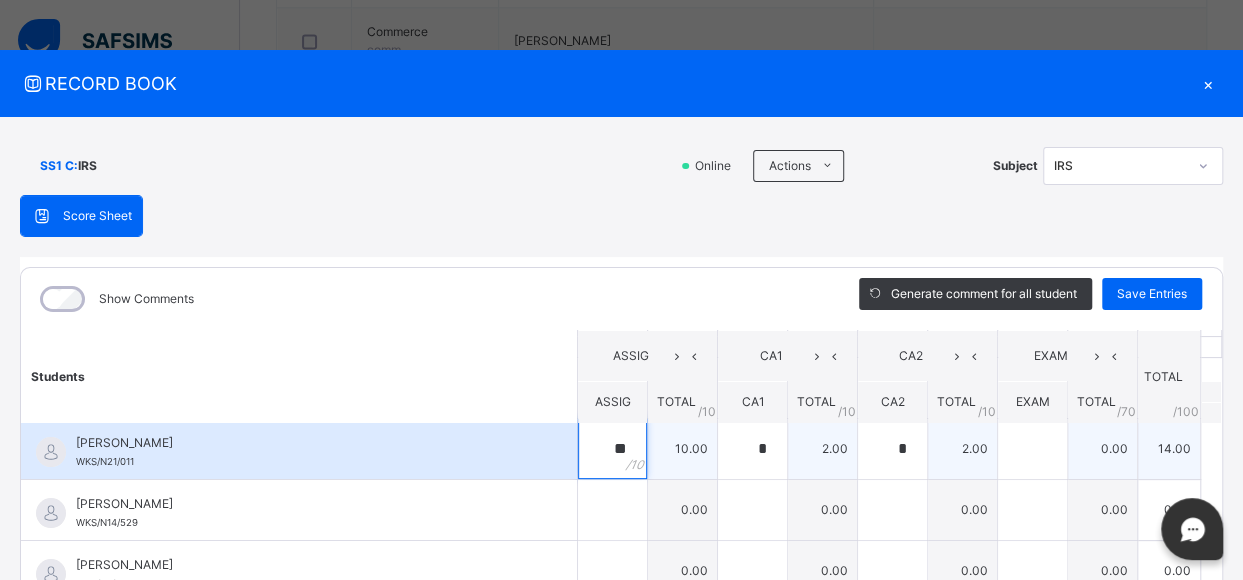 click on "**" at bounding box center [612, 449] 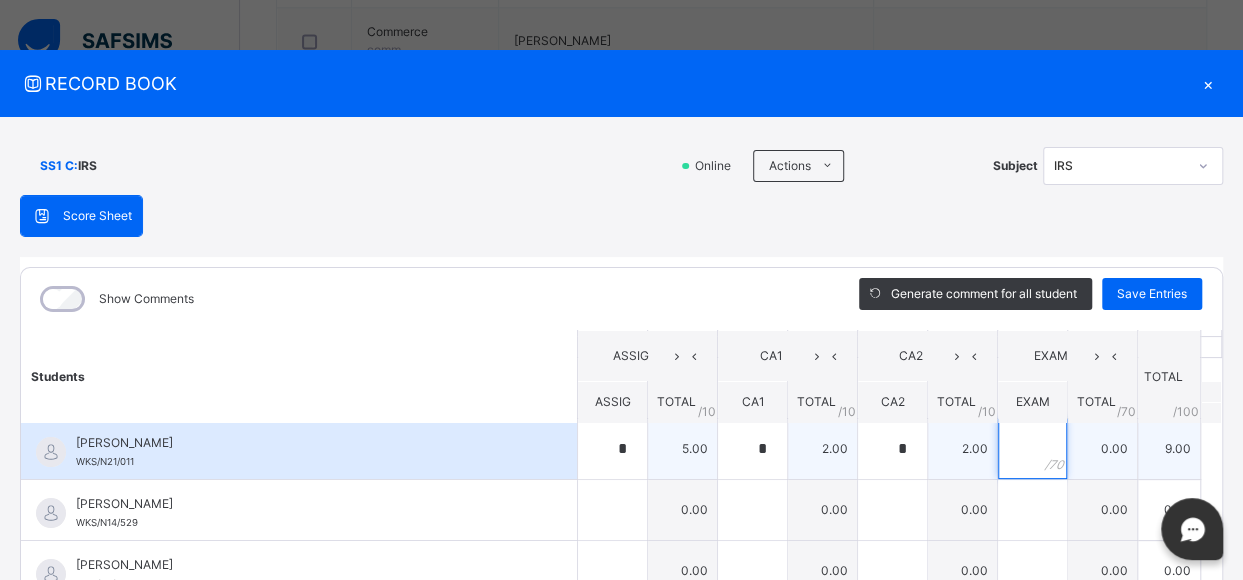 click at bounding box center (1032, 449) 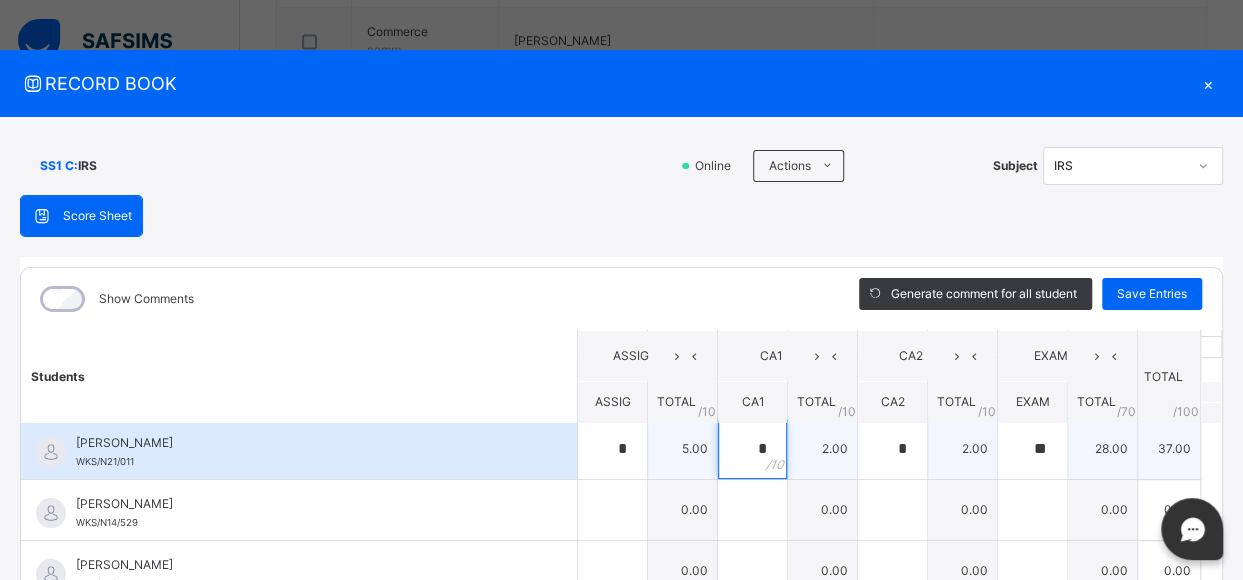 click on "*" at bounding box center [752, 449] 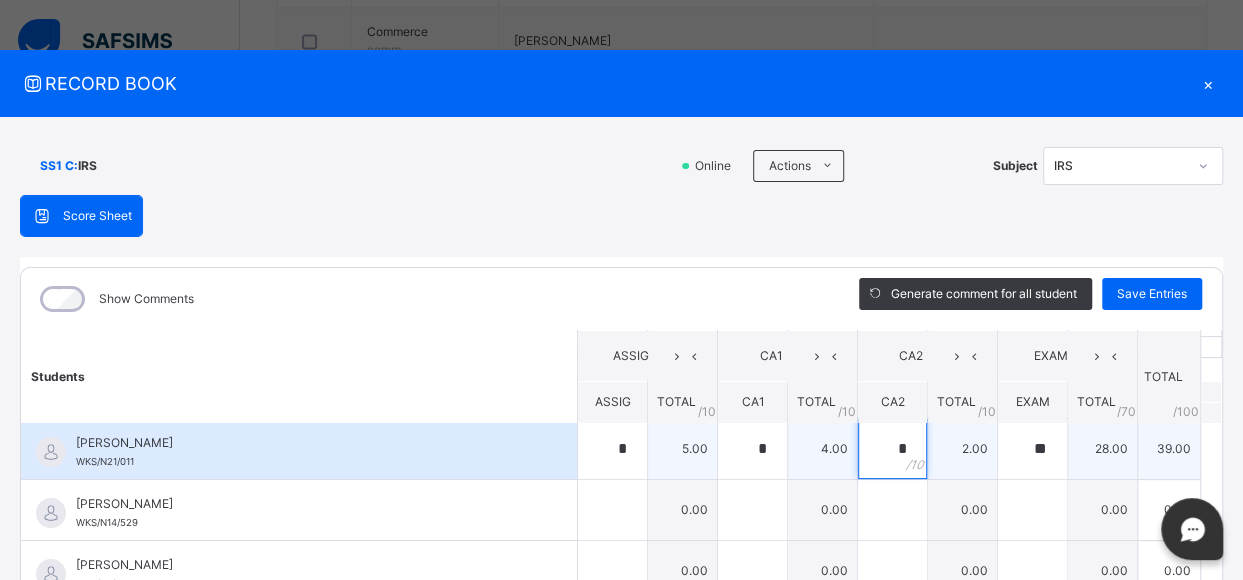 click on "*" at bounding box center (892, 449) 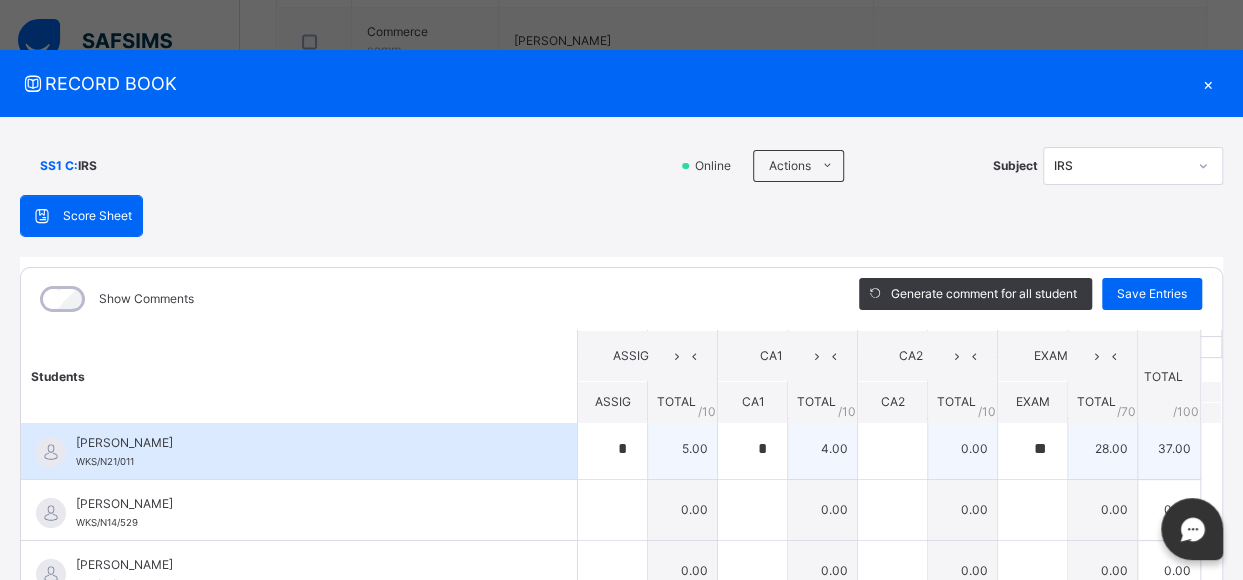 click at bounding box center [892, 449] 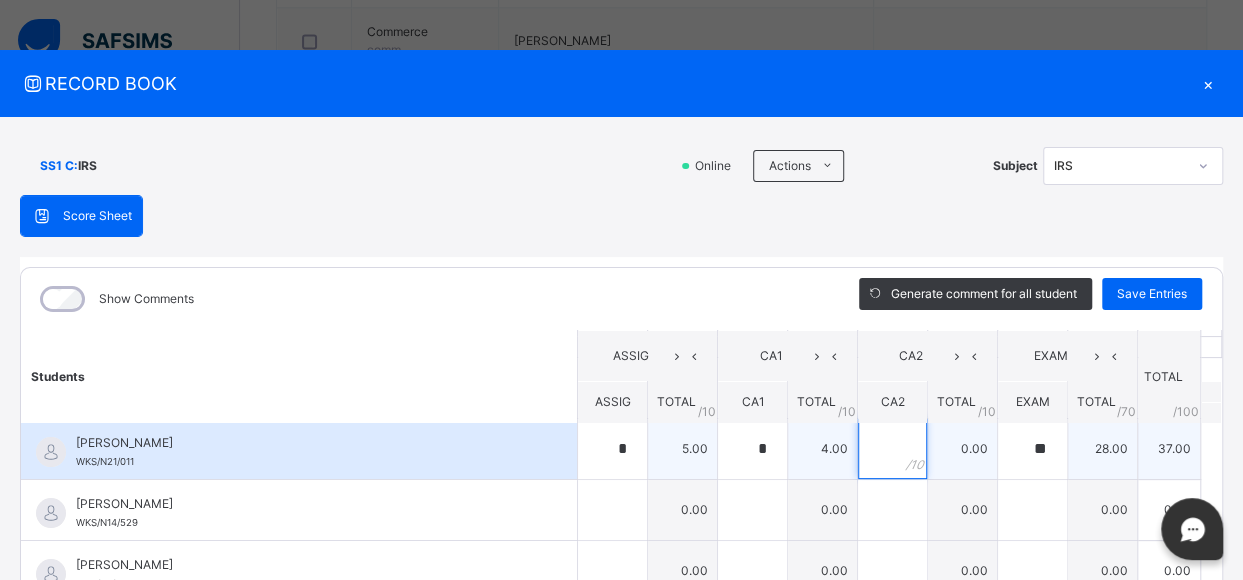 click at bounding box center [892, 449] 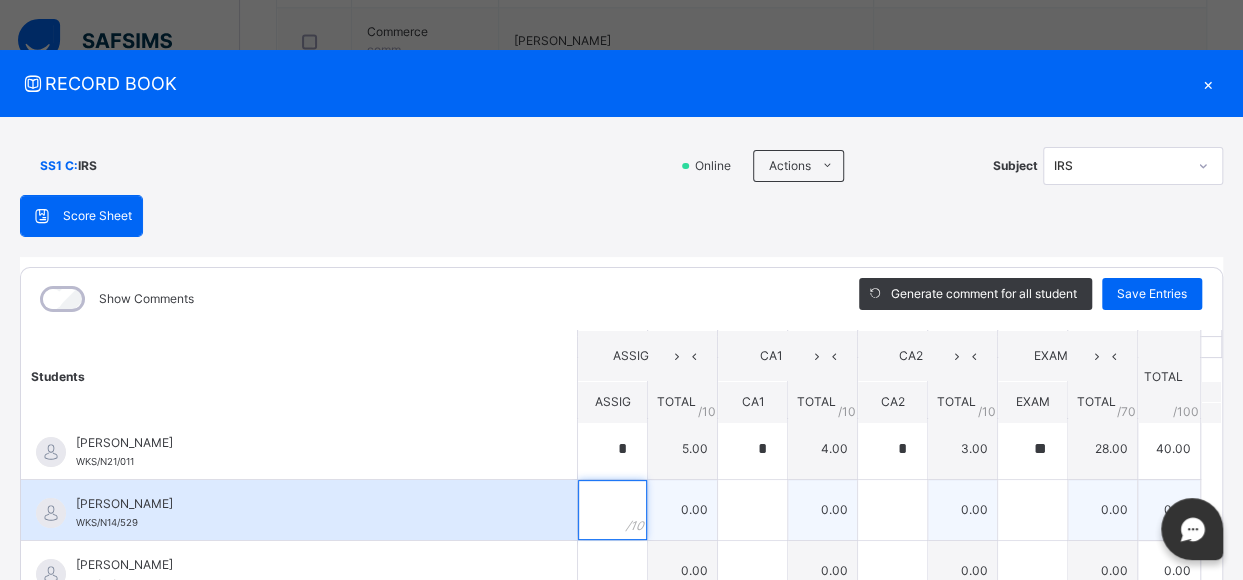 click at bounding box center [612, 510] 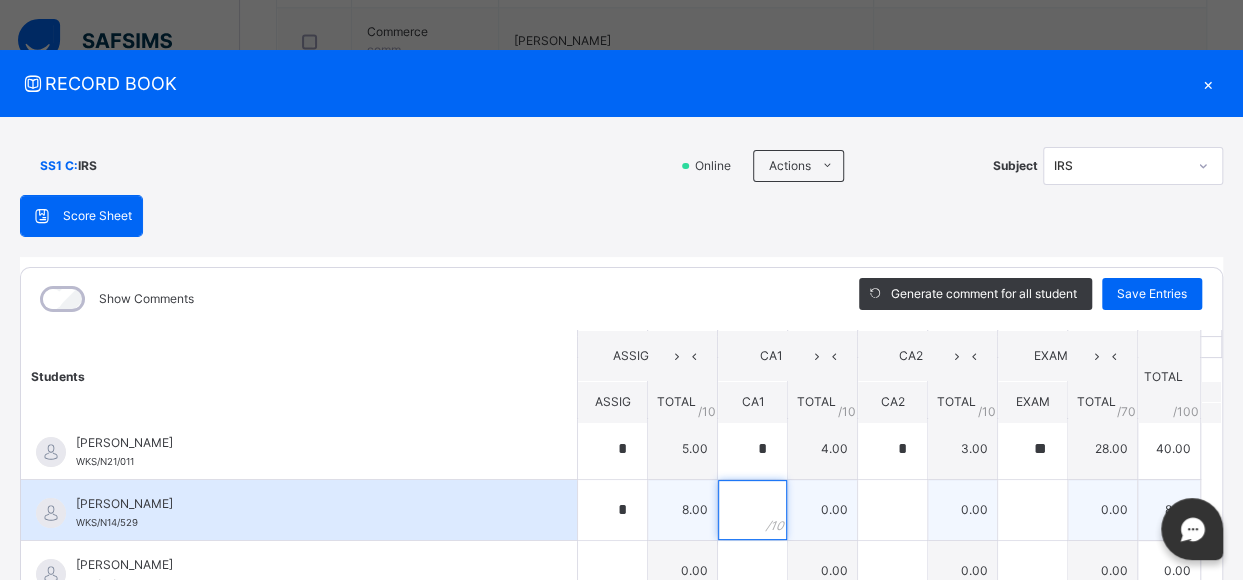 click at bounding box center [752, 510] 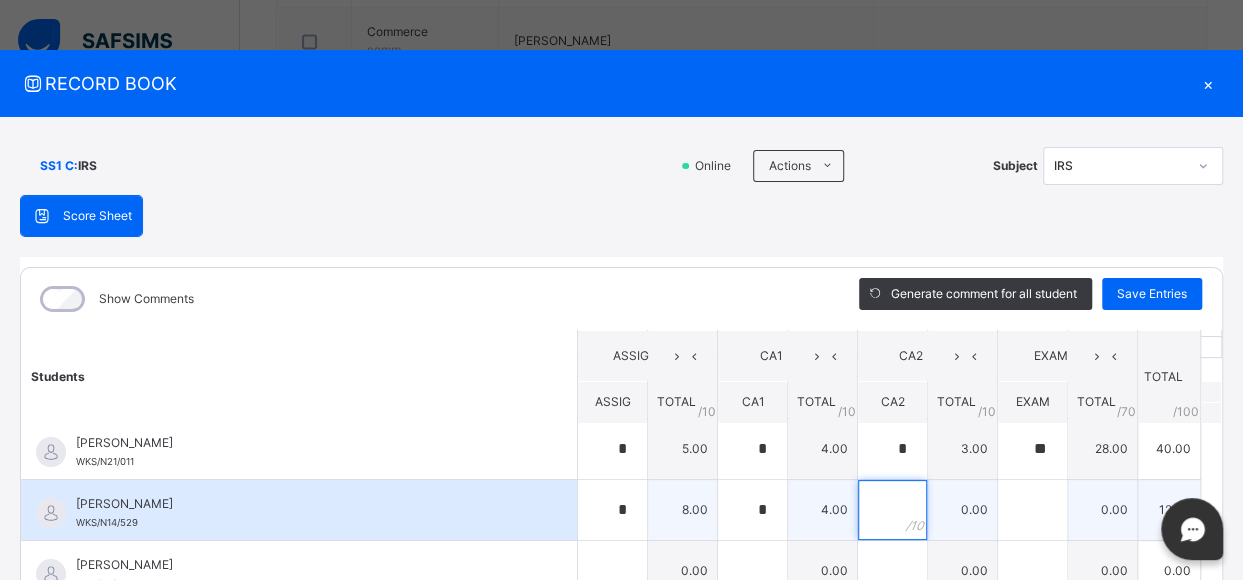 click at bounding box center [892, 510] 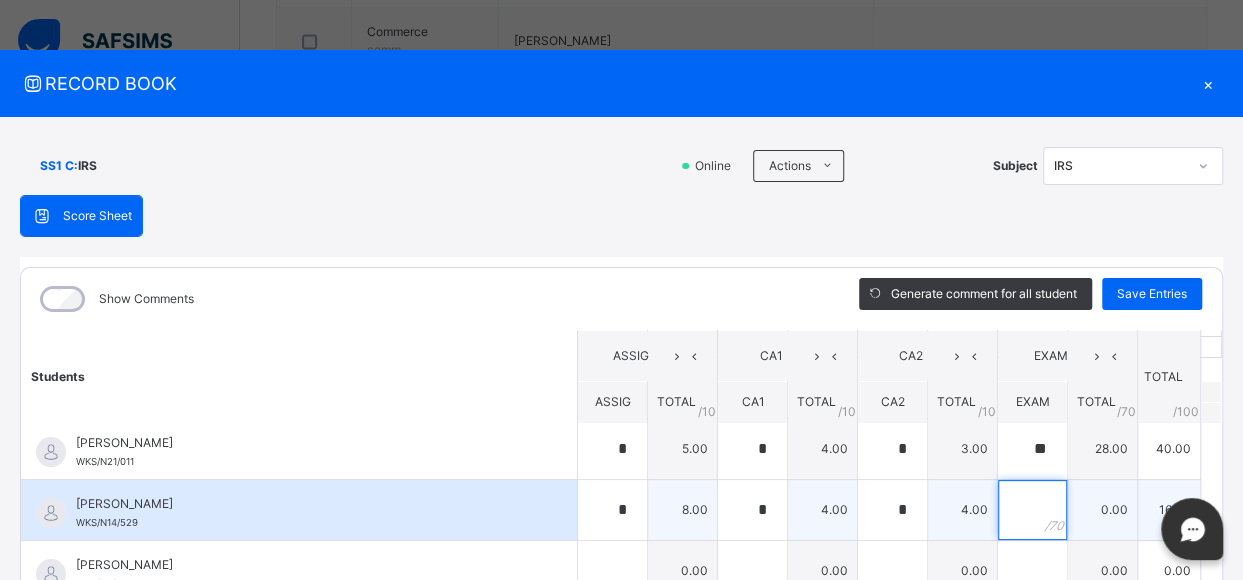 click at bounding box center (1032, 510) 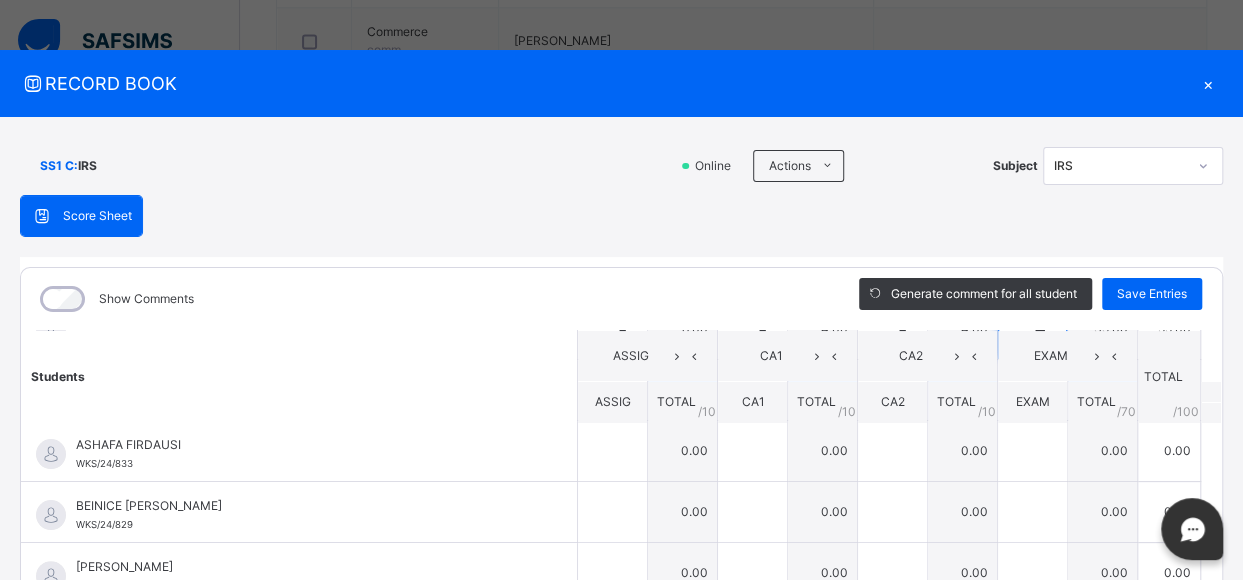 scroll, scrollTop: 248, scrollLeft: 0, axis: vertical 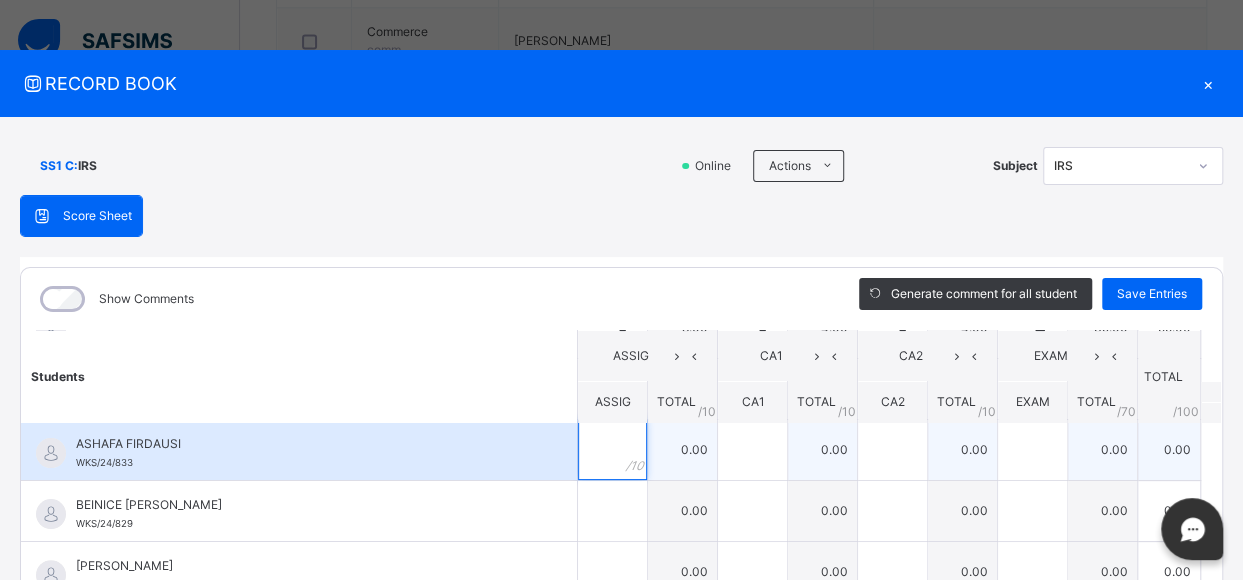 click at bounding box center [612, 450] 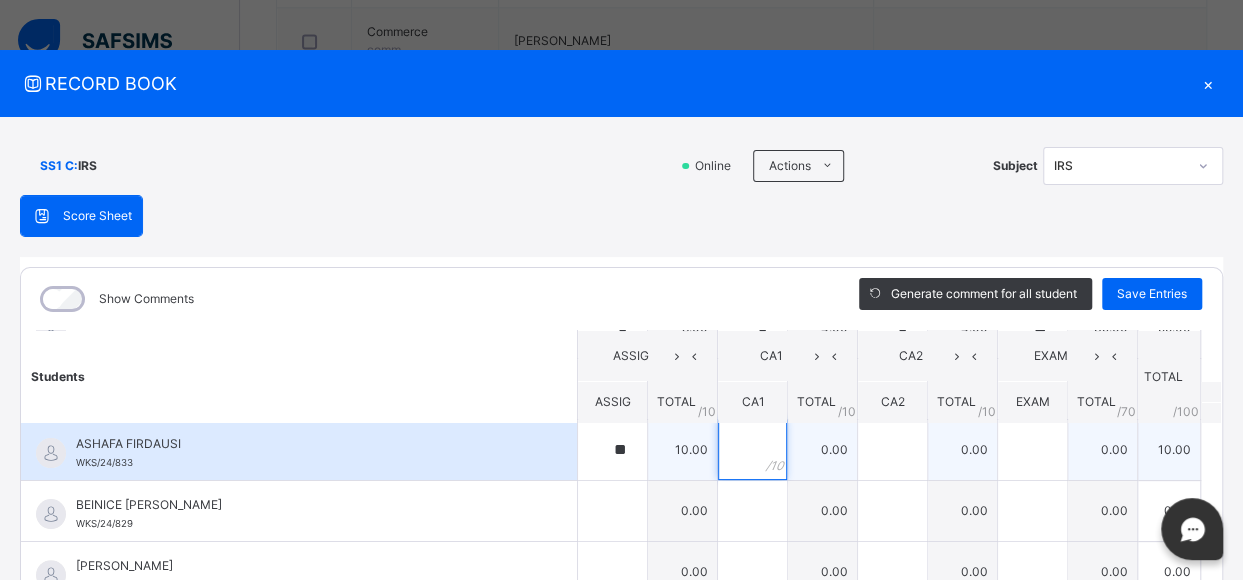 click at bounding box center (752, 450) 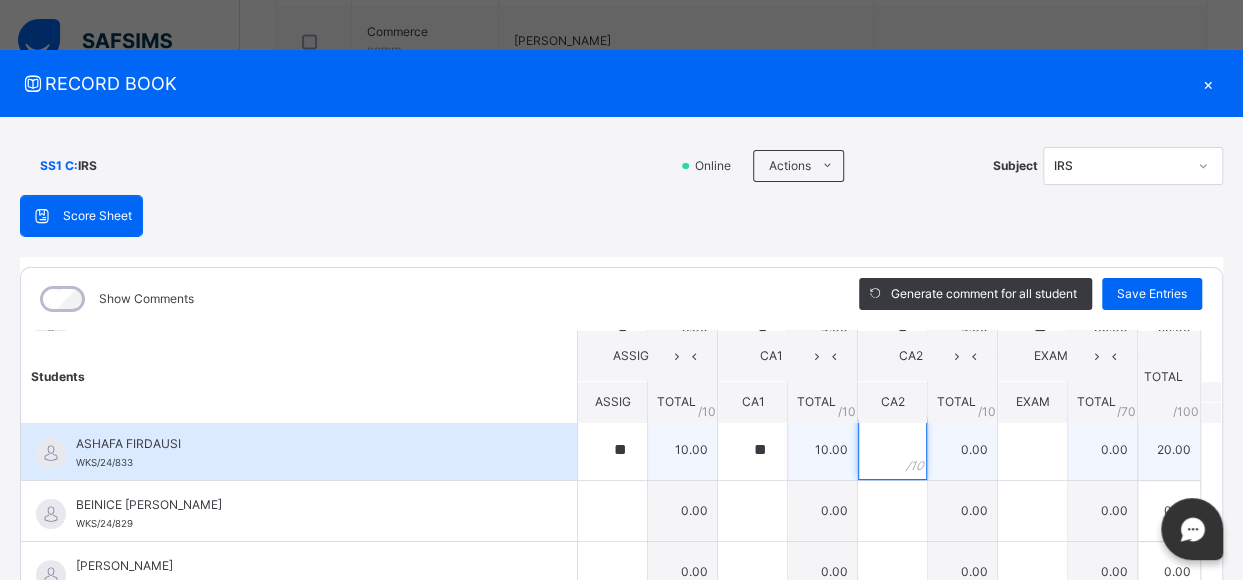 click at bounding box center (892, 450) 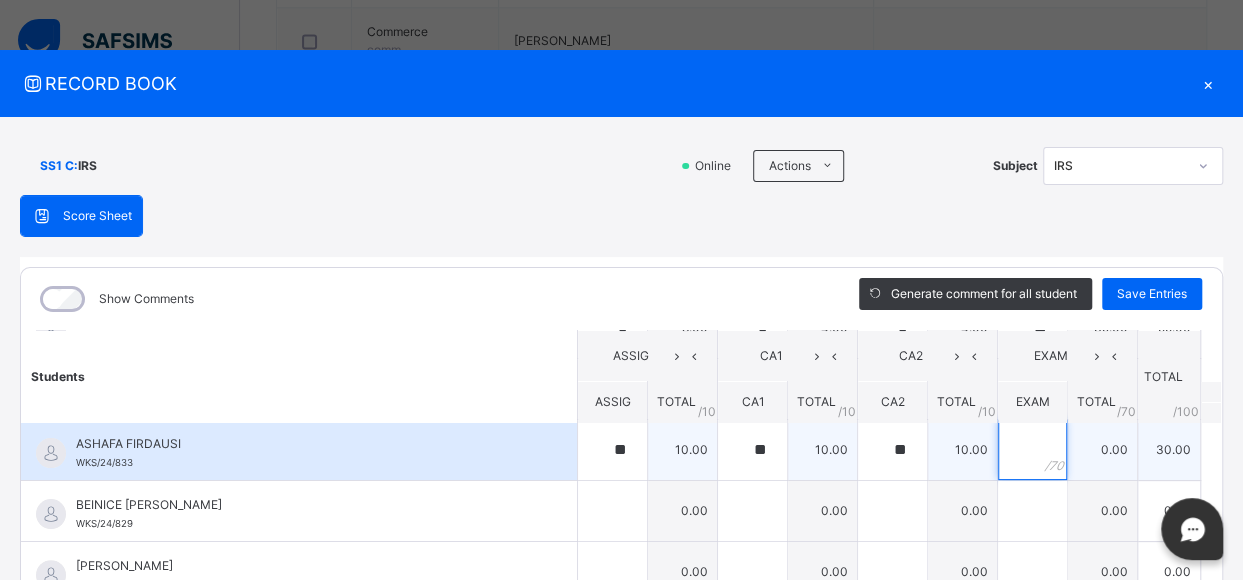 click at bounding box center (1032, 450) 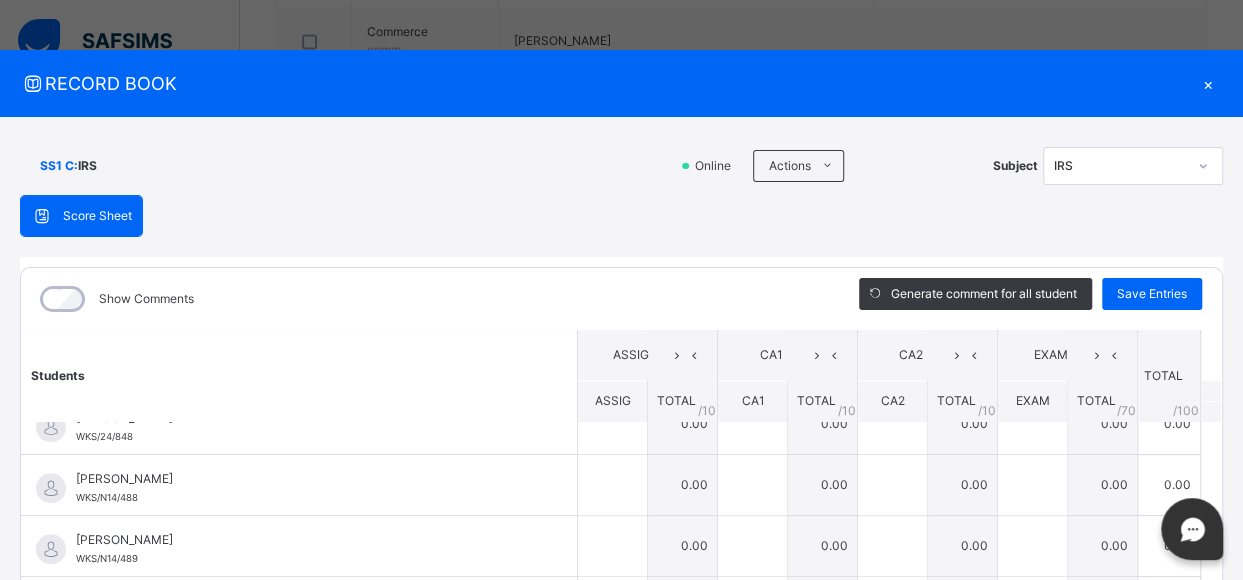 scroll, scrollTop: 824, scrollLeft: 0, axis: vertical 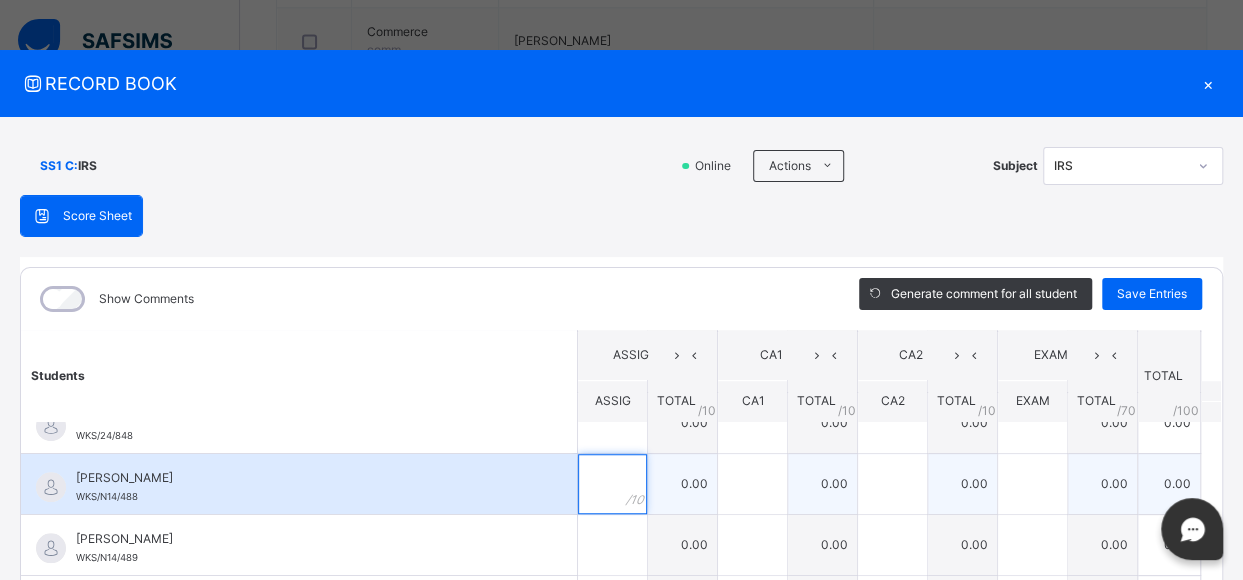 click at bounding box center [612, 484] 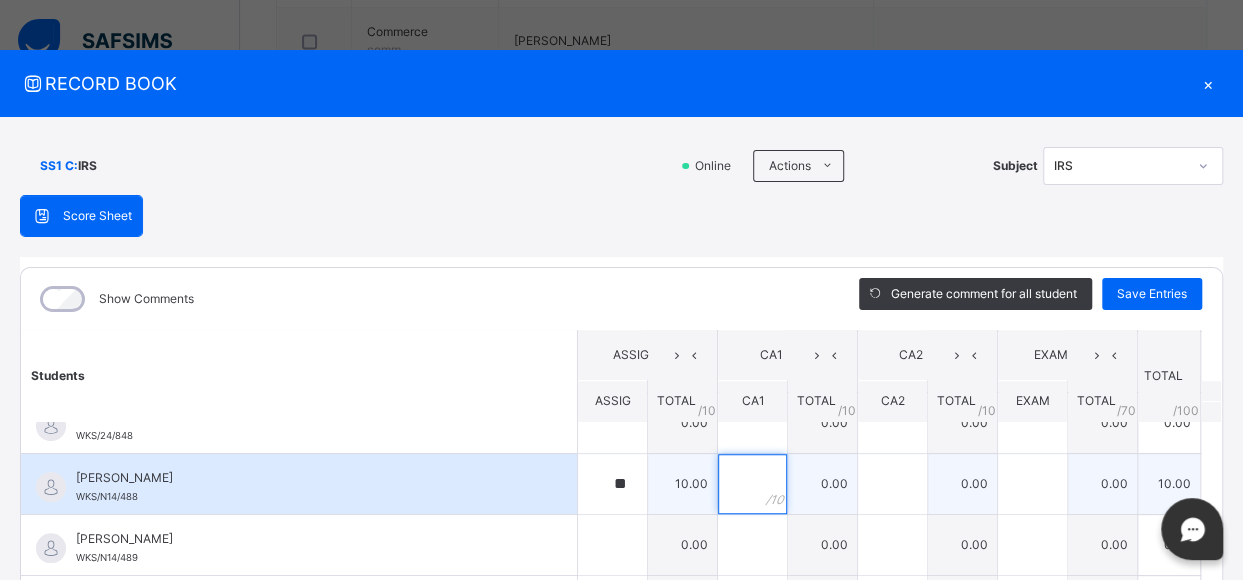 click at bounding box center [752, 484] 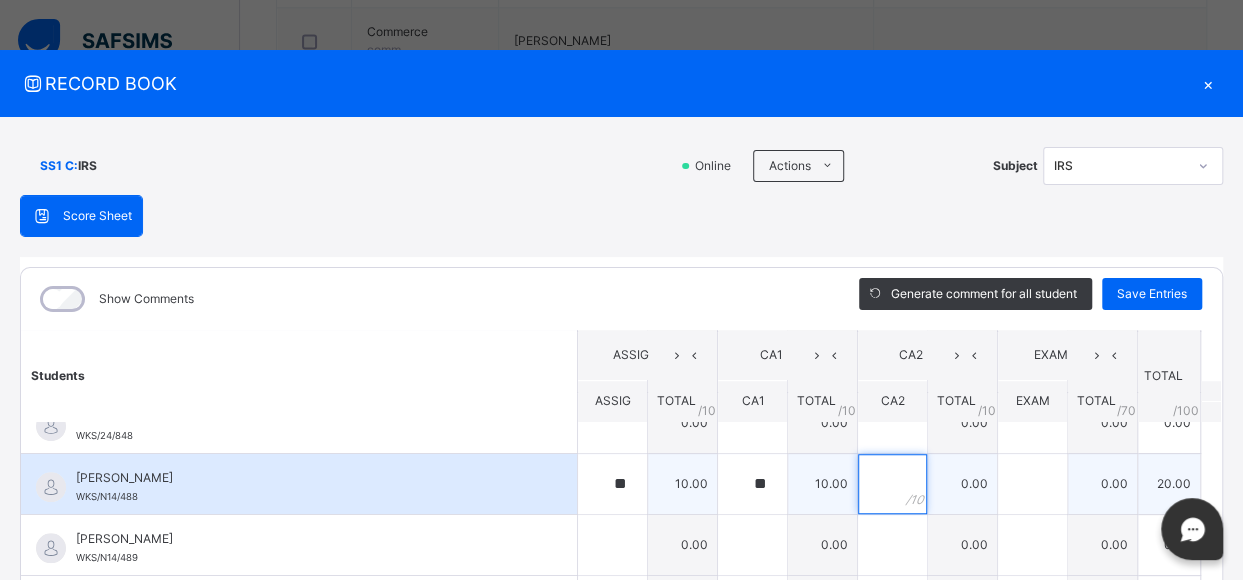 click at bounding box center (892, 484) 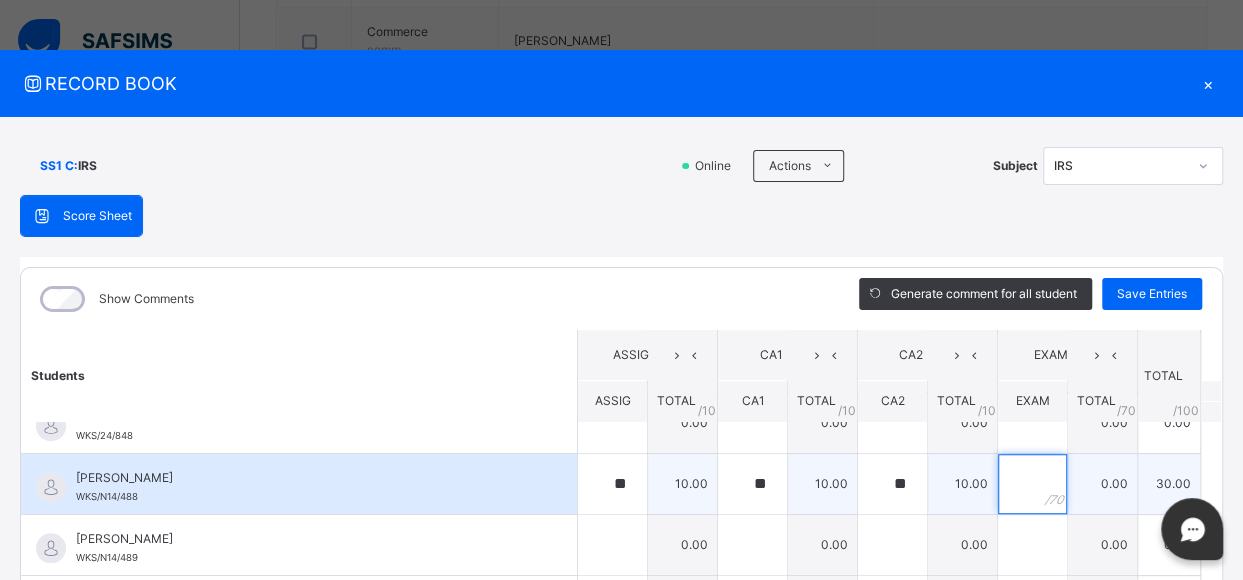 click at bounding box center (1032, 484) 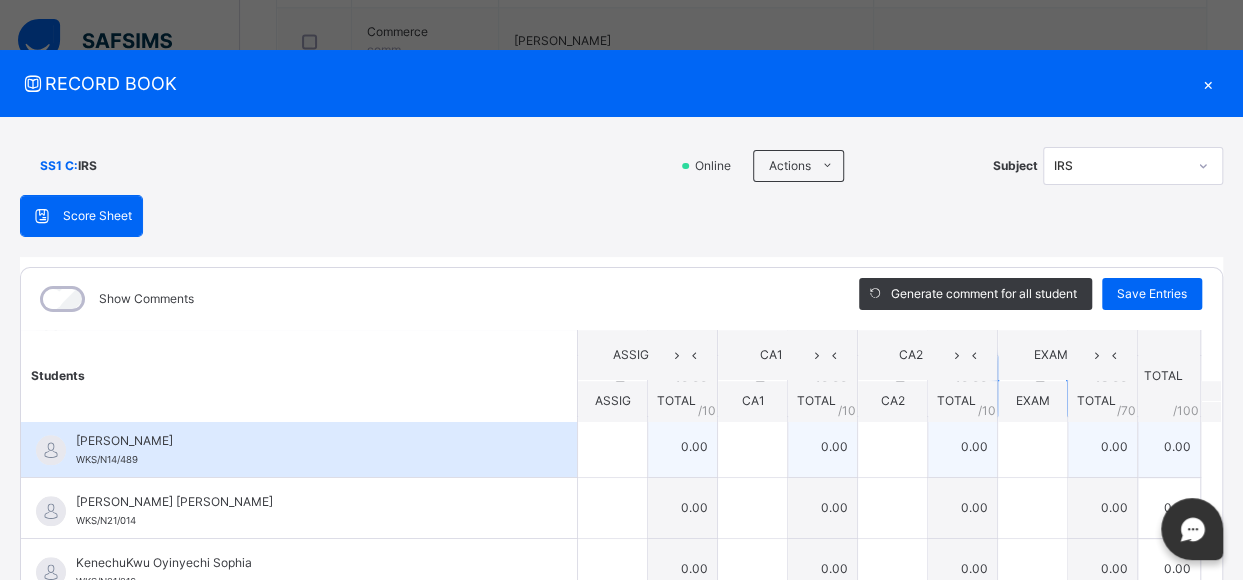 scroll, scrollTop: 928, scrollLeft: 0, axis: vertical 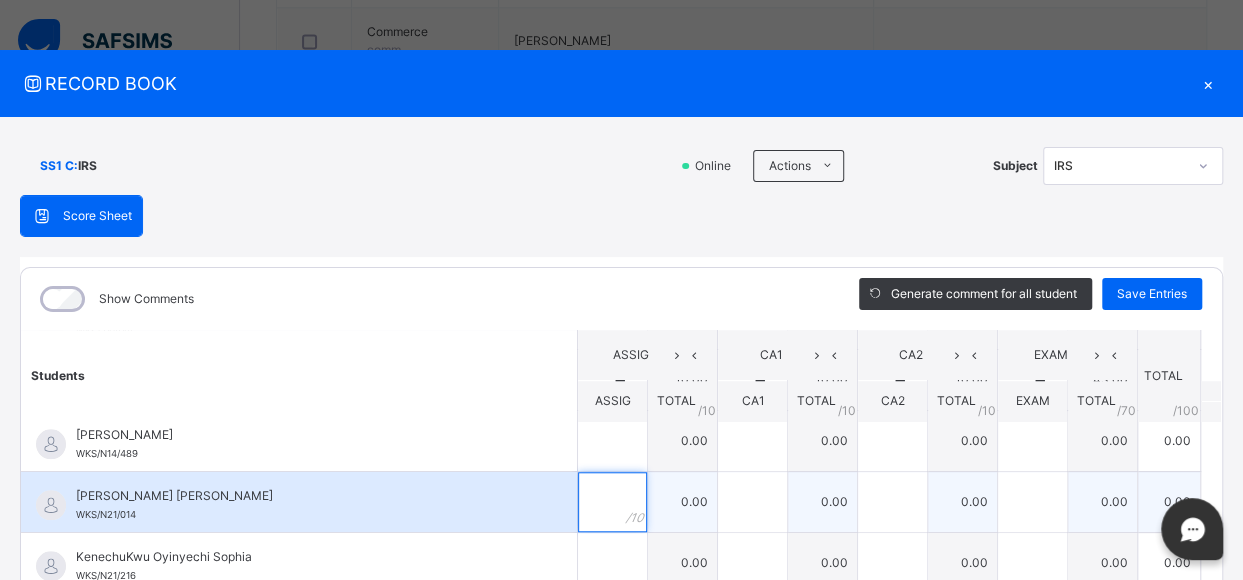 click at bounding box center (612, 502) 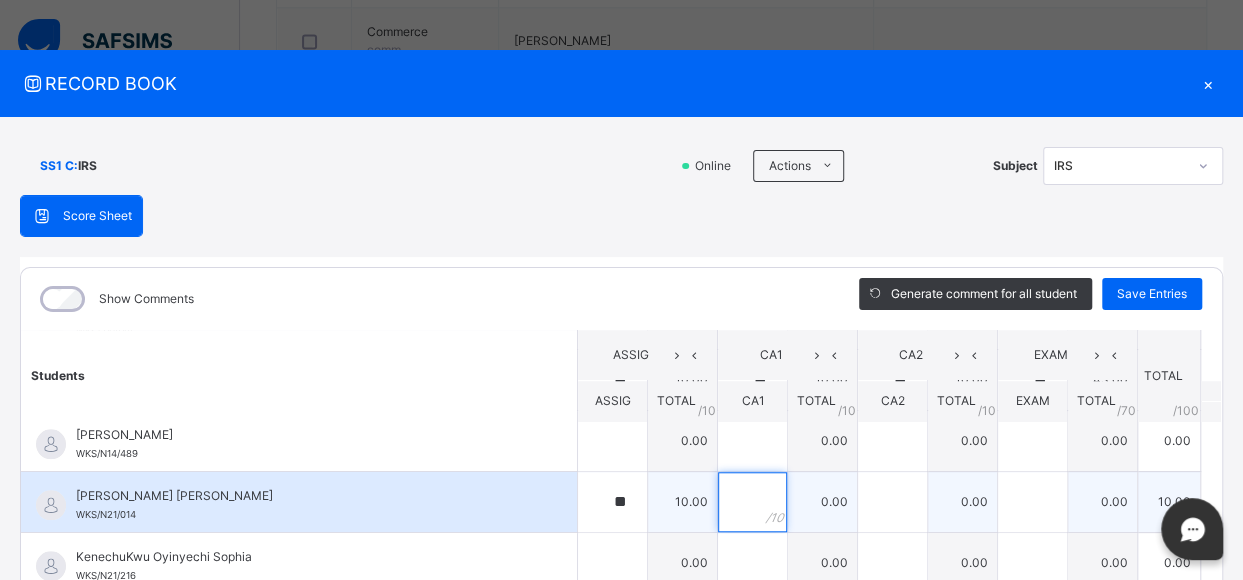 click at bounding box center (752, 502) 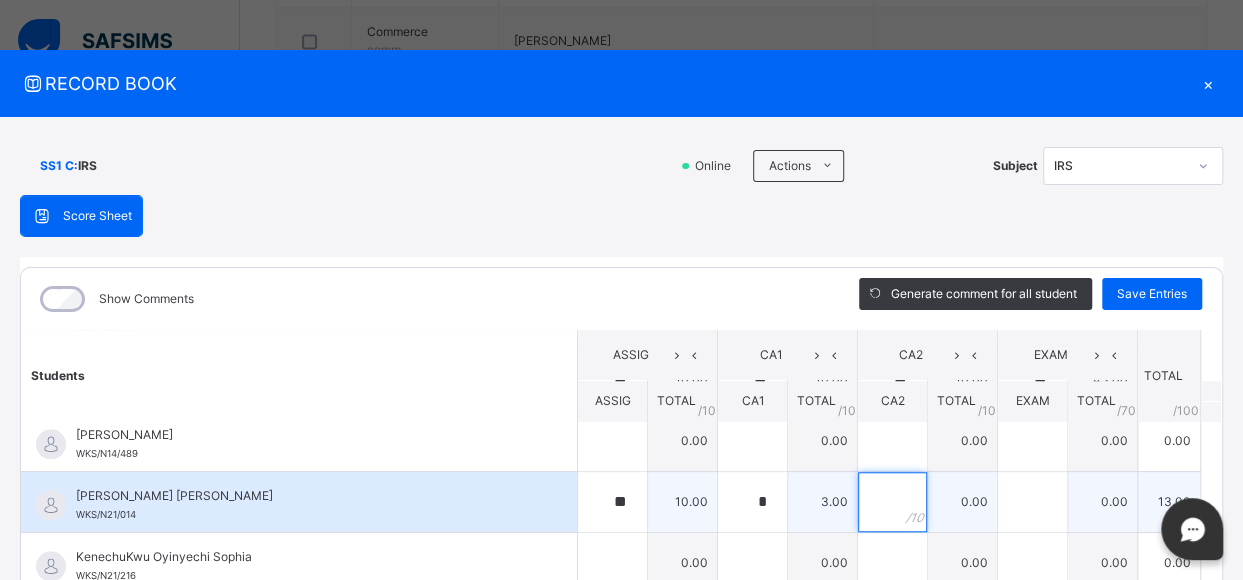click at bounding box center (892, 502) 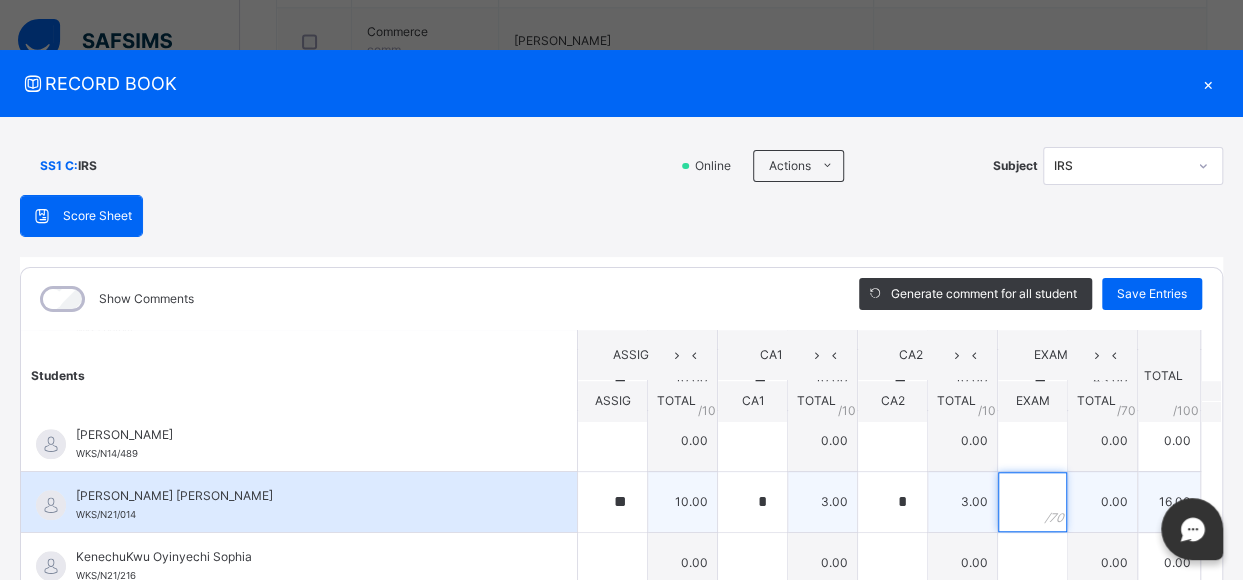 click at bounding box center [1032, 502] 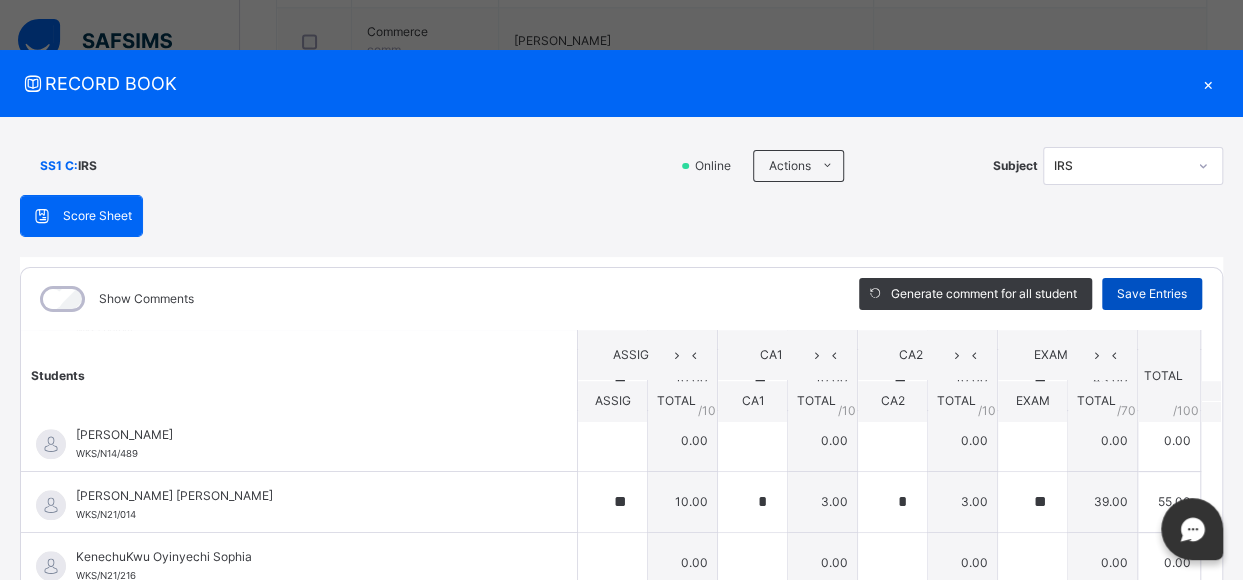 click on "Save Entries" at bounding box center (1152, 294) 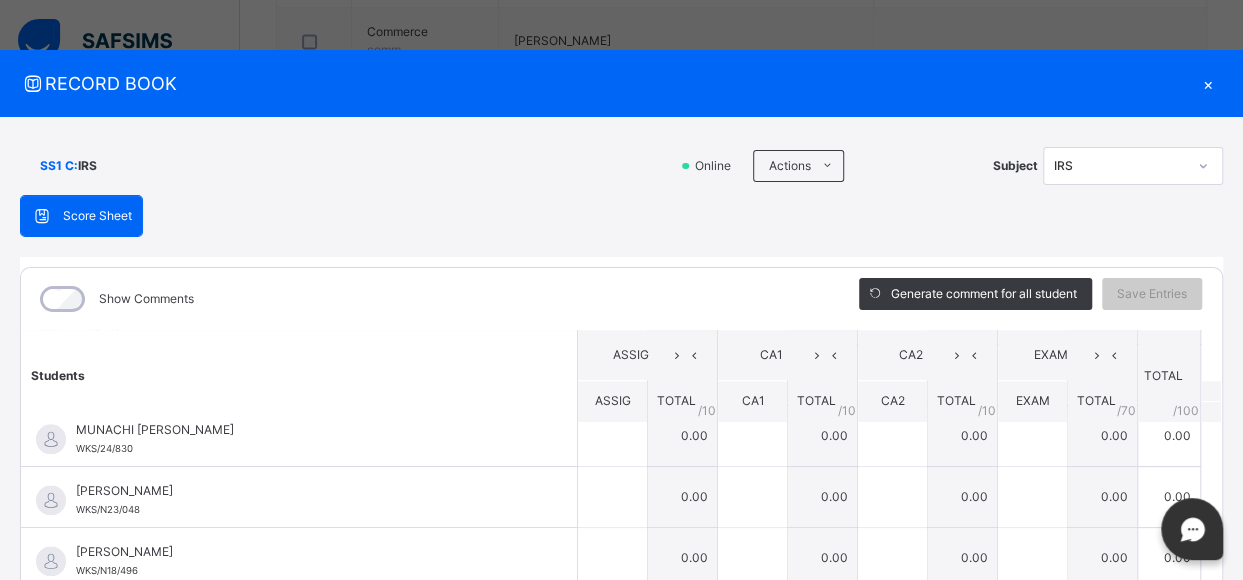 scroll, scrollTop: 1304, scrollLeft: 0, axis: vertical 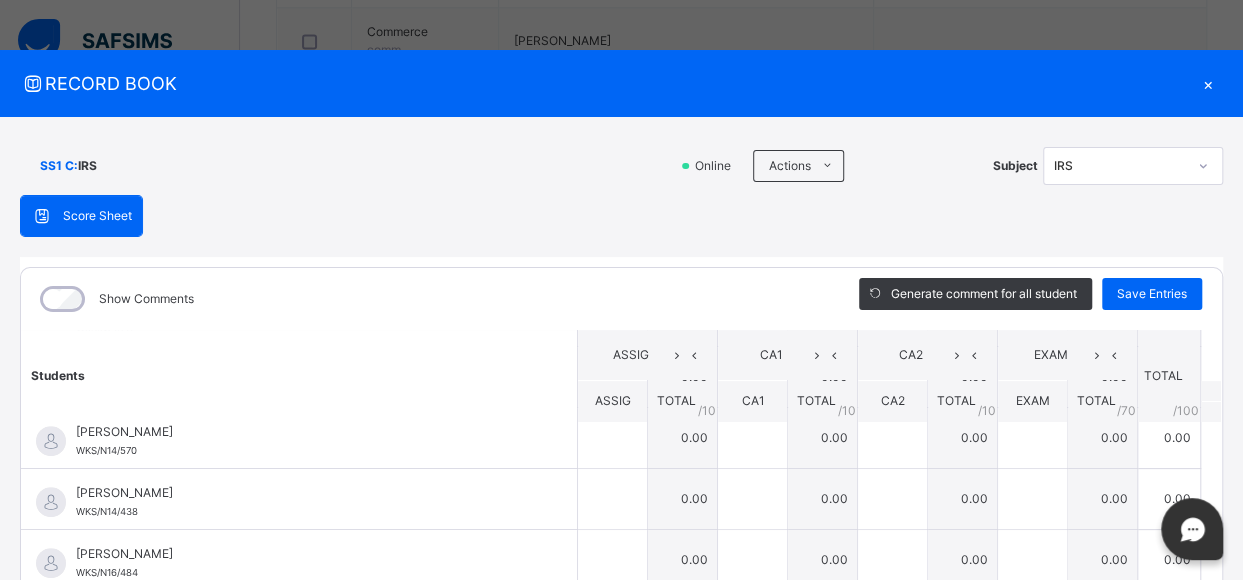 click on "×" at bounding box center [1208, 83] 